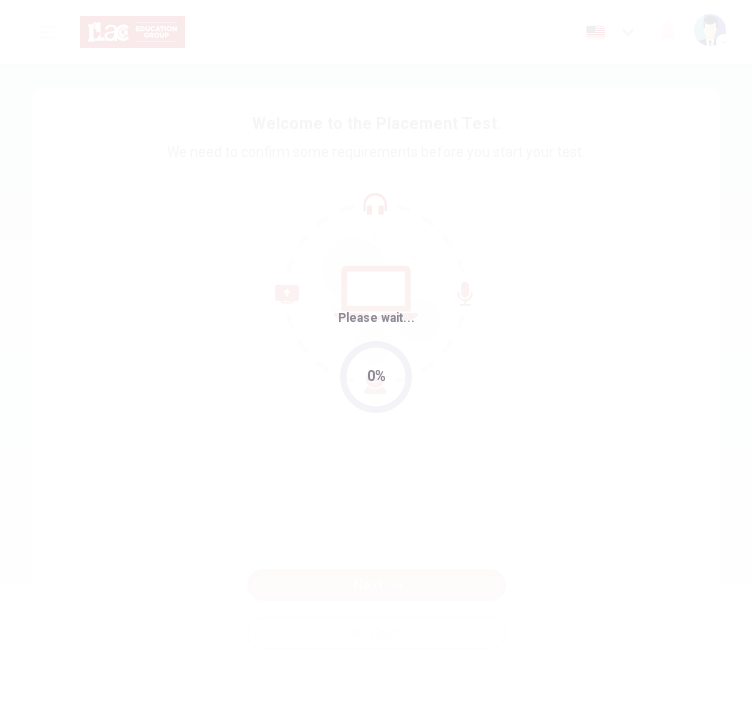 scroll, scrollTop: 0, scrollLeft: 0, axis: both 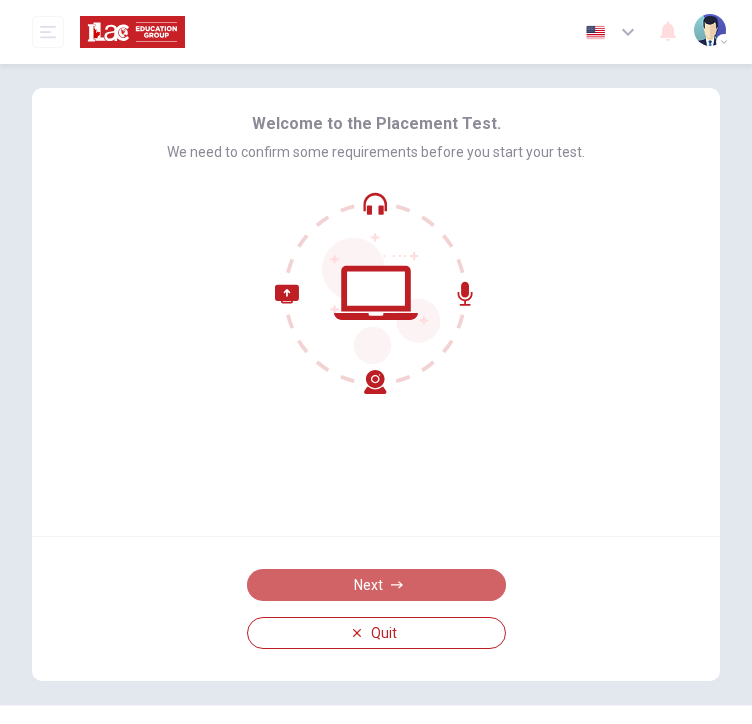 click on "Next" at bounding box center (376, 585) 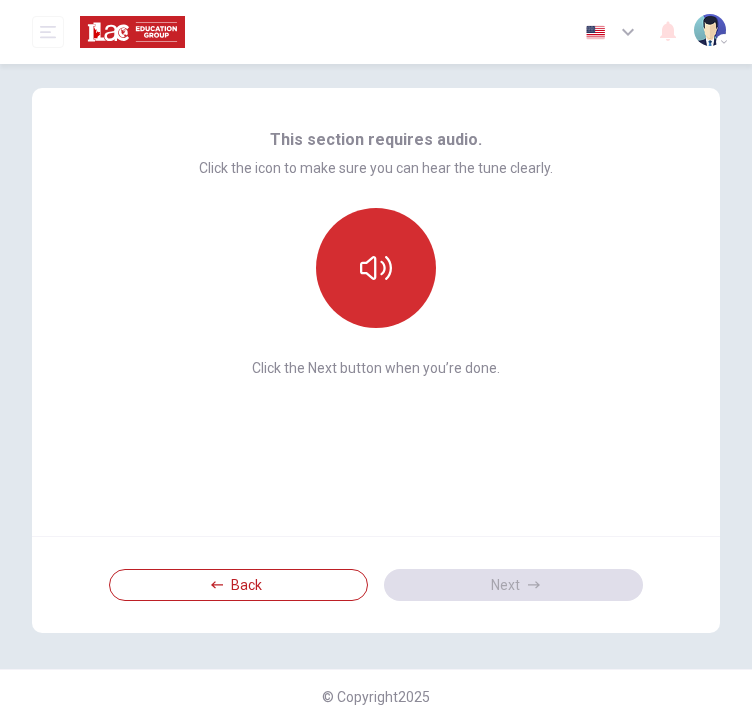 click at bounding box center [376, 268] 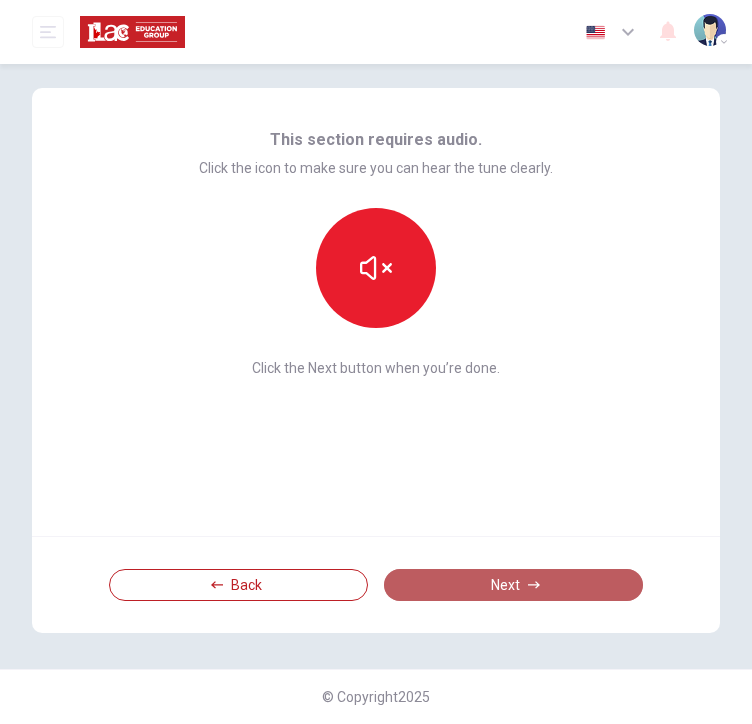 click on "Next" at bounding box center (513, 585) 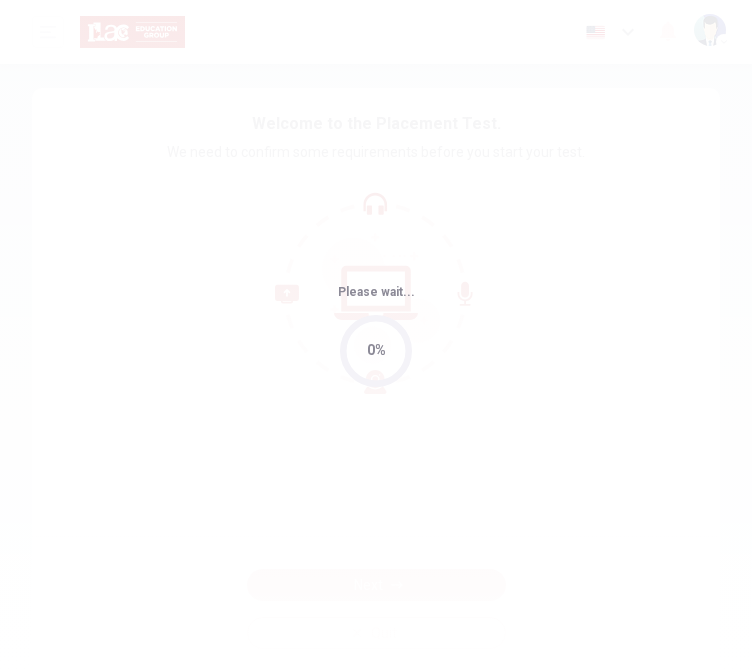 scroll, scrollTop: 0, scrollLeft: 0, axis: both 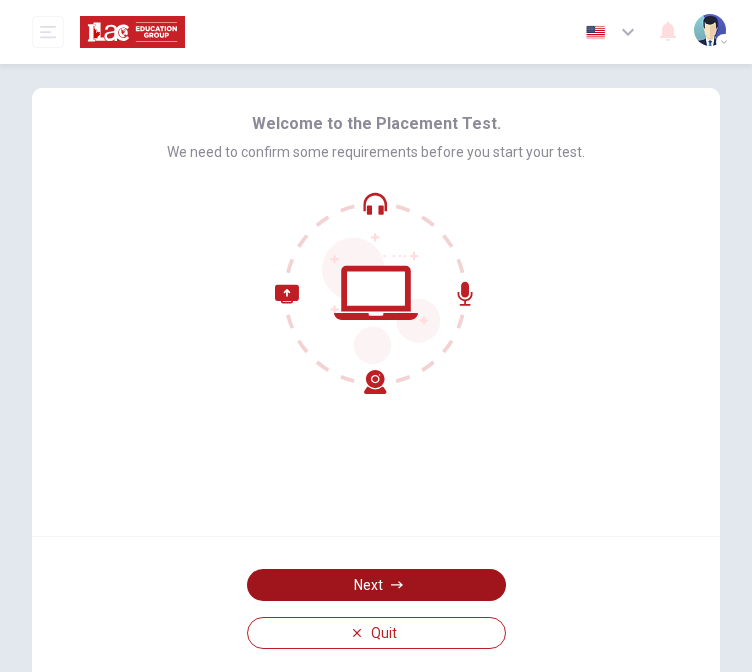 click on "Next" at bounding box center (376, 585) 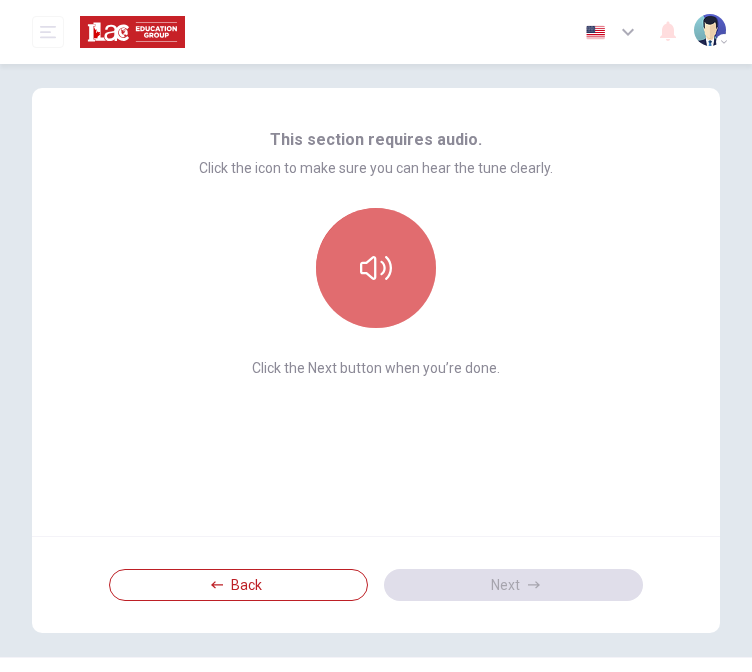 click at bounding box center (376, 268) 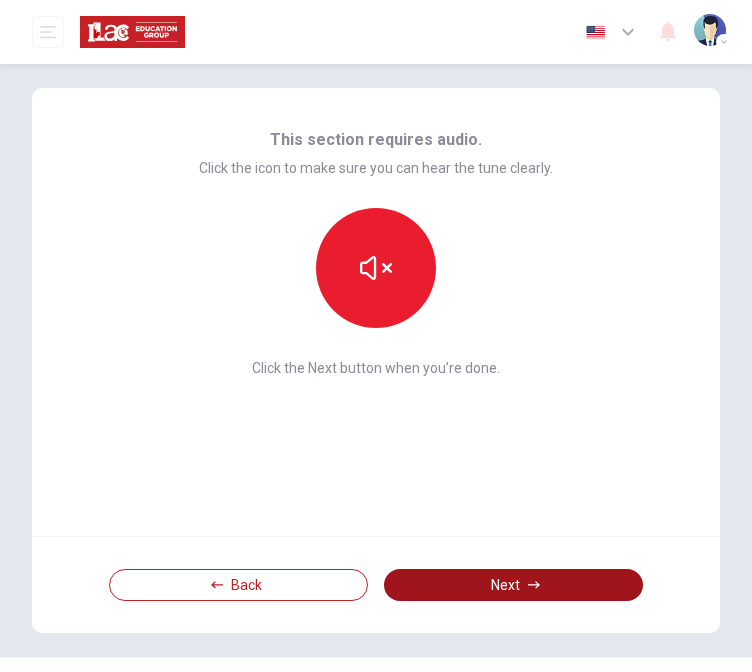 click on "Next" at bounding box center [513, 585] 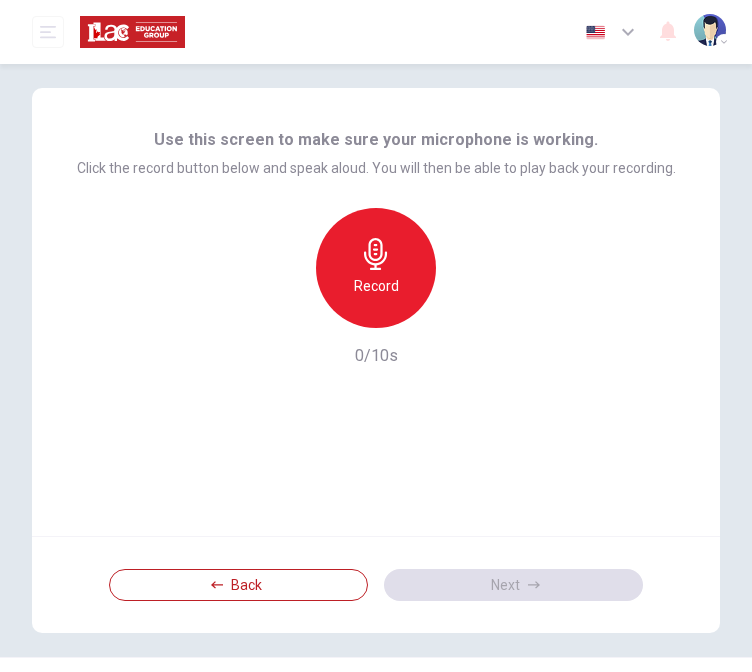 click on "Record" at bounding box center (376, 268) 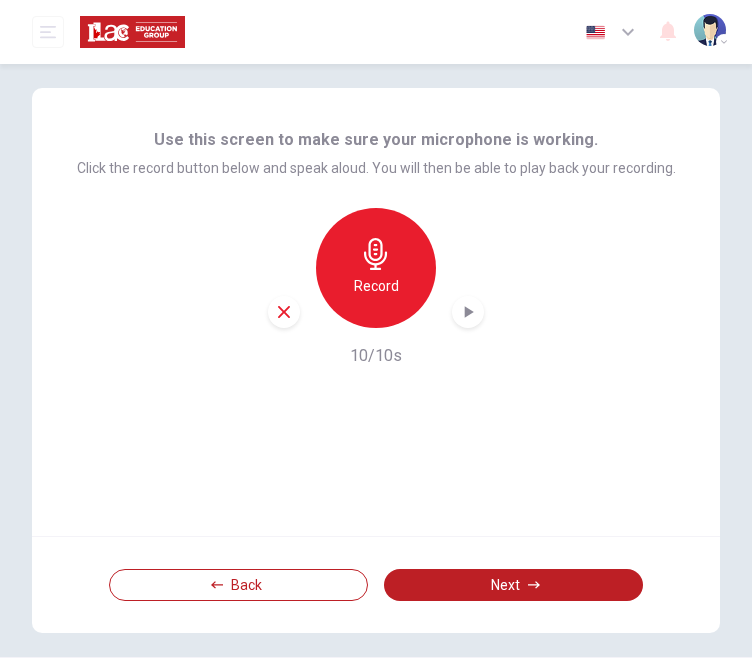 click 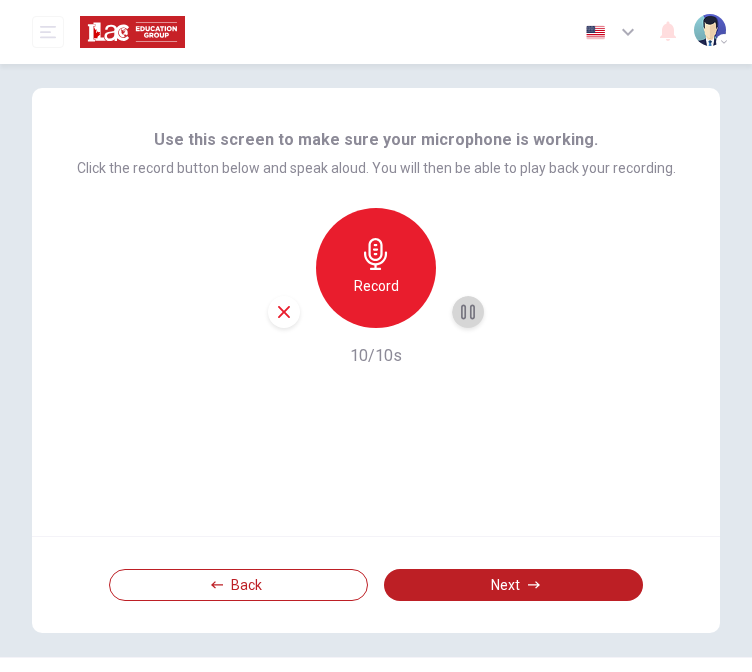 click 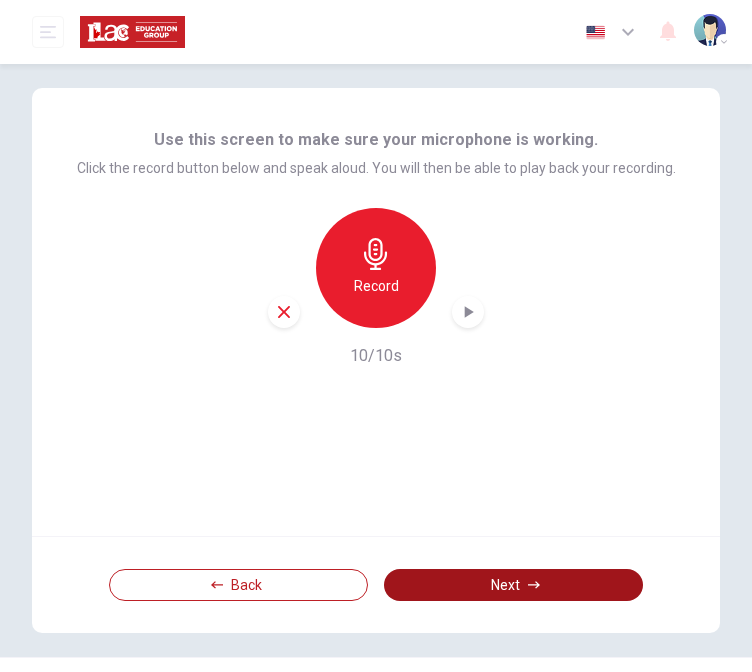 click on "Next" at bounding box center (513, 585) 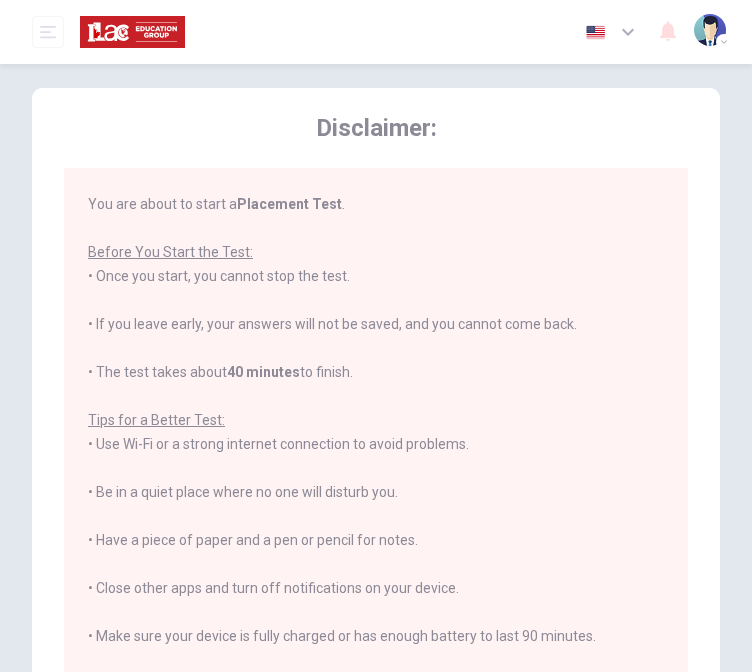 scroll, scrollTop: 0, scrollLeft: 0, axis: both 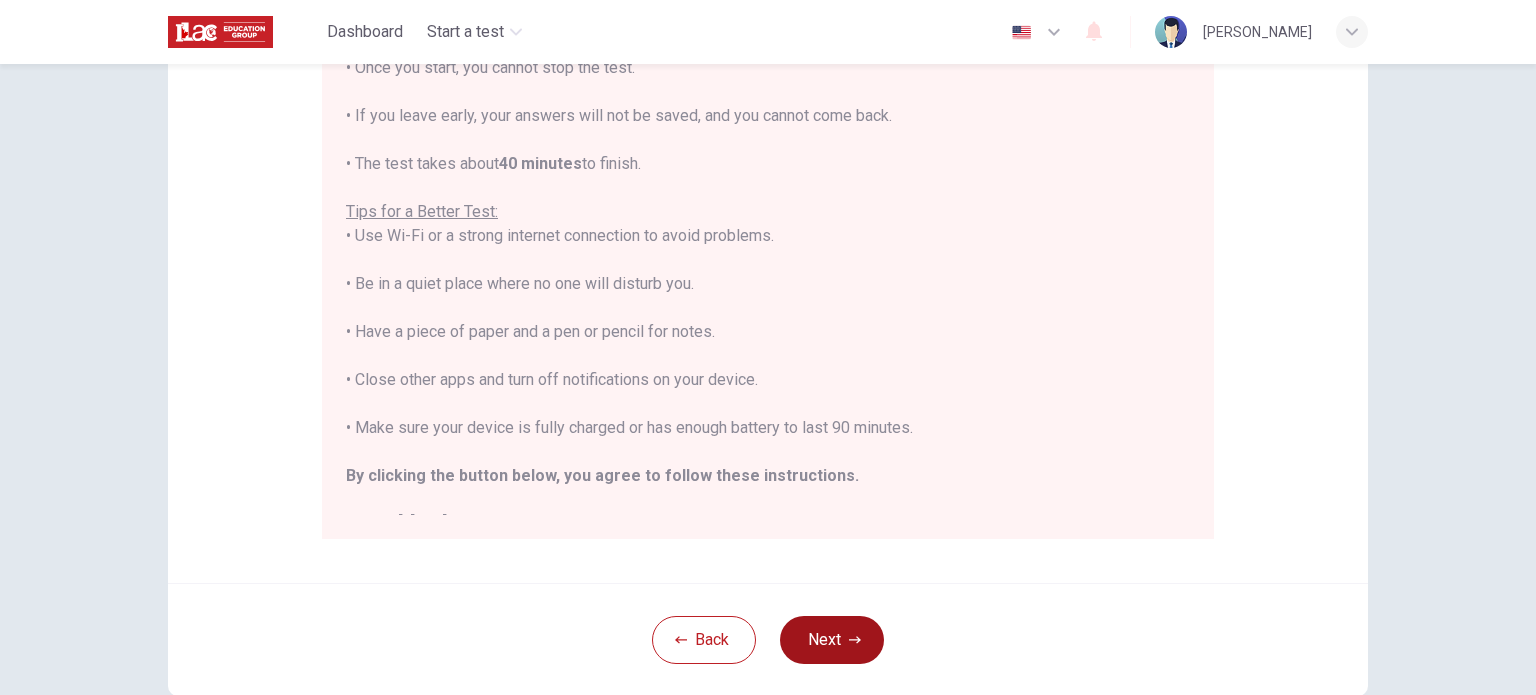 click on "Next" at bounding box center (832, 640) 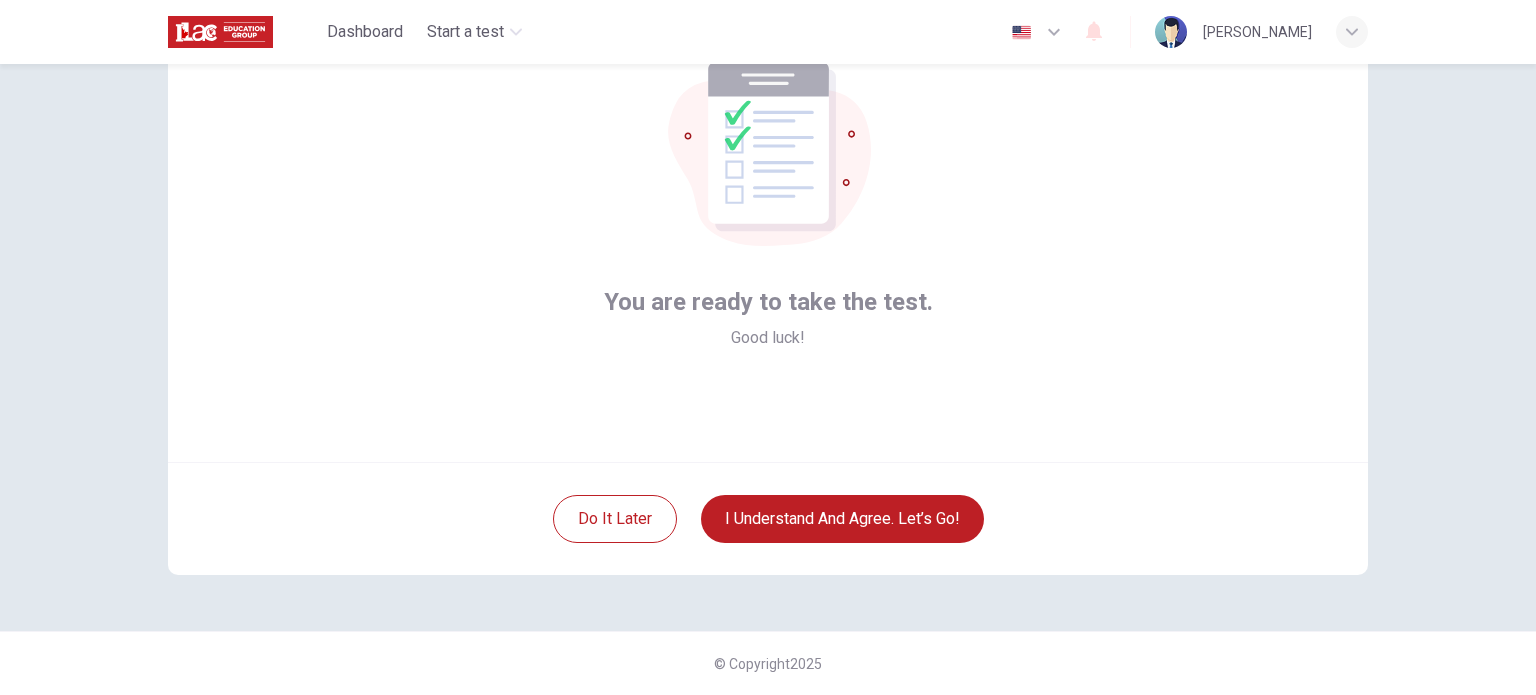 scroll, scrollTop: 137, scrollLeft: 0, axis: vertical 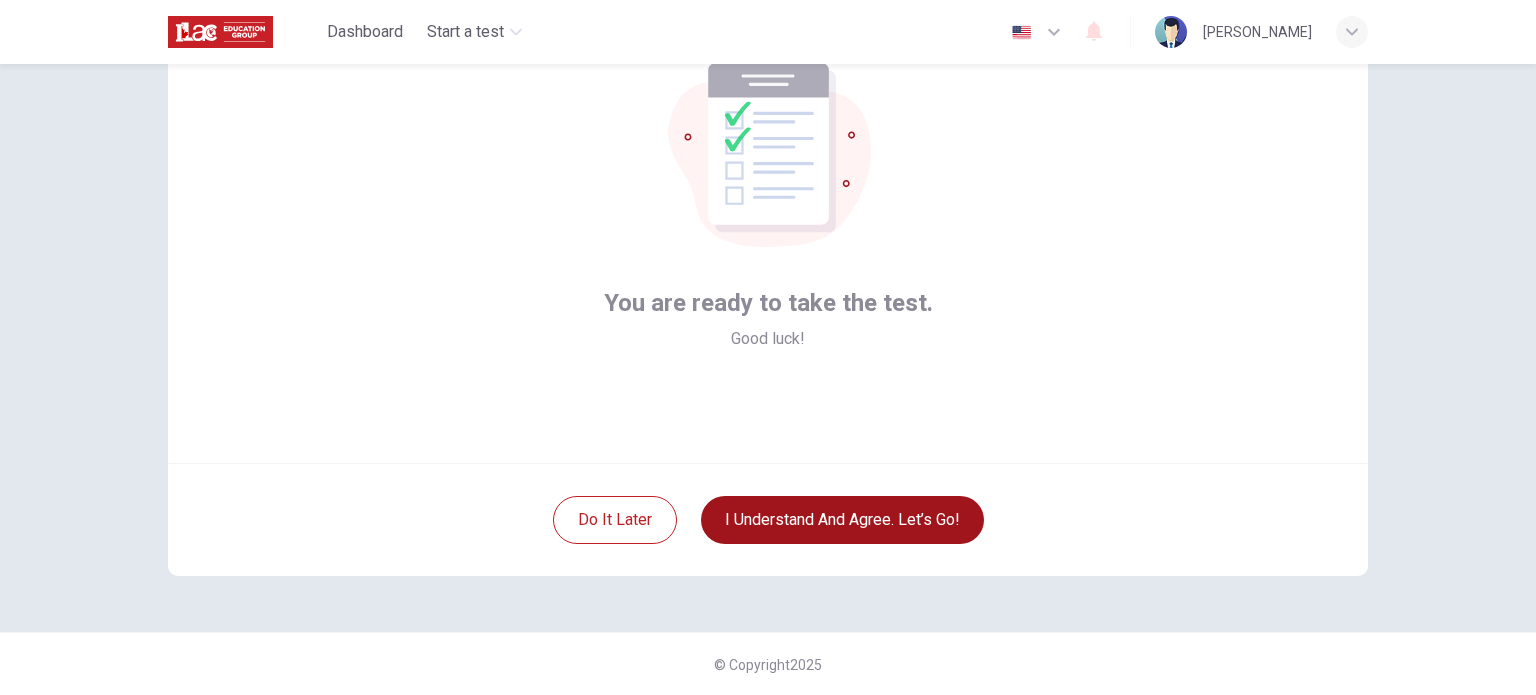 click on "I understand and agree. Let’s go!" at bounding box center (842, 520) 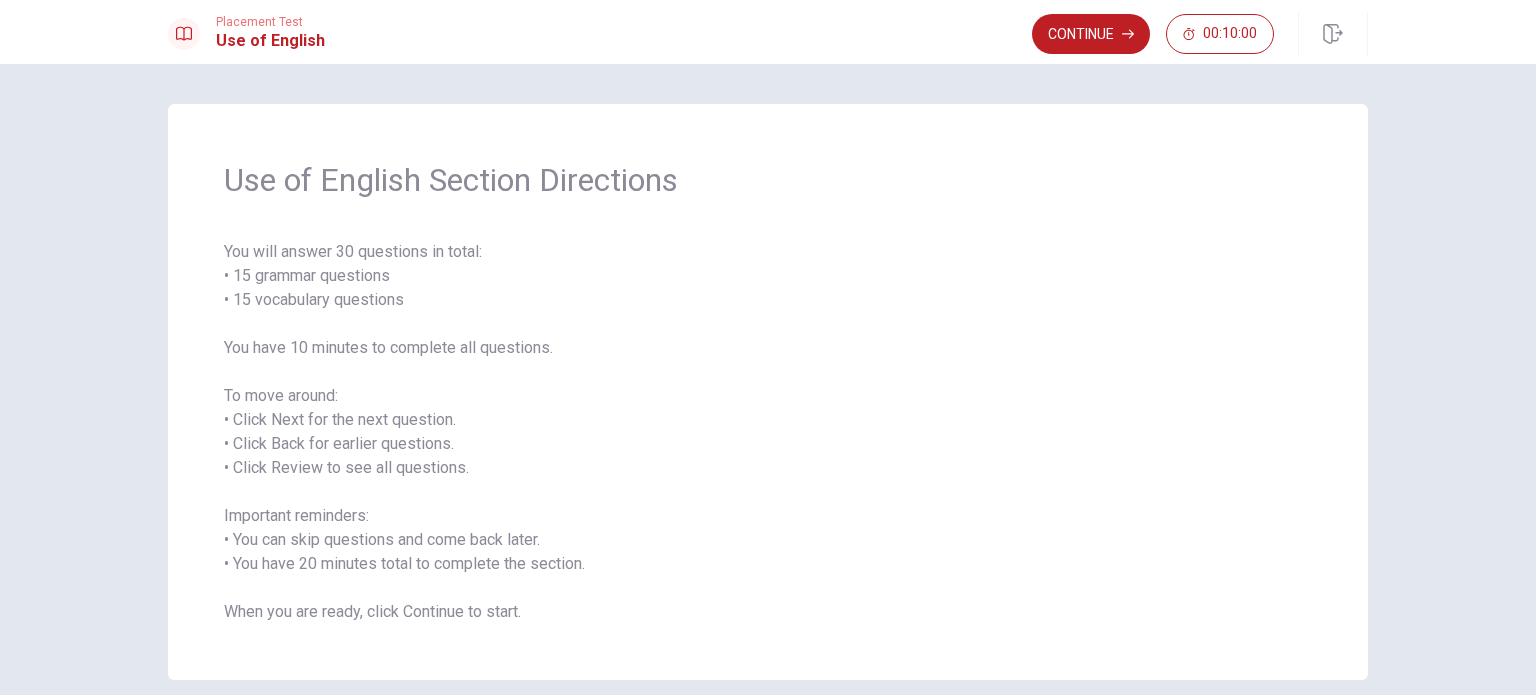 scroll, scrollTop: 88, scrollLeft: 0, axis: vertical 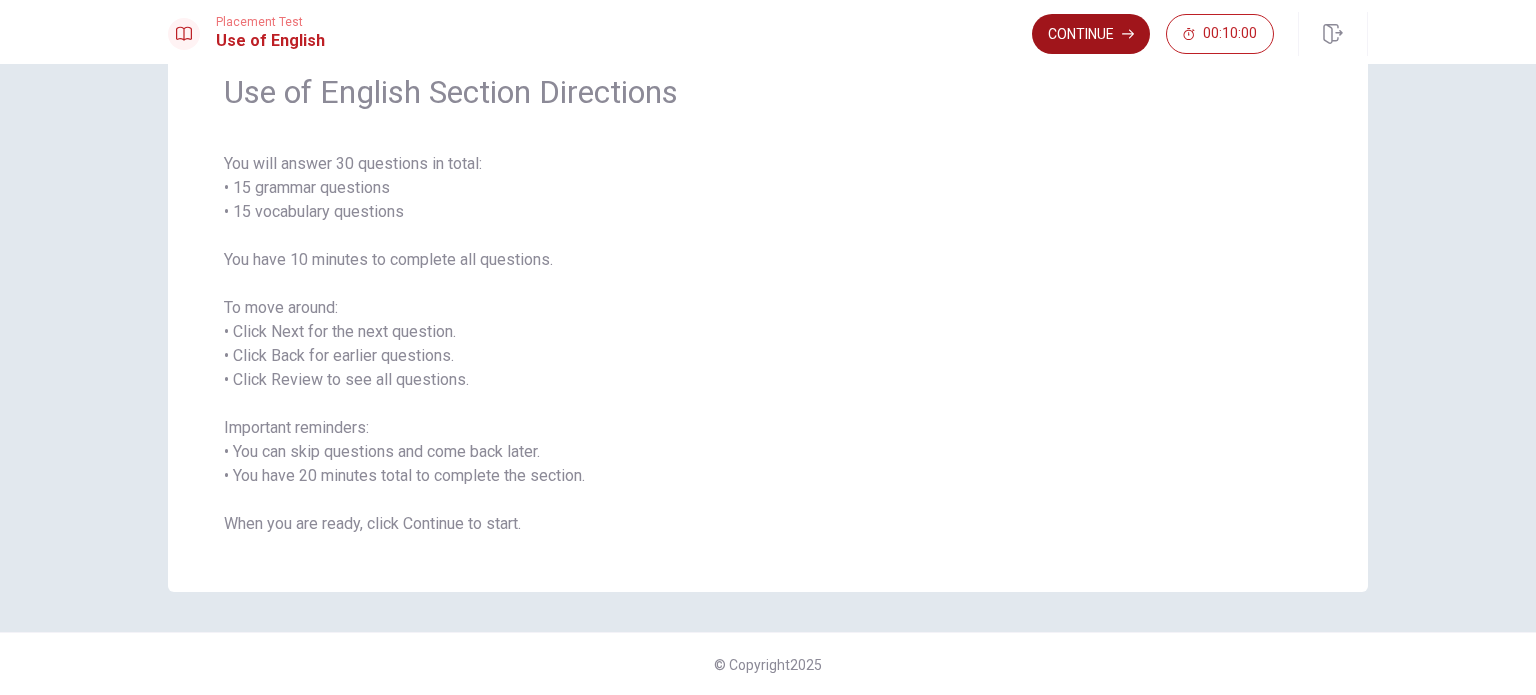 click on "Continue" at bounding box center (1091, 34) 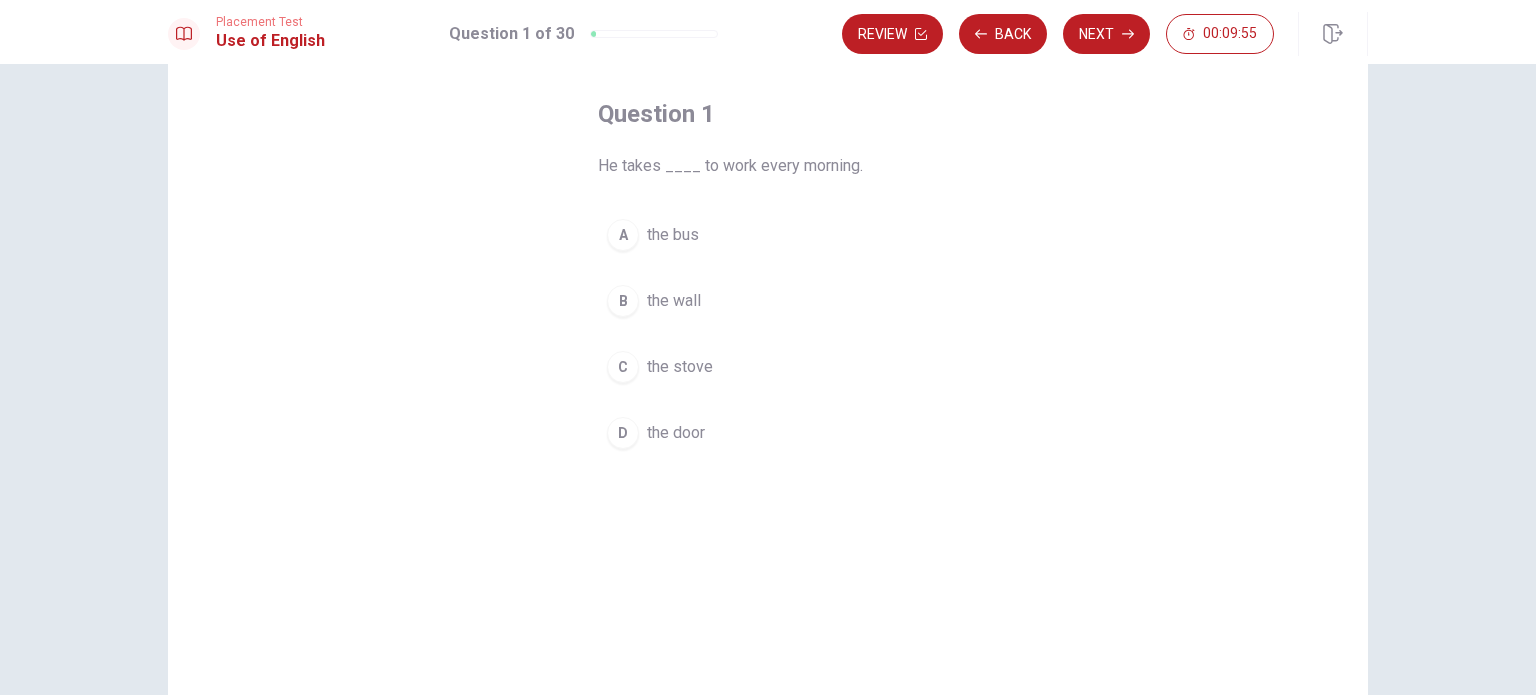 click on "the bus" at bounding box center [673, 235] 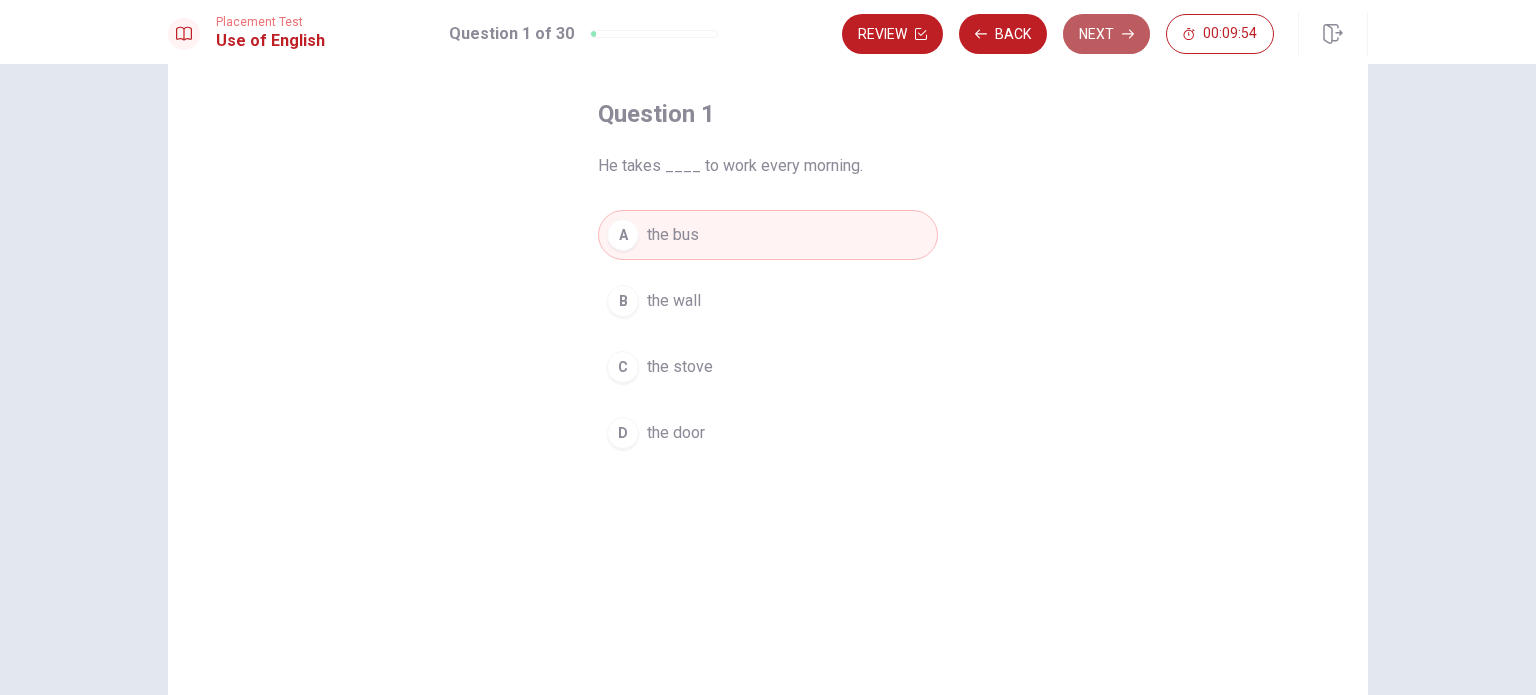 click on "Next" at bounding box center [1106, 34] 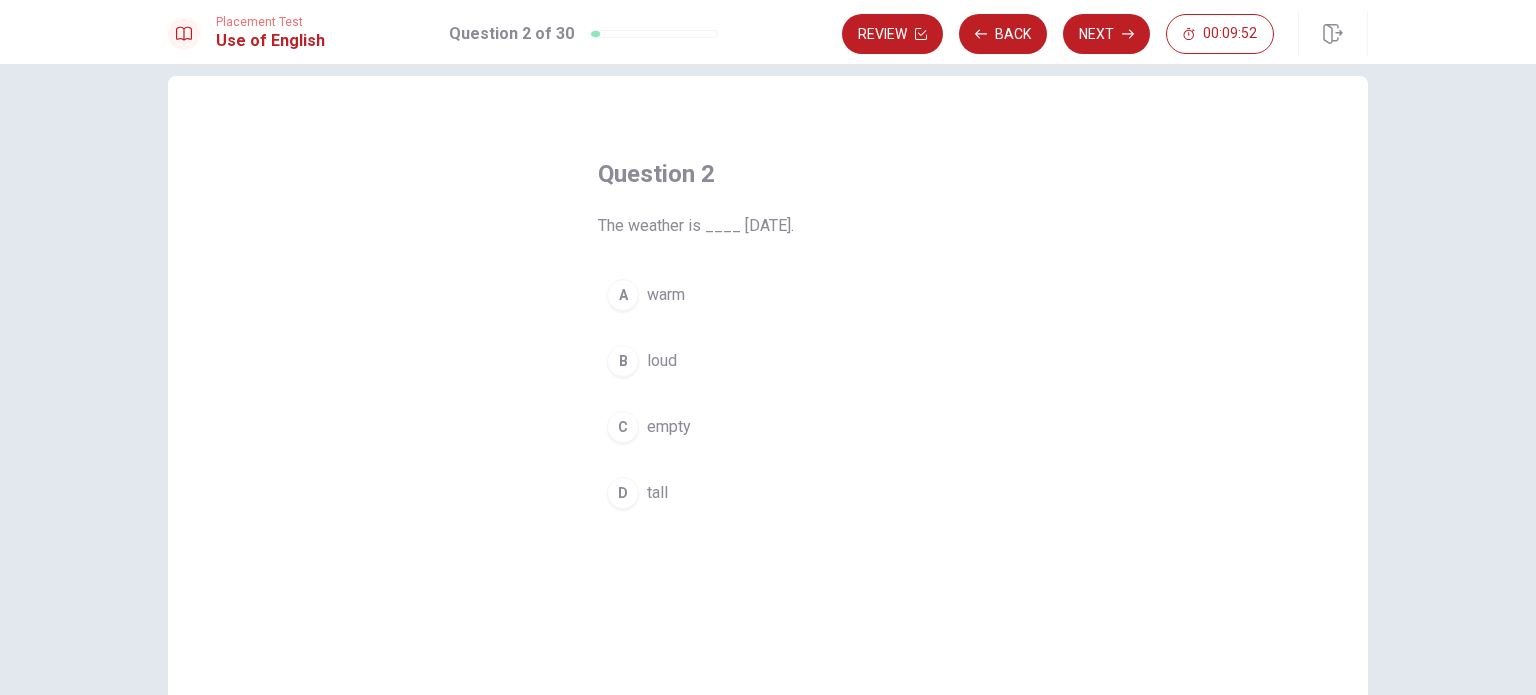 scroll, scrollTop: 0, scrollLeft: 0, axis: both 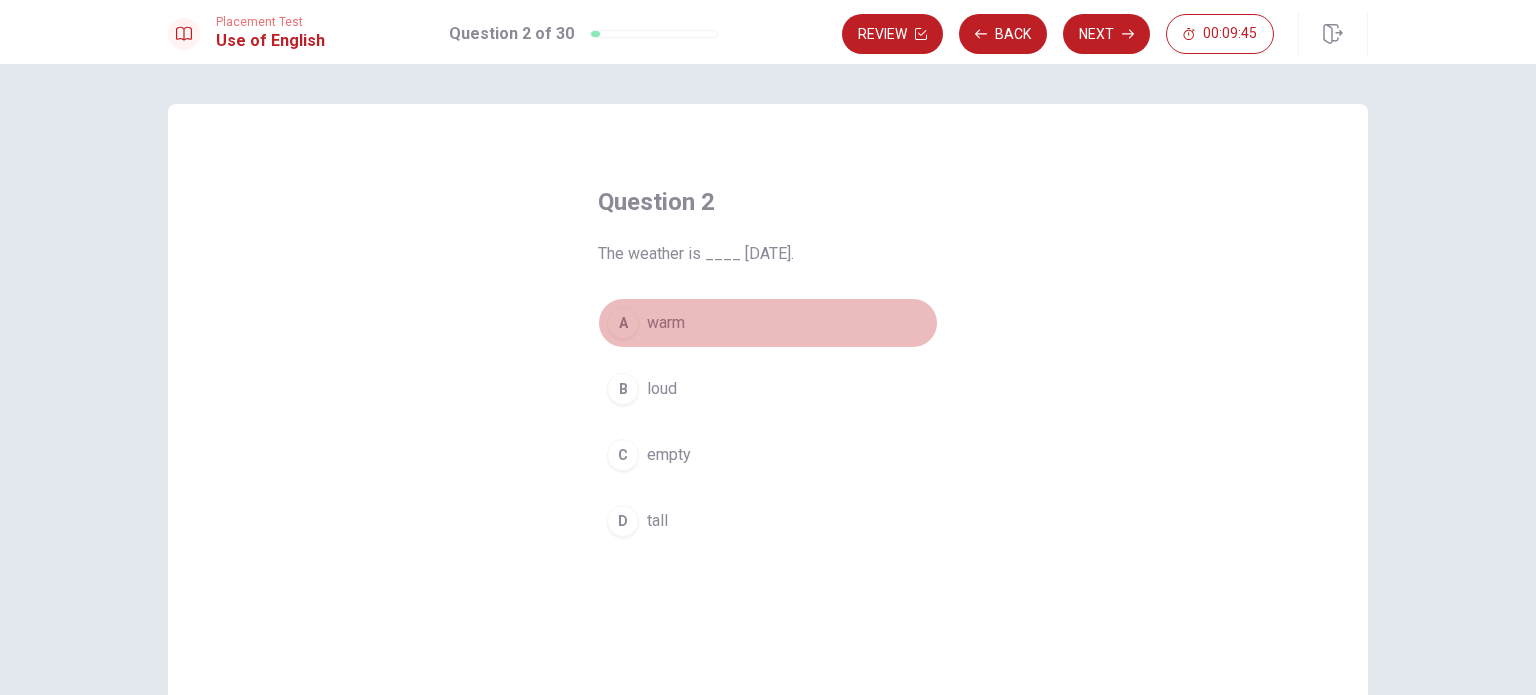 click on "warm" at bounding box center [666, 323] 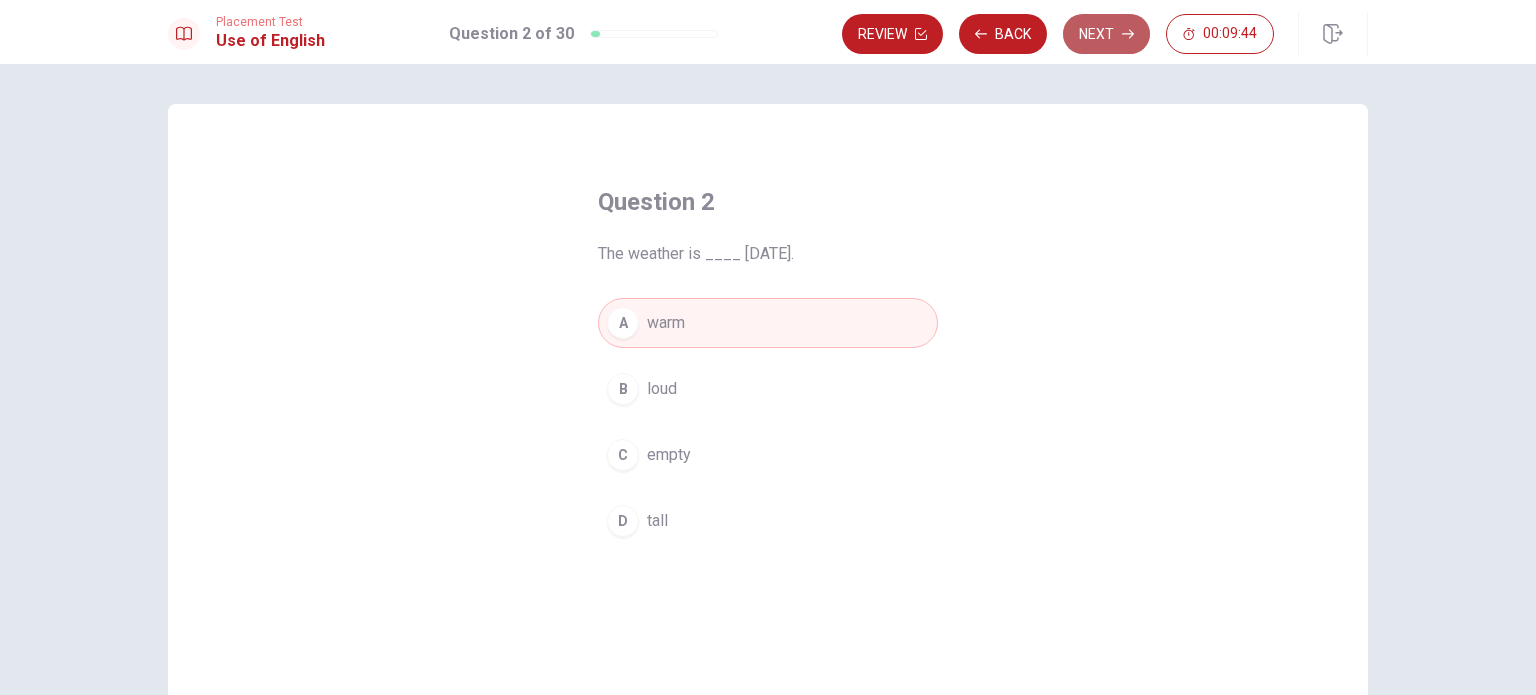 click on "Next" at bounding box center (1106, 34) 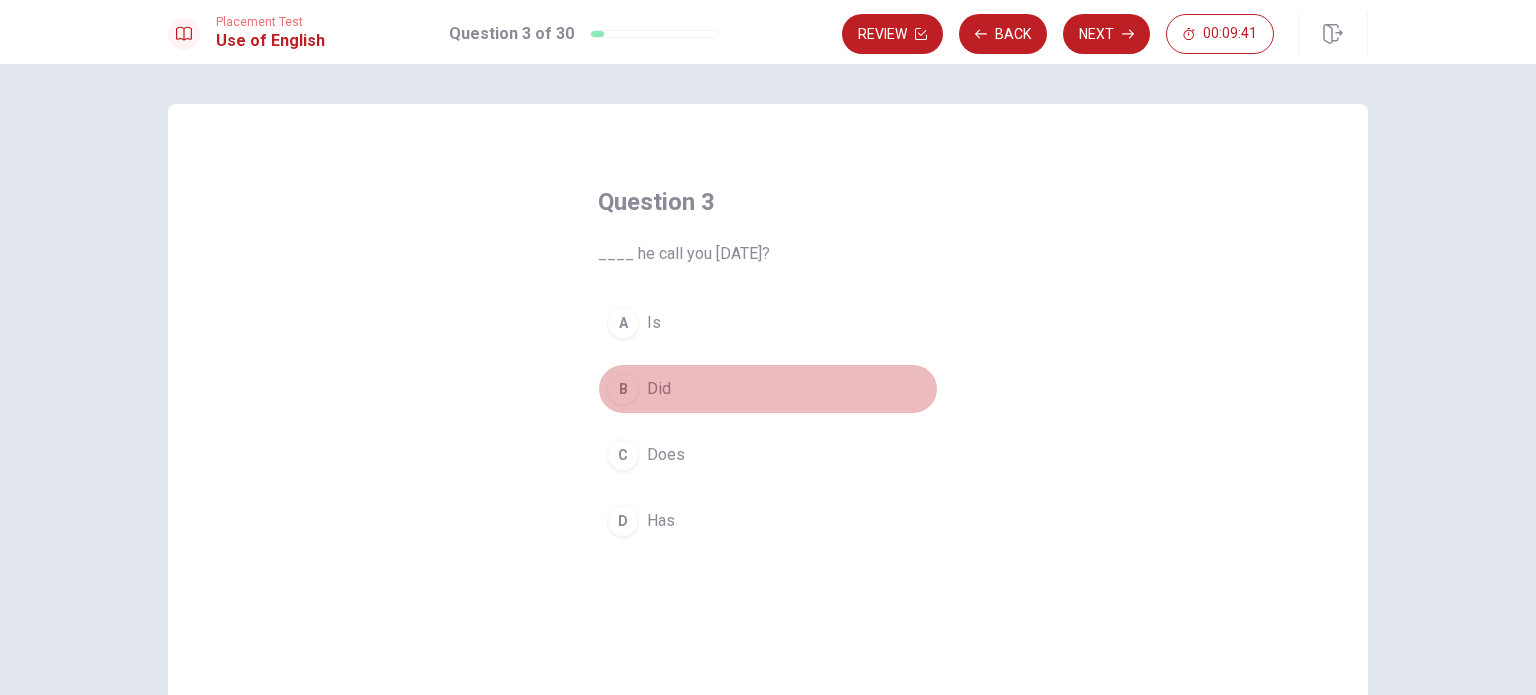 click on "B" at bounding box center [623, 389] 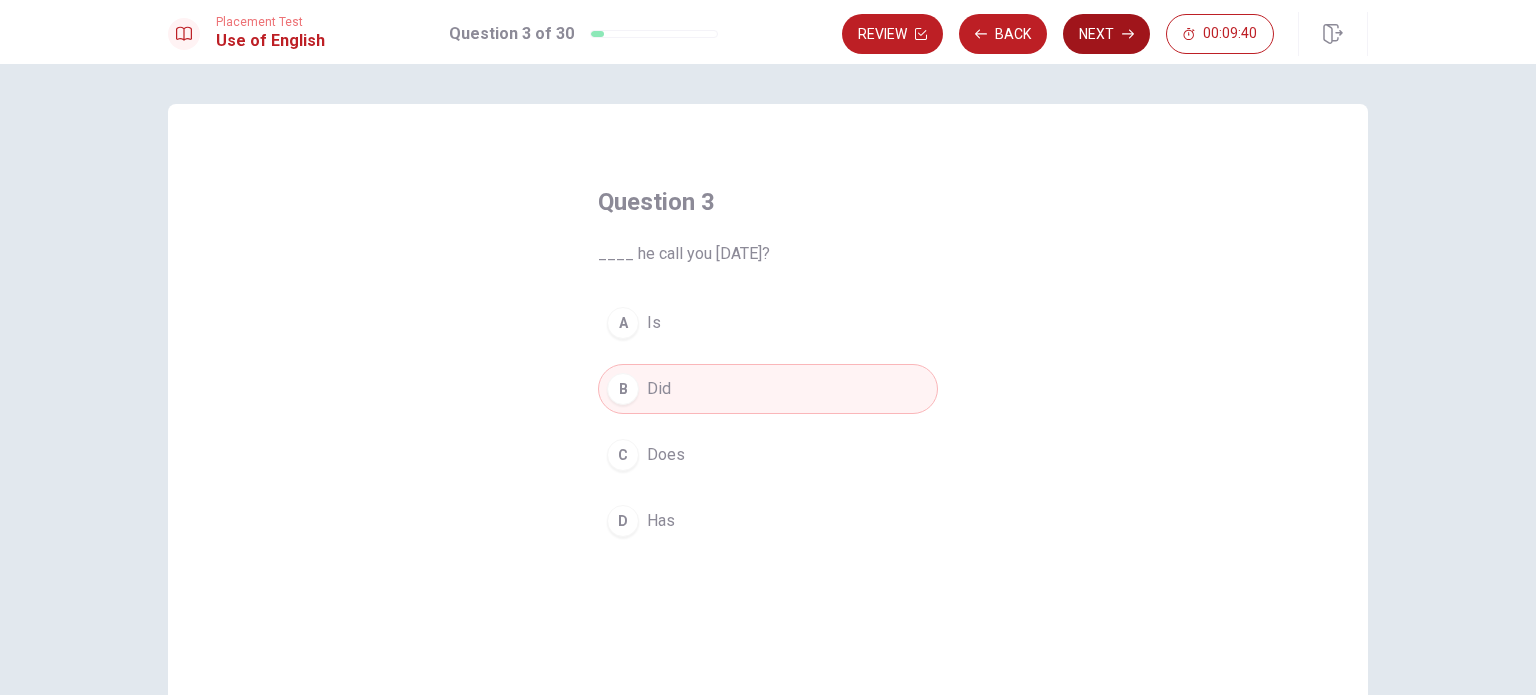 click on "Next" at bounding box center (1106, 34) 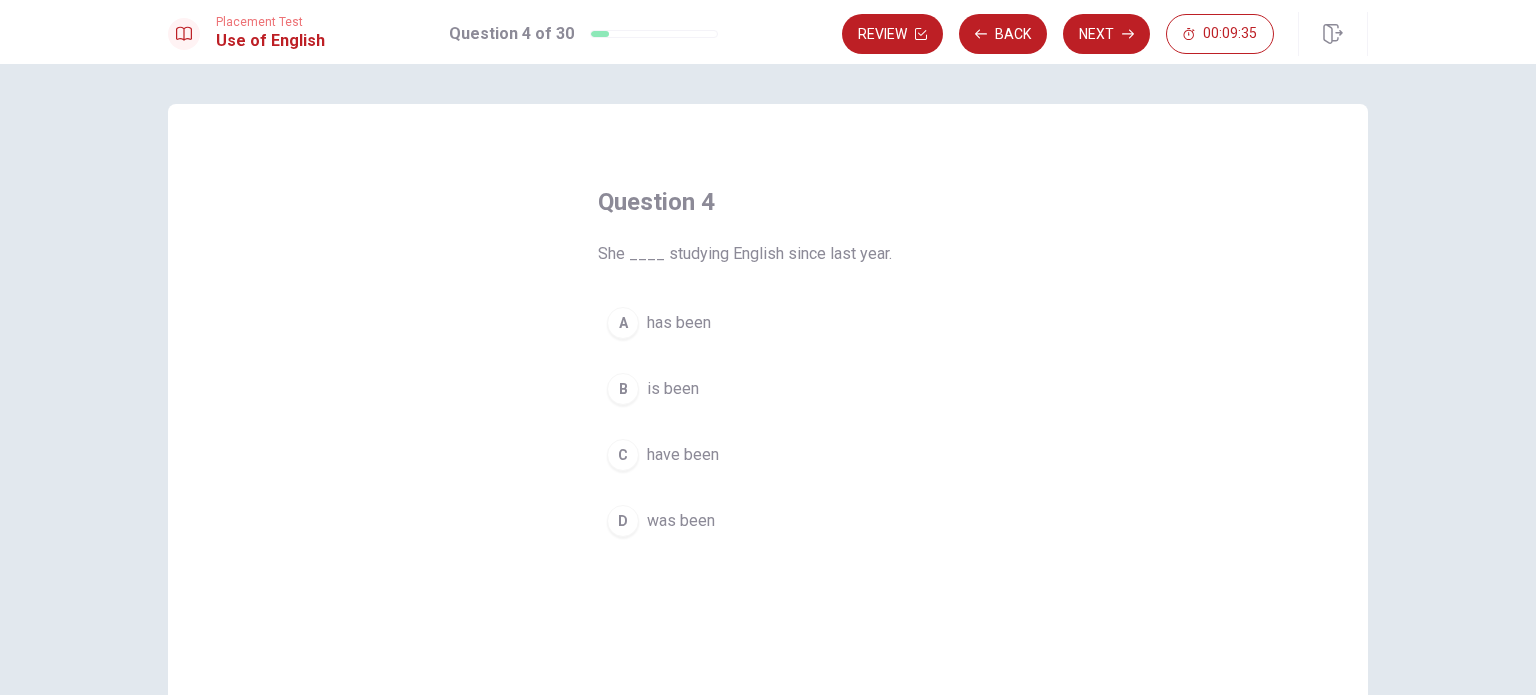 click on "has been" at bounding box center [679, 323] 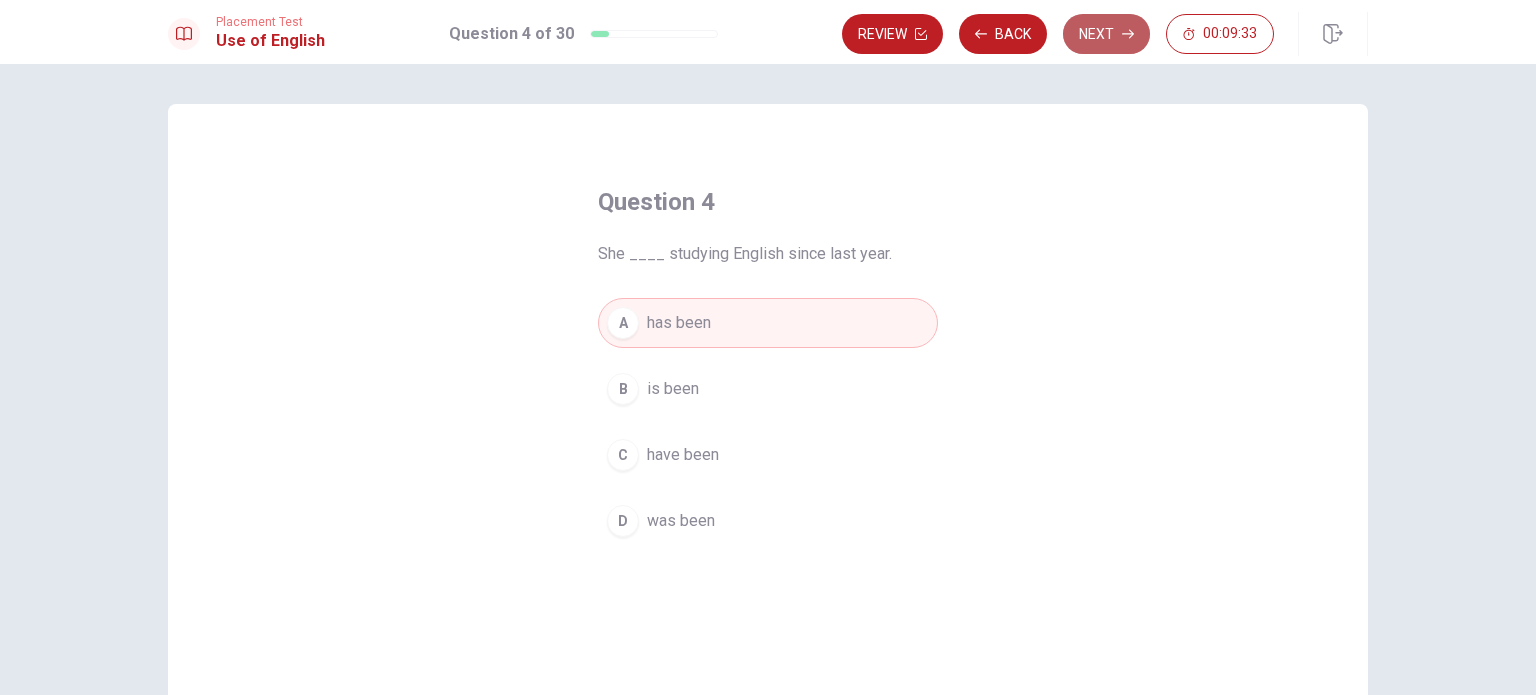 click on "Next" at bounding box center (1106, 34) 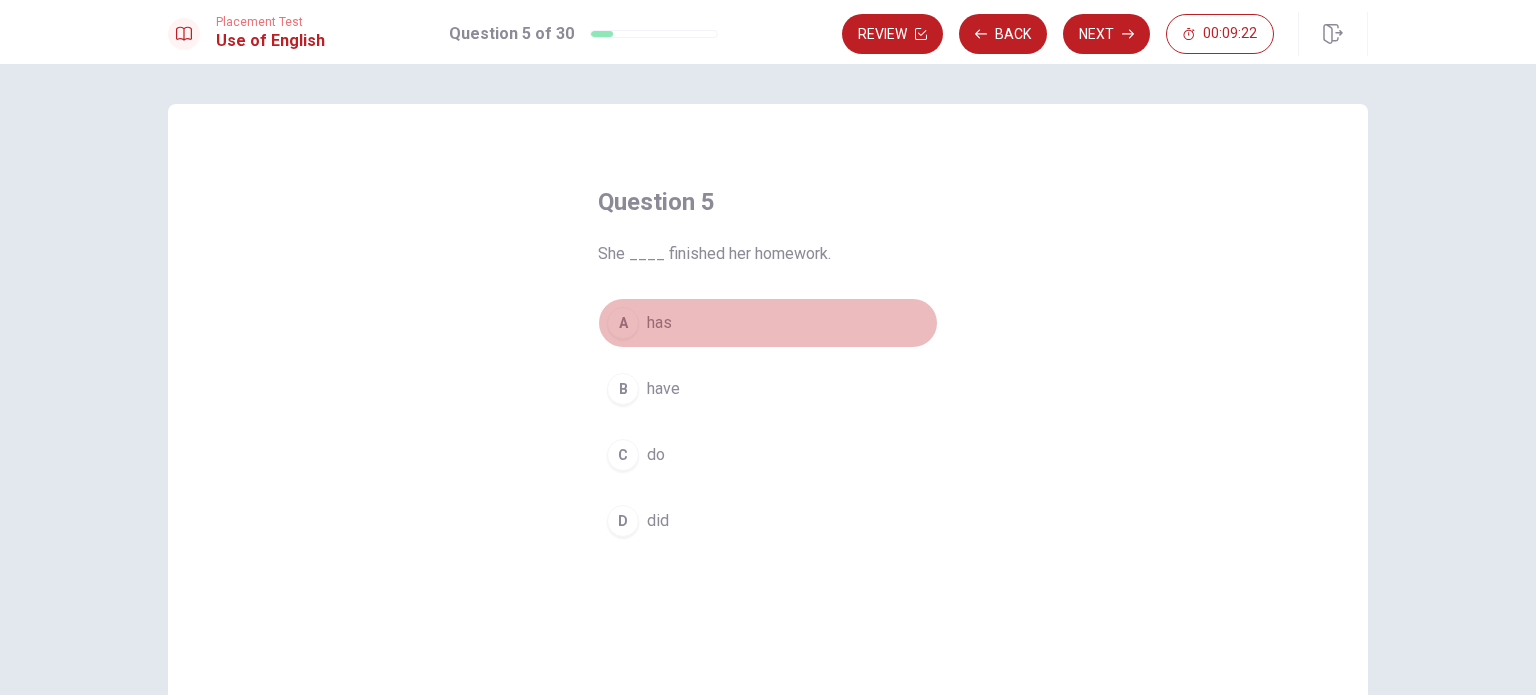 click on "A has" at bounding box center (768, 323) 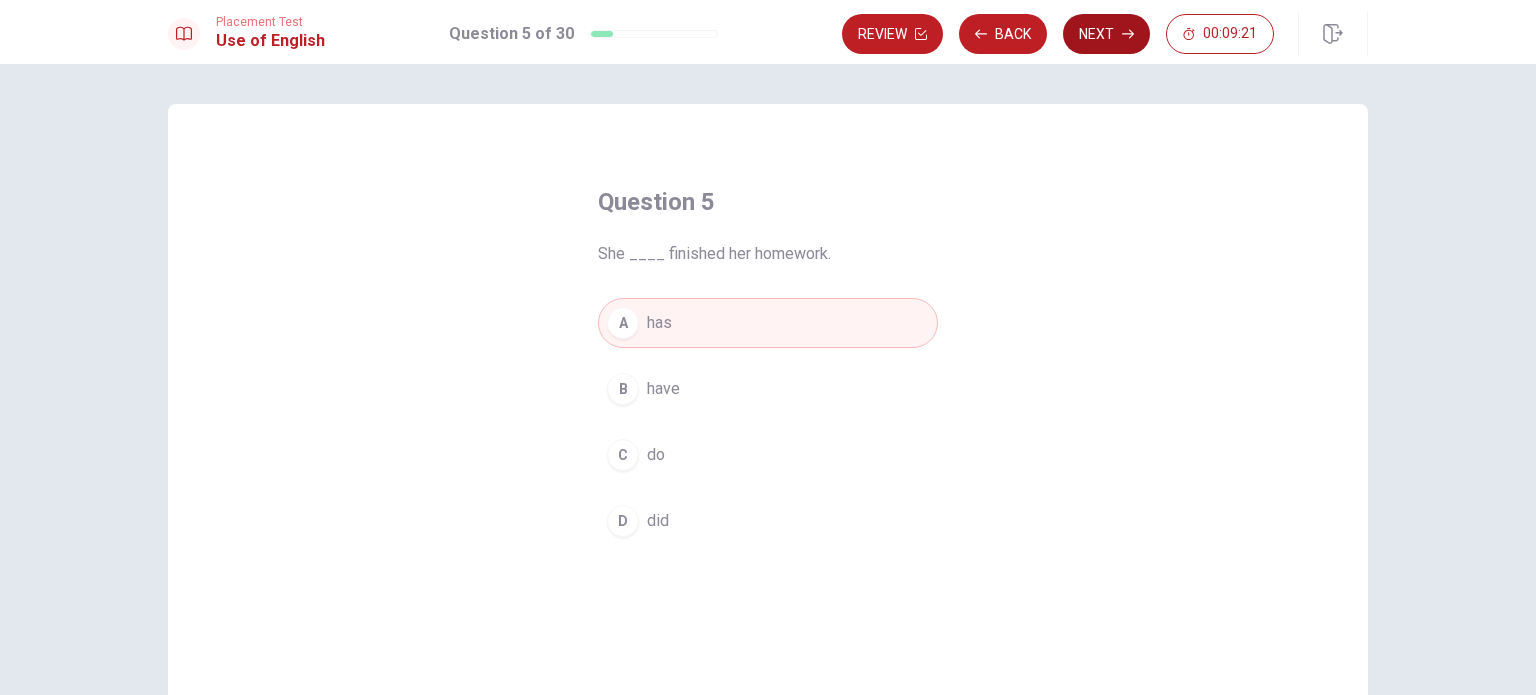 click on "Next" at bounding box center (1106, 34) 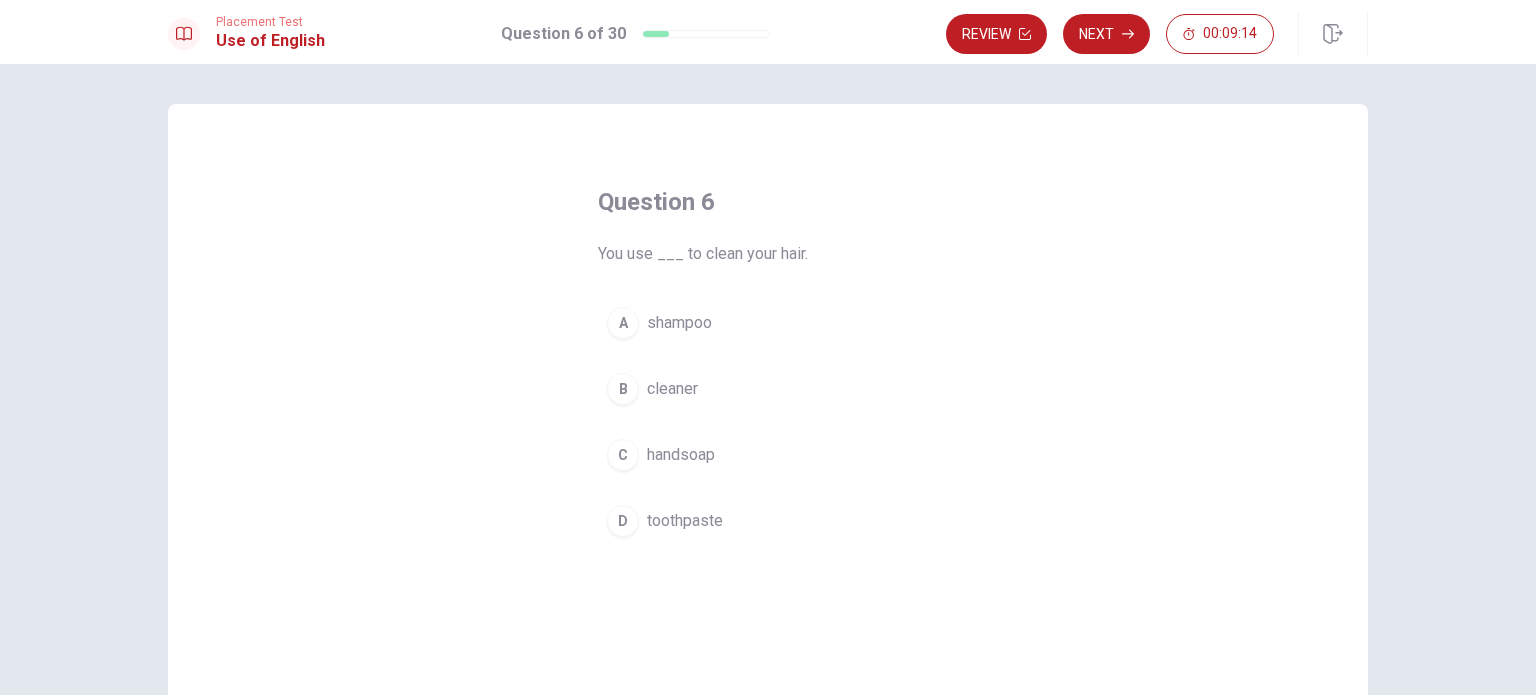click on "shampoo" at bounding box center (679, 323) 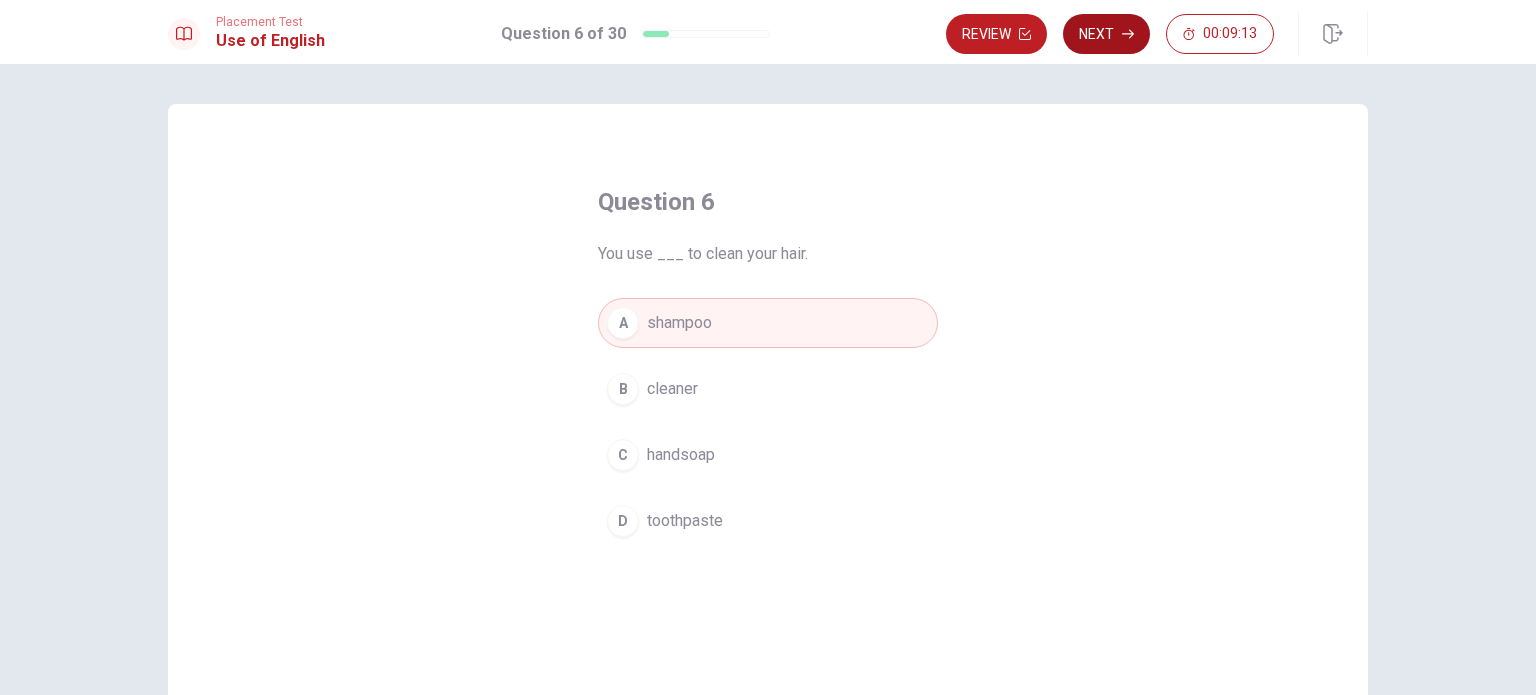 click on "Next" at bounding box center (1106, 34) 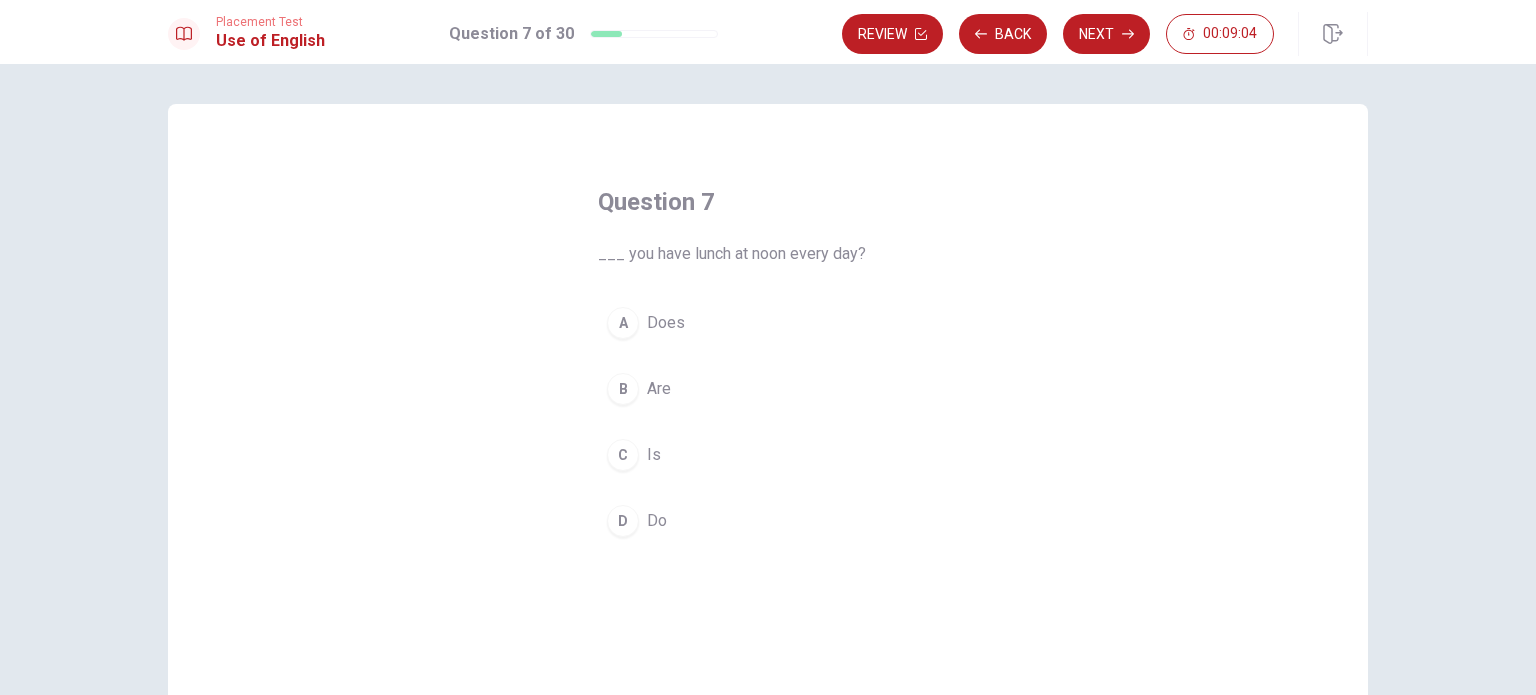 click on "D" at bounding box center [623, 521] 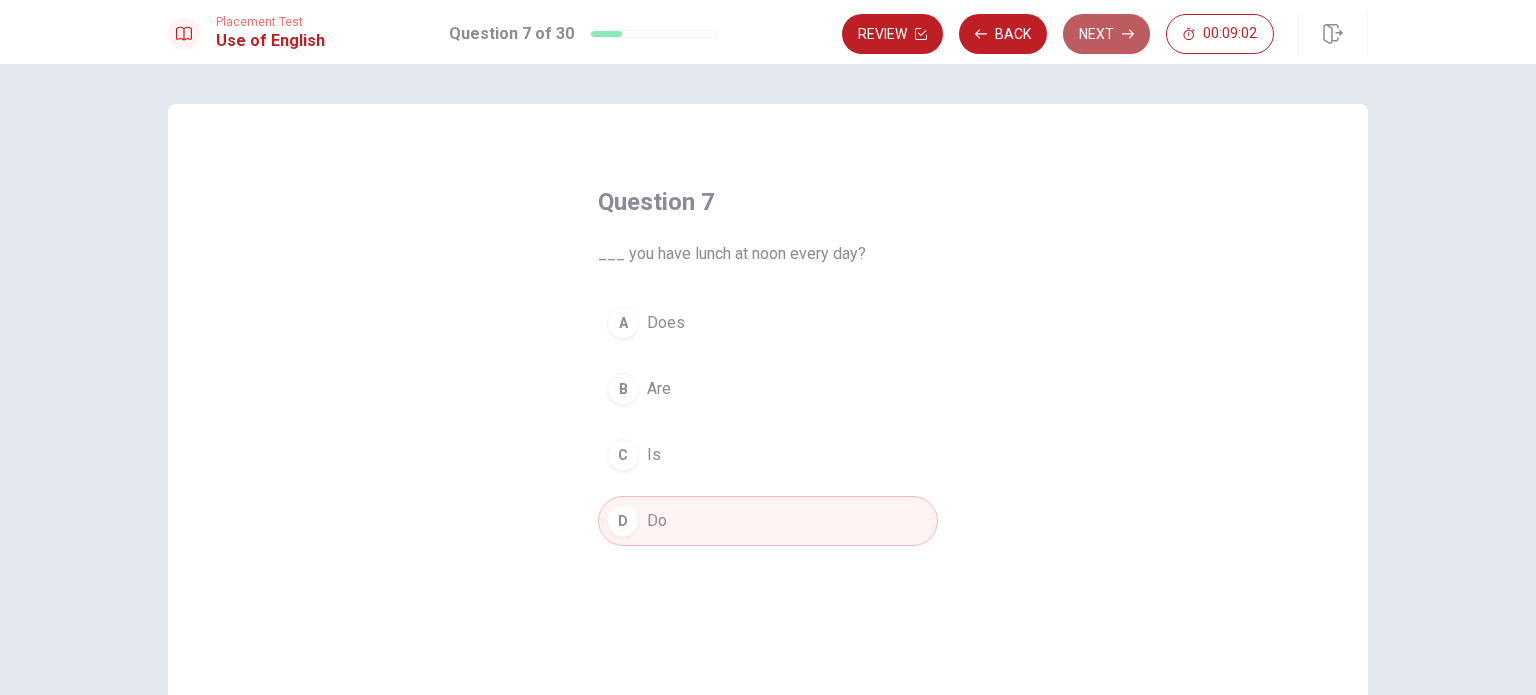 click on "Next" at bounding box center [1106, 34] 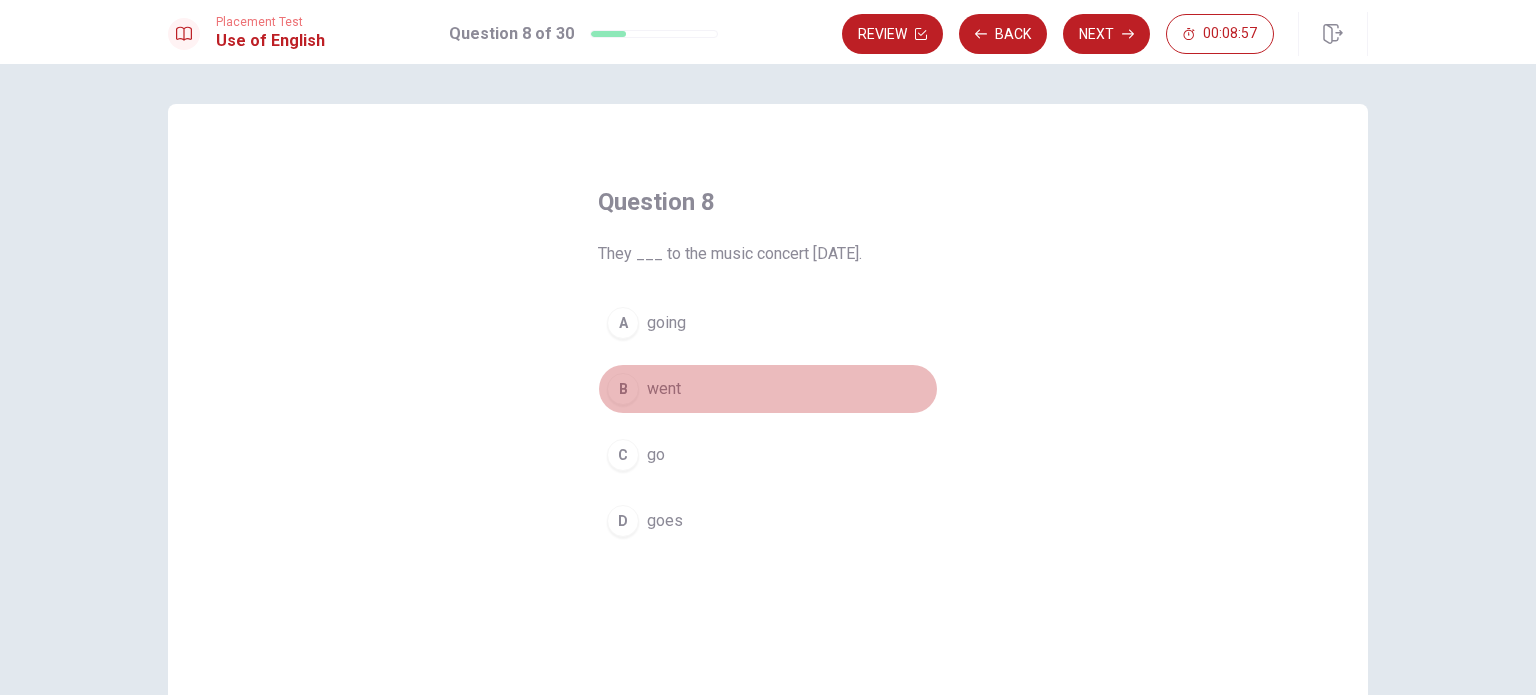 click on "B" at bounding box center [623, 389] 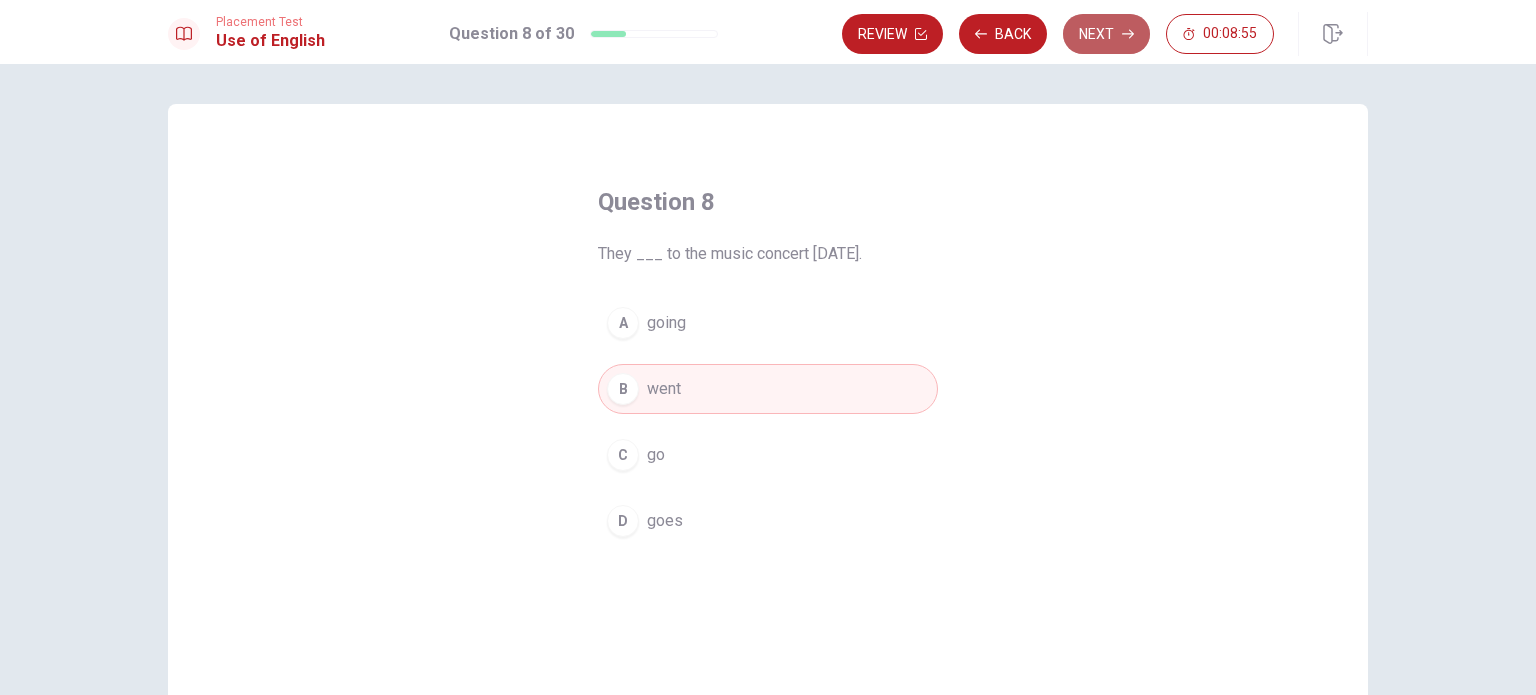click on "Next" at bounding box center [1106, 34] 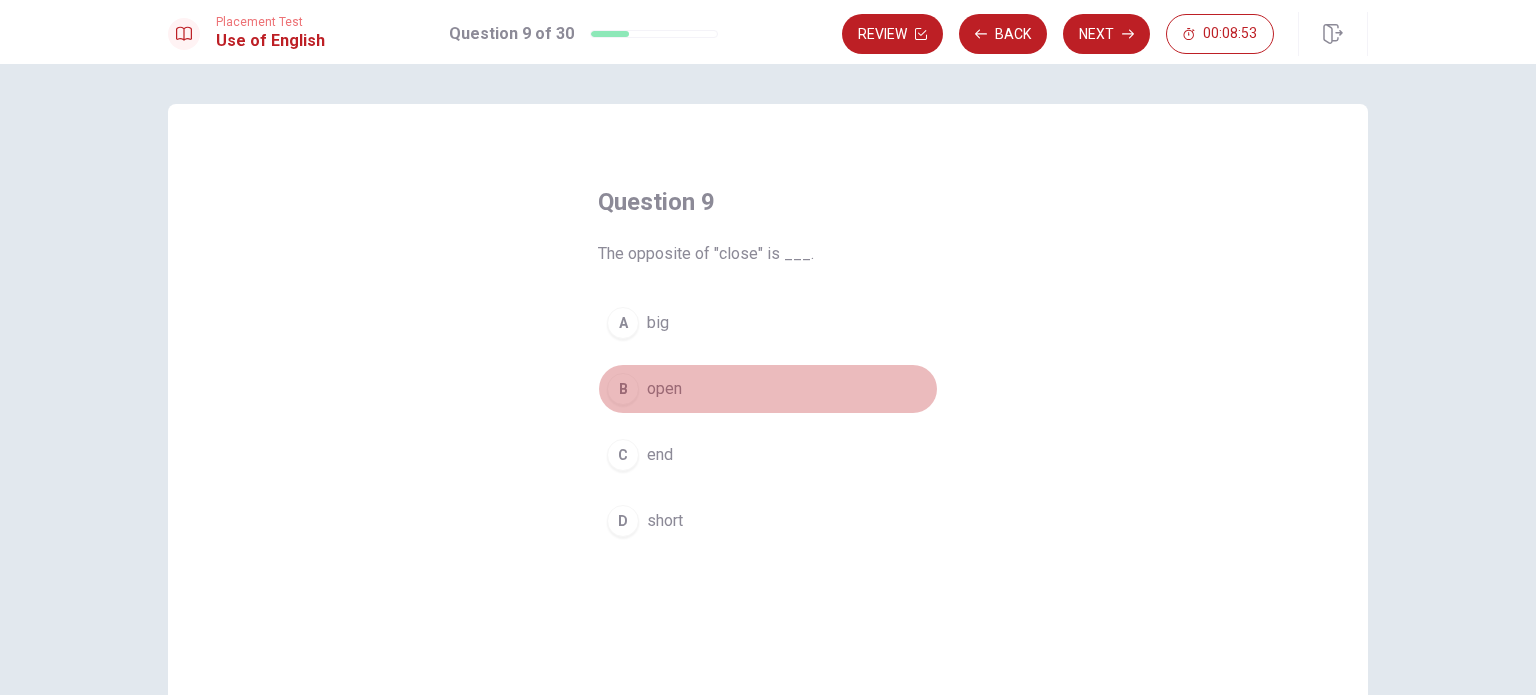 click on "B" at bounding box center [623, 389] 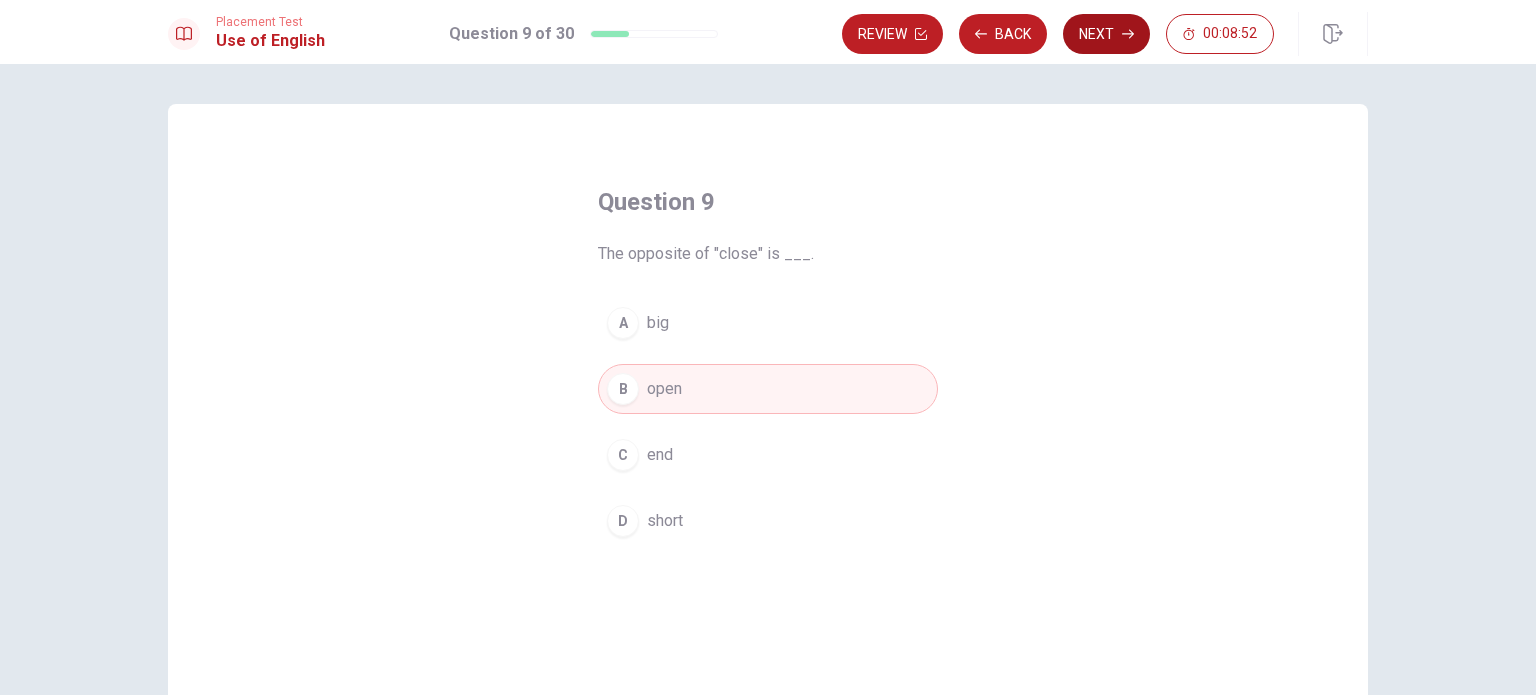 click on "Next" at bounding box center (1106, 34) 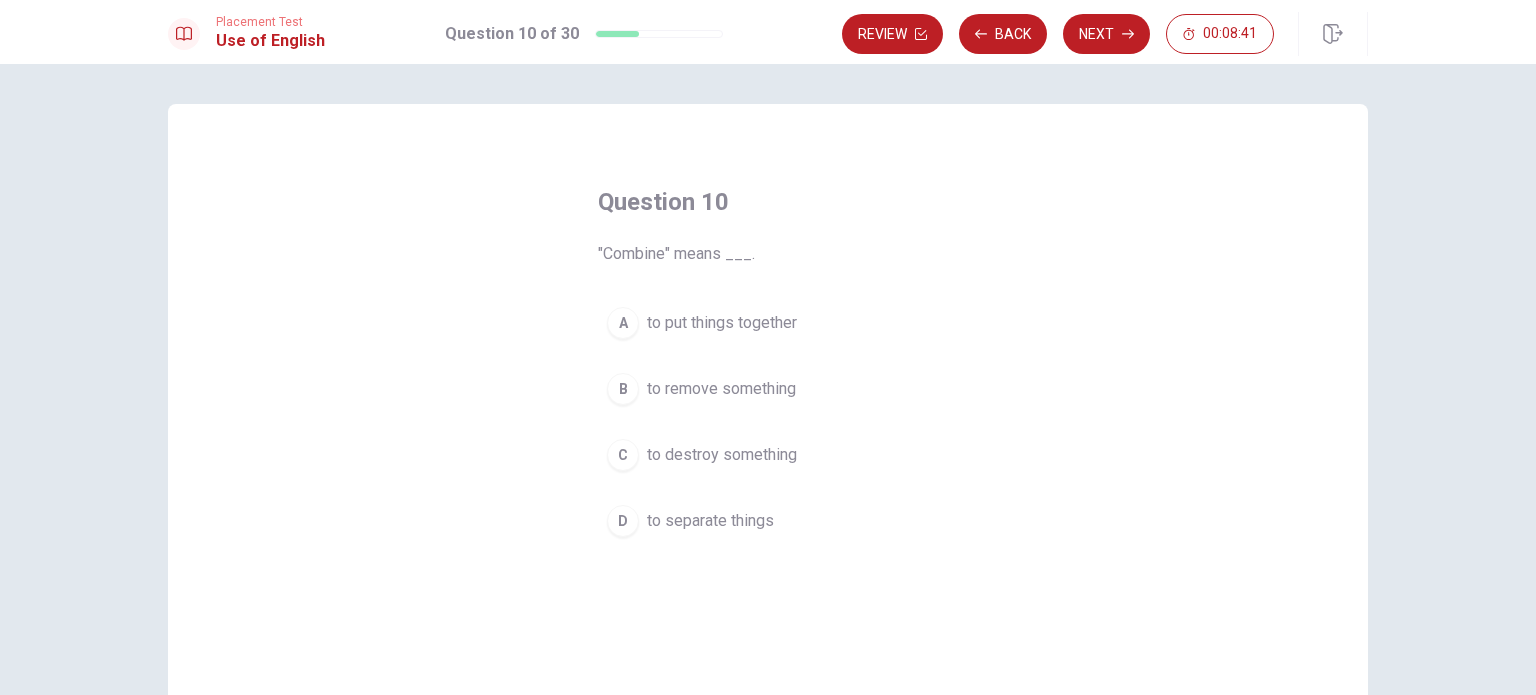 click on "A" at bounding box center [623, 323] 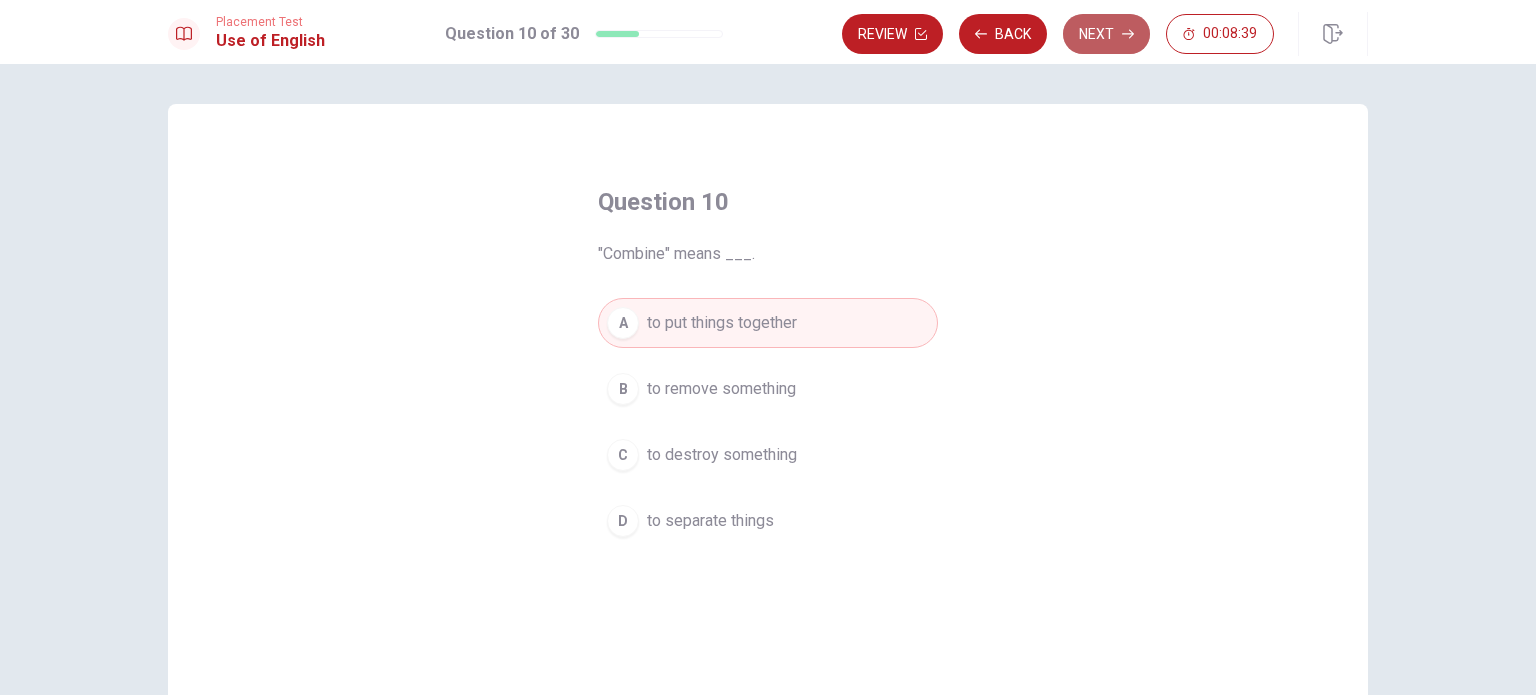 click 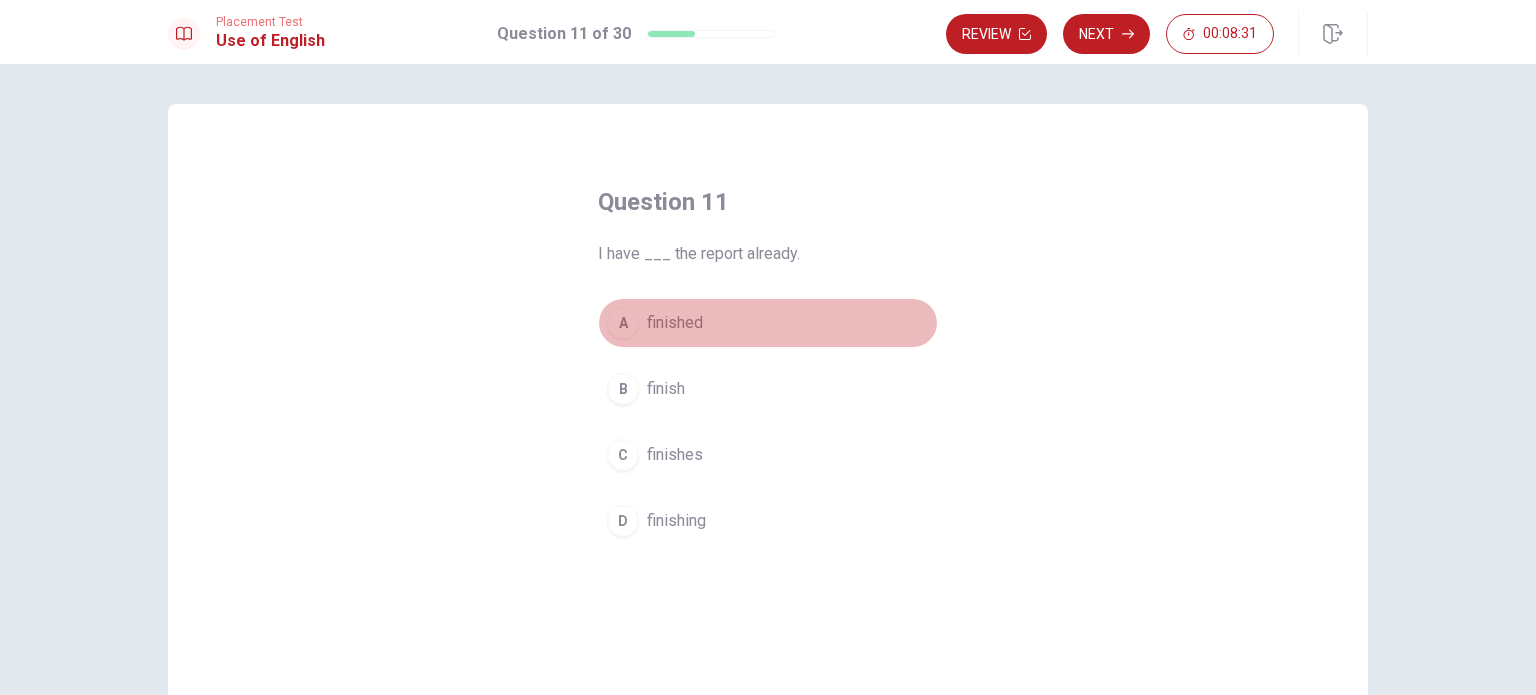 click on "finished" at bounding box center (675, 323) 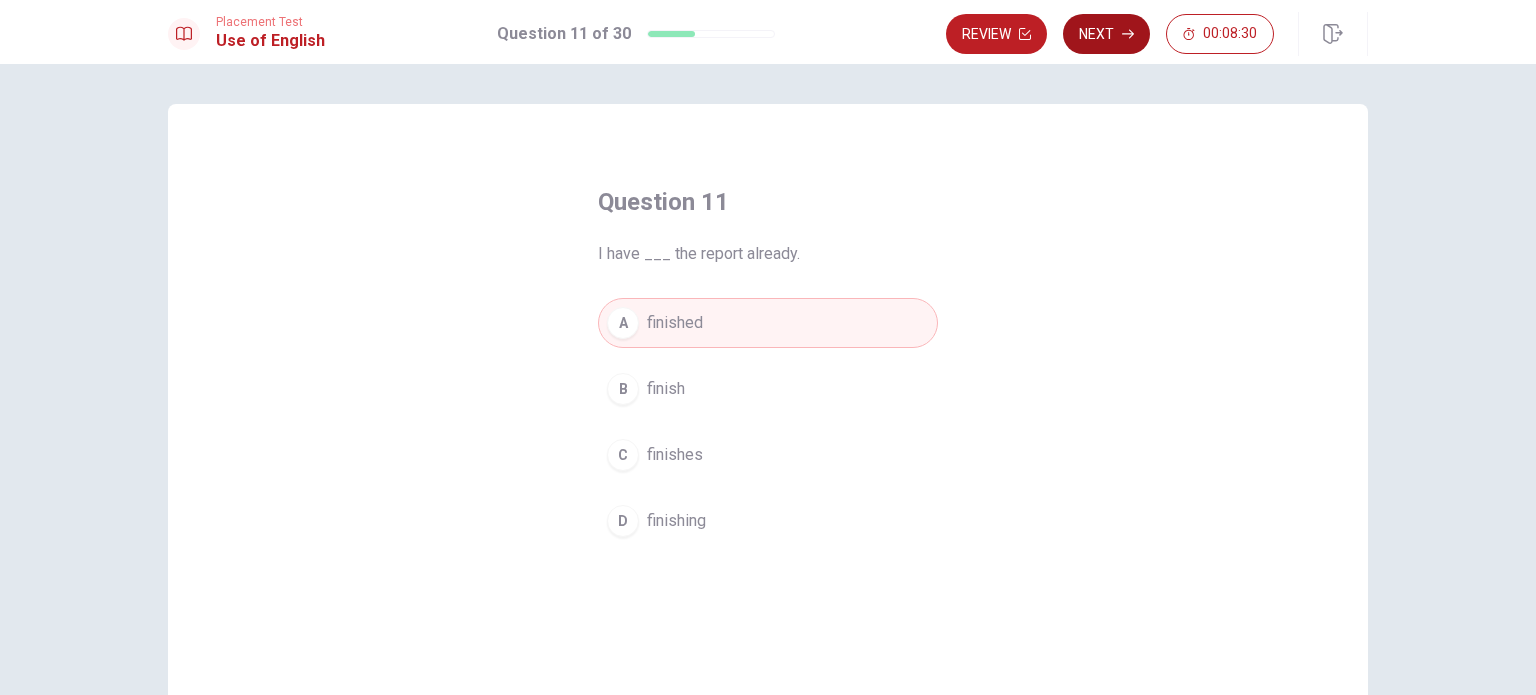 click on "Next" at bounding box center (1106, 34) 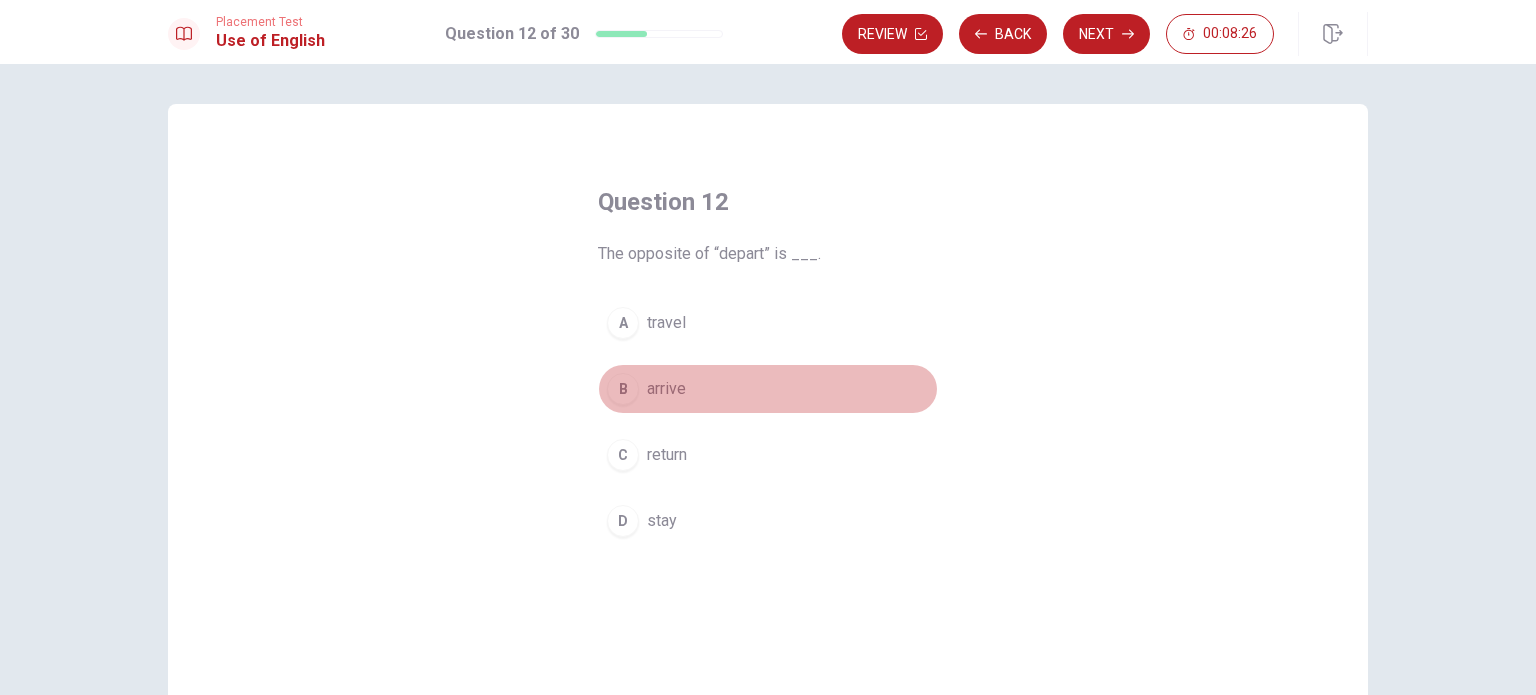 click on "B" at bounding box center [623, 389] 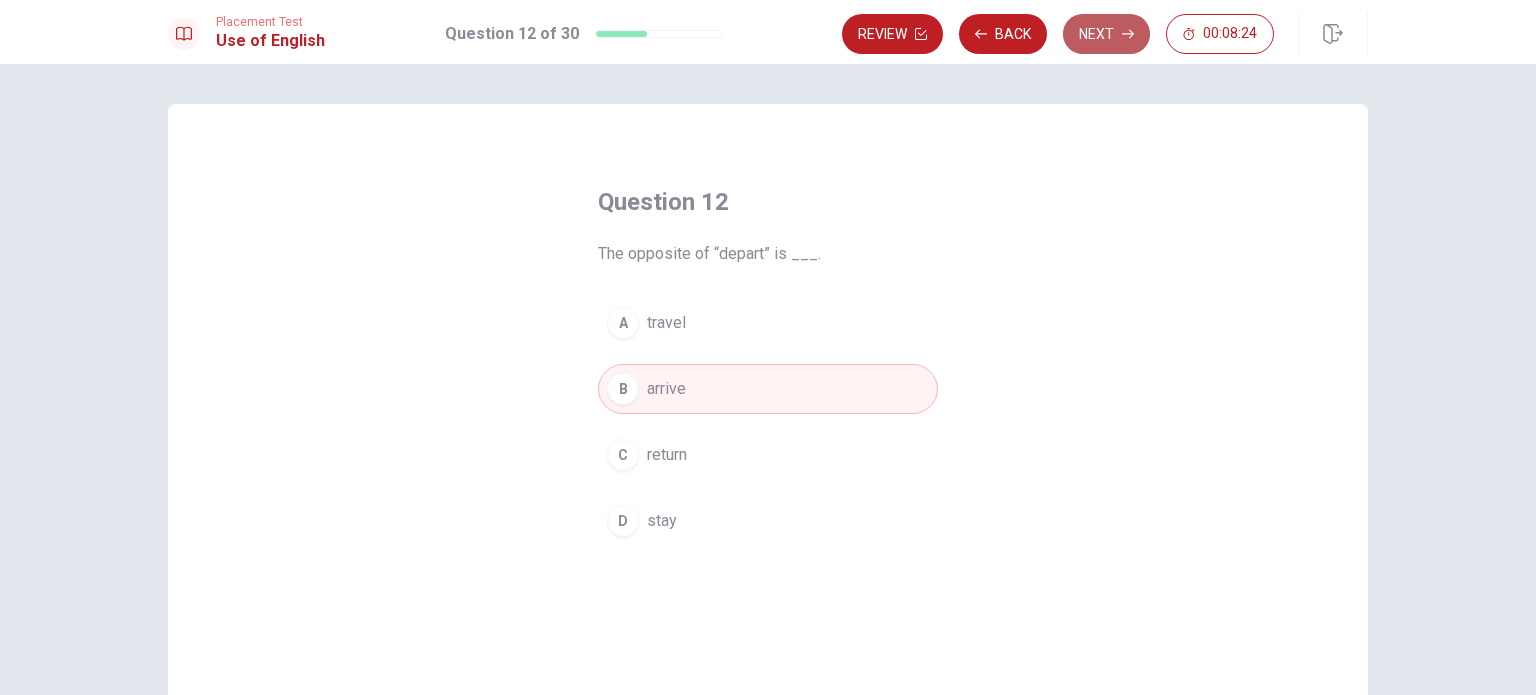 click on "Next" at bounding box center (1106, 34) 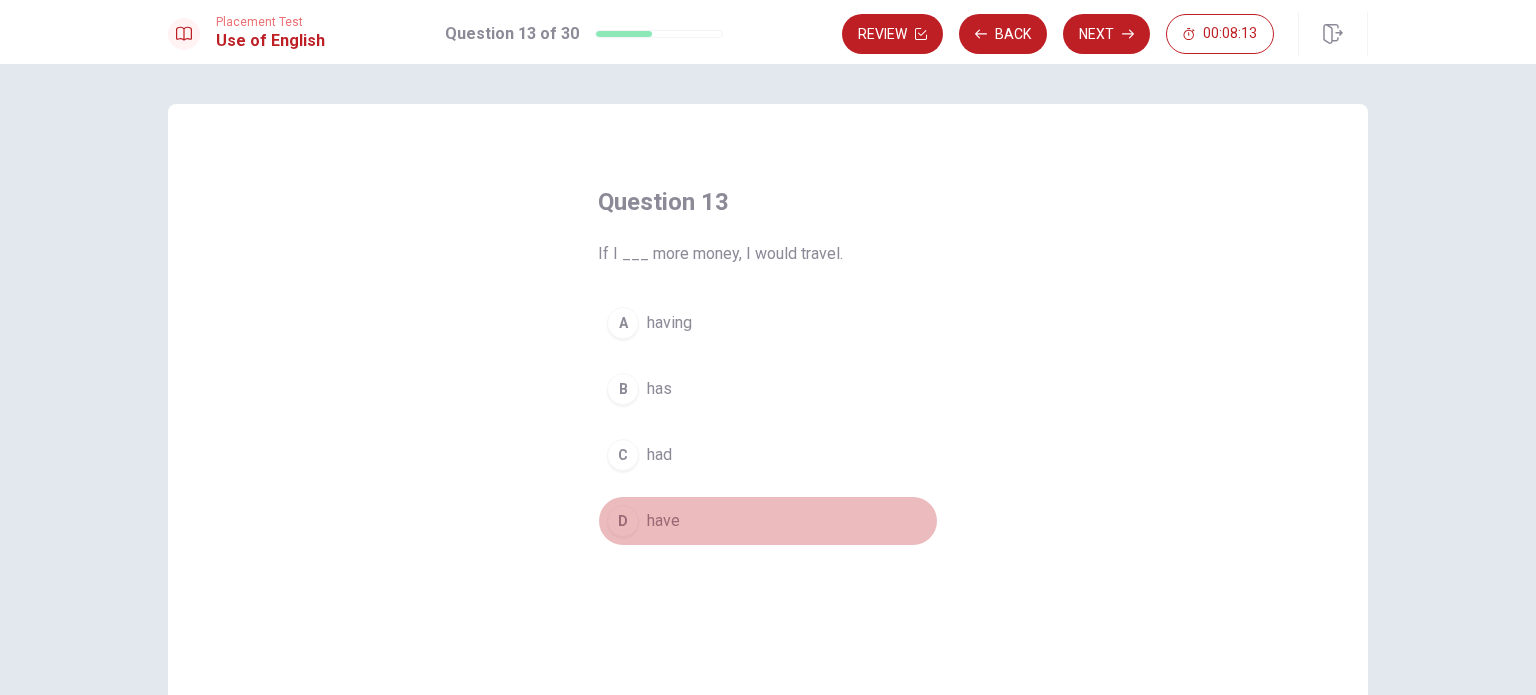 click on "have" at bounding box center (663, 521) 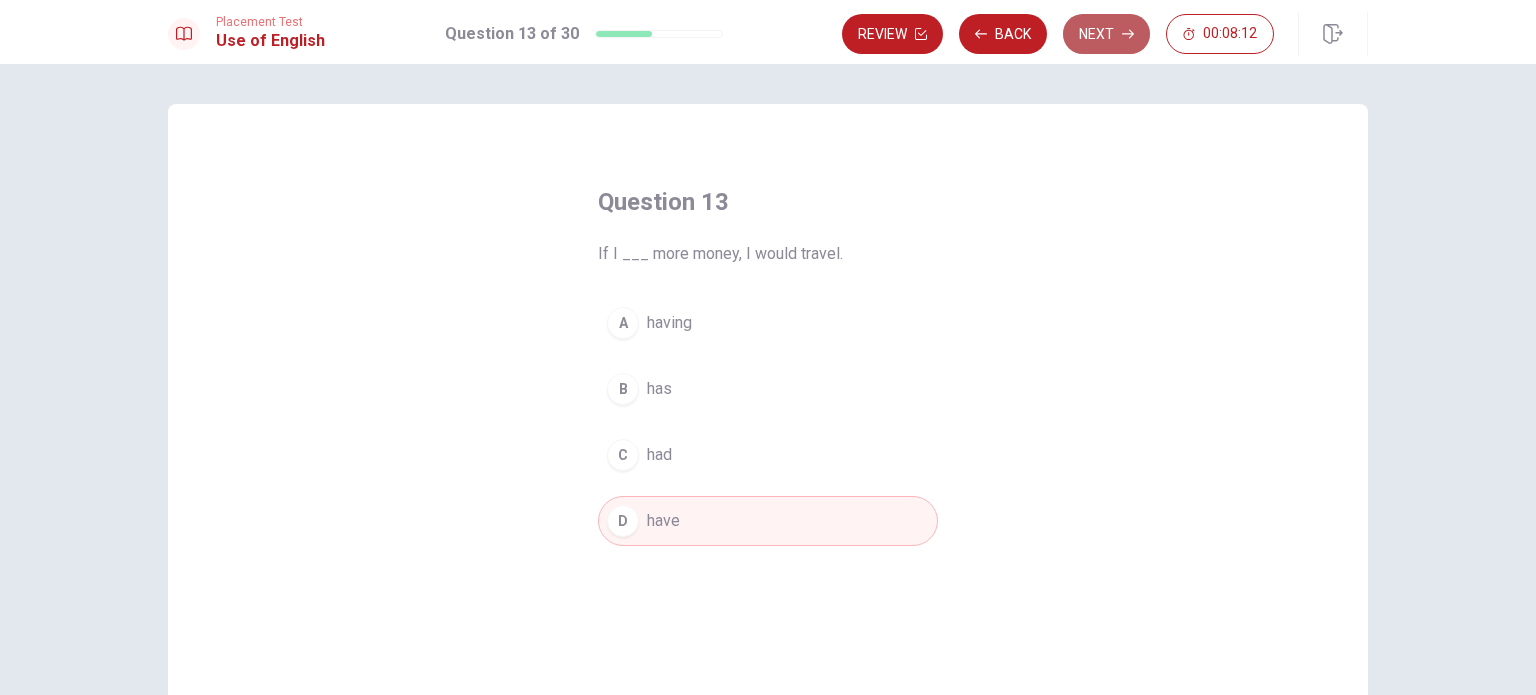 click on "Next" at bounding box center [1106, 34] 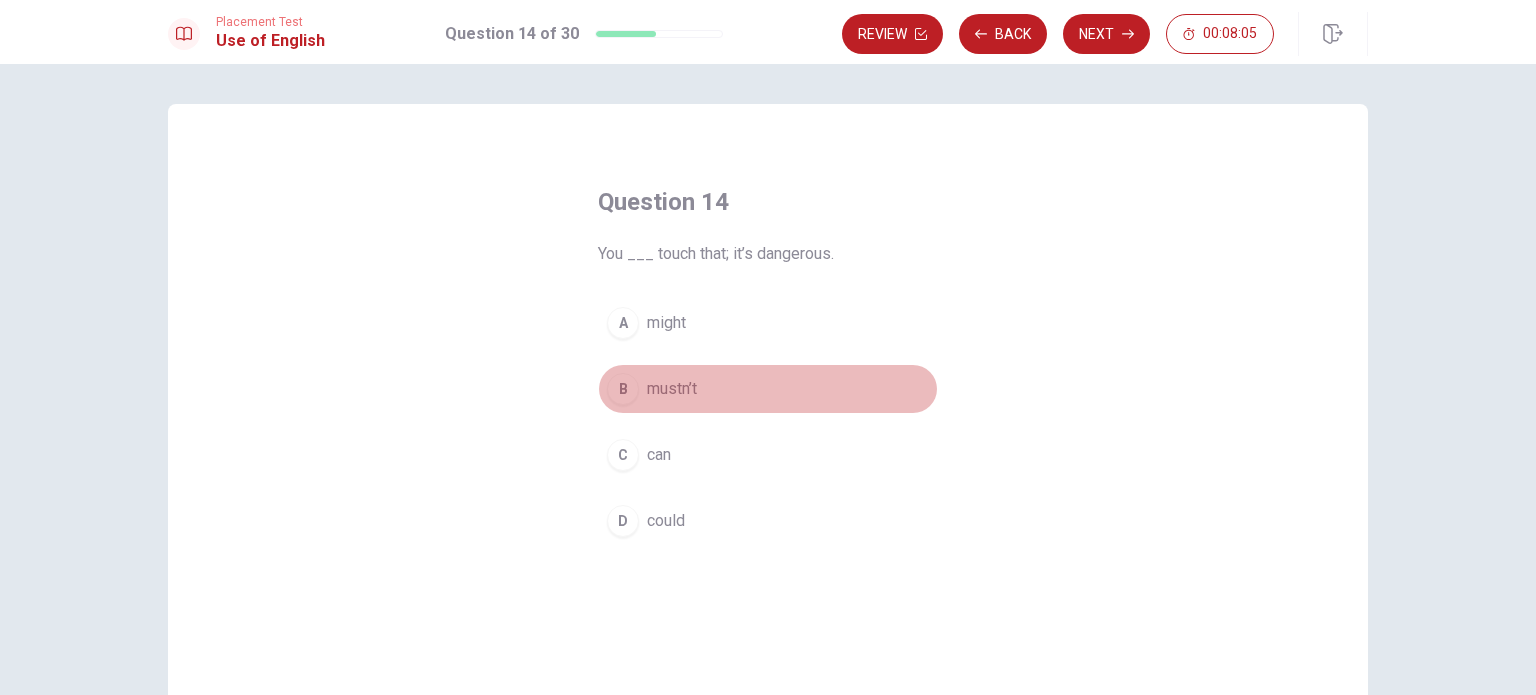 click on "mustn’t" at bounding box center (672, 389) 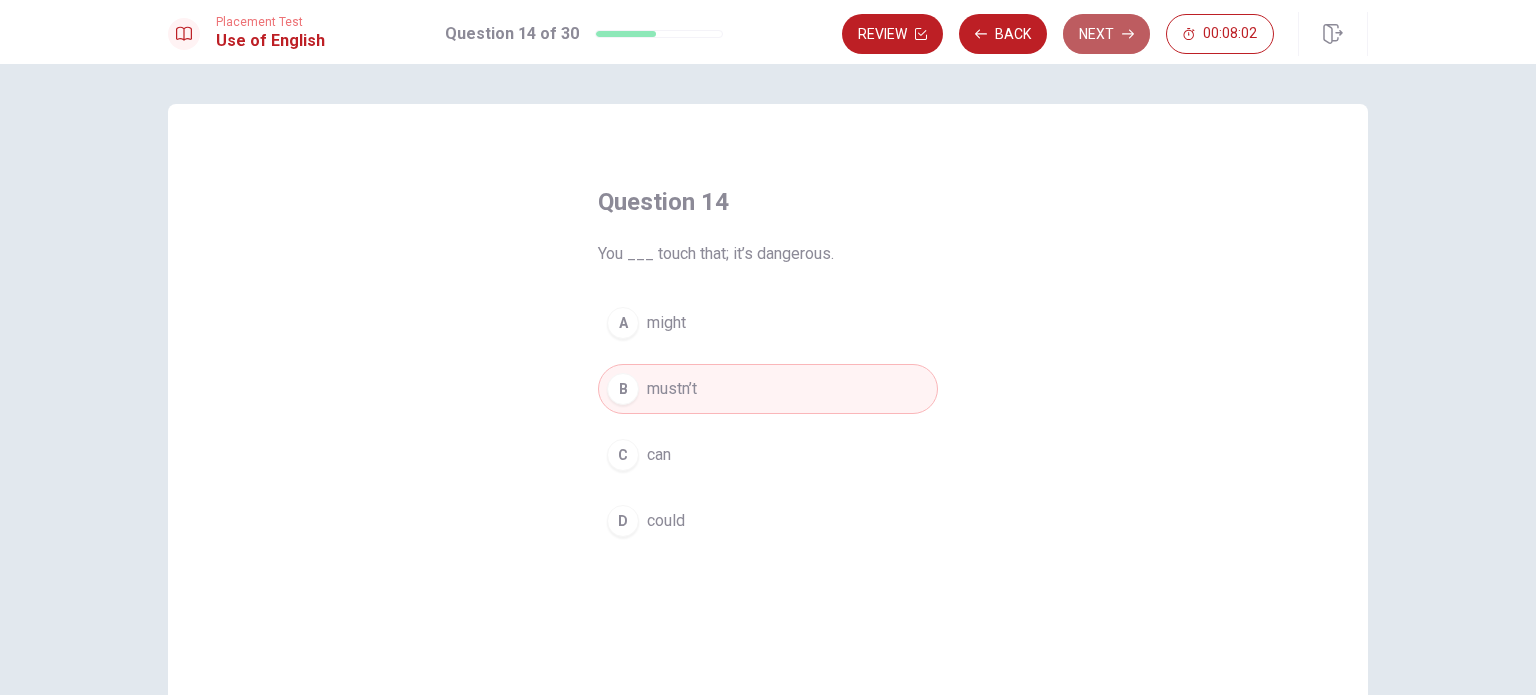 click on "Next" at bounding box center (1106, 34) 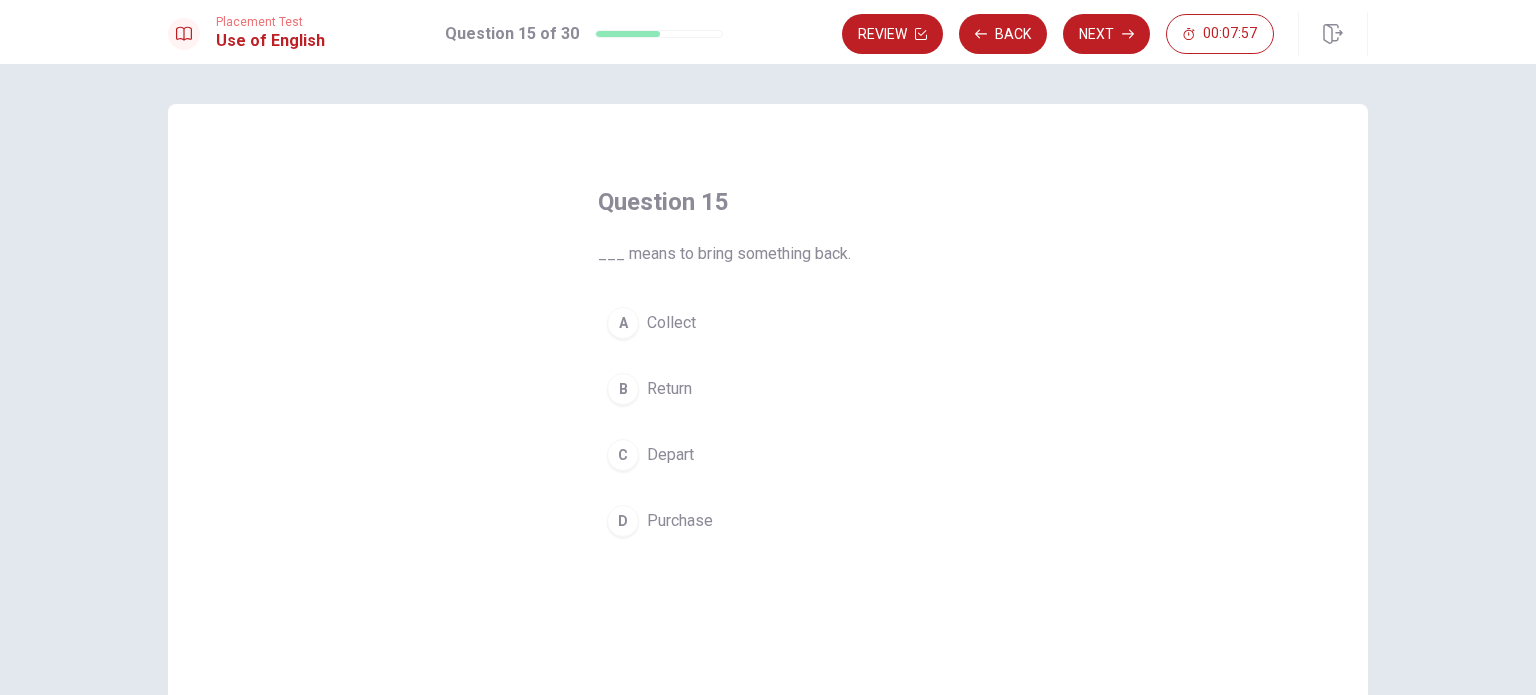 click on "B Return" at bounding box center (768, 389) 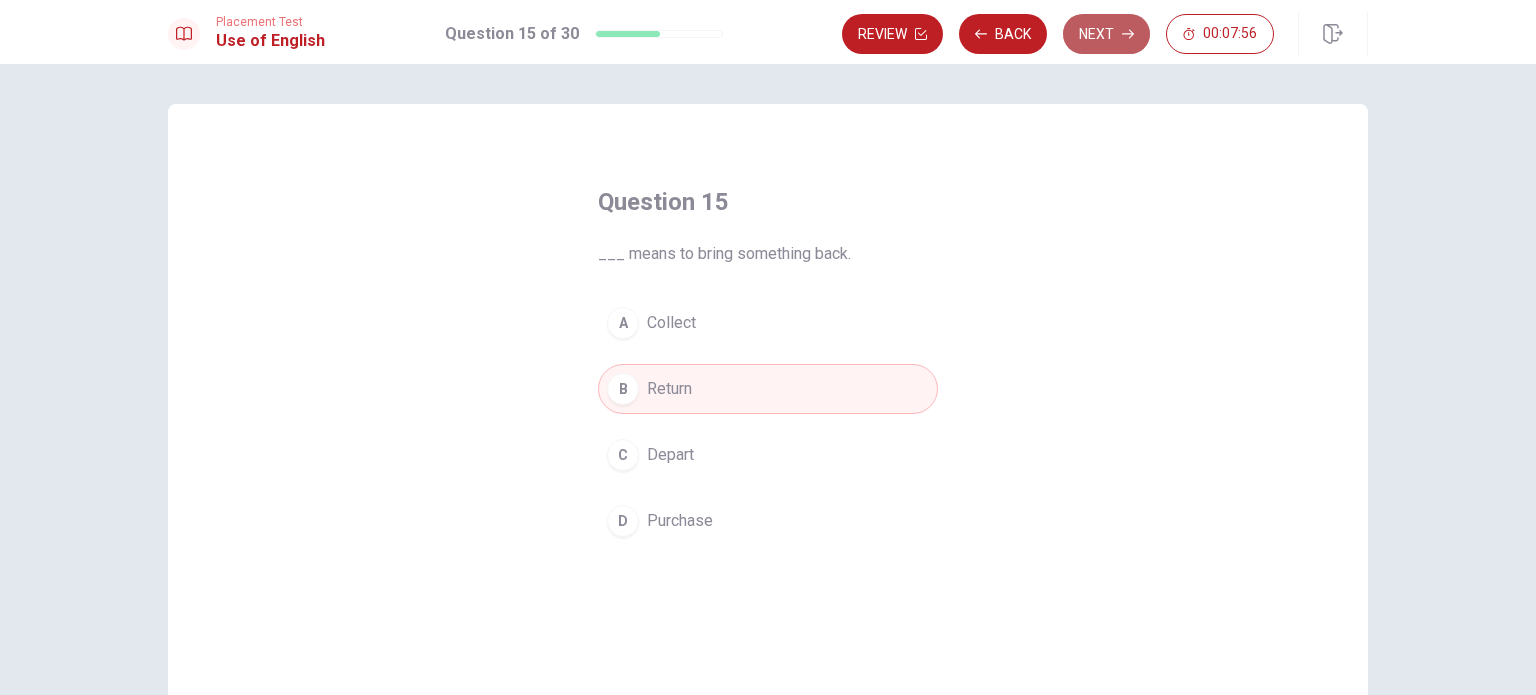 click on "Next" at bounding box center (1106, 34) 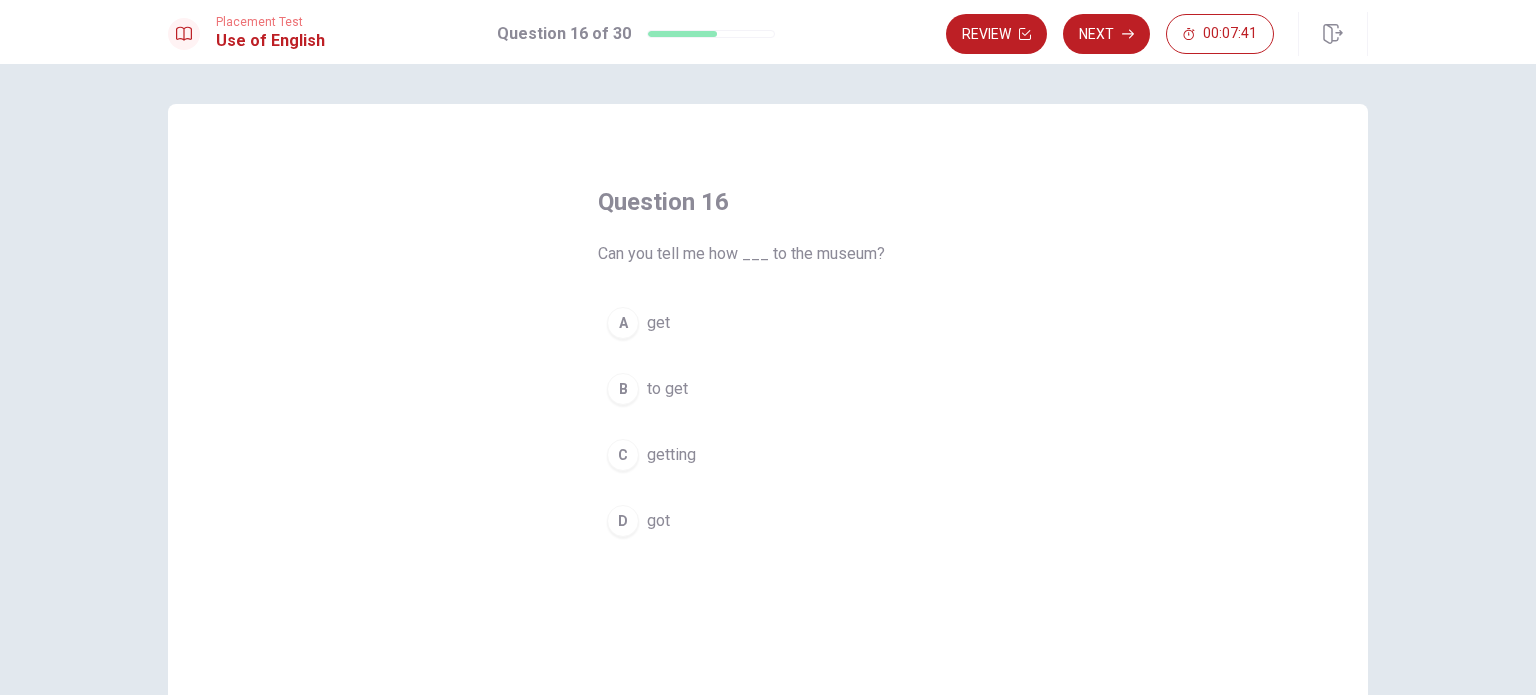 click on "to get" at bounding box center (667, 389) 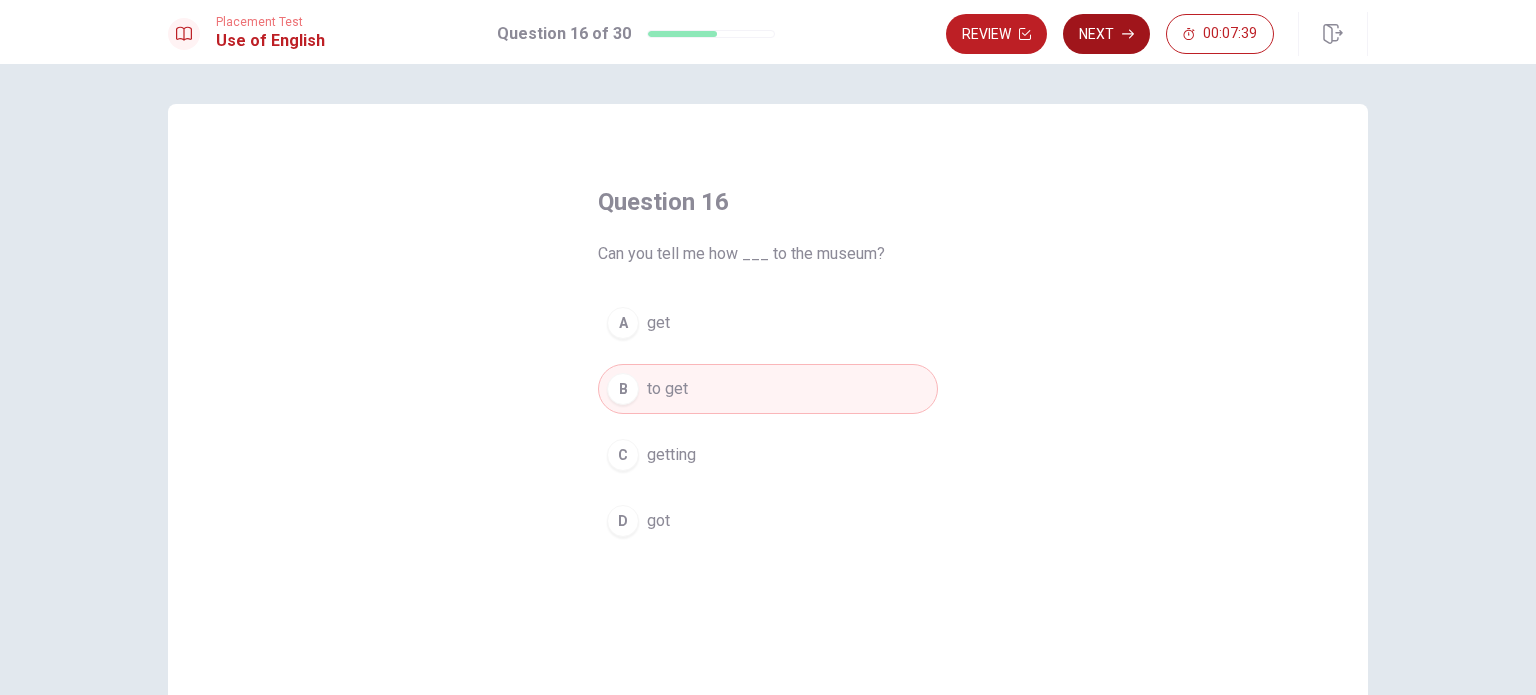 click on "Next" at bounding box center [1106, 34] 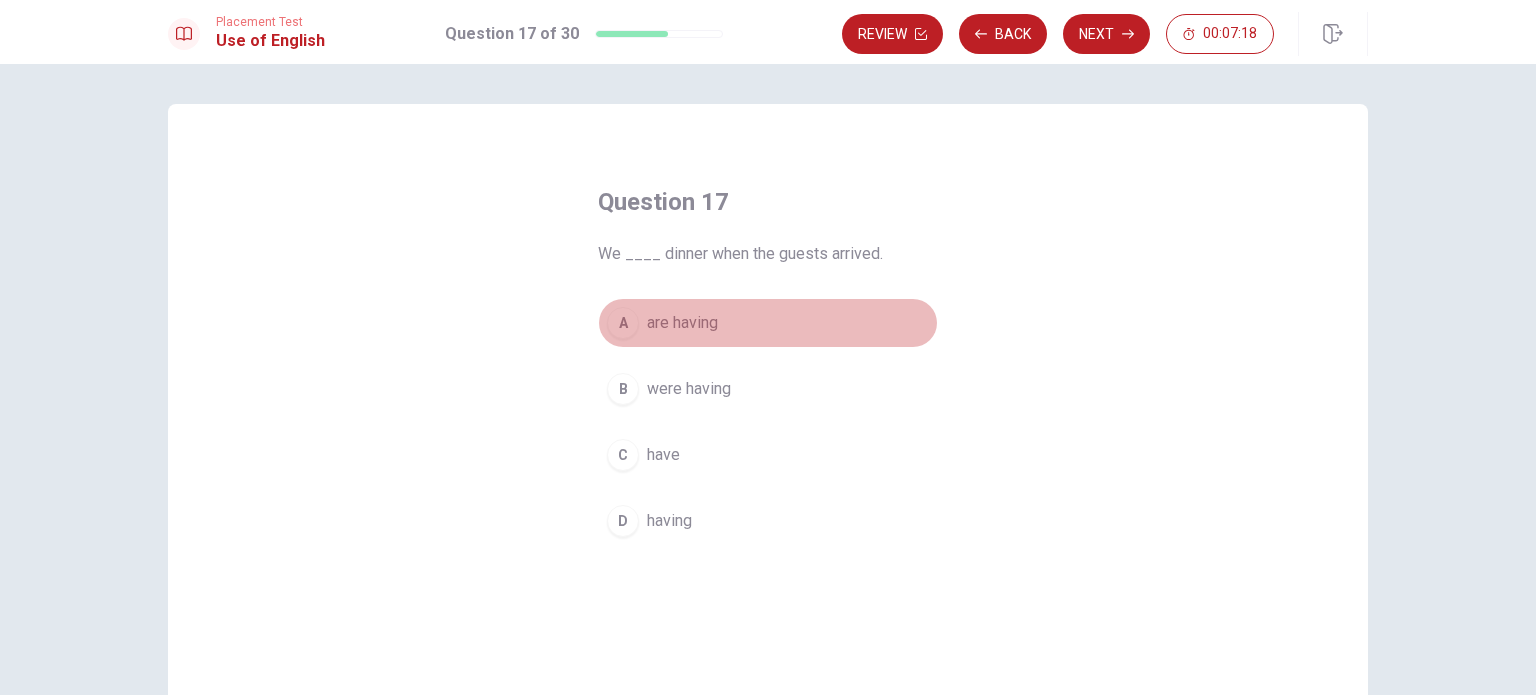 click on "are having" at bounding box center [682, 323] 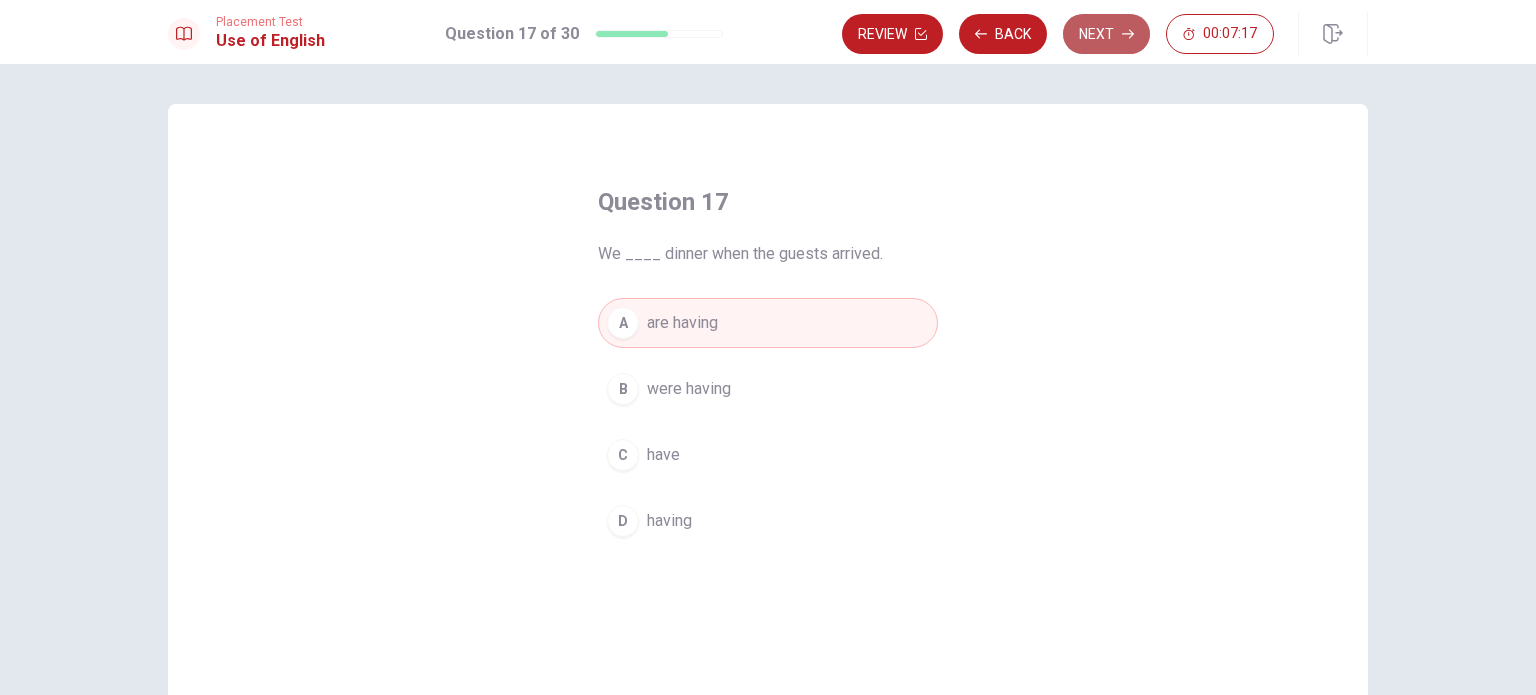 click on "Next" at bounding box center (1106, 34) 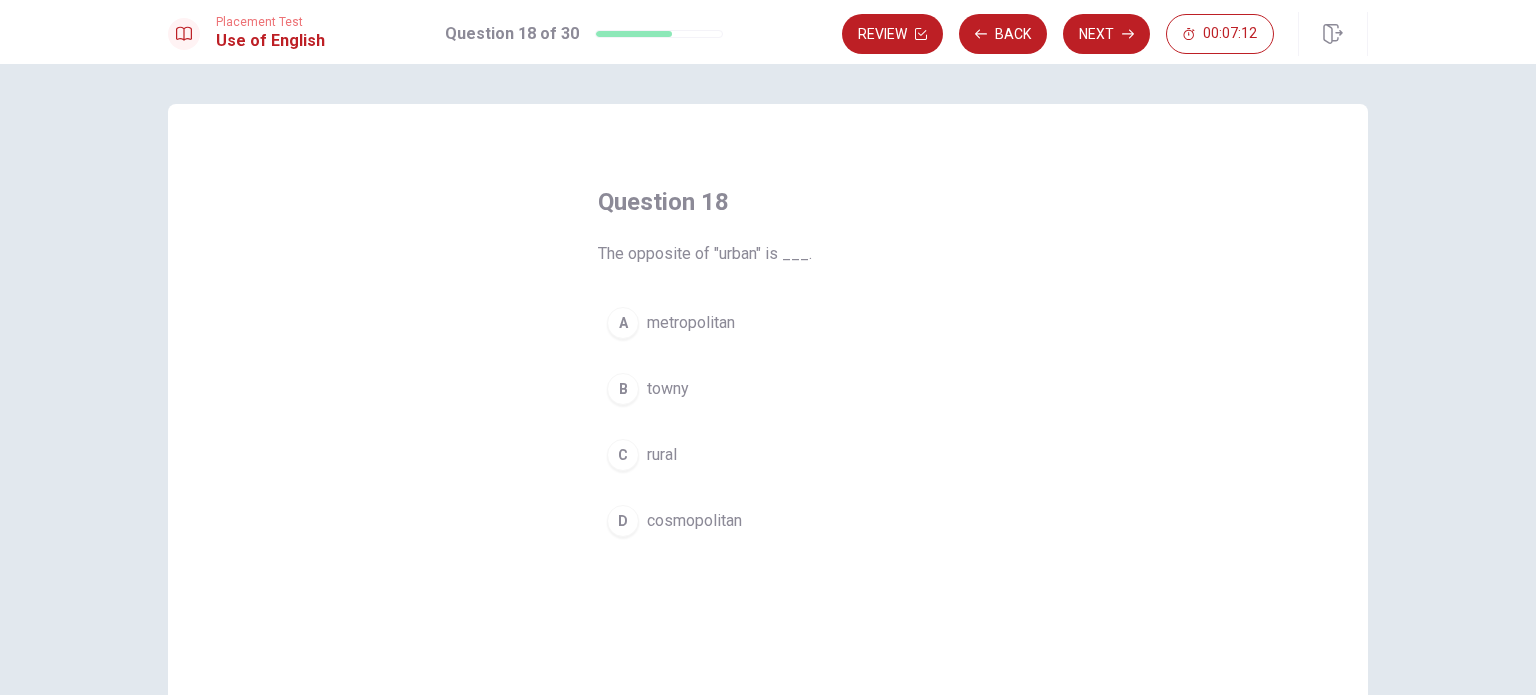 click on "rural" at bounding box center (662, 455) 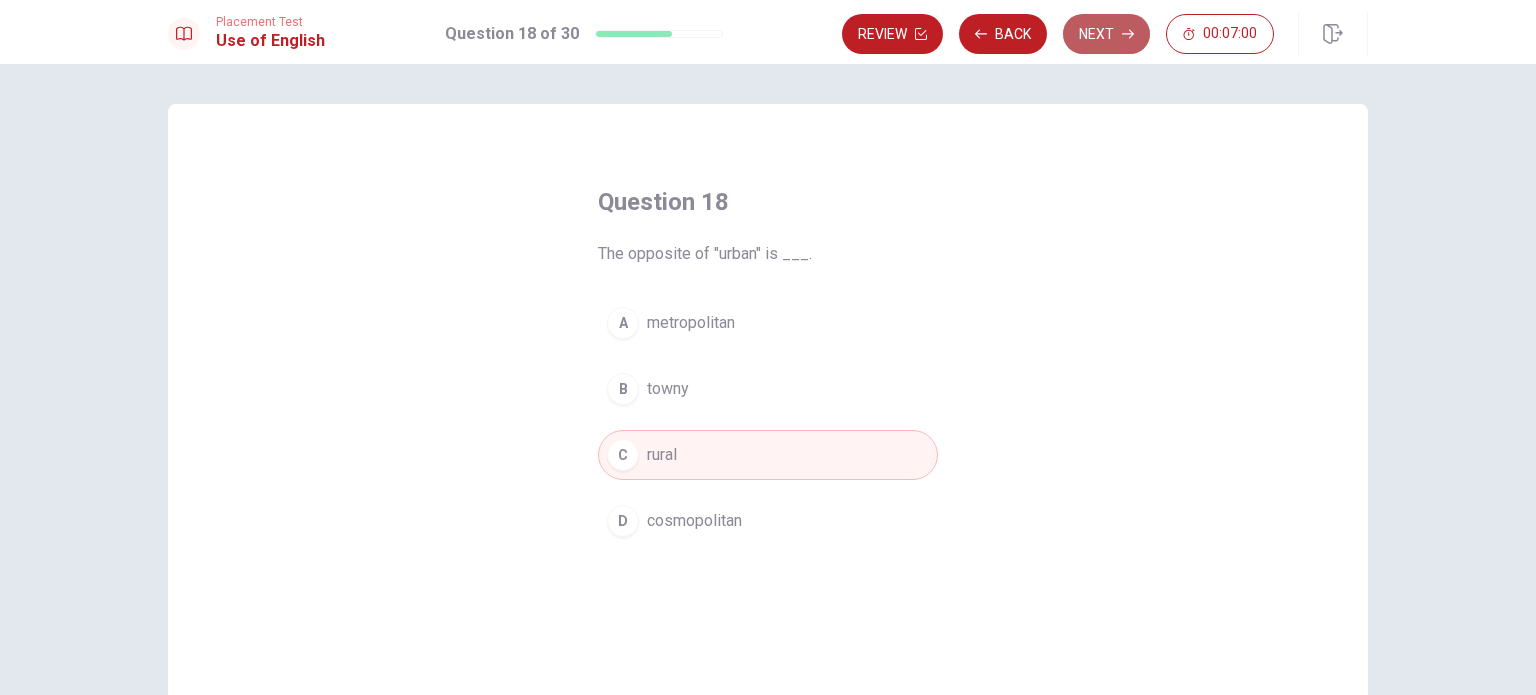 click on "Next" at bounding box center (1106, 34) 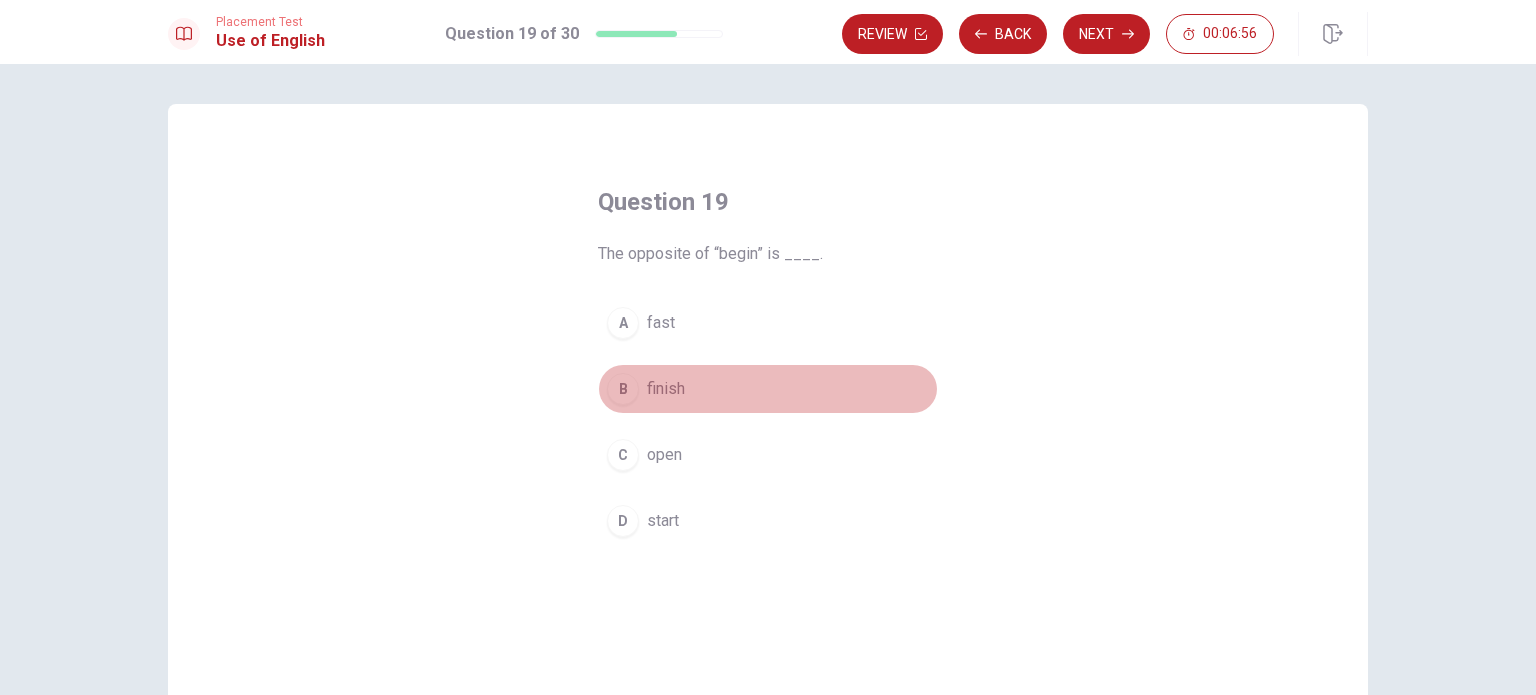 click on "B" at bounding box center [623, 389] 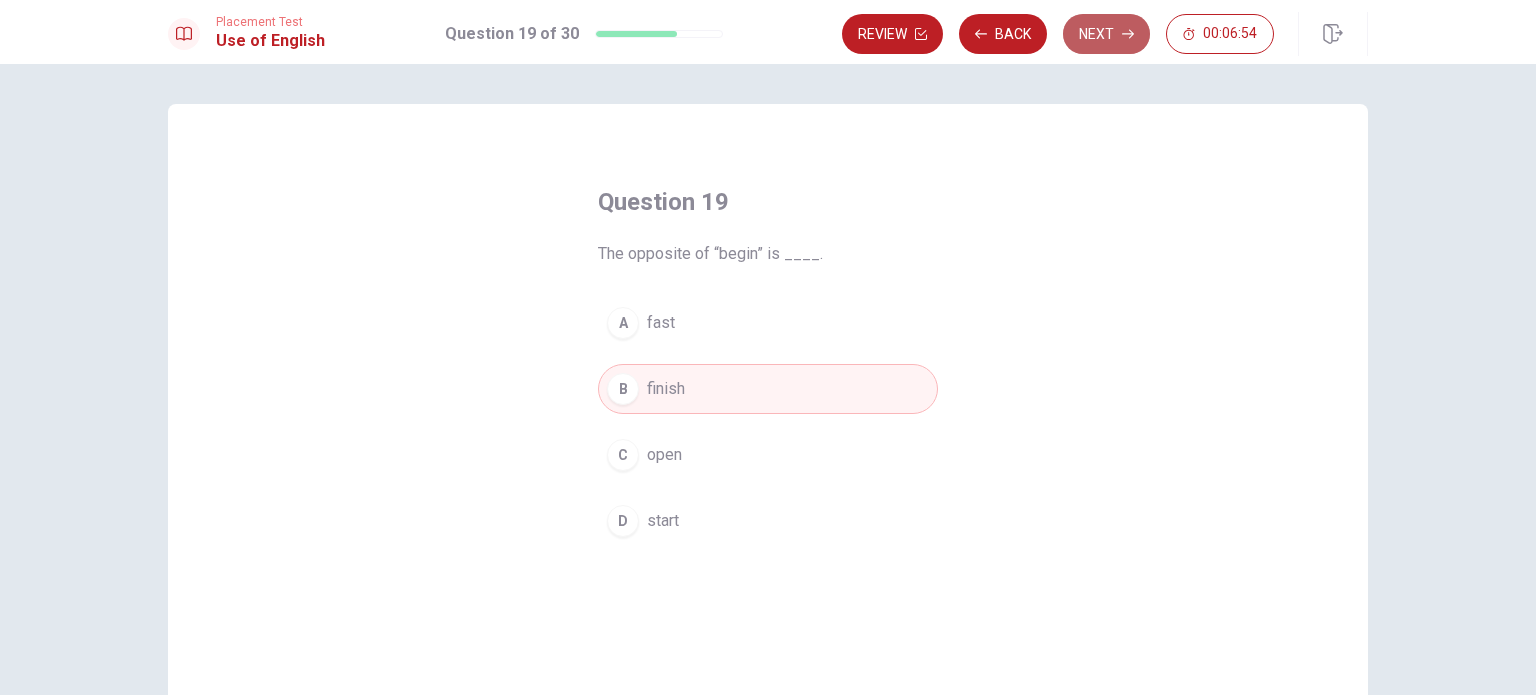 click on "Next" at bounding box center [1106, 34] 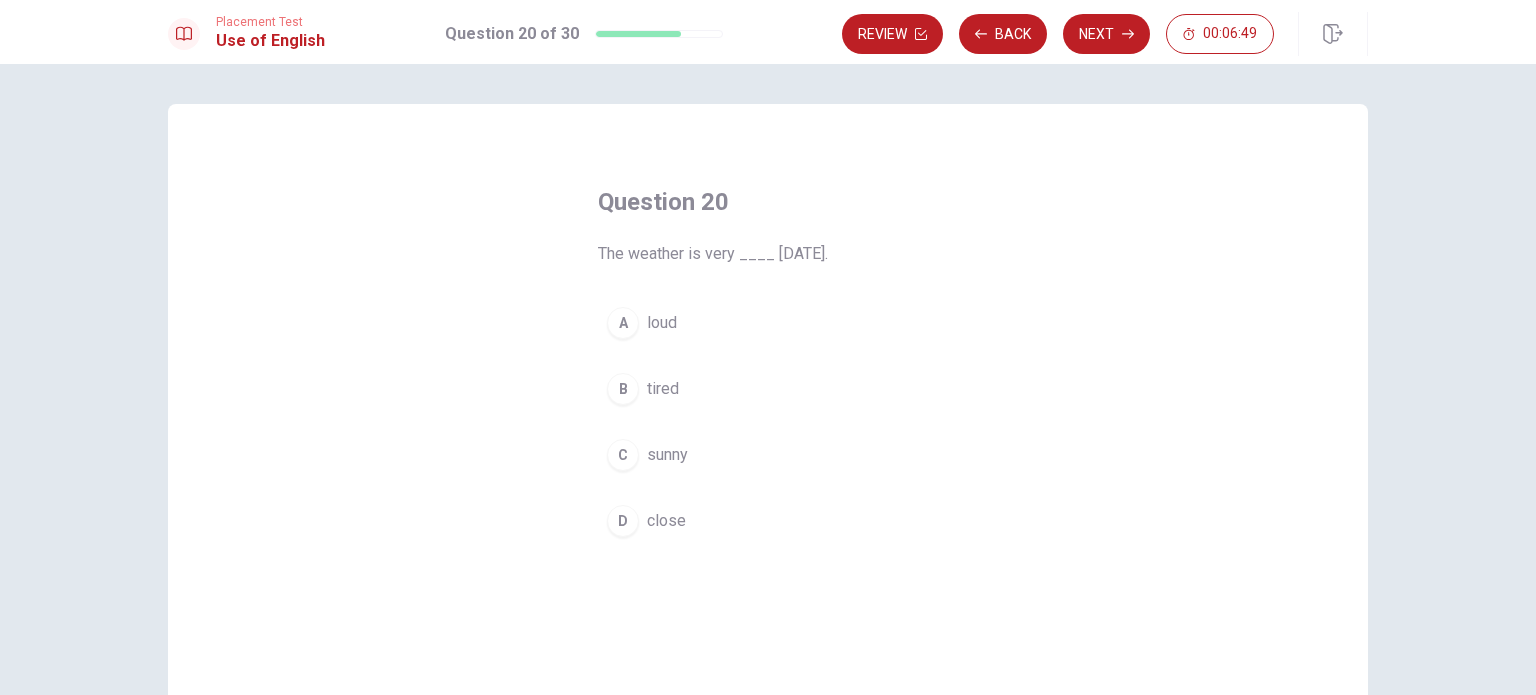 click on "C" at bounding box center [623, 455] 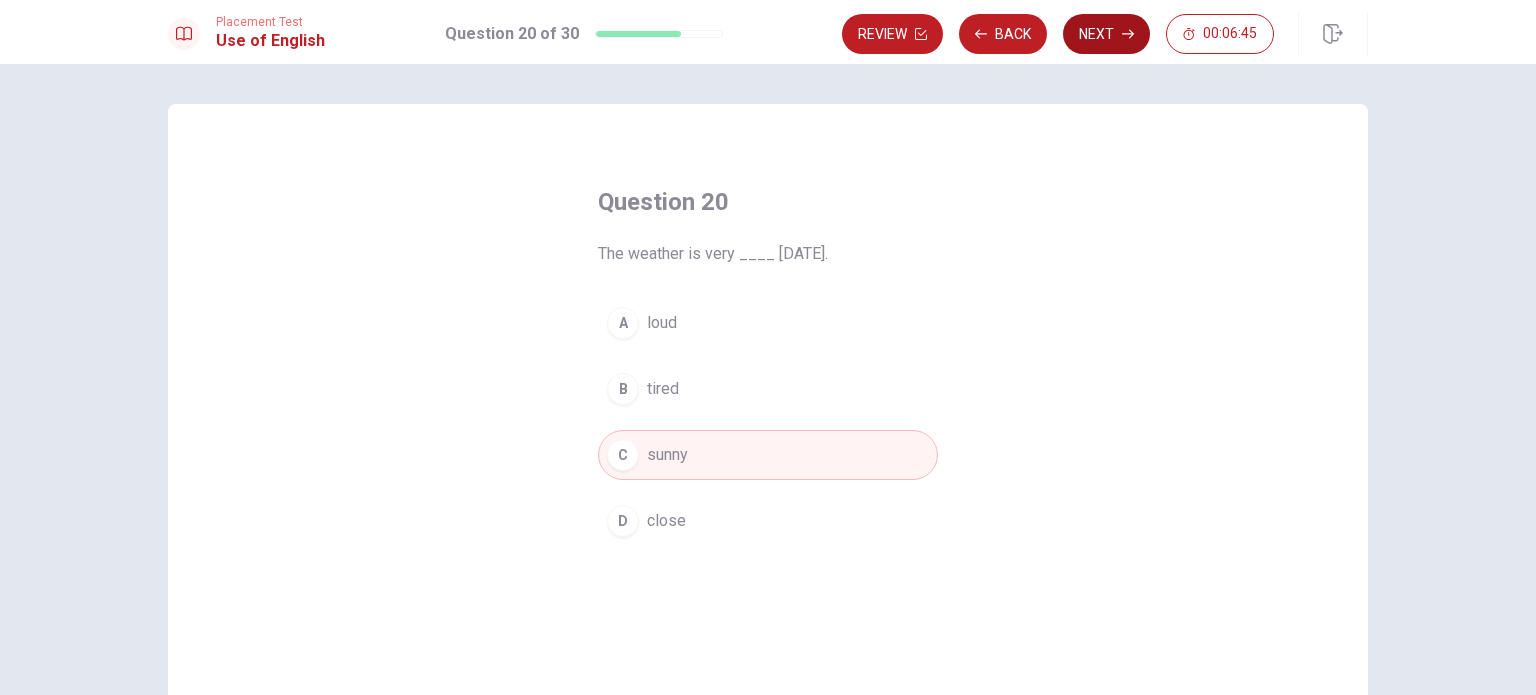 click on "Next" at bounding box center (1106, 34) 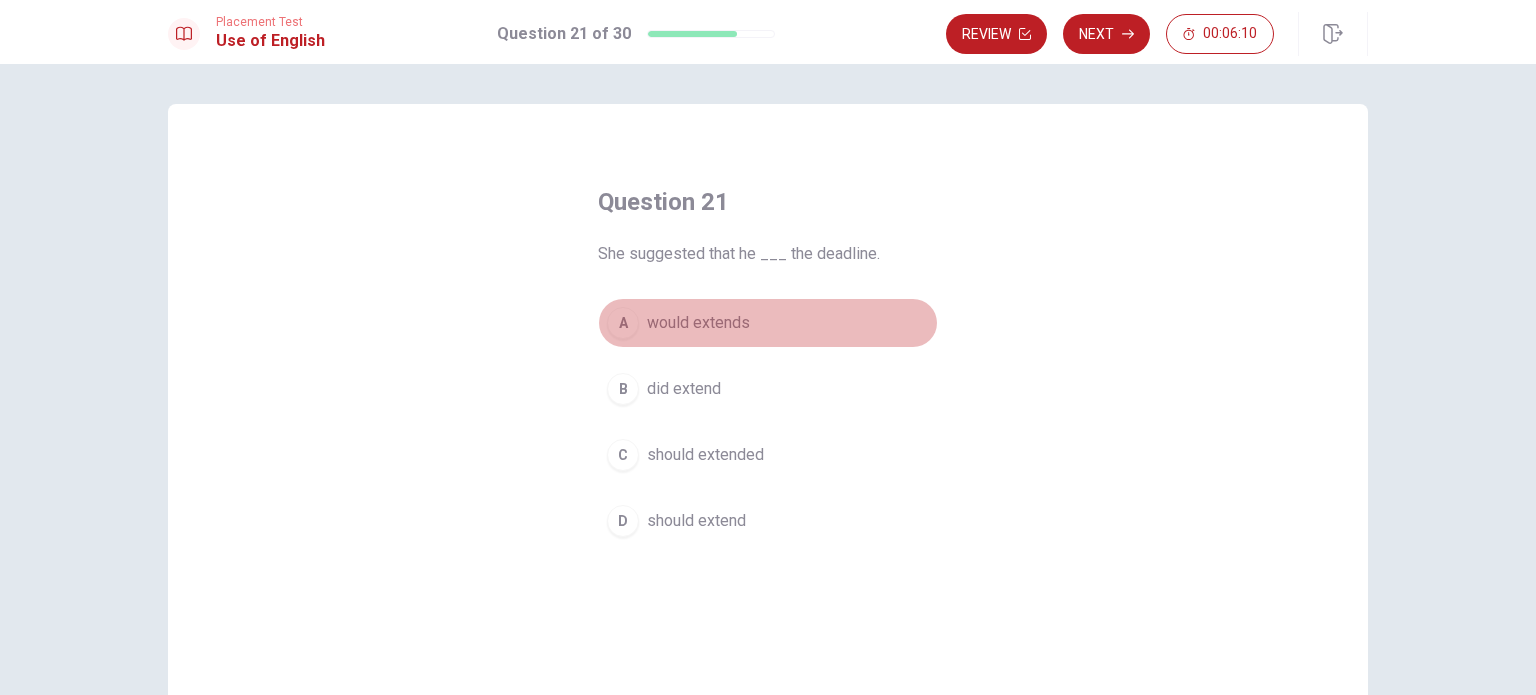 click on "would extends" at bounding box center [698, 323] 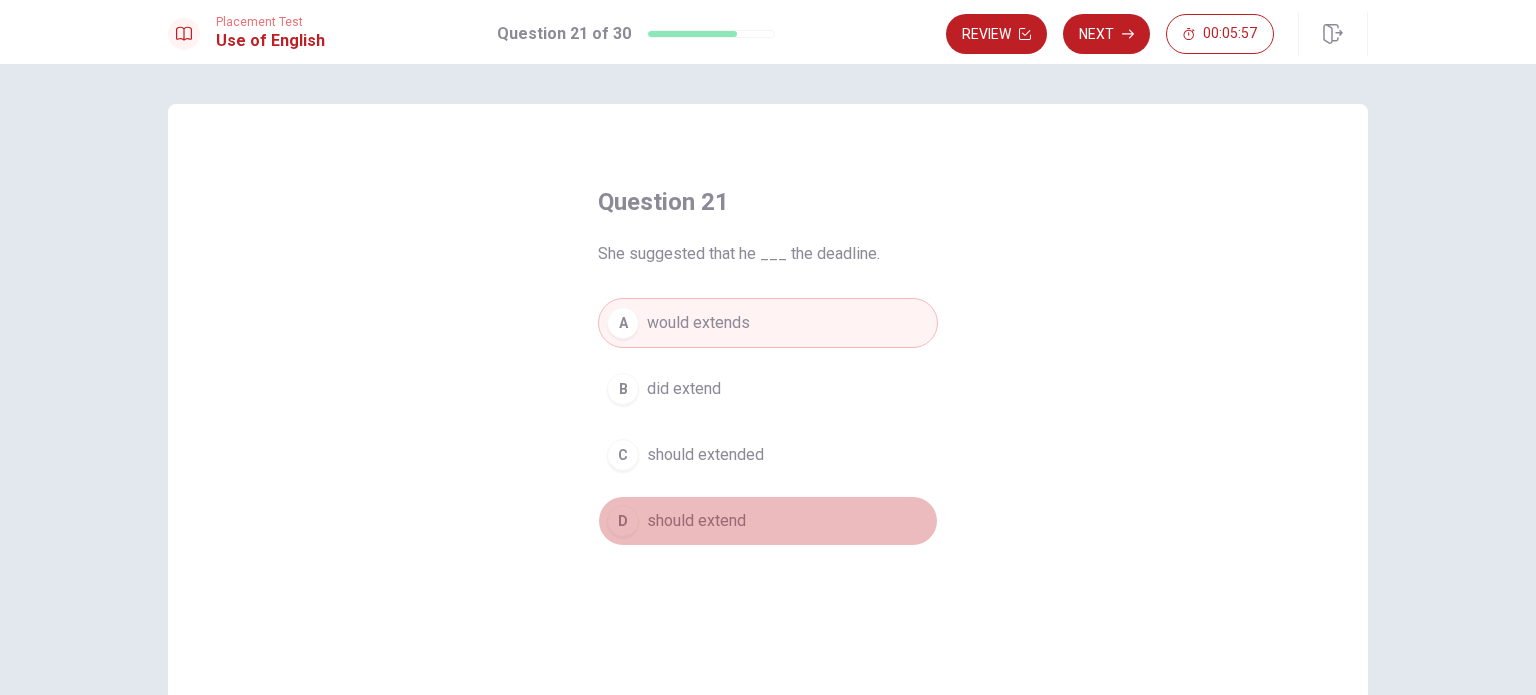 click on "should extend" at bounding box center (696, 521) 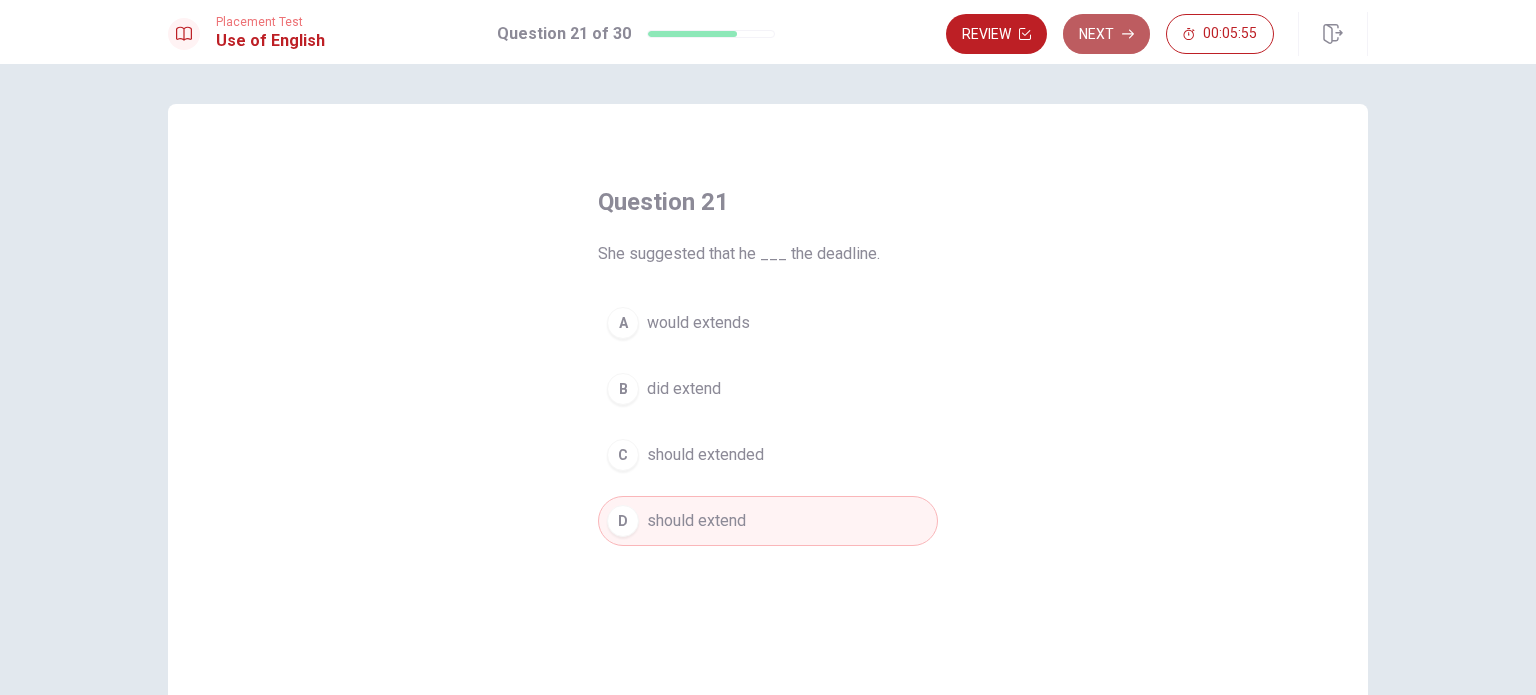 click on "Next" at bounding box center [1106, 34] 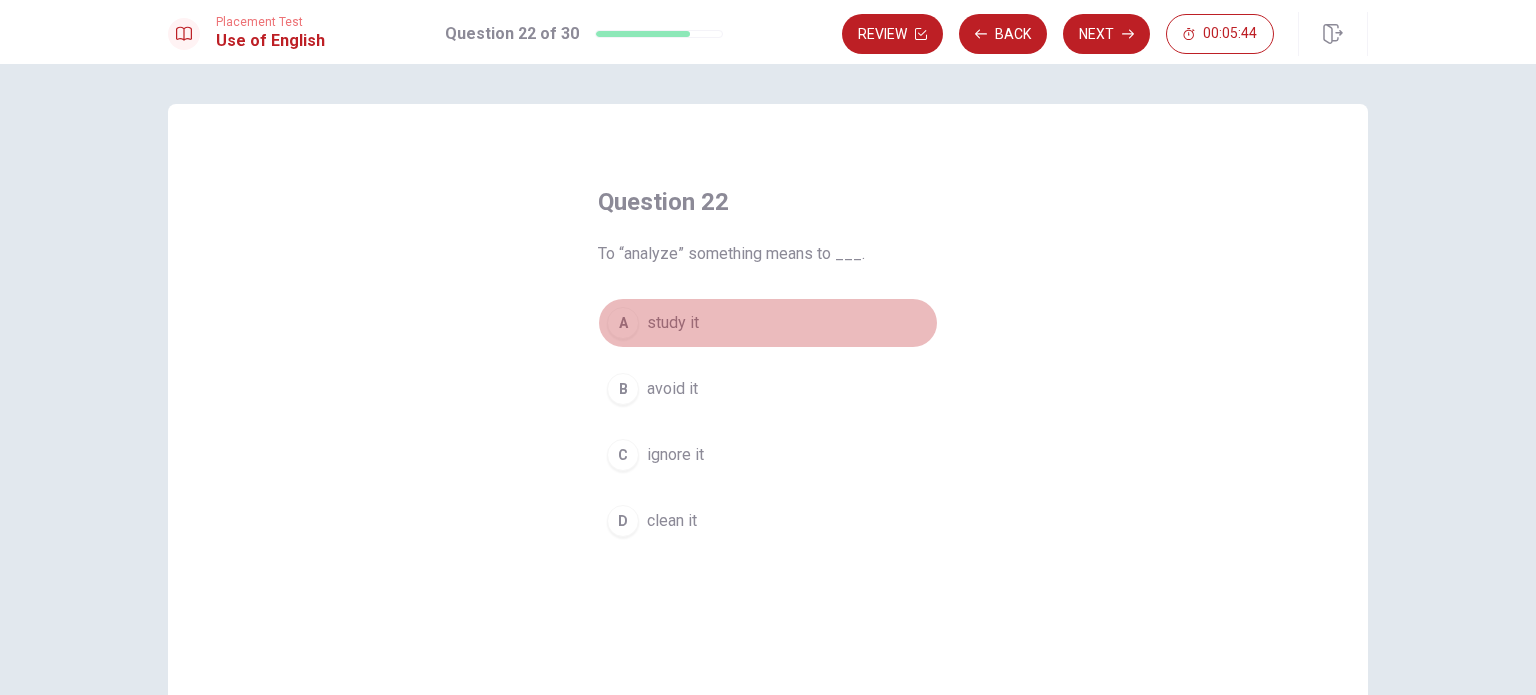 click on "A" at bounding box center (623, 323) 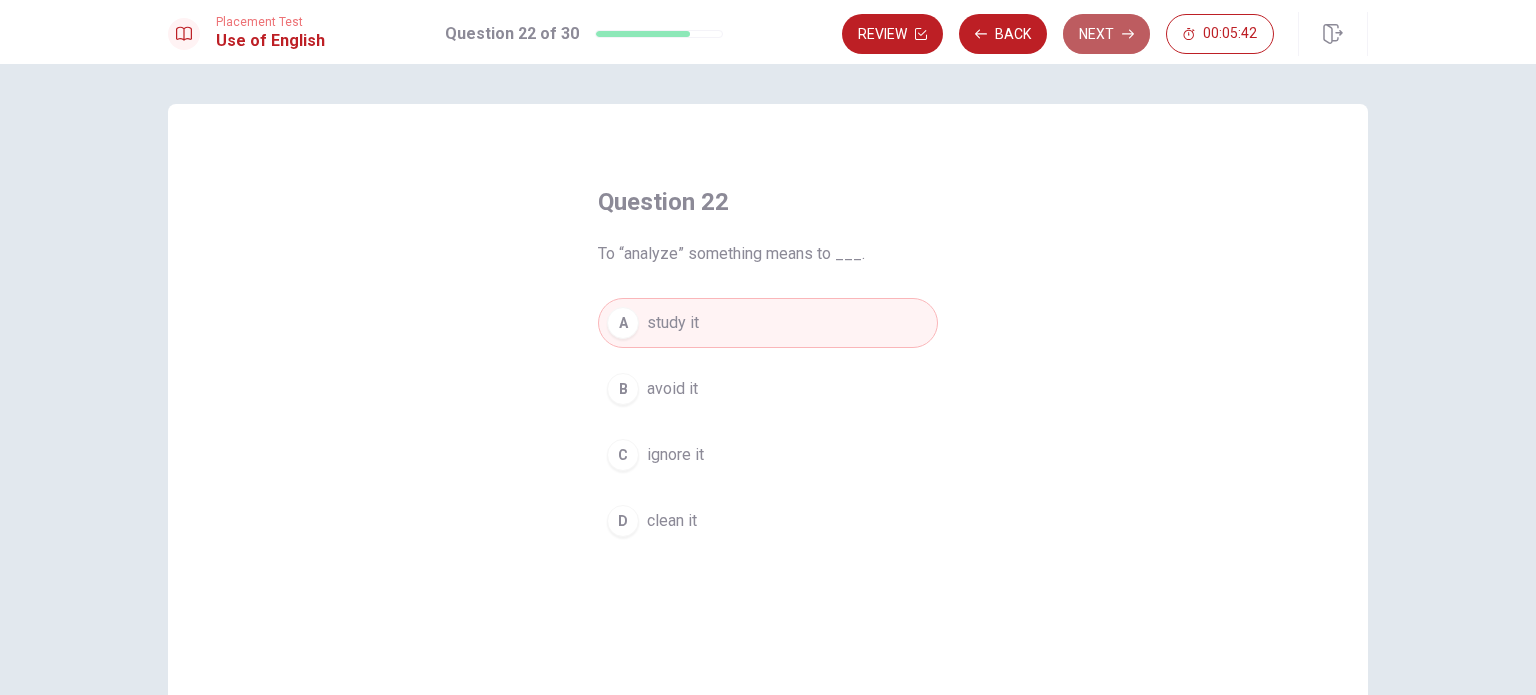 click on "Next" at bounding box center (1106, 34) 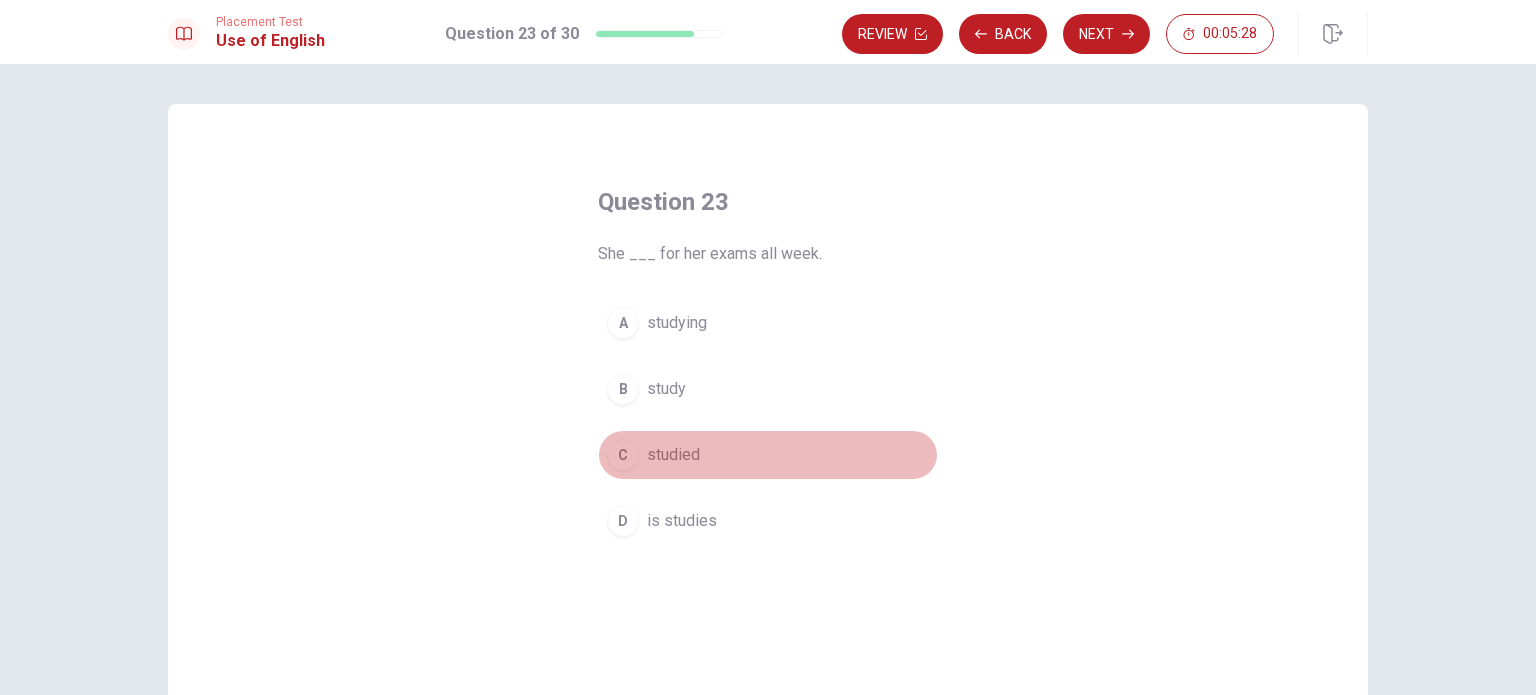 click on "studied" at bounding box center [673, 455] 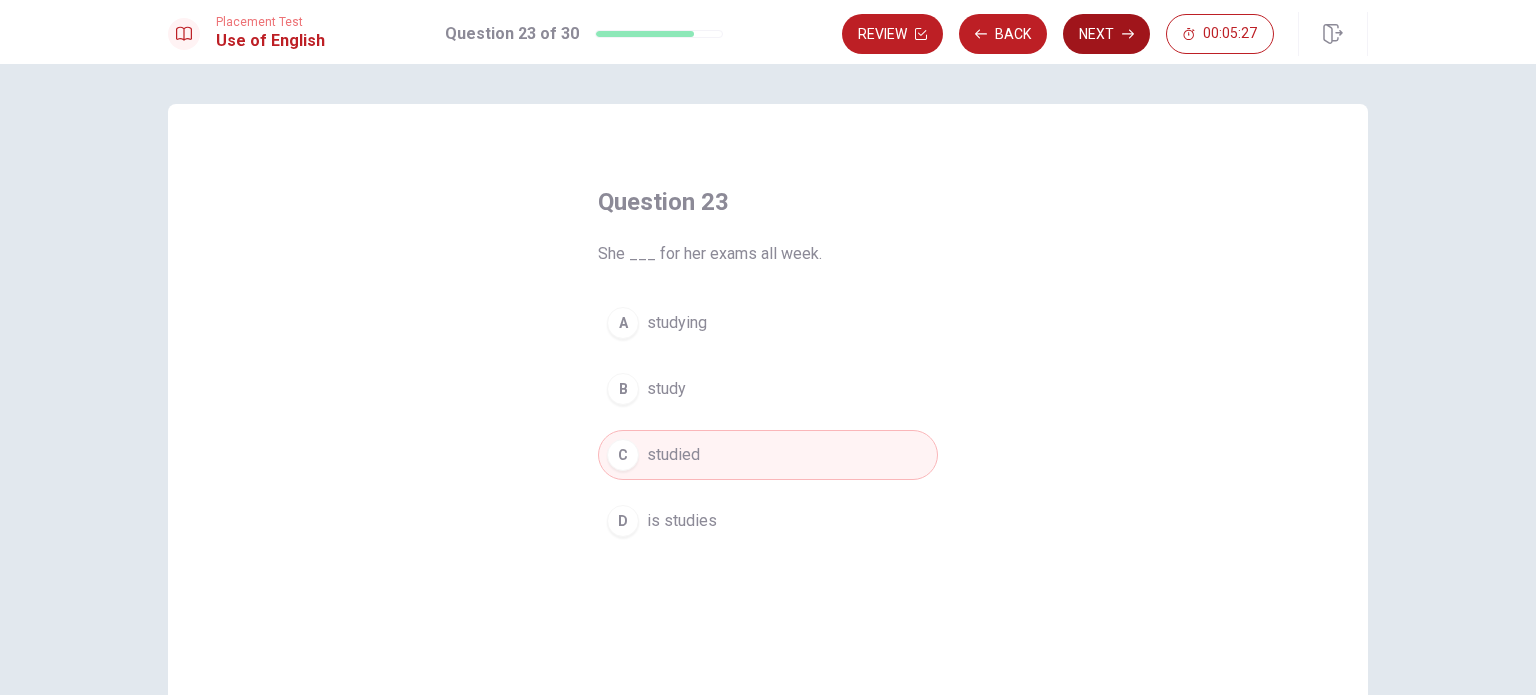 click on "Next" at bounding box center [1106, 34] 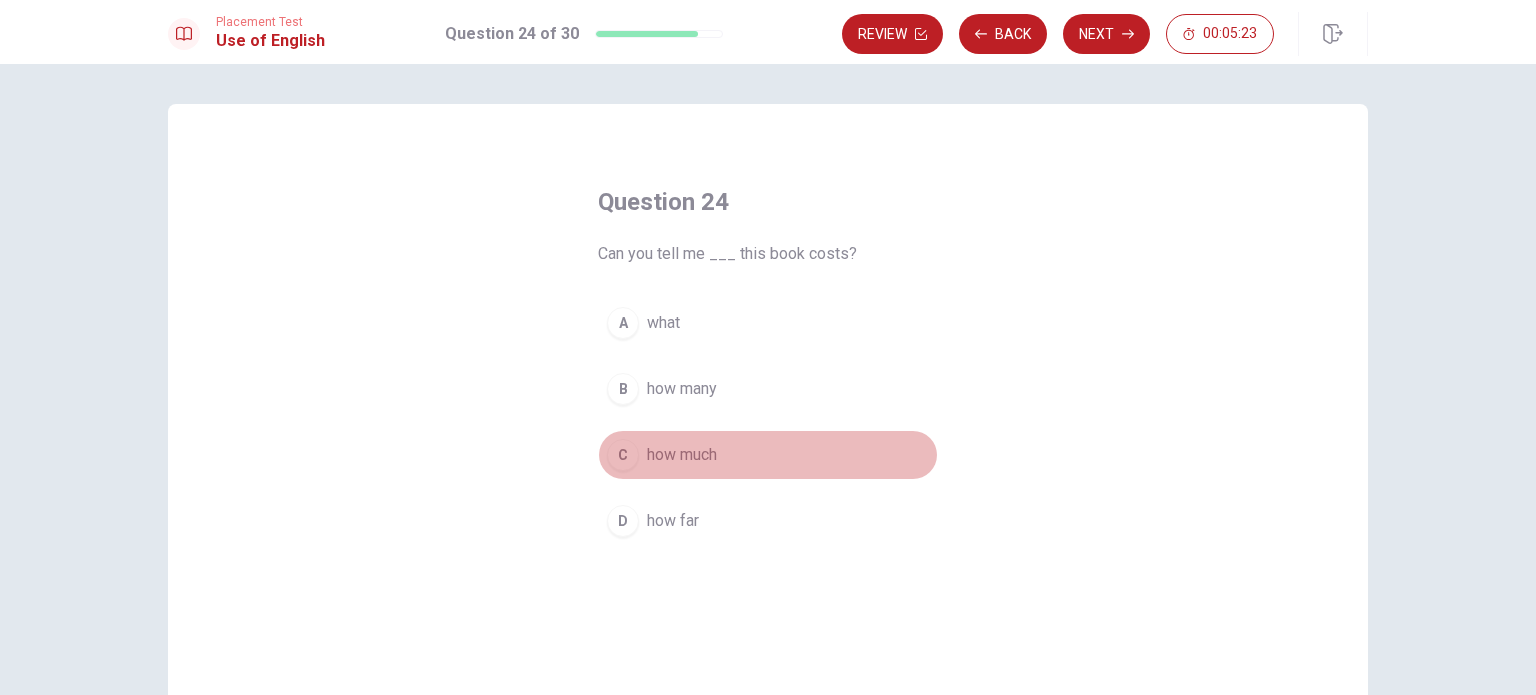 click on "how much" at bounding box center (682, 455) 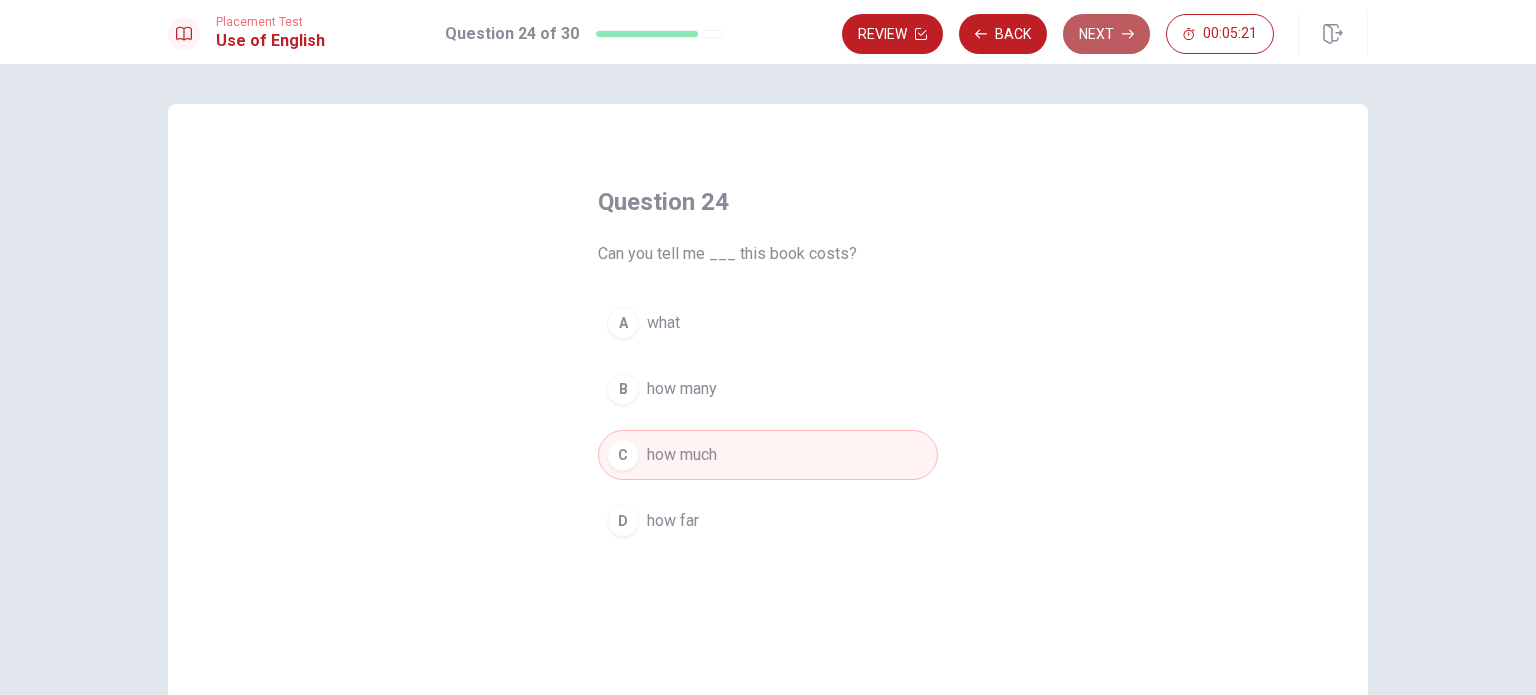 click on "Next" at bounding box center (1106, 34) 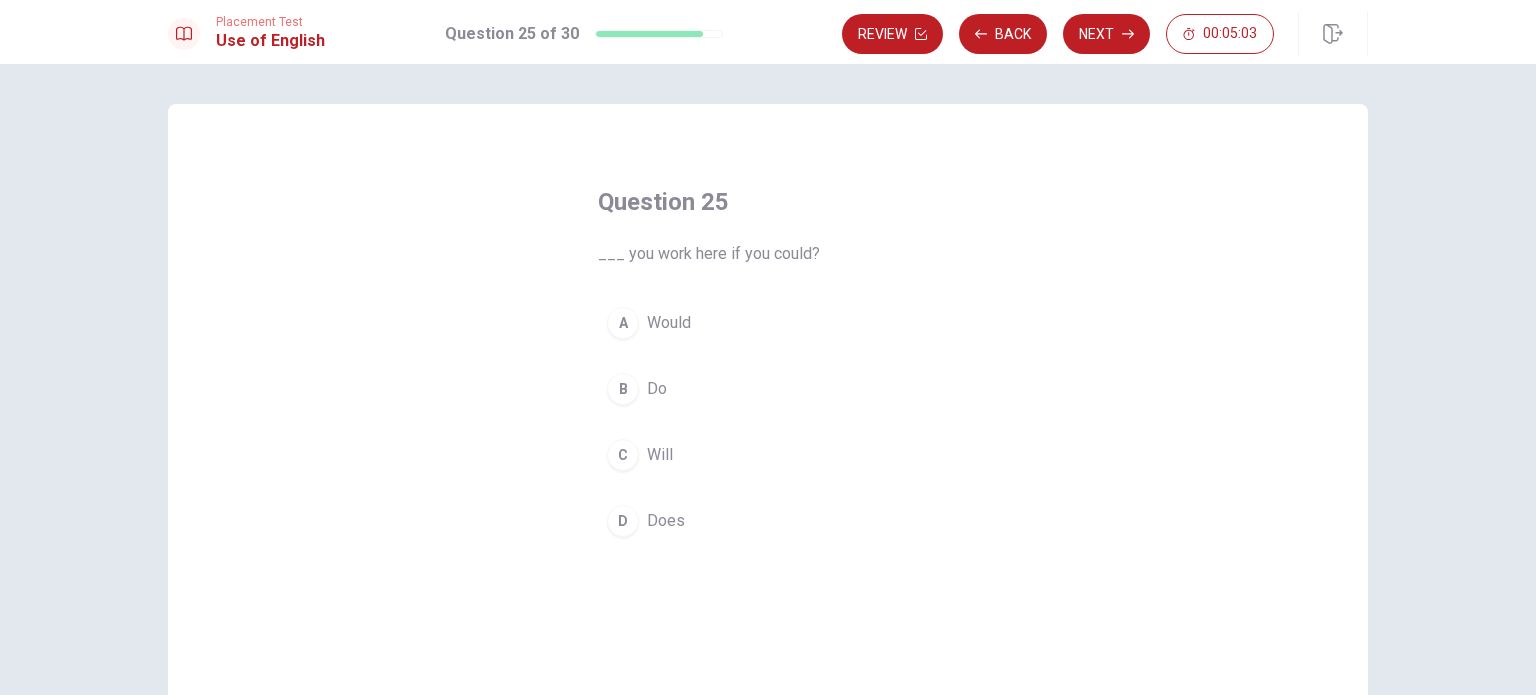 click on "A" at bounding box center (623, 323) 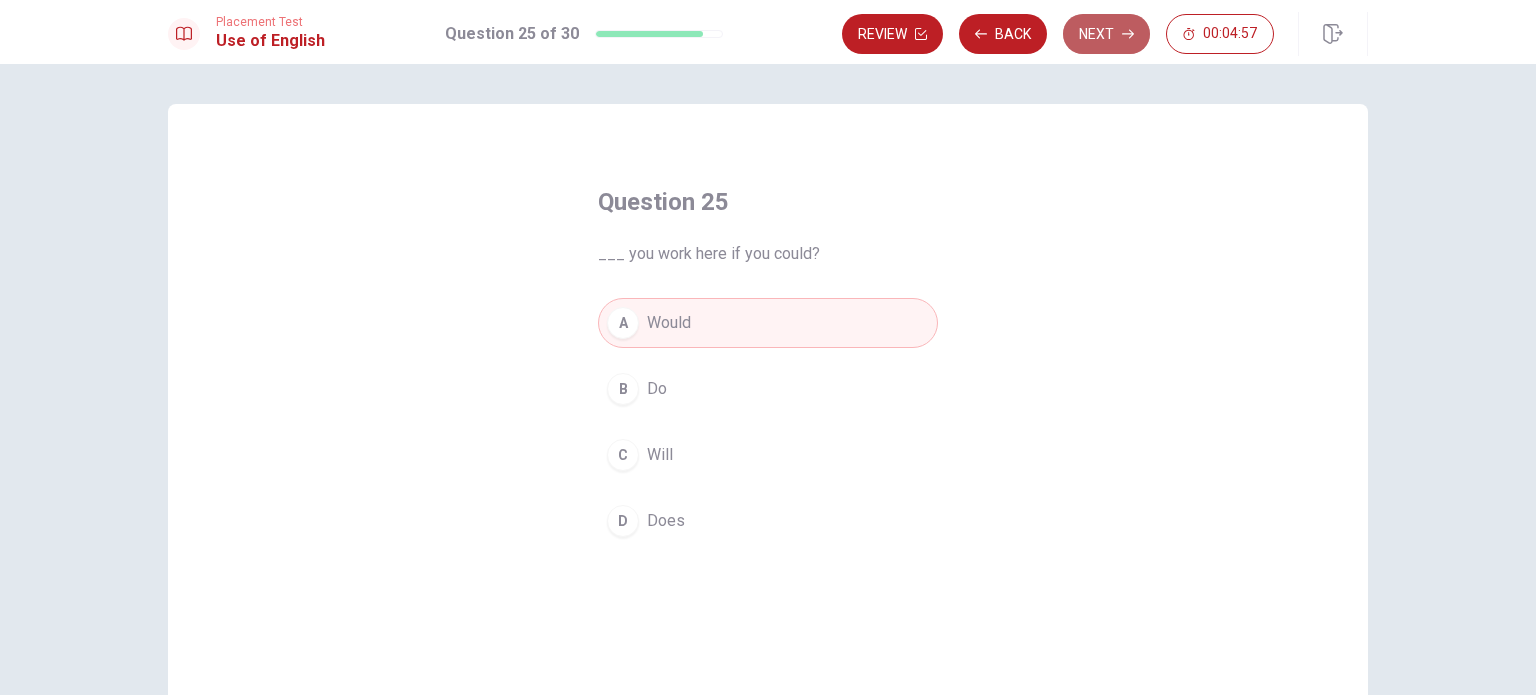 click on "Next" at bounding box center (1106, 34) 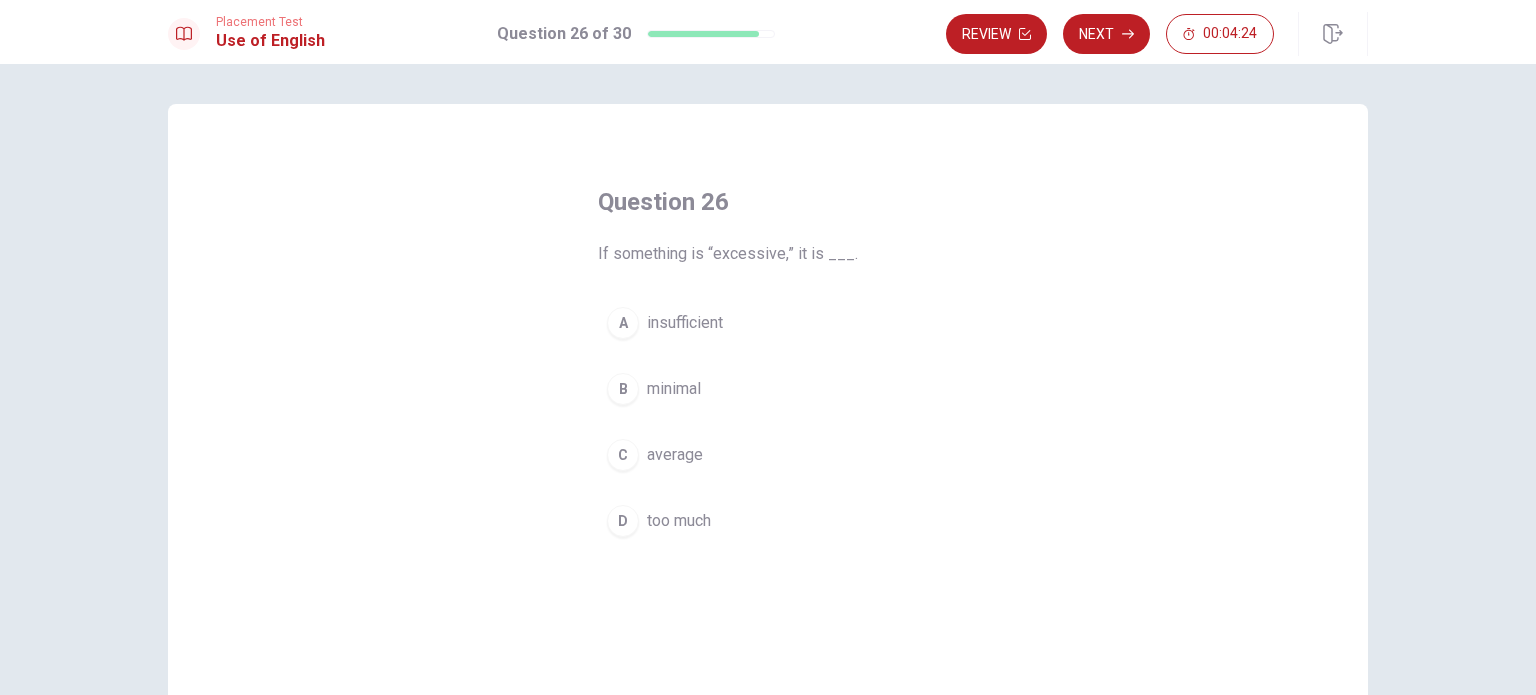 click on "insufficient" at bounding box center [685, 323] 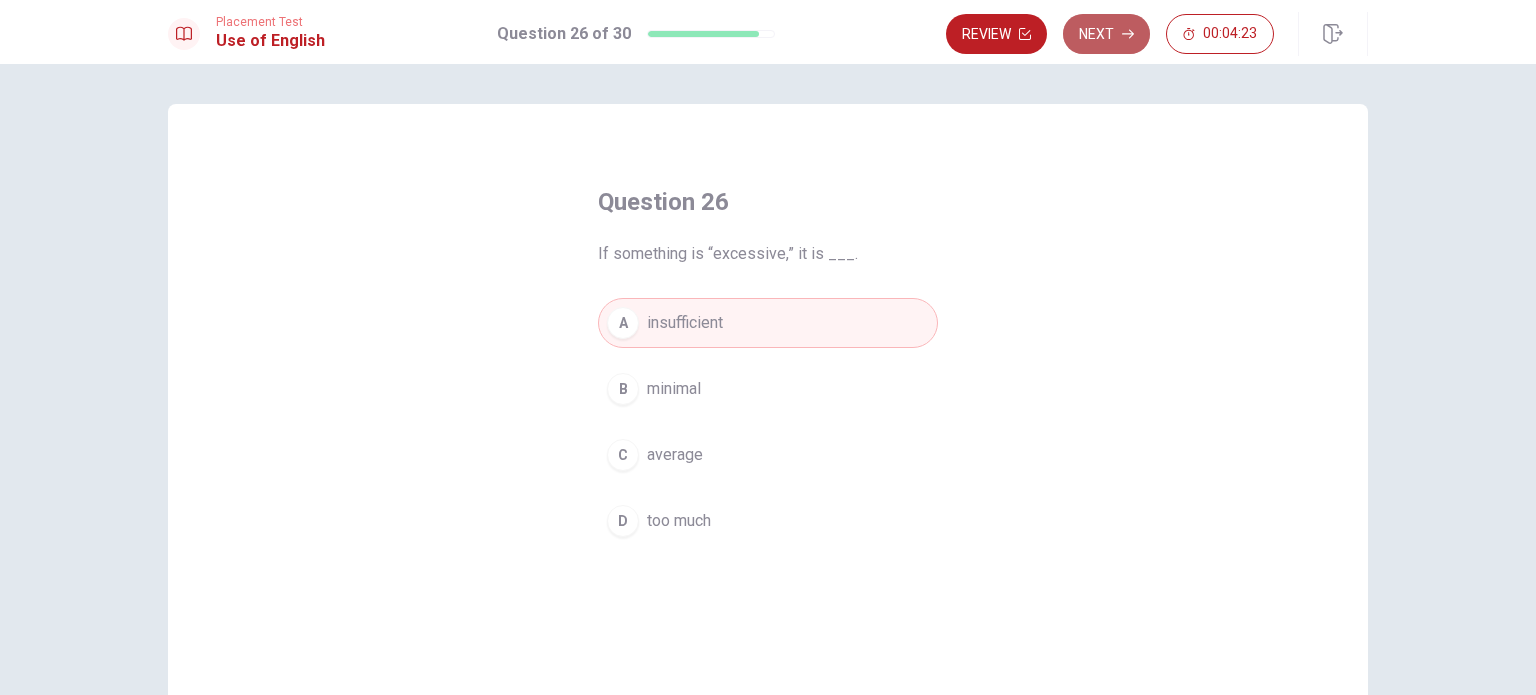 click on "Next" at bounding box center (1106, 34) 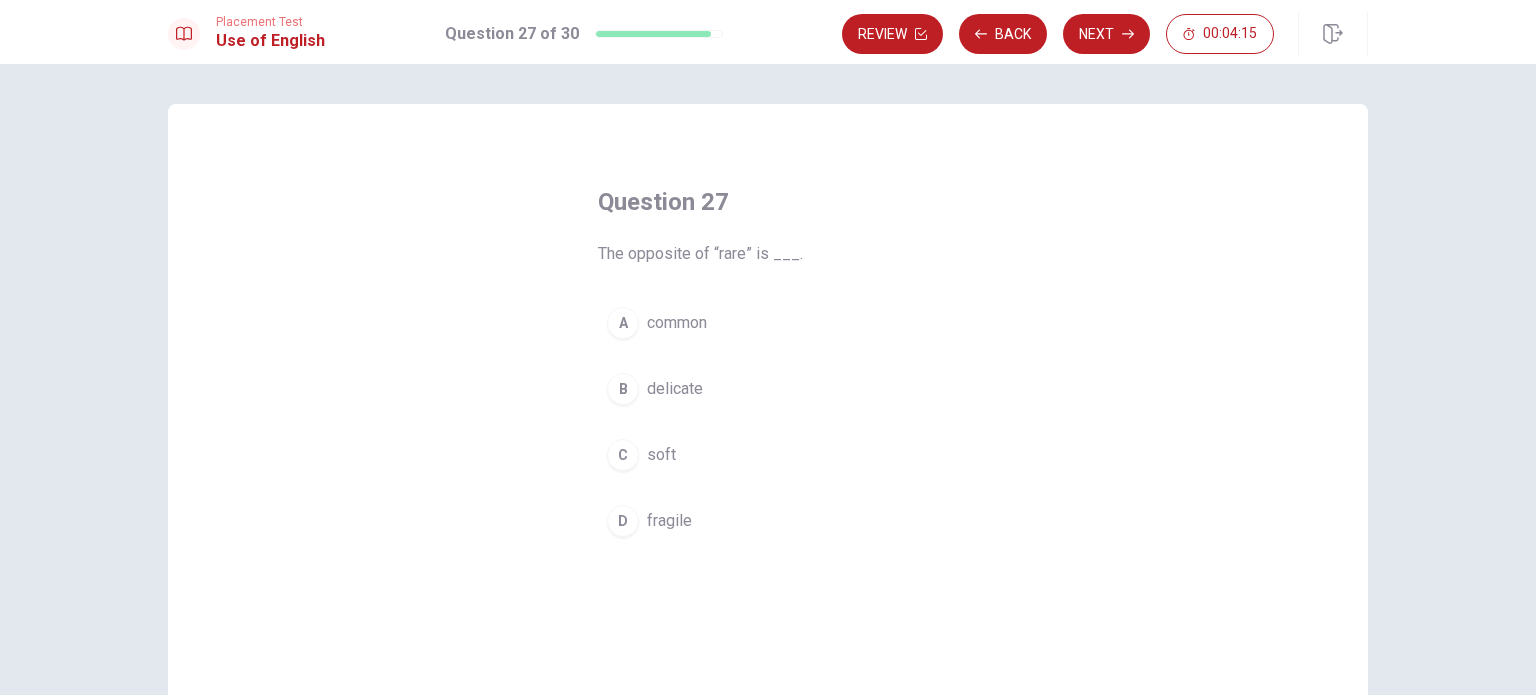 click on "fragile" at bounding box center (669, 521) 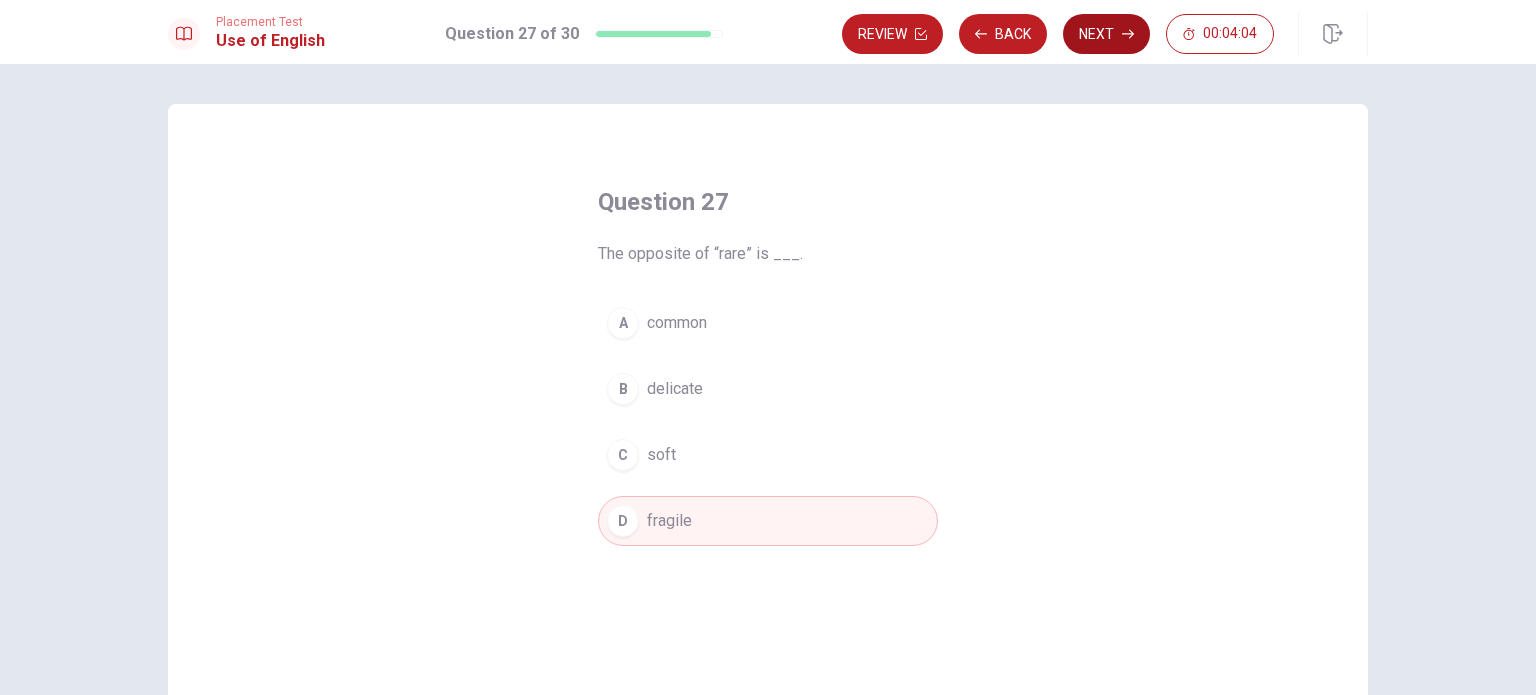 click on "Next" at bounding box center (1106, 34) 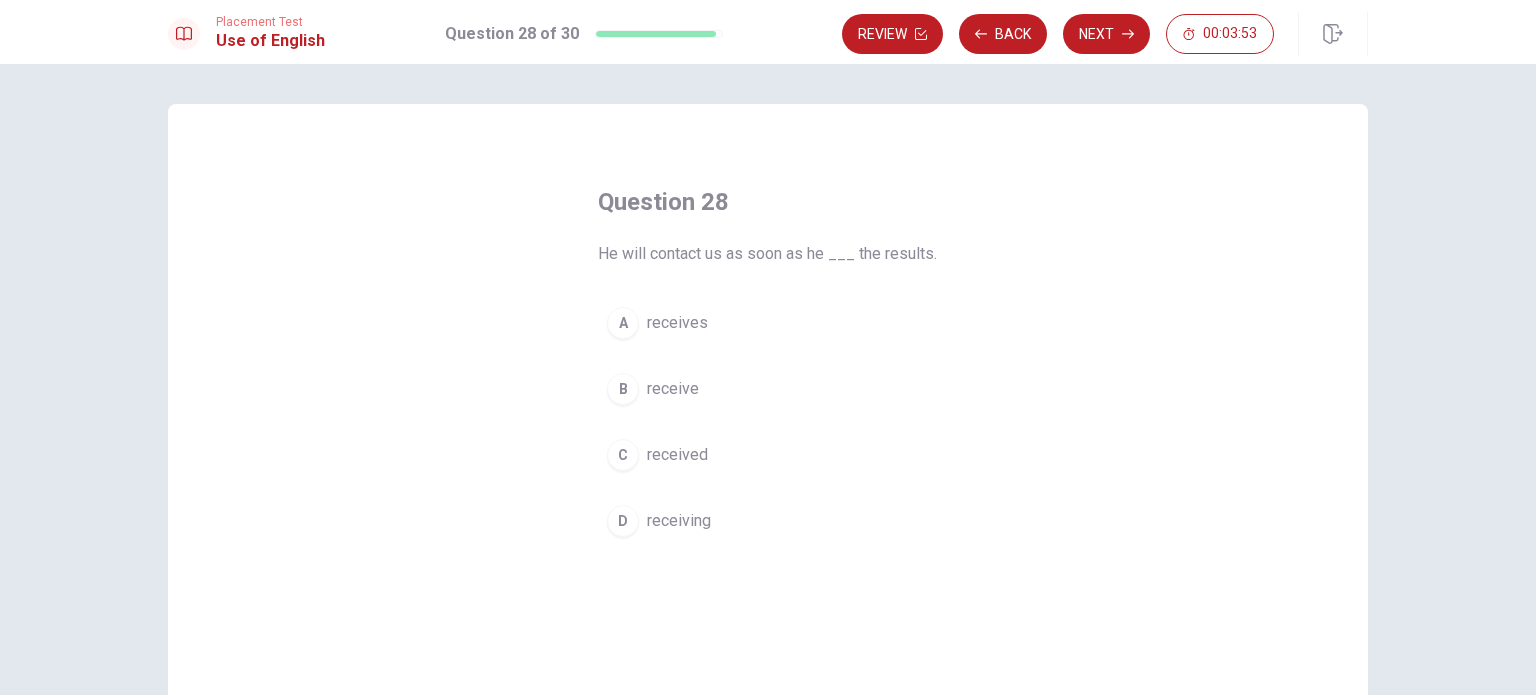 click on "A" at bounding box center [623, 323] 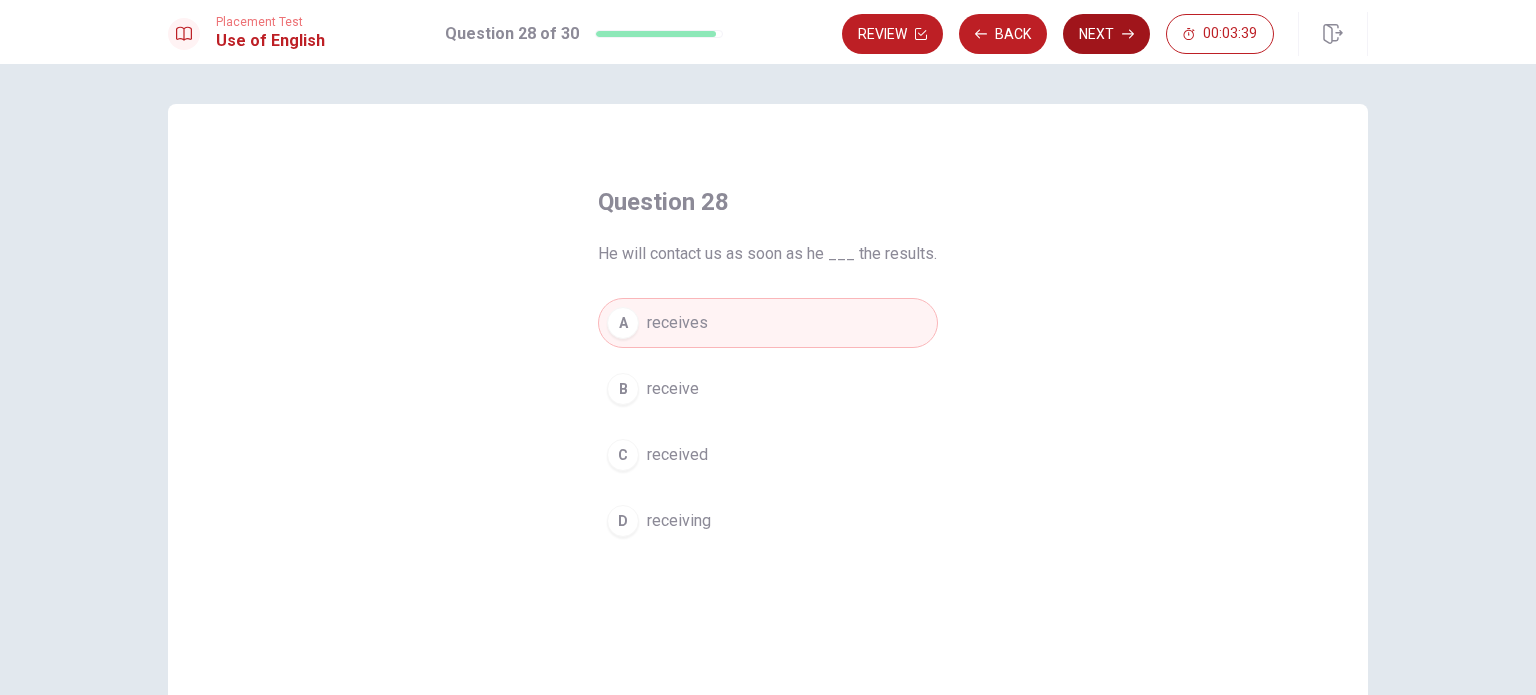 click on "Next" at bounding box center [1106, 34] 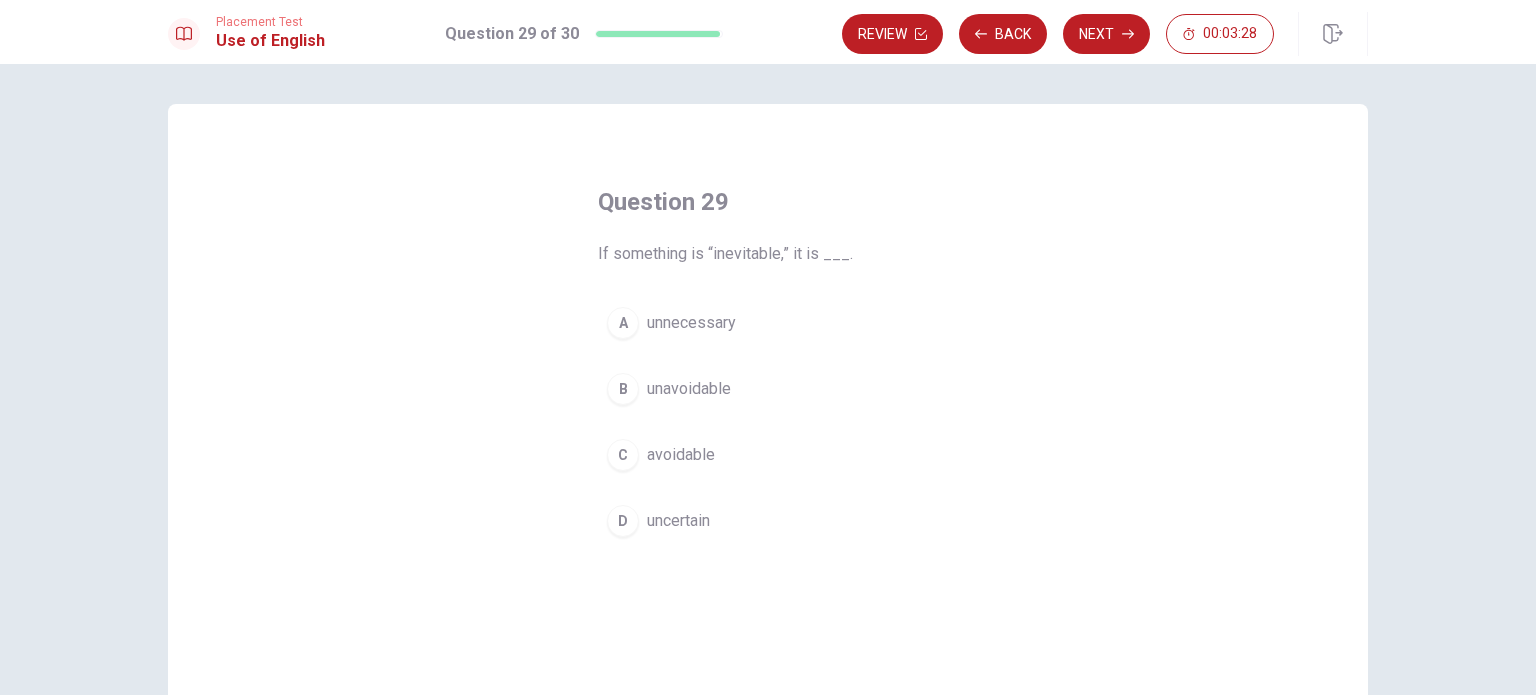 click on "uncertain" at bounding box center [678, 521] 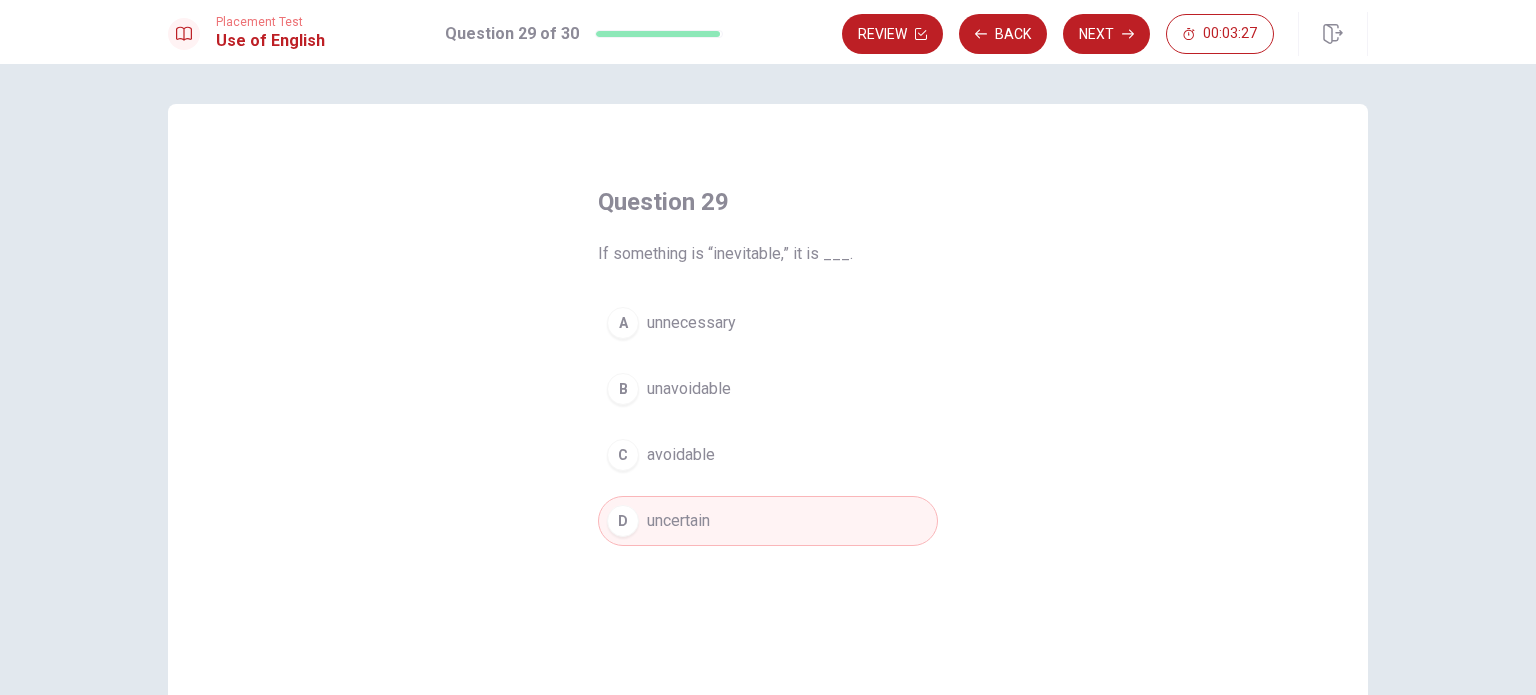click on "Placement Test   Use of English Question 29 of 30 Review Back Next 00:03:27" at bounding box center (768, 32) 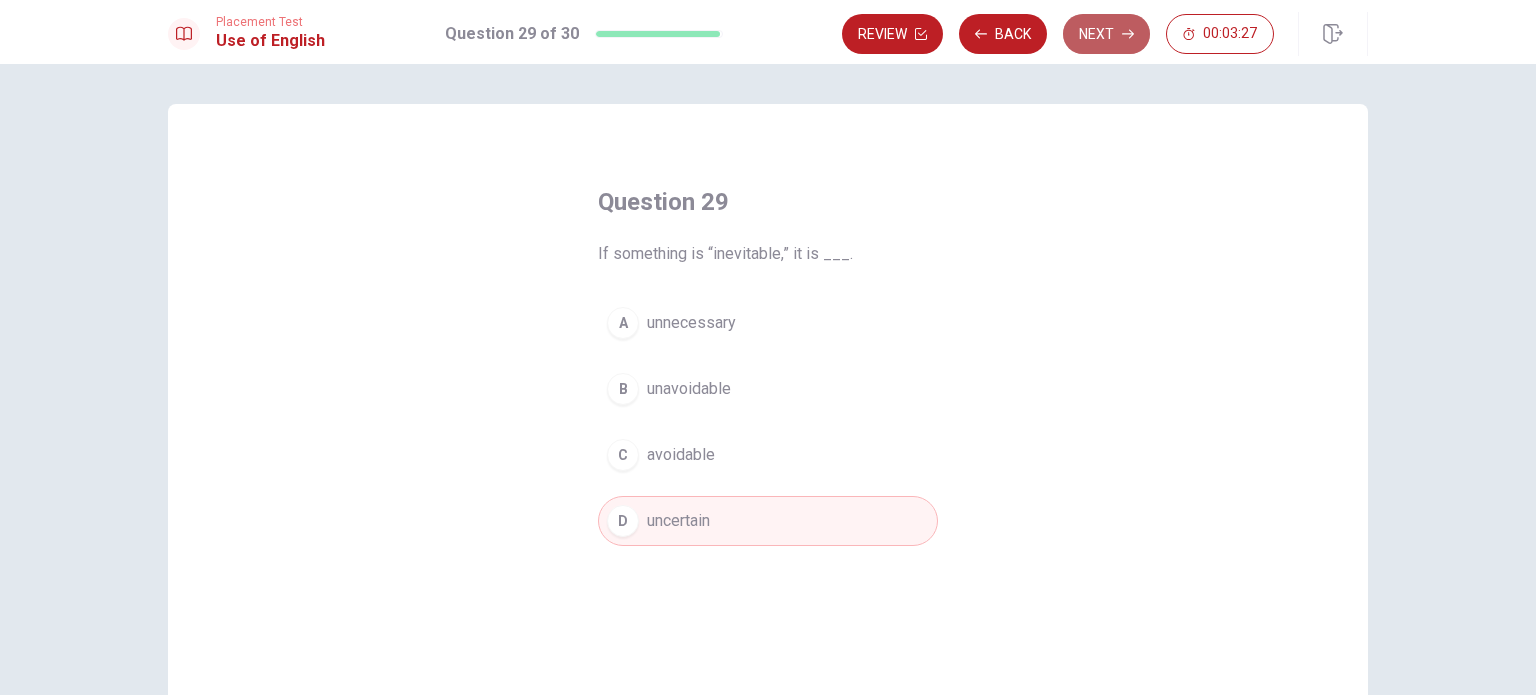 click on "Next" at bounding box center (1106, 34) 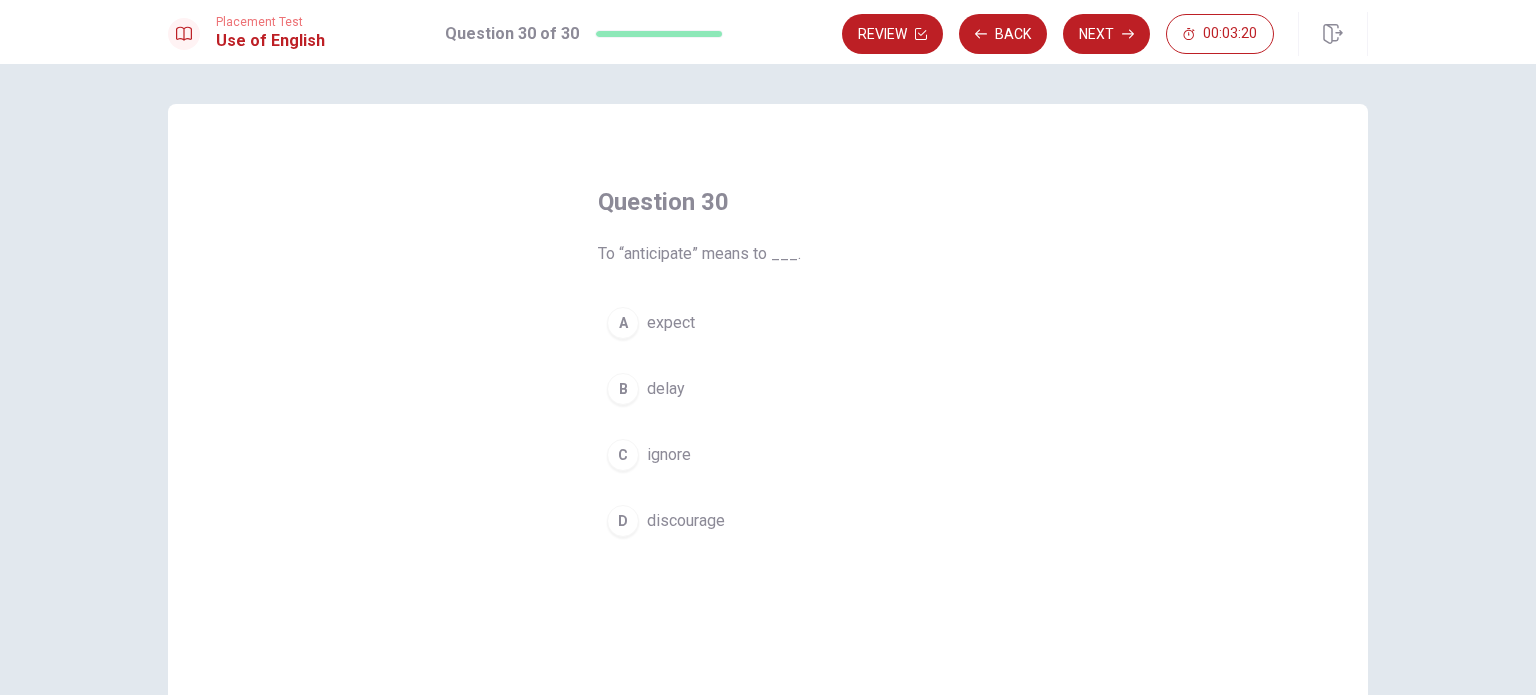 click on "delay" at bounding box center (666, 389) 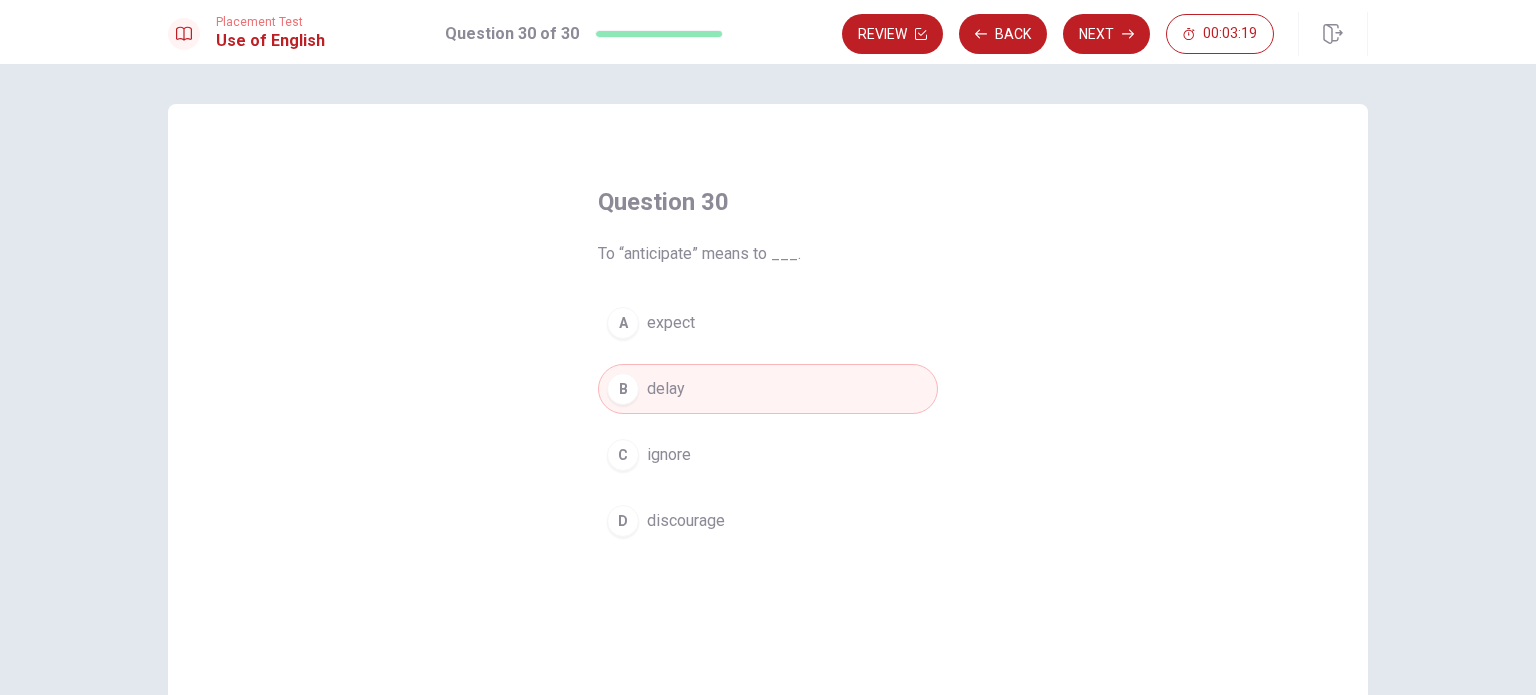 click on "A expect" at bounding box center [768, 323] 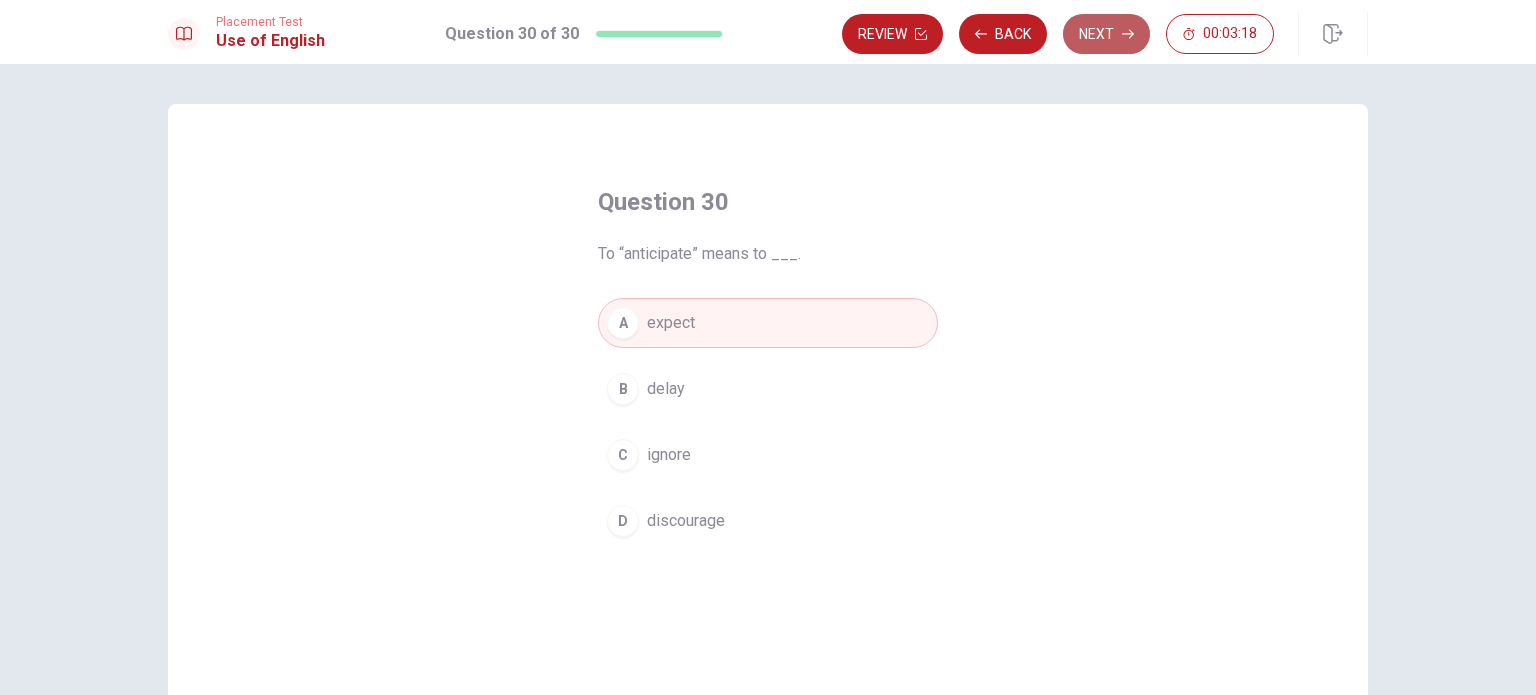 click 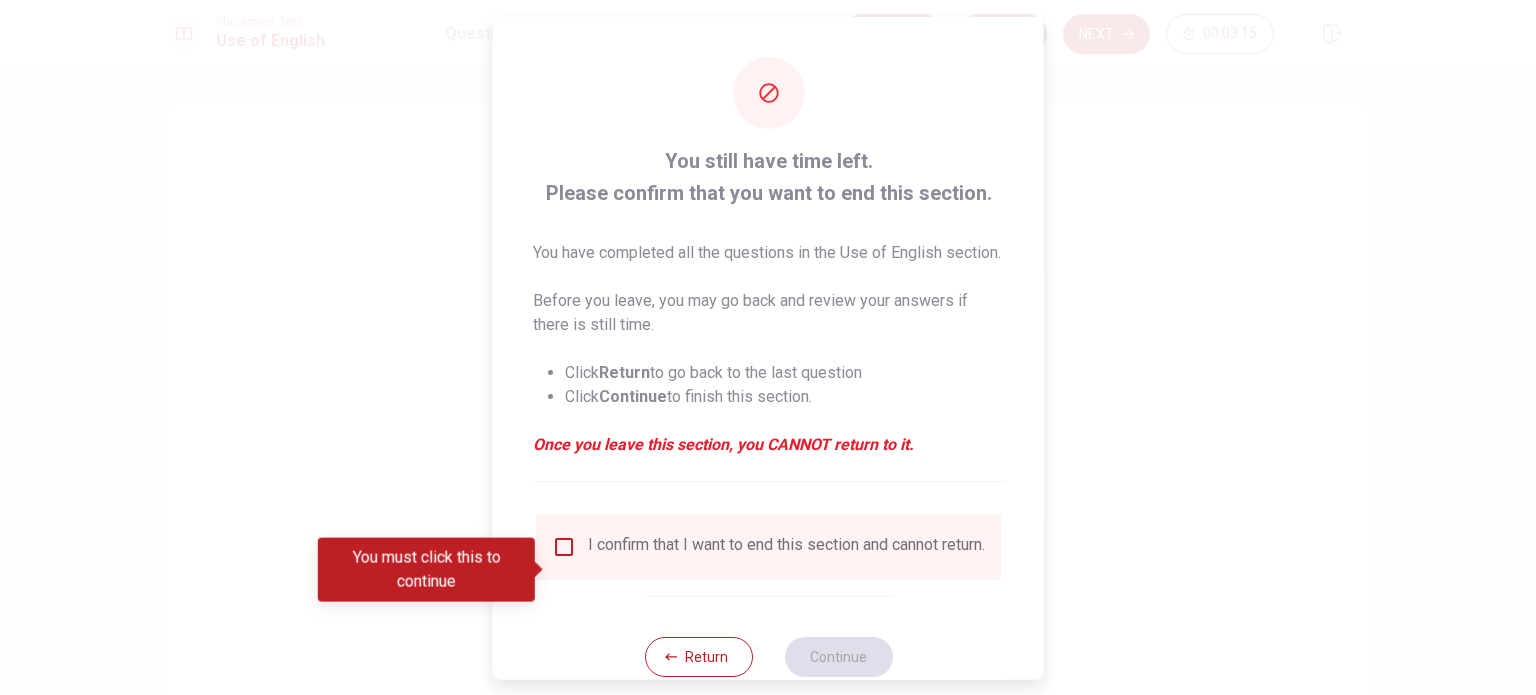 click at bounding box center [564, 546] 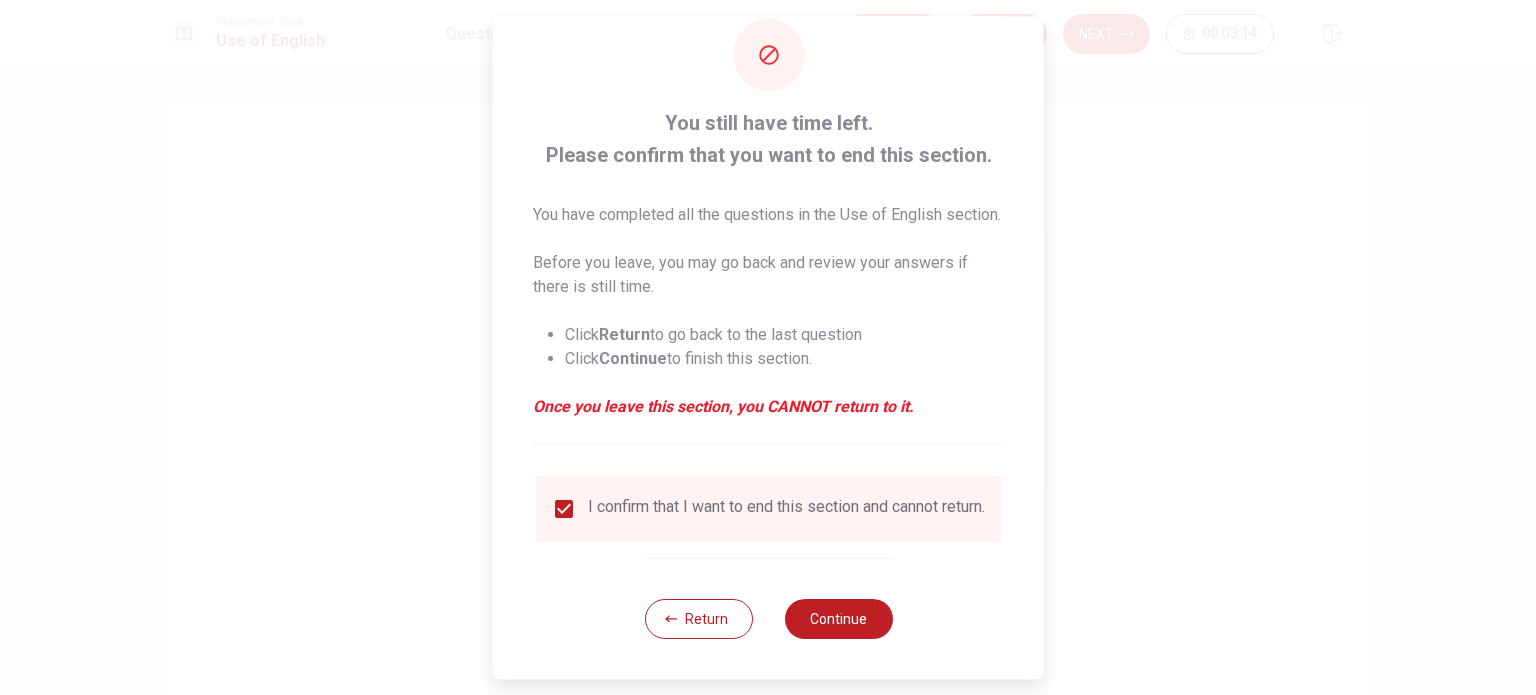 scroll, scrollTop: 74, scrollLeft: 0, axis: vertical 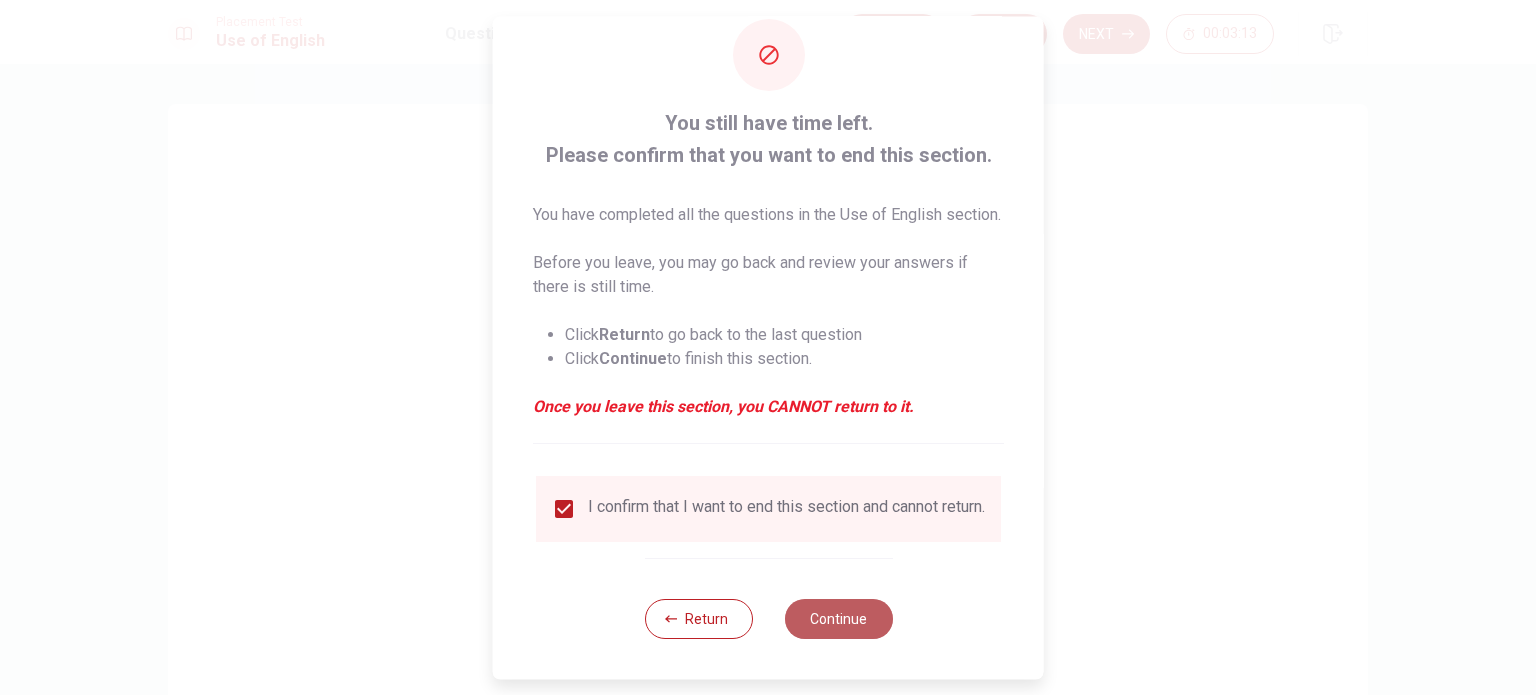 click on "Continue" at bounding box center (838, 619) 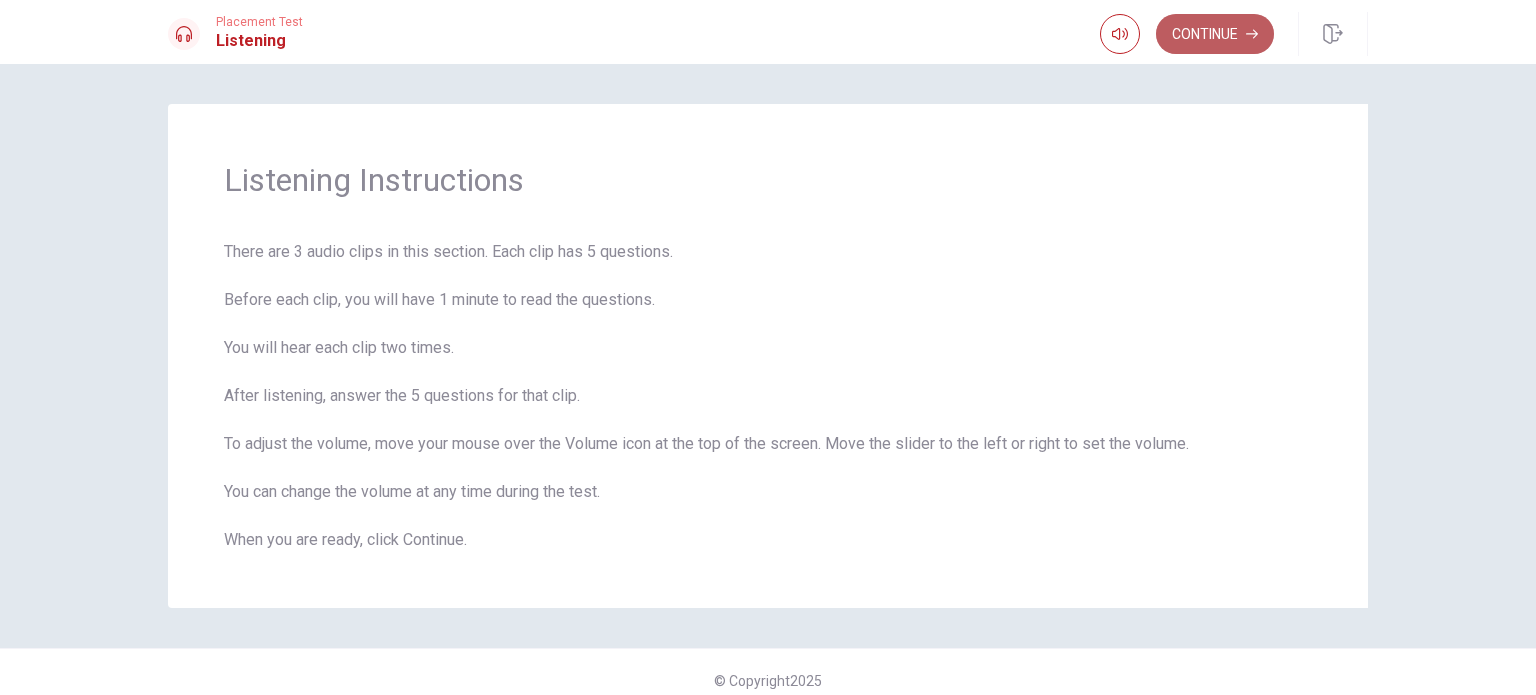 click on "Continue" at bounding box center [1215, 34] 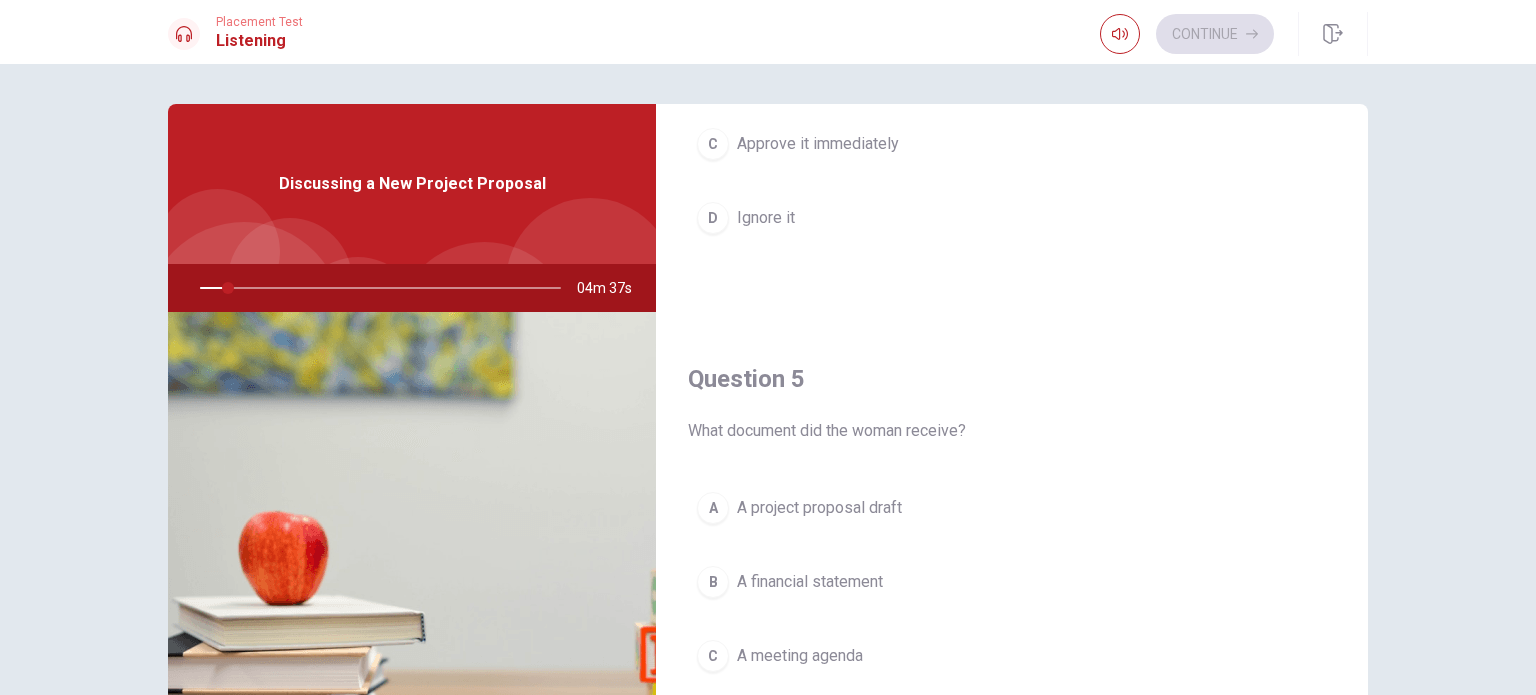 scroll, scrollTop: 1856, scrollLeft: 0, axis: vertical 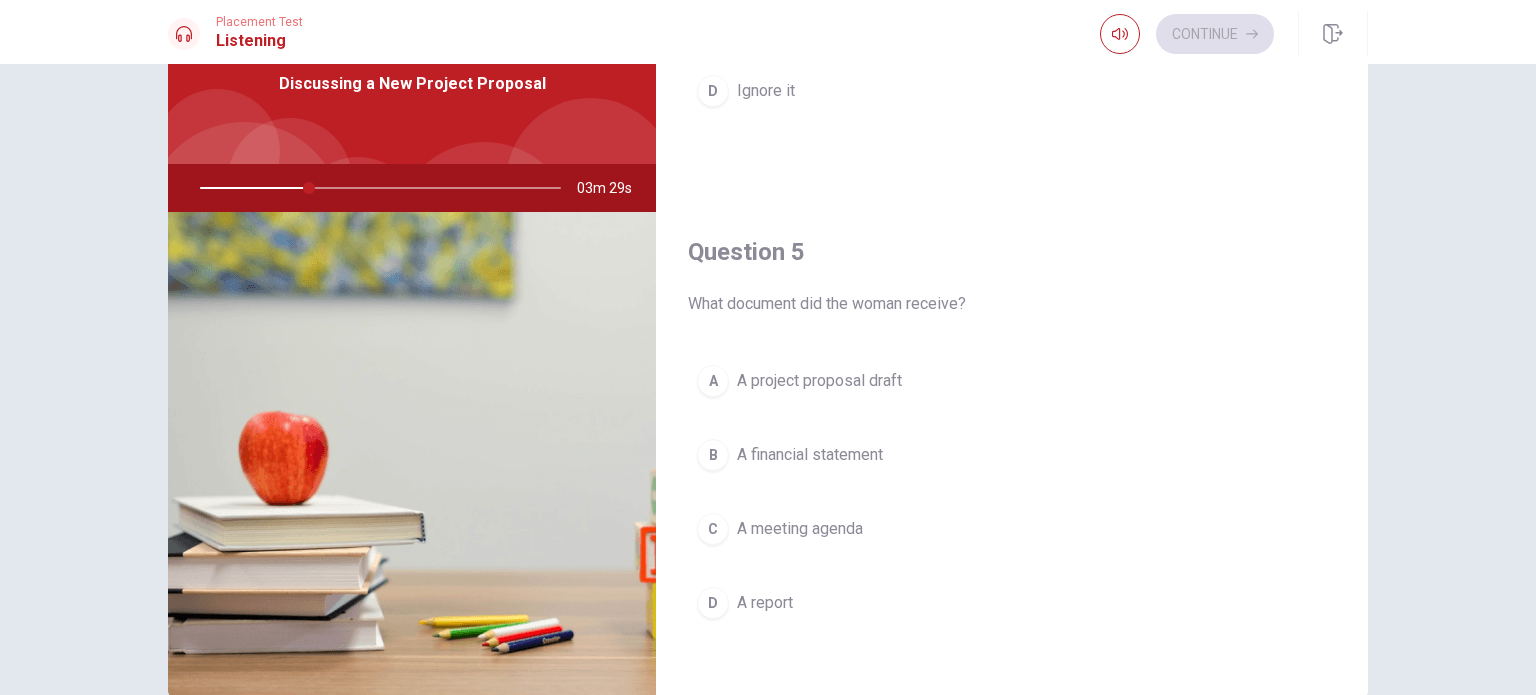 click on "A project proposal draft" at bounding box center (819, 381) 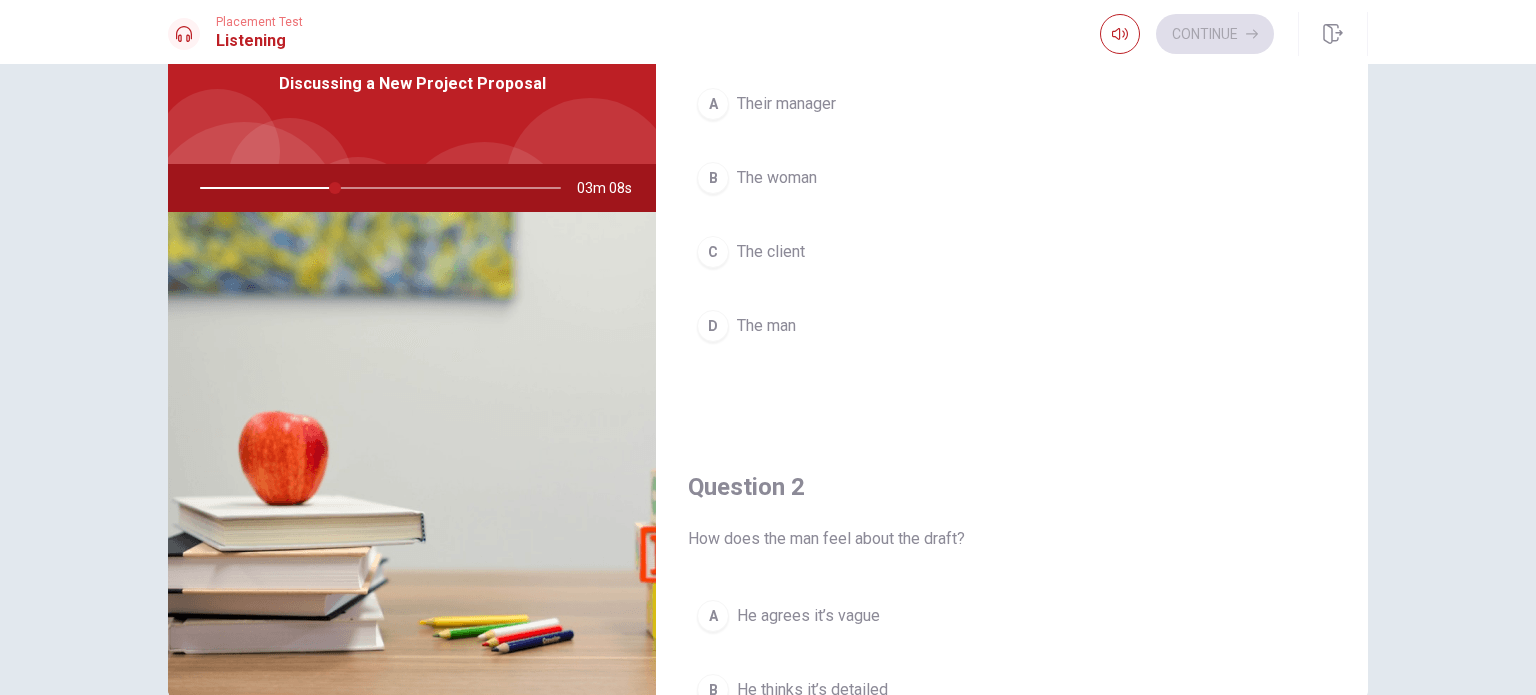 scroll, scrollTop: 0, scrollLeft: 0, axis: both 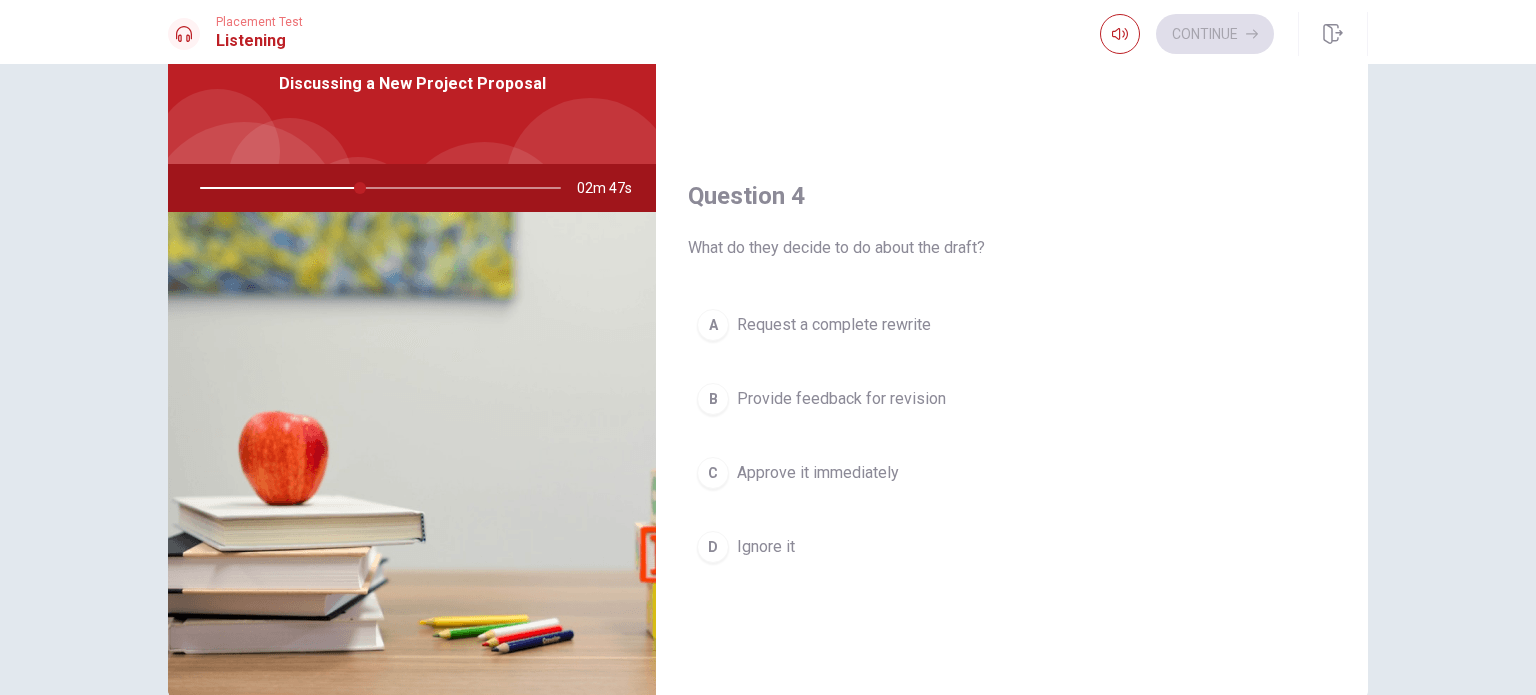 click on "Provide feedback for revision" at bounding box center (841, 399) 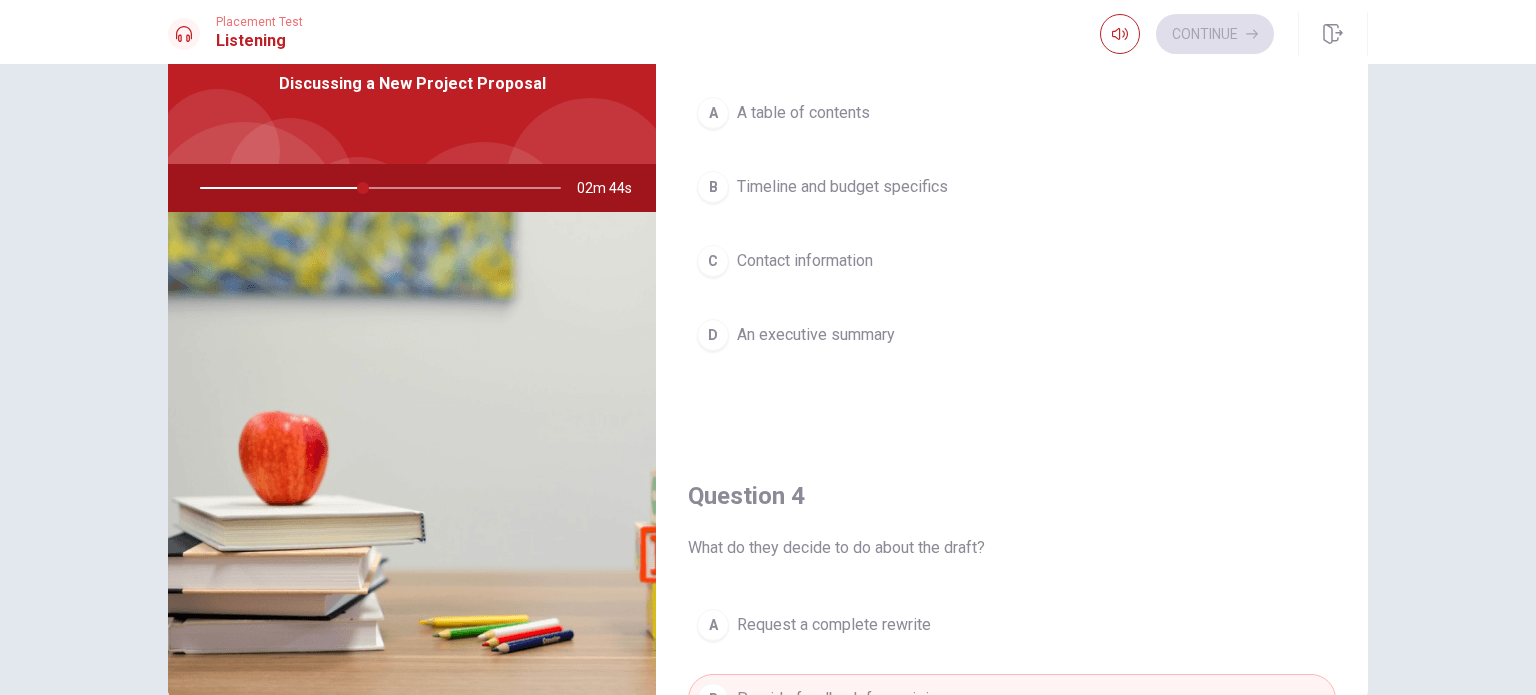 scroll, scrollTop: 1000, scrollLeft: 0, axis: vertical 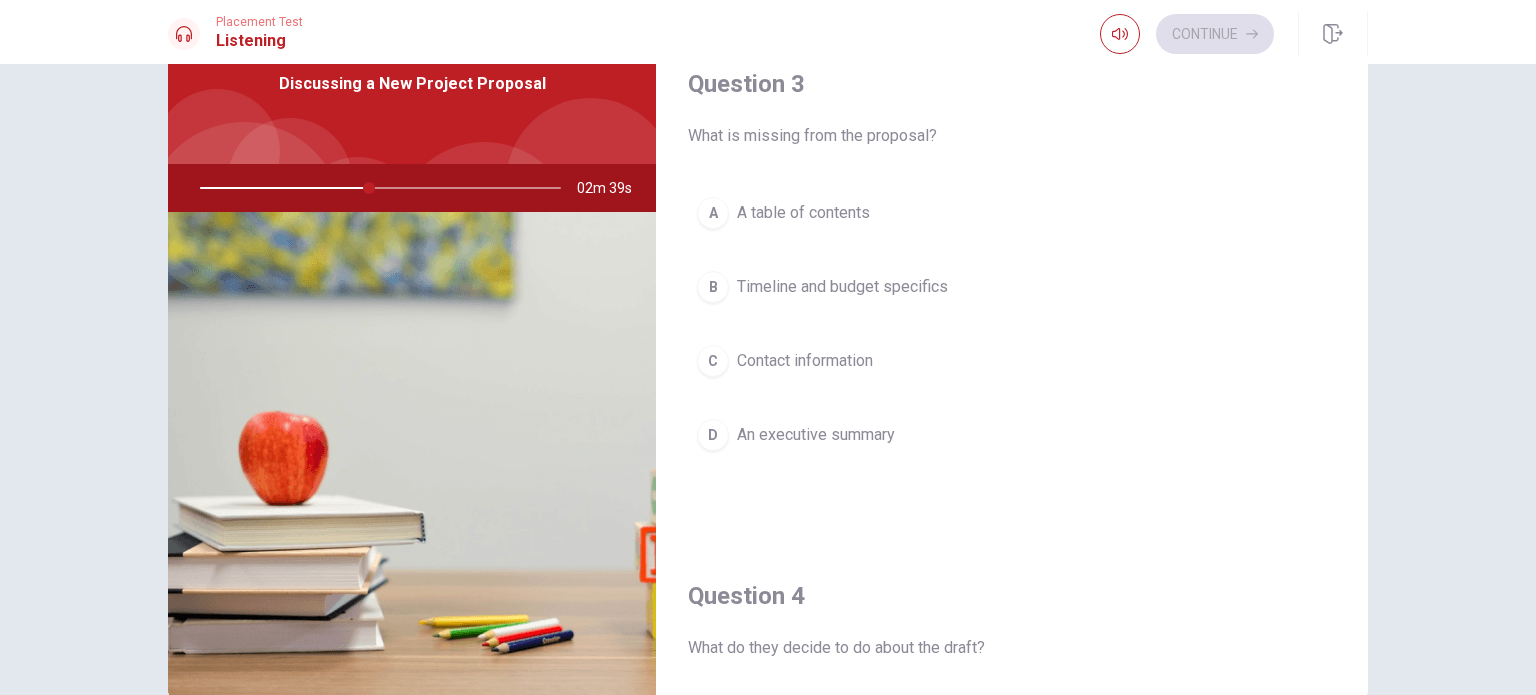 click on "Timeline and budget specifics" at bounding box center (842, 287) 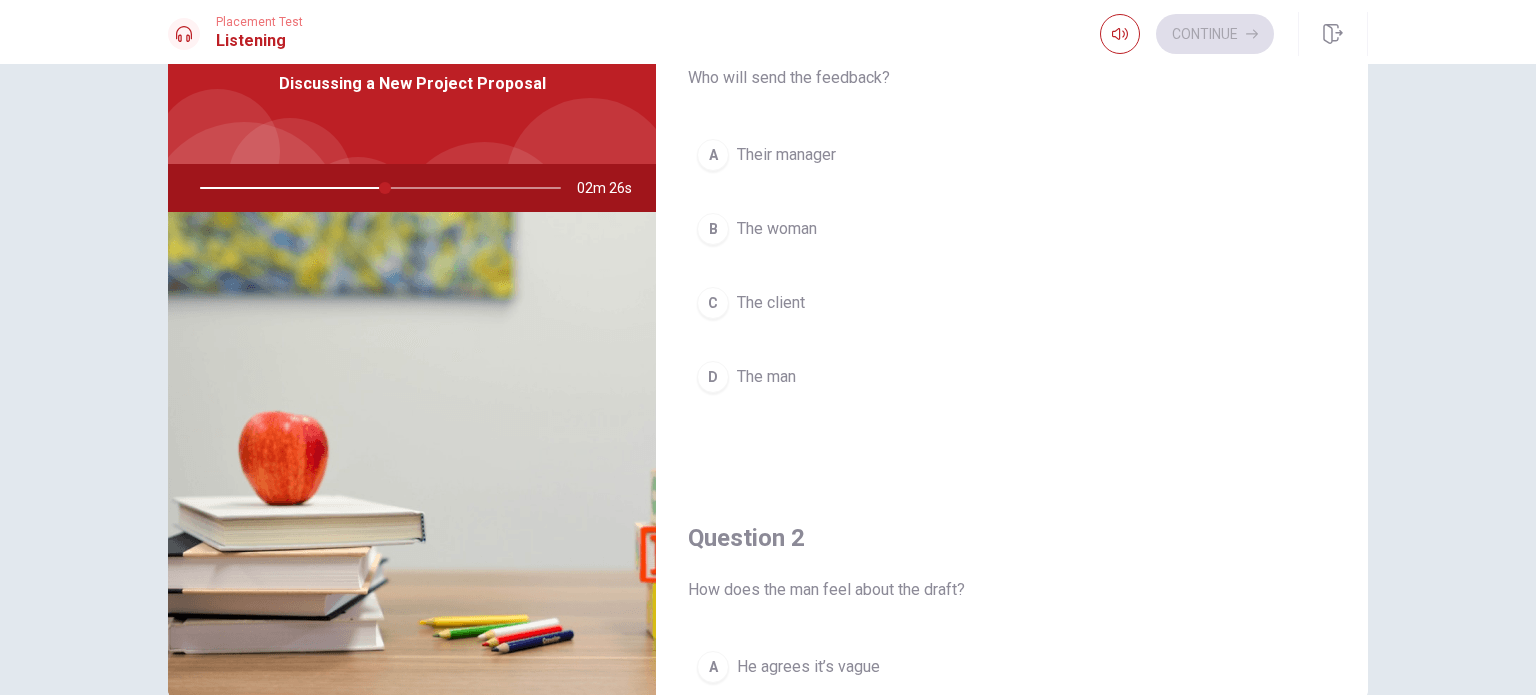 scroll, scrollTop: 0, scrollLeft: 0, axis: both 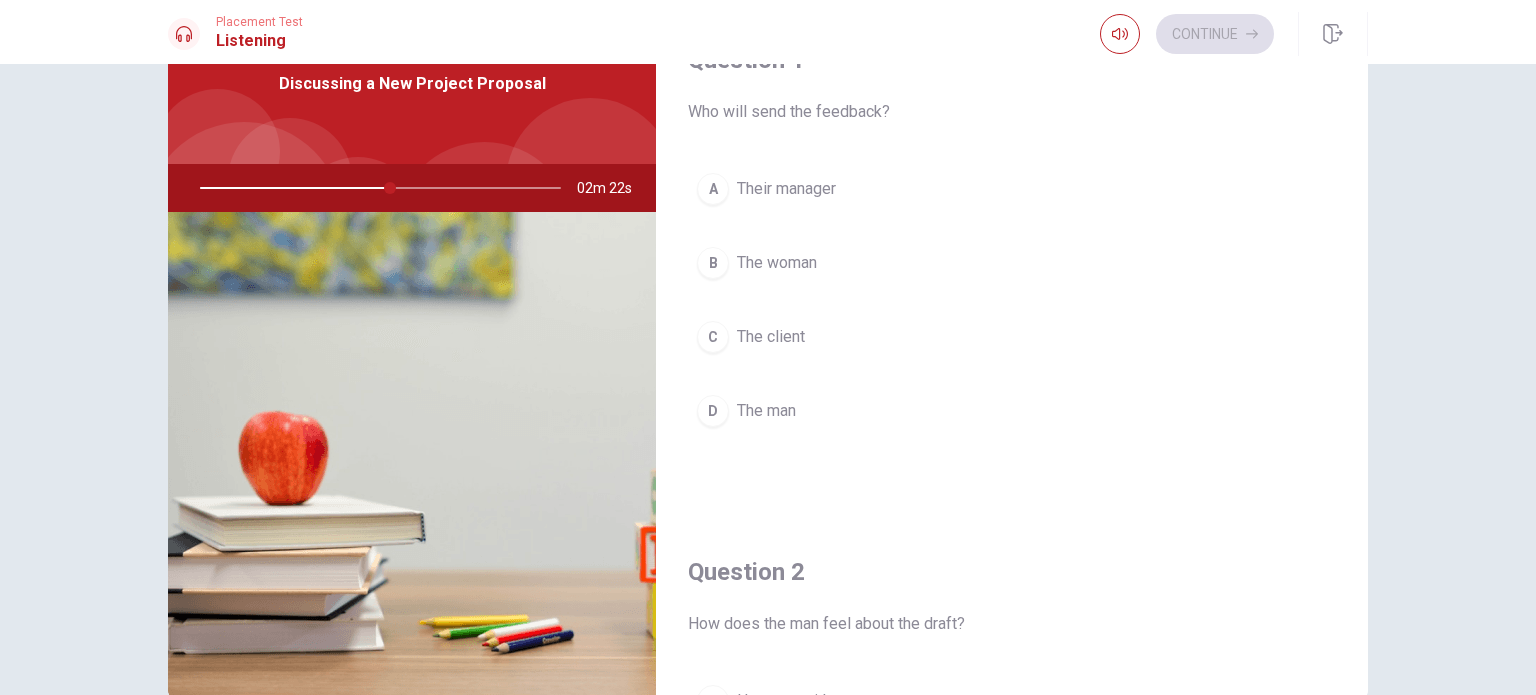 click on "The woman" at bounding box center [777, 263] 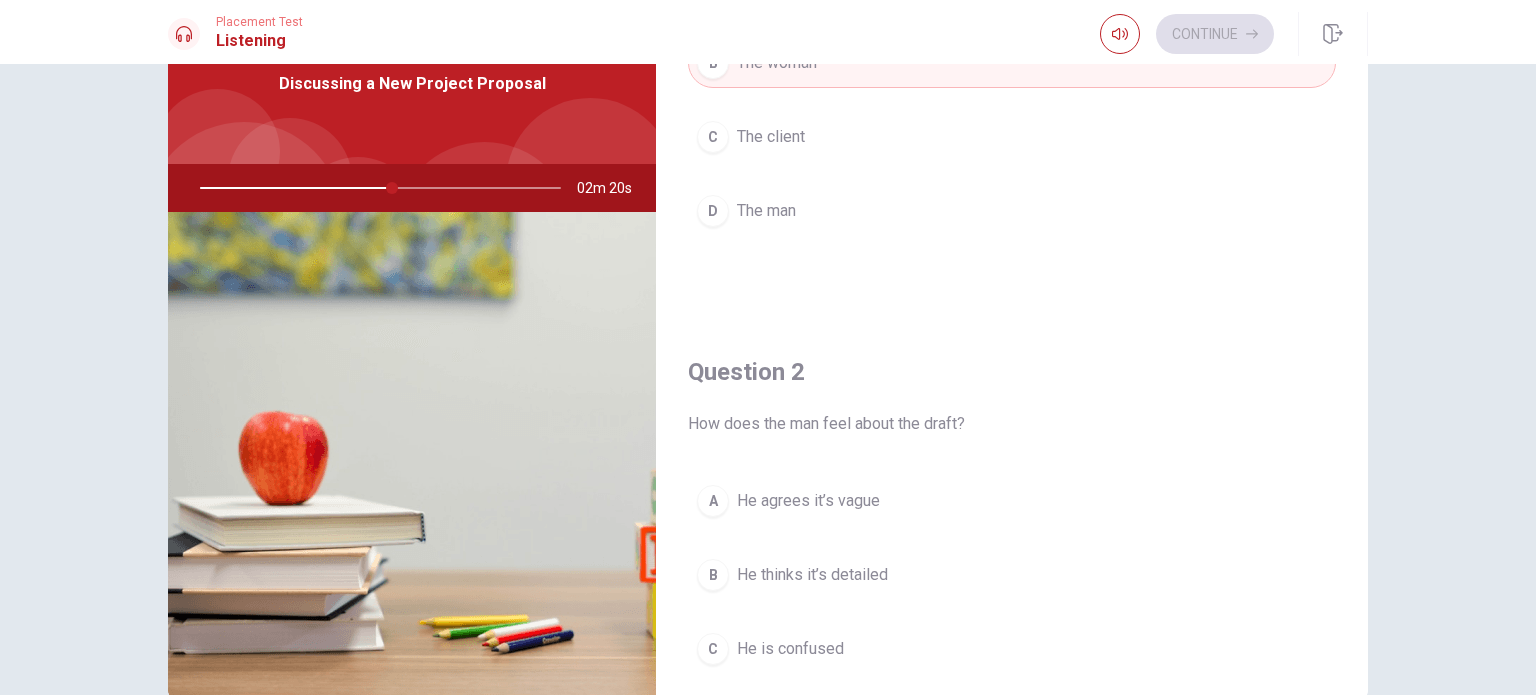 scroll, scrollTop: 300, scrollLeft: 0, axis: vertical 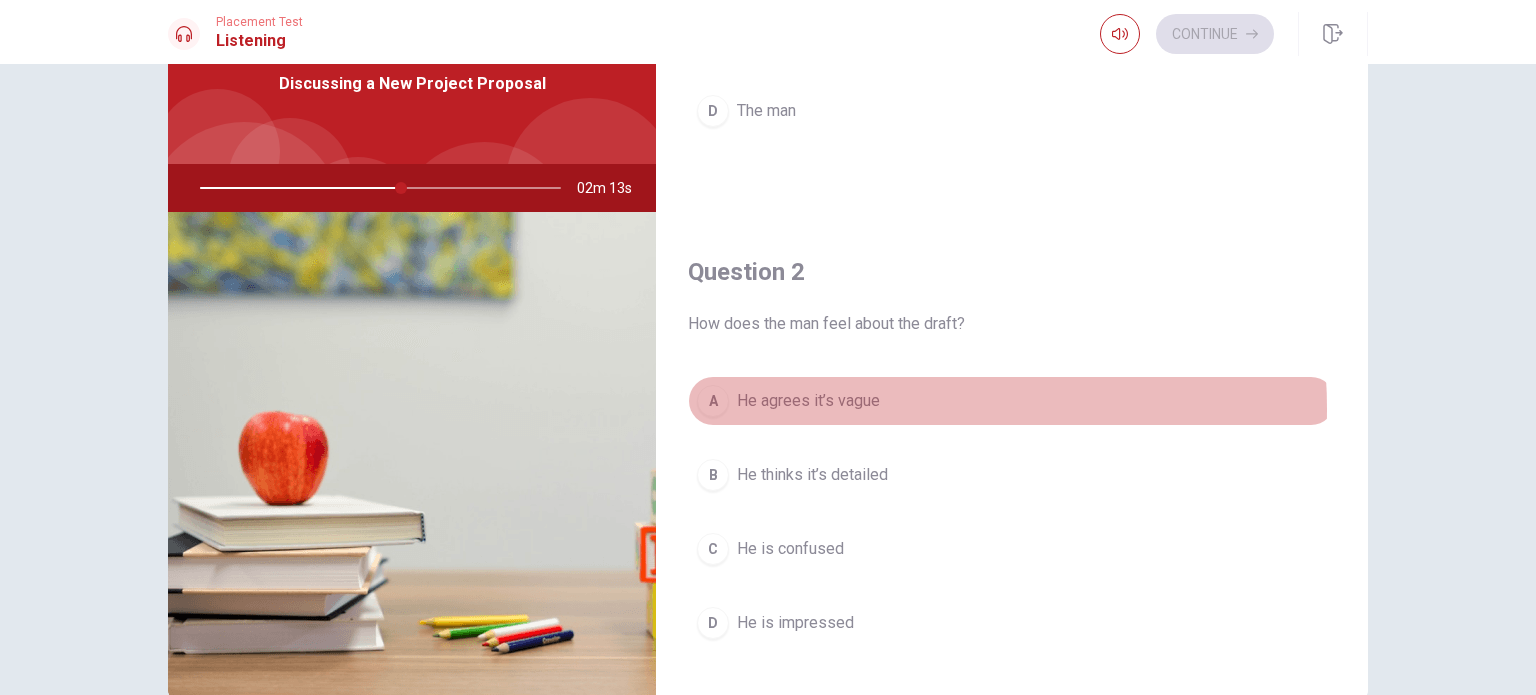 click on "He agrees it’s vague" at bounding box center (808, 401) 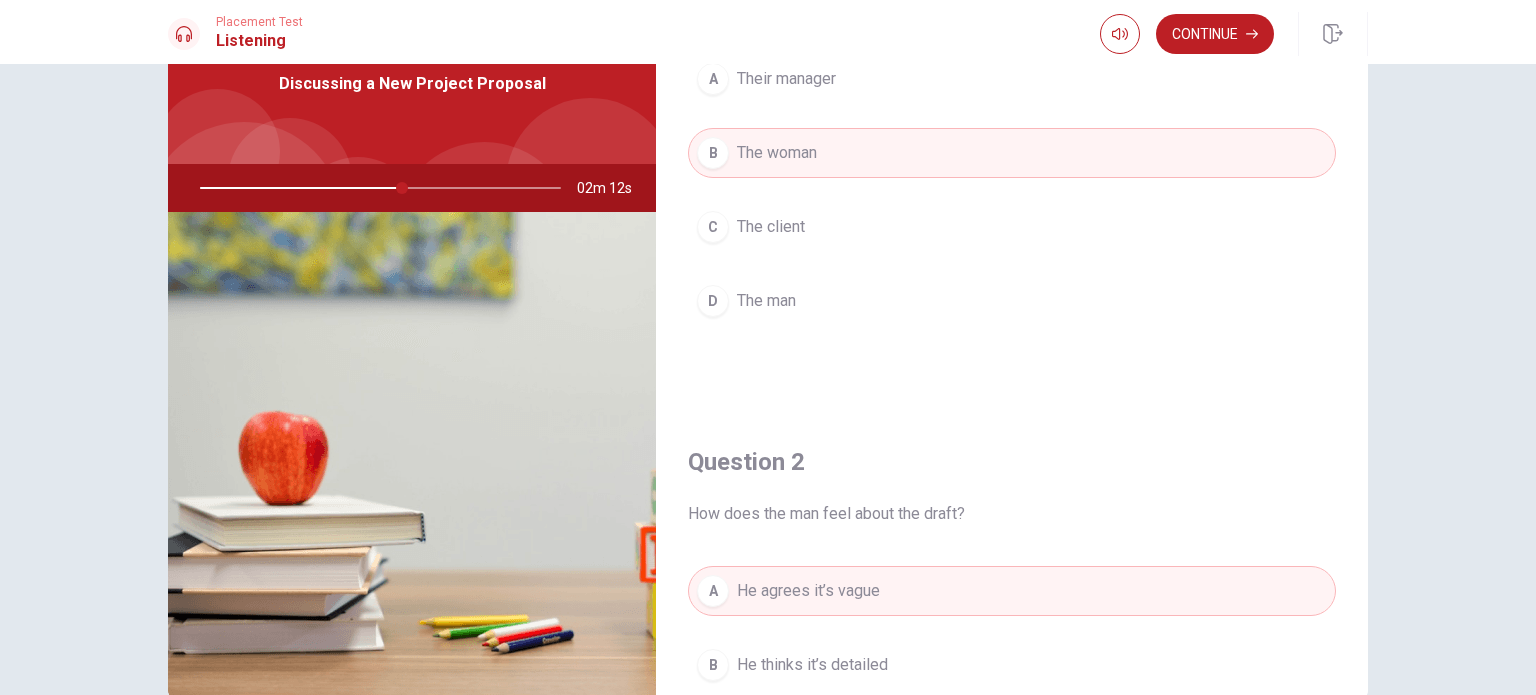 scroll, scrollTop: 100, scrollLeft: 0, axis: vertical 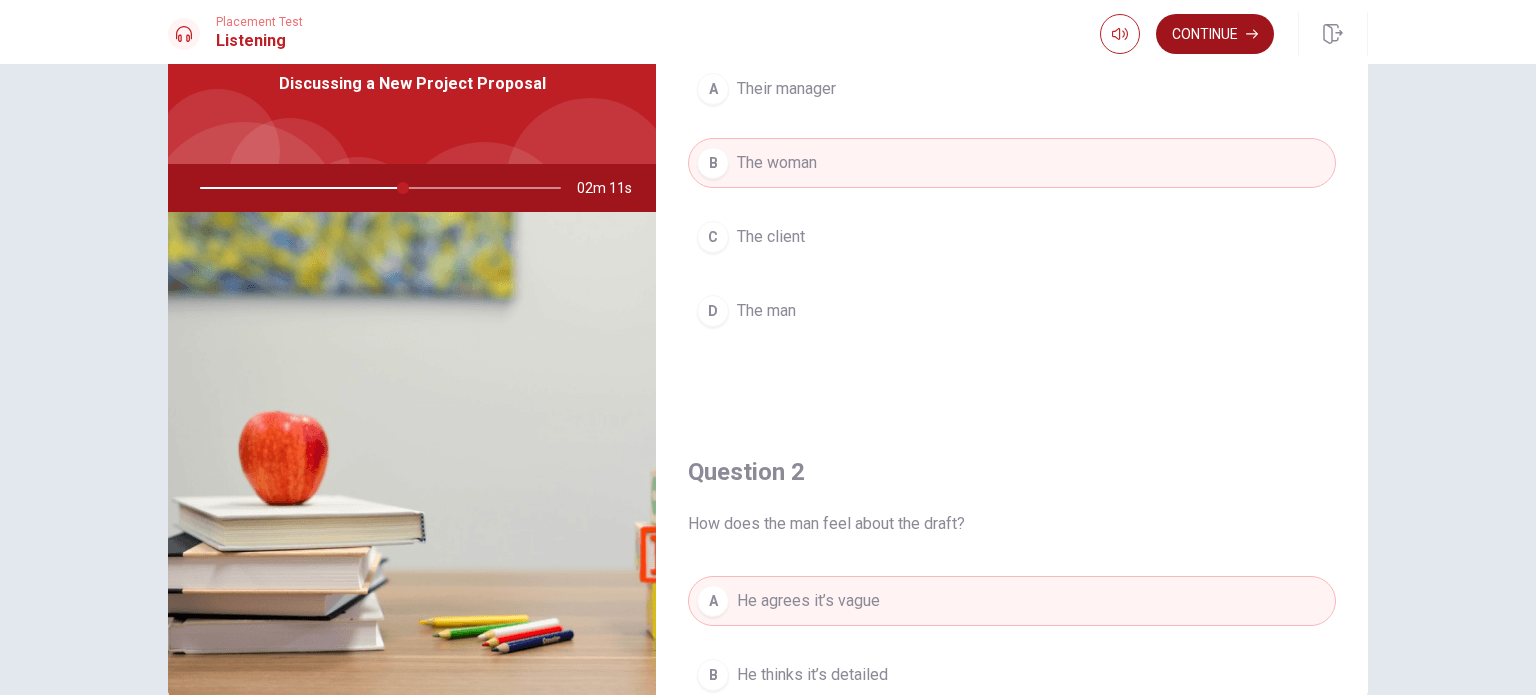 click on "Continue" at bounding box center [1215, 34] 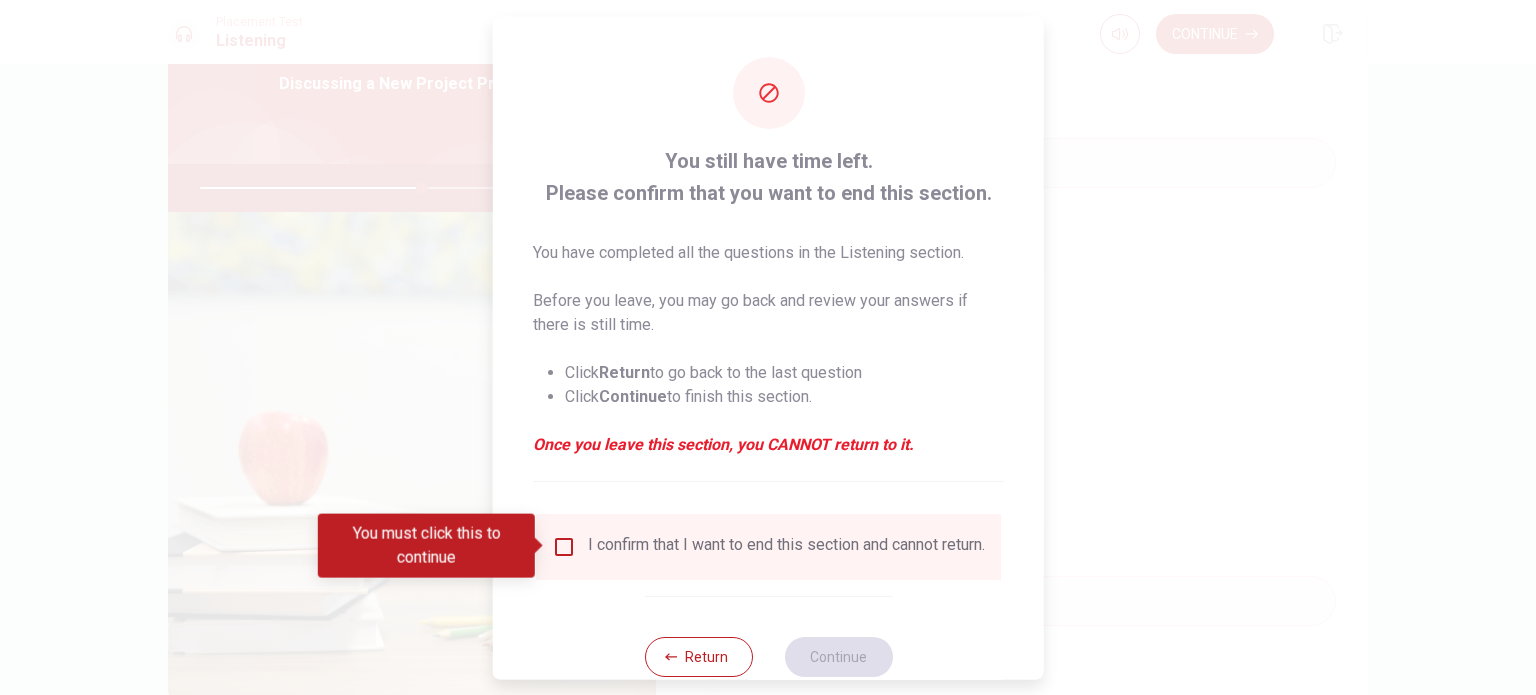 click at bounding box center [564, 546] 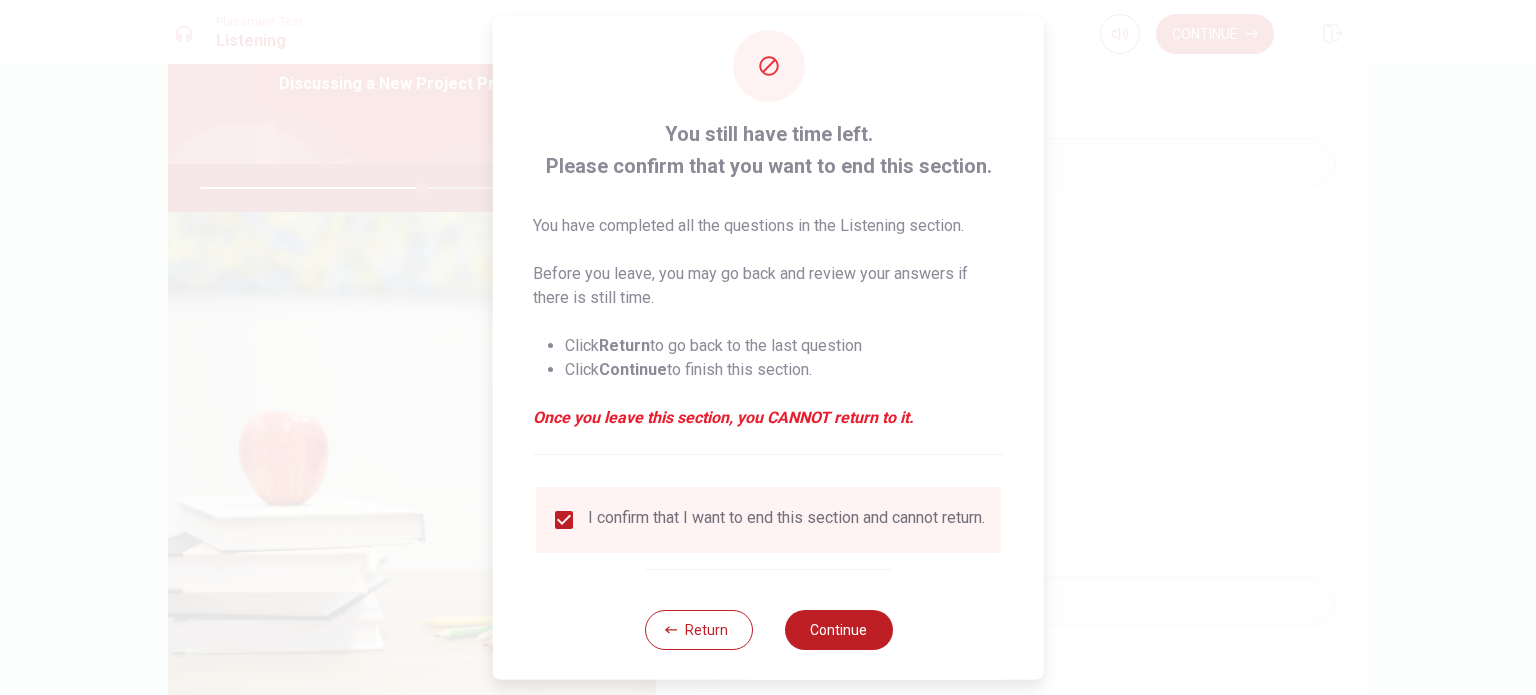 scroll, scrollTop: 50, scrollLeft: 0, axis: vertical 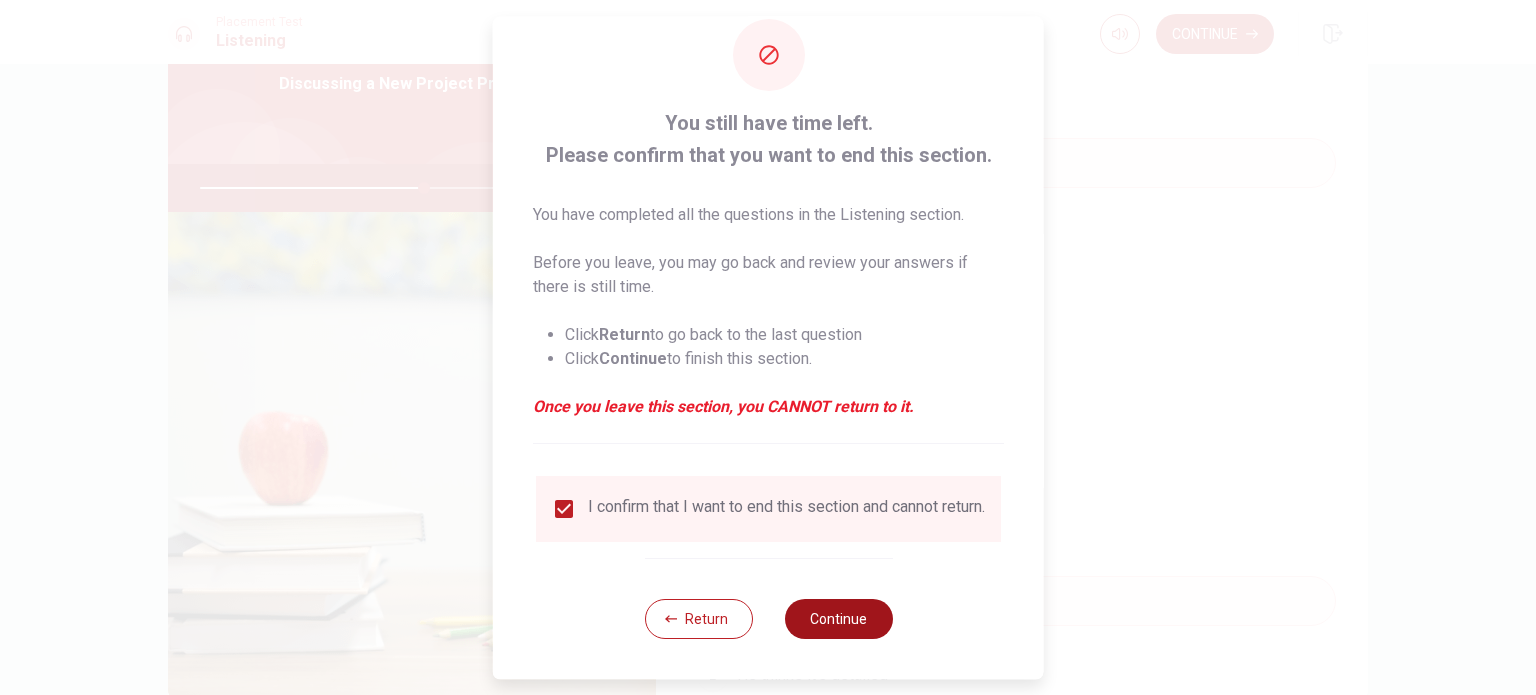 click on "Continue" at bounding box center (838, 619) 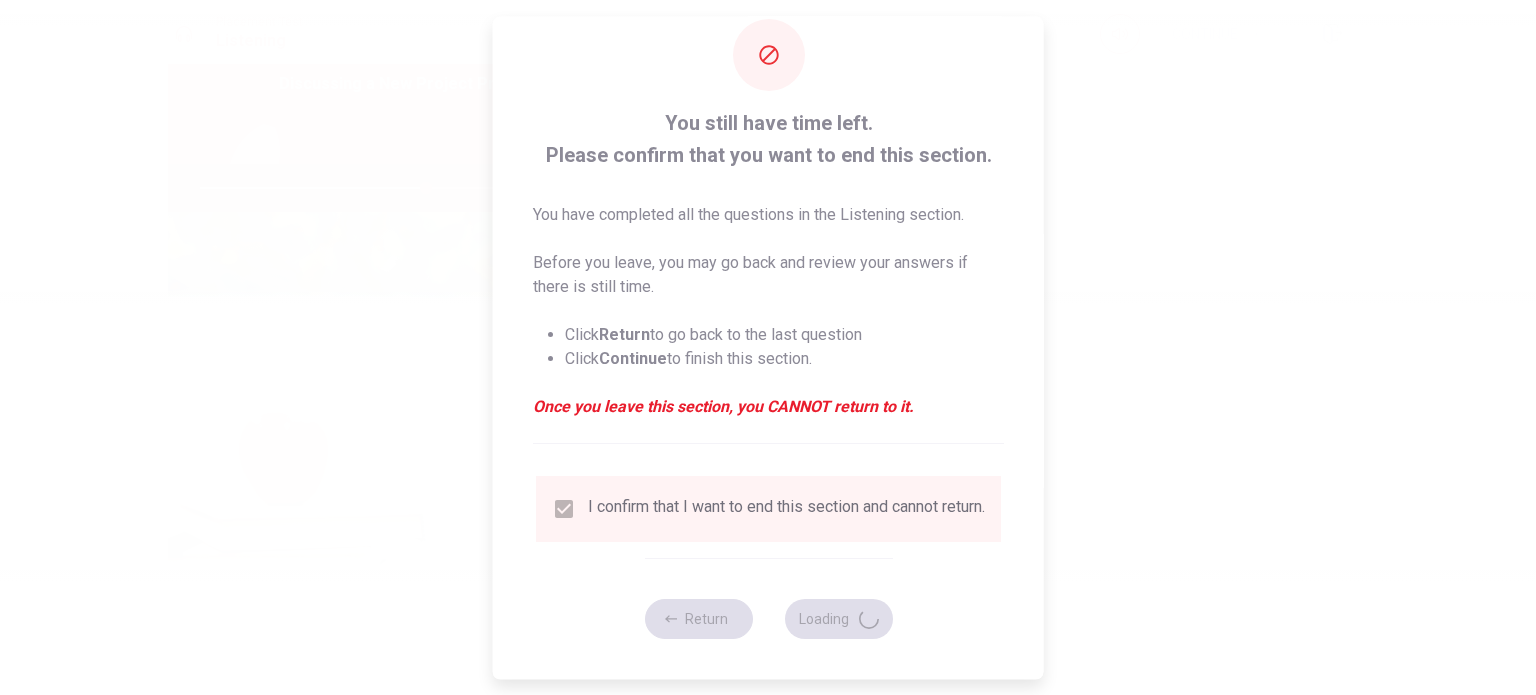 type on "63" 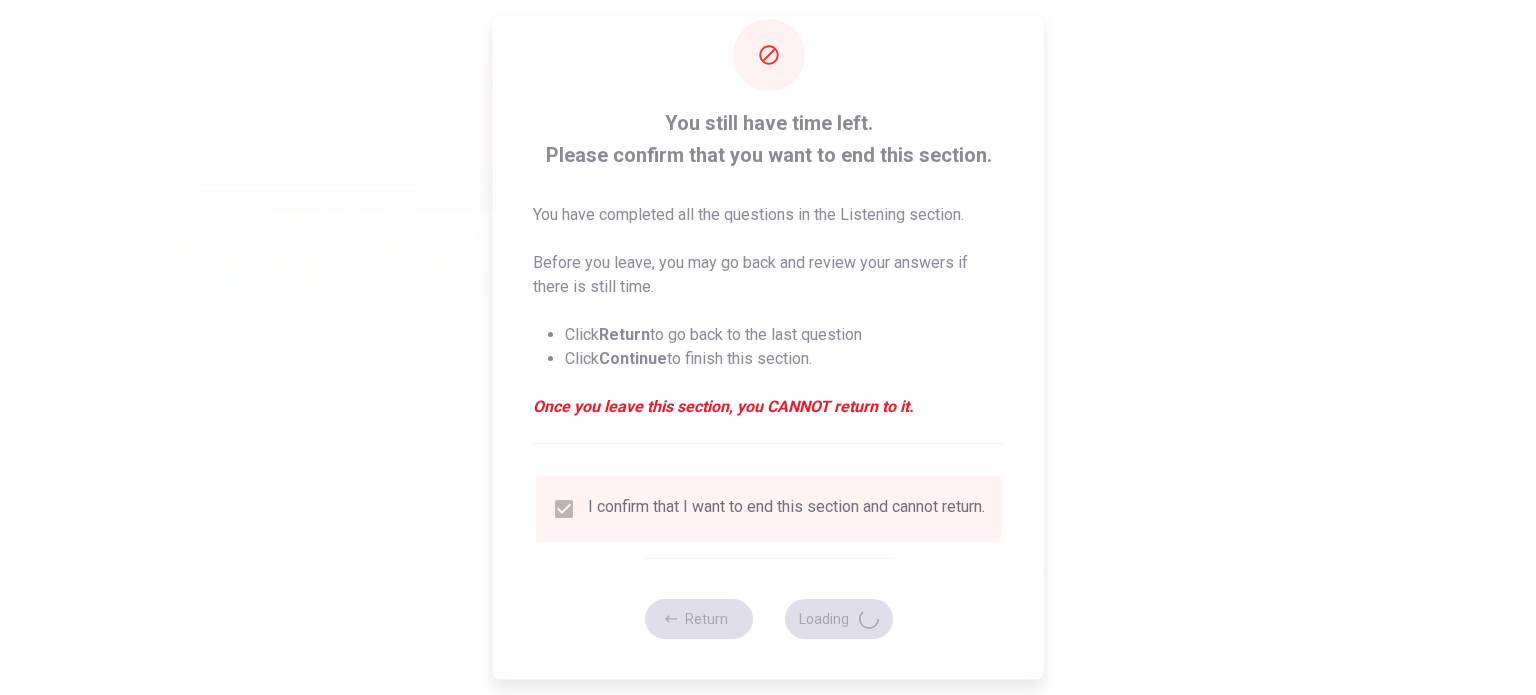 scroll, scrollTop: 0, scrollLeft: 0, axis: both 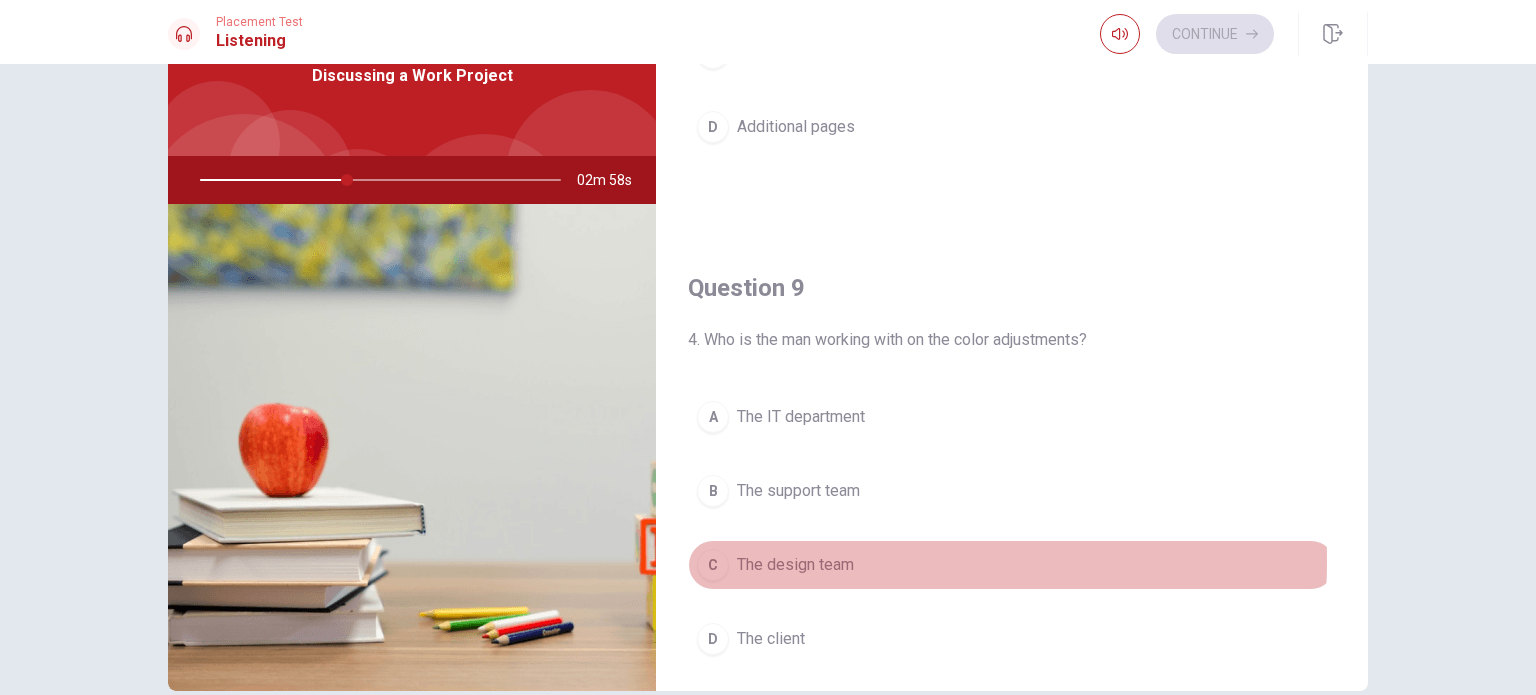 click on "The design team" at bounding box center (795, 565) 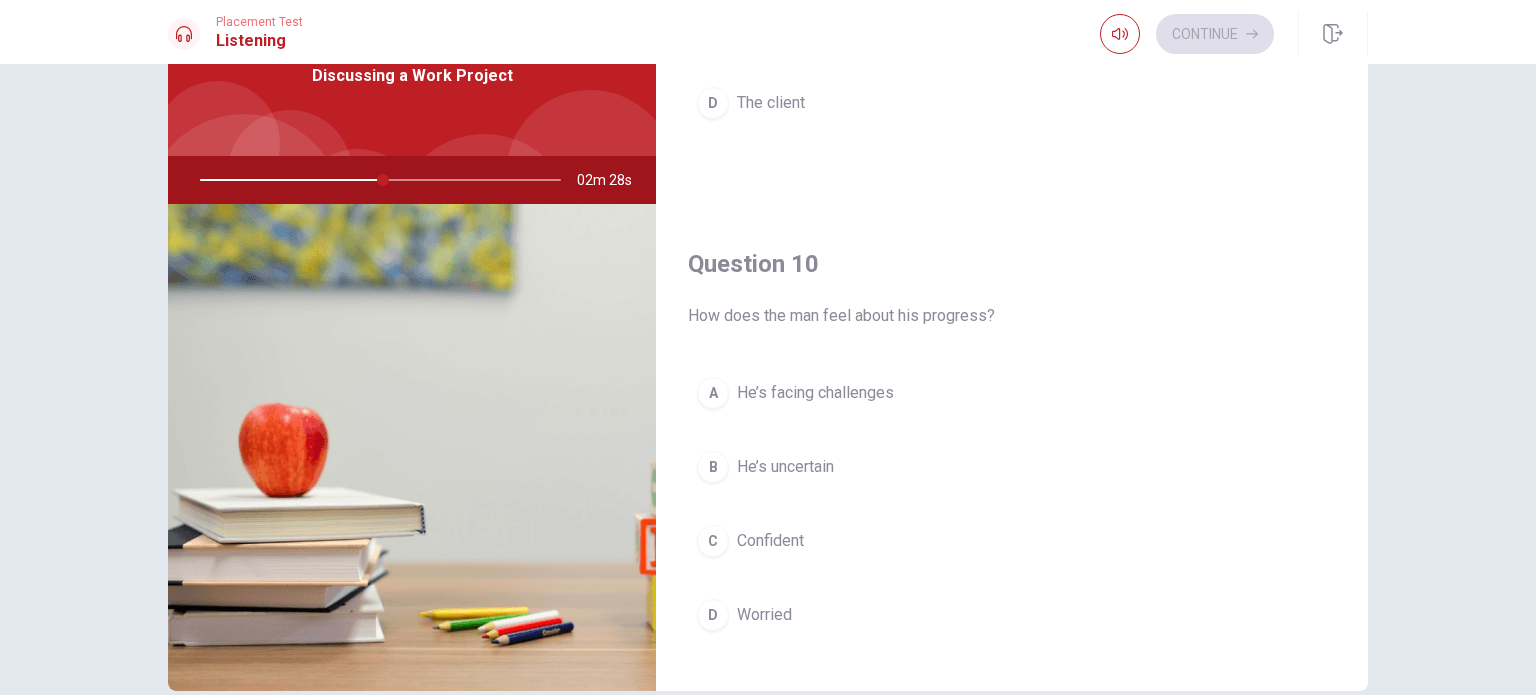 scroll, scrollTop: 1856, scrollLeft: 0, axis: vertical 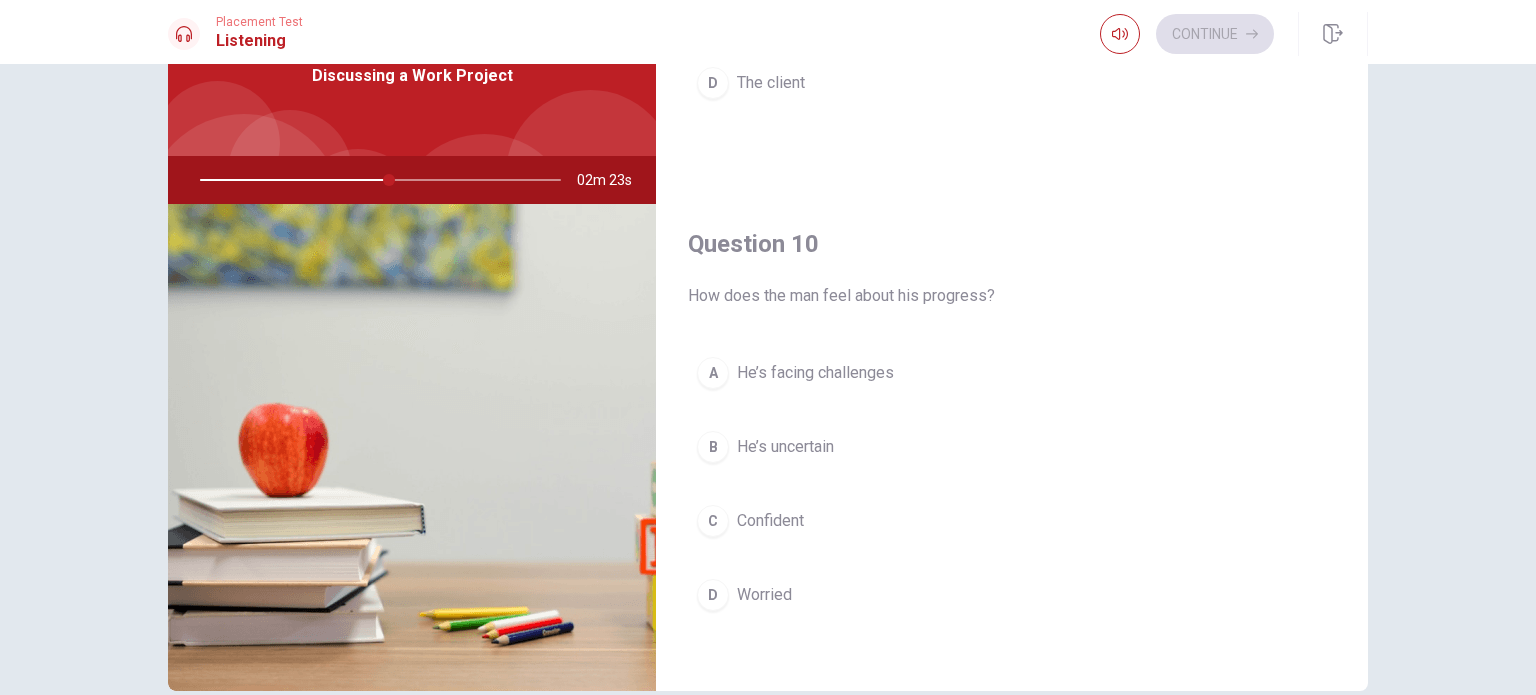 click on "He’s facing challenges" at bounding box center [815, 373] 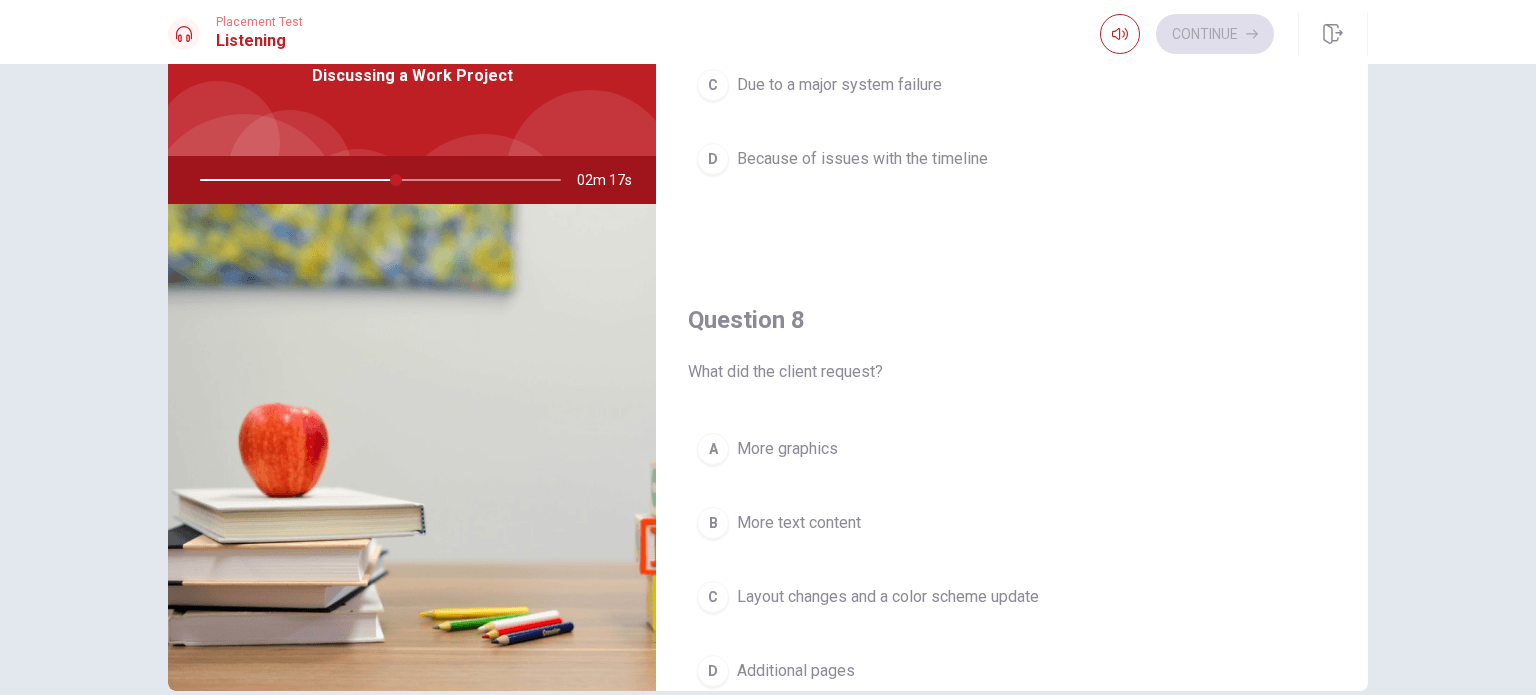 scroll, scrollTop: 856, scrollLeft: 0, axis: vertical 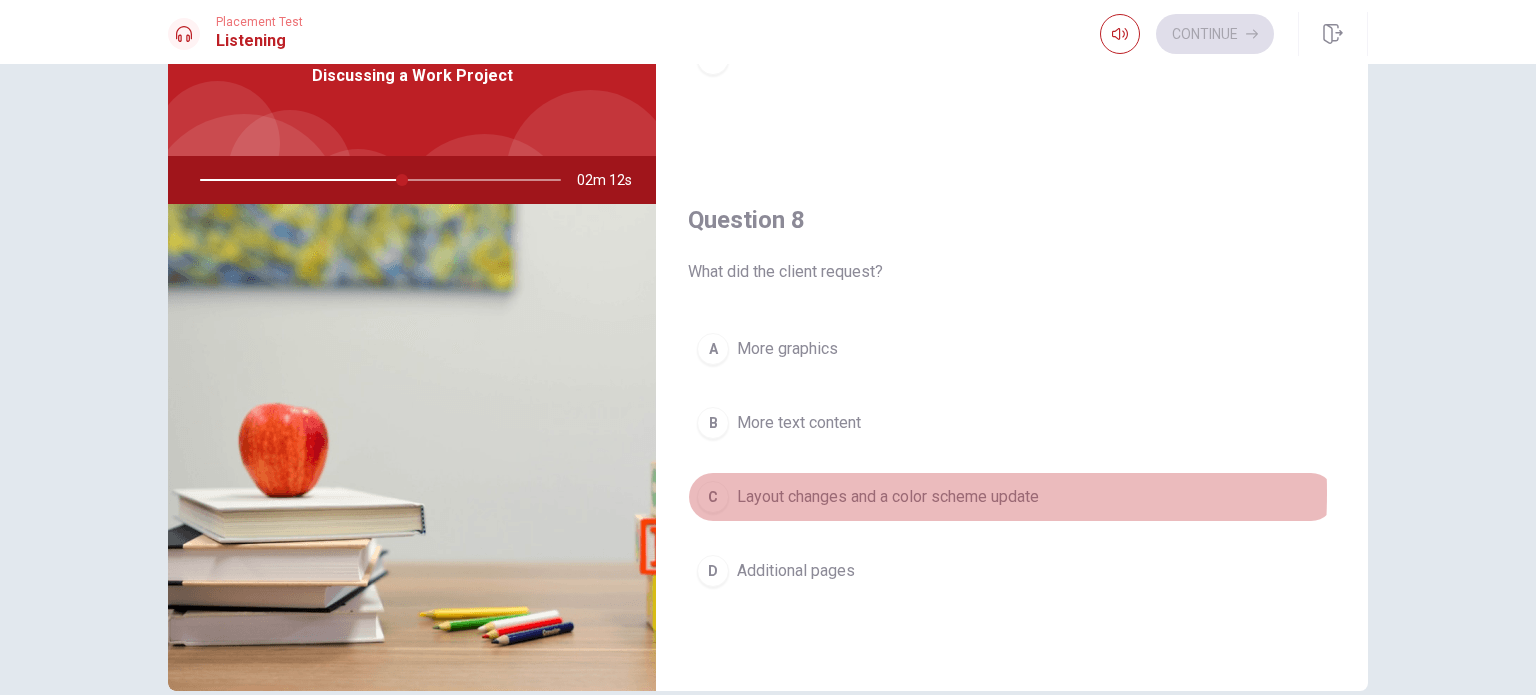 click on "Layout changes and a color scheme update" at bounding box center [888, 497] 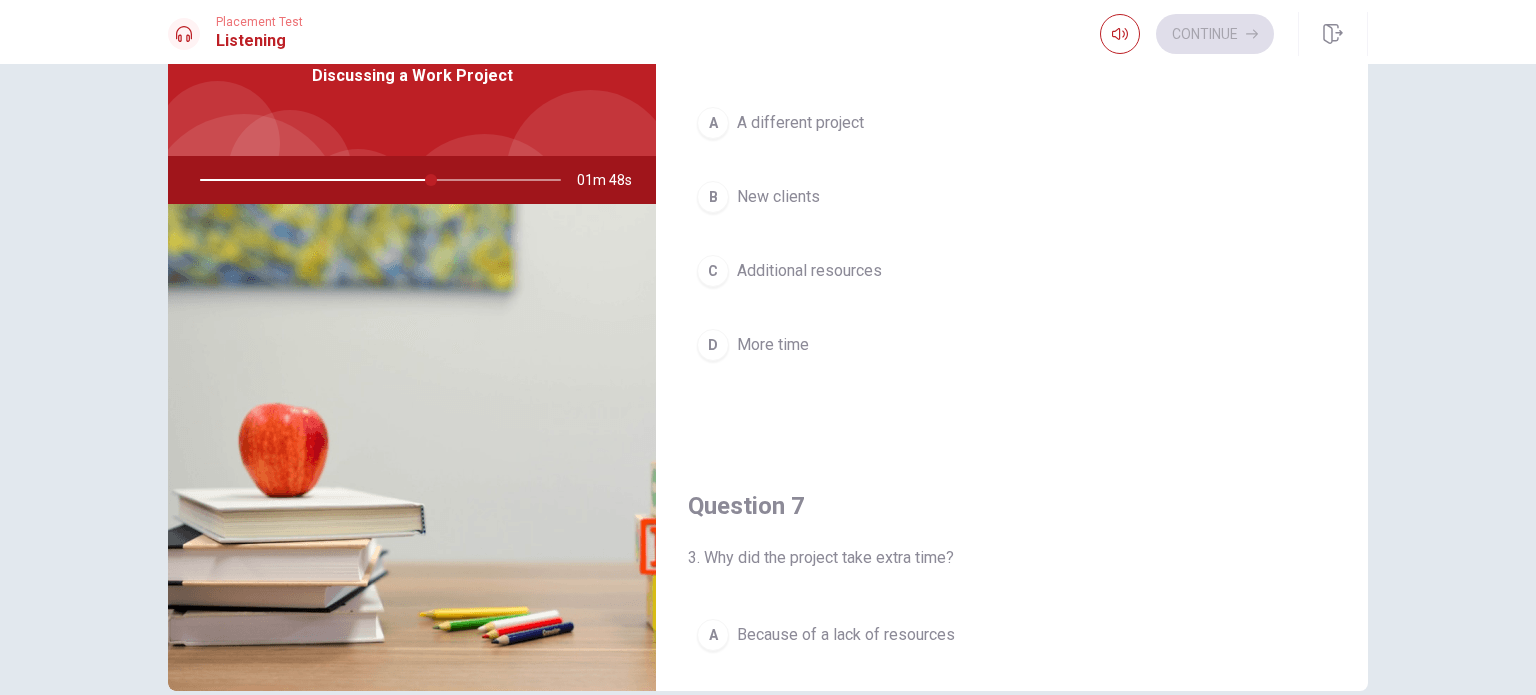 scroll, scrollTop: 56, scrollLeft: 0, axis: vertical 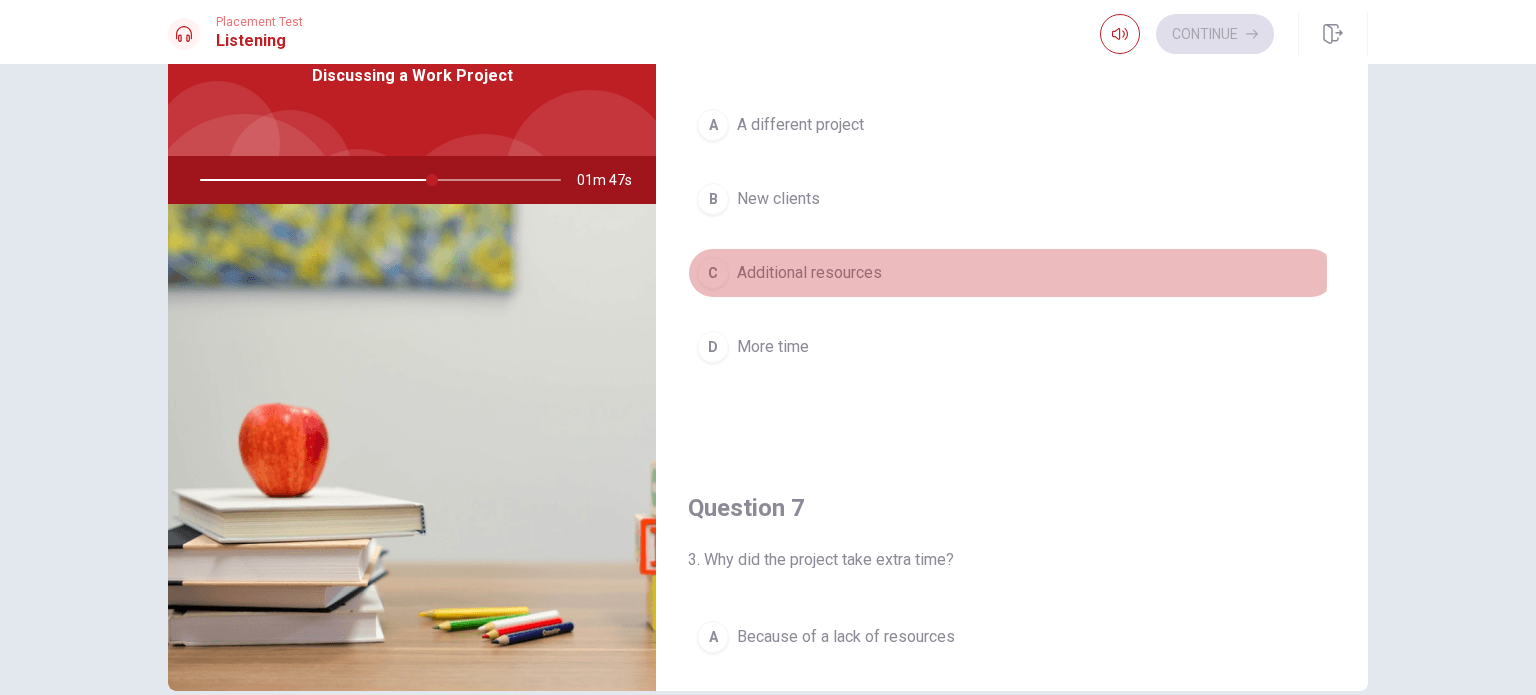 click on "Additional resources" at bounding box center (809, 273) 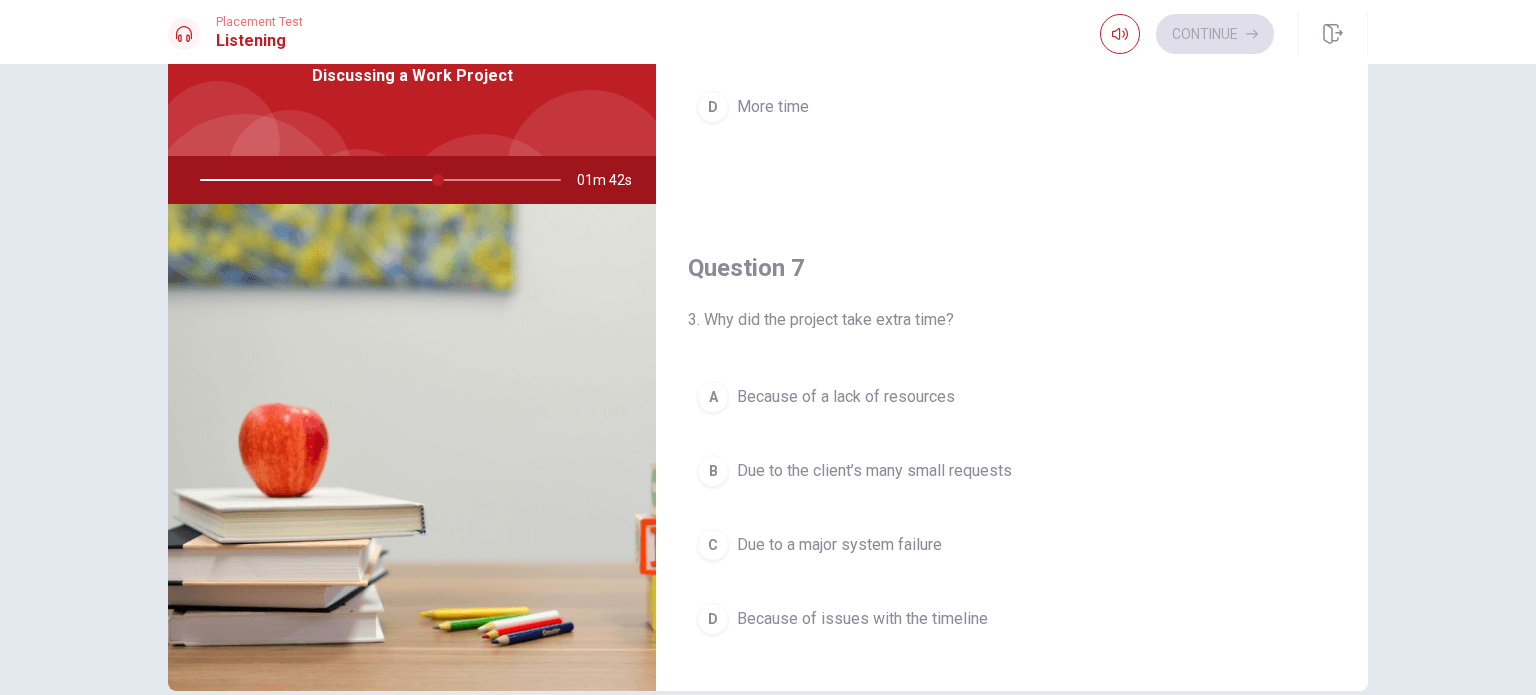 scroll, scrollTop: 356, scrollLeft: 0, axis: vertical 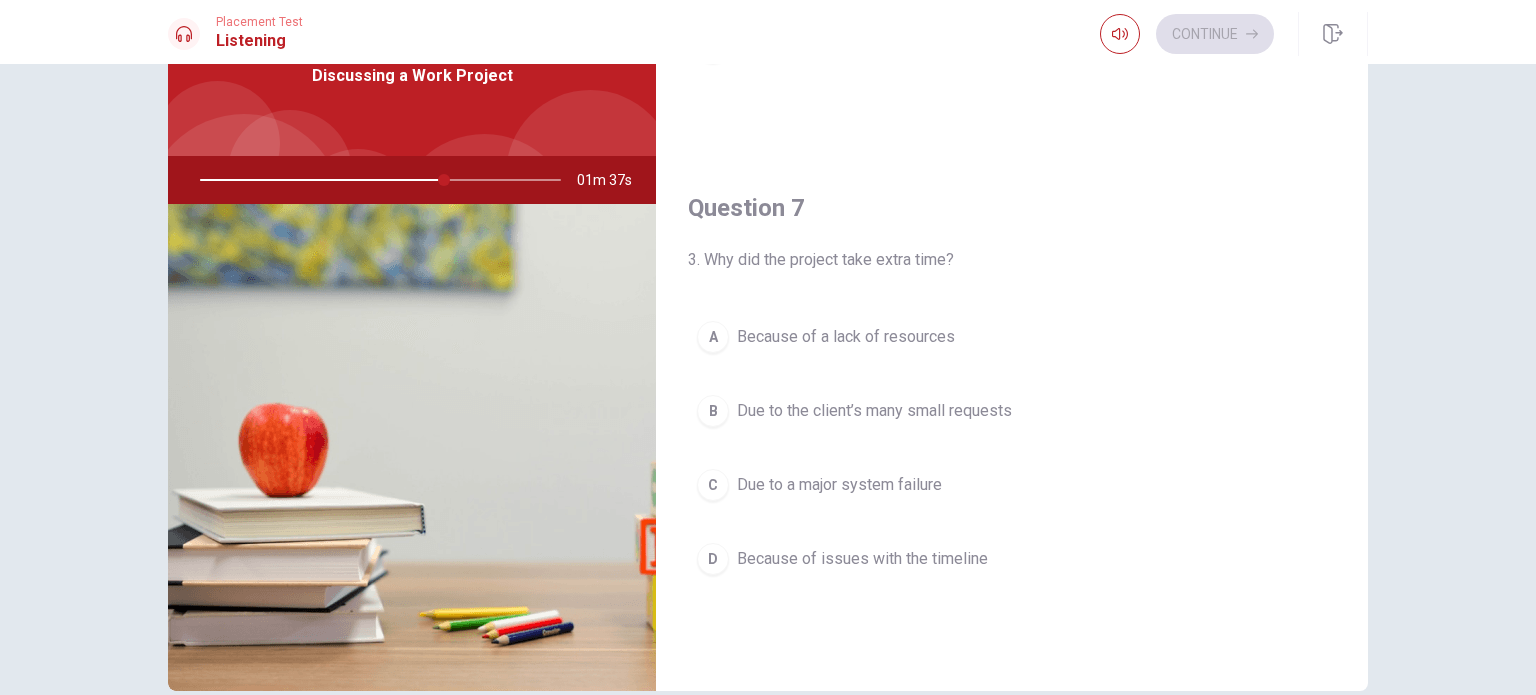 click on "Because of a lack of resources" at bounding box center [846, 337] 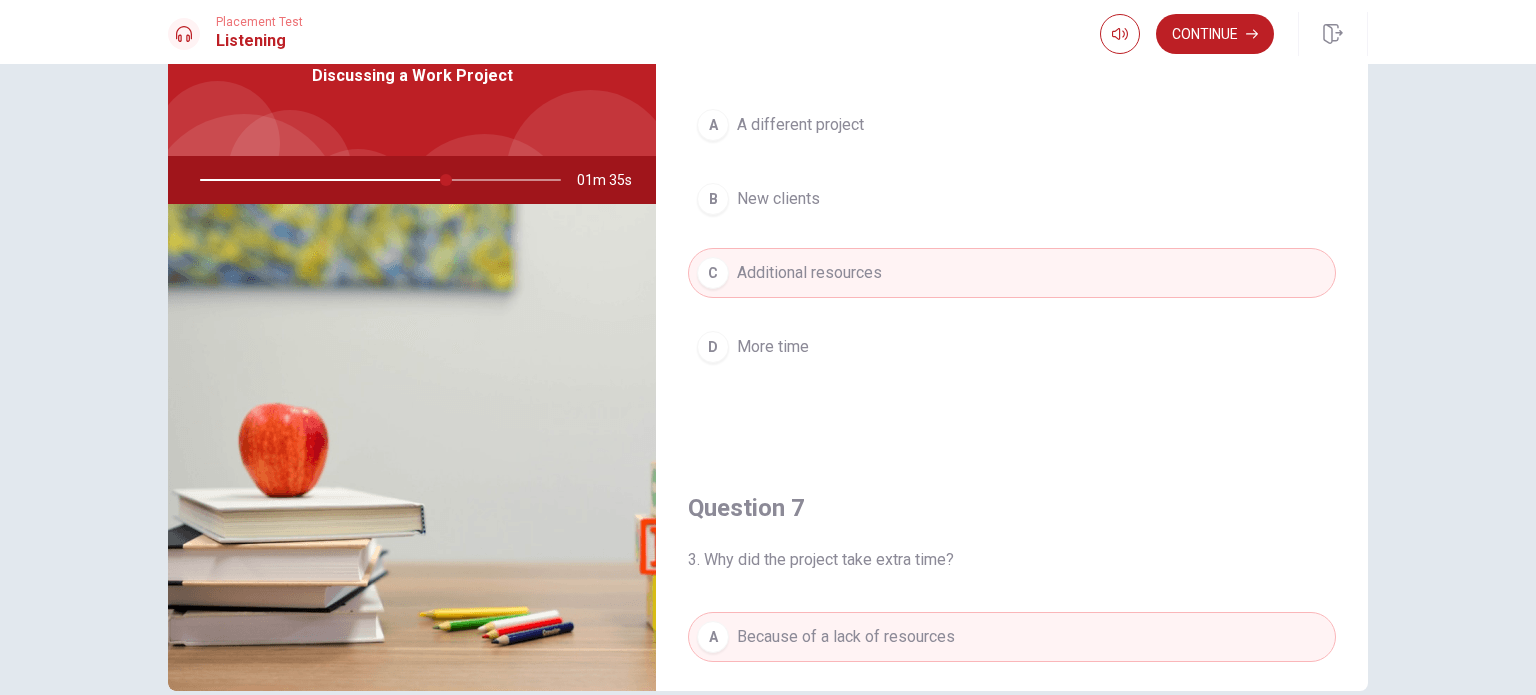 scroll, scrollTop: 0, scrollLeft: 0, axis: both 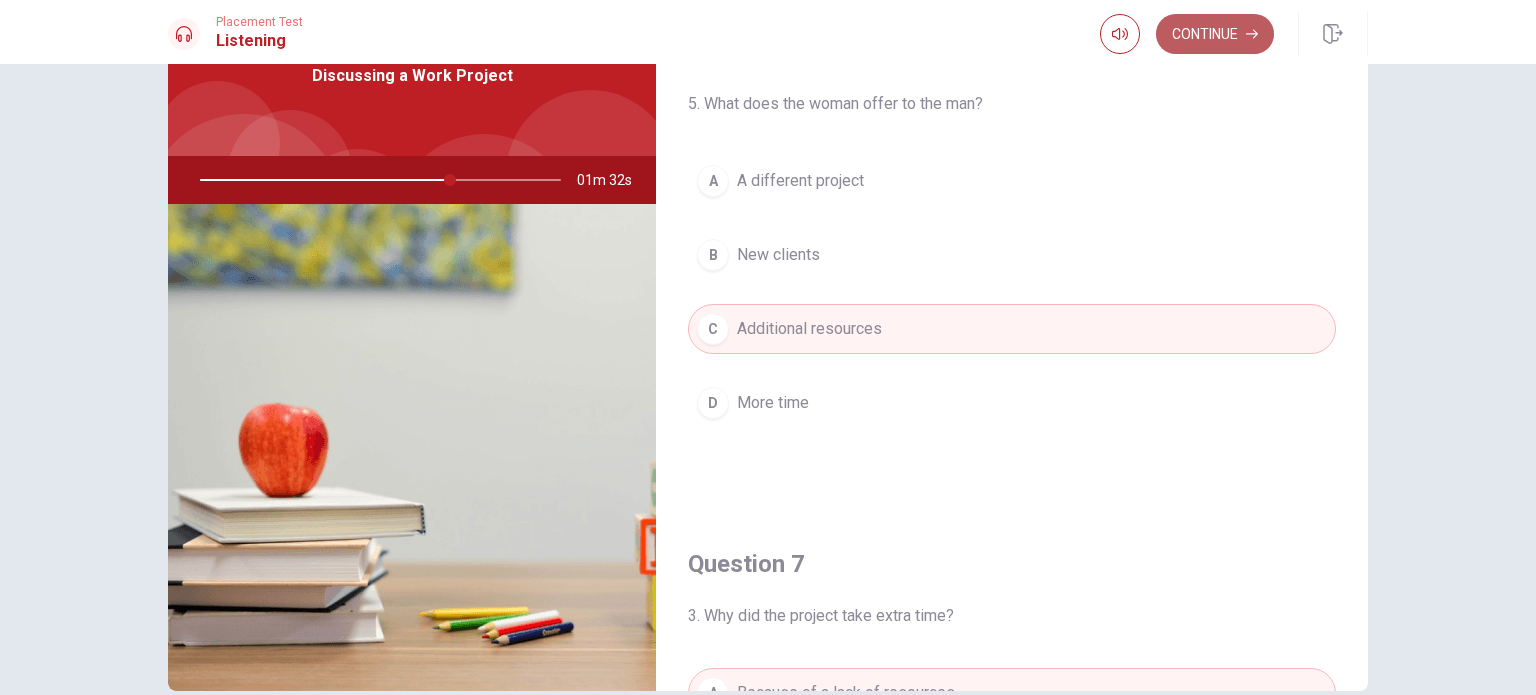 click on "Continue" at bounding box center [1215, 34] 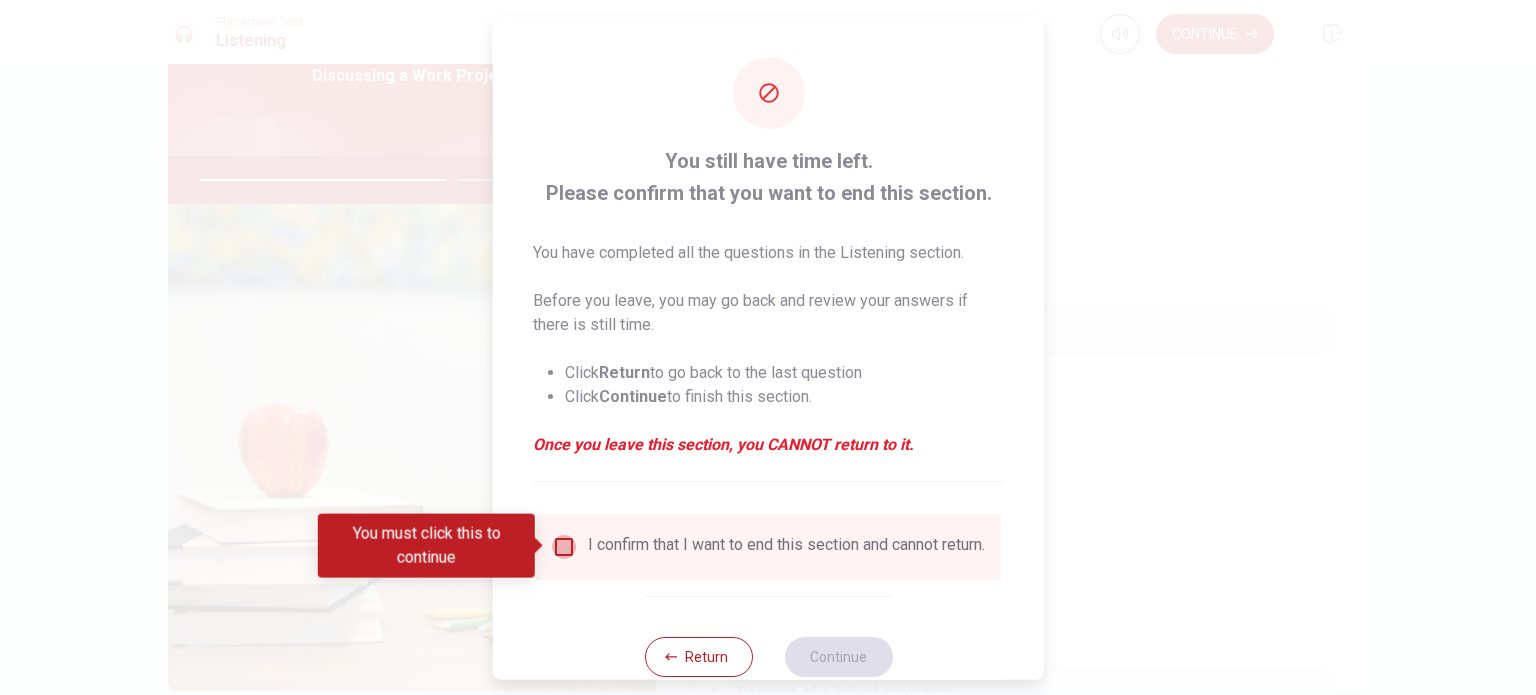 click at bounding box center (564, 546) 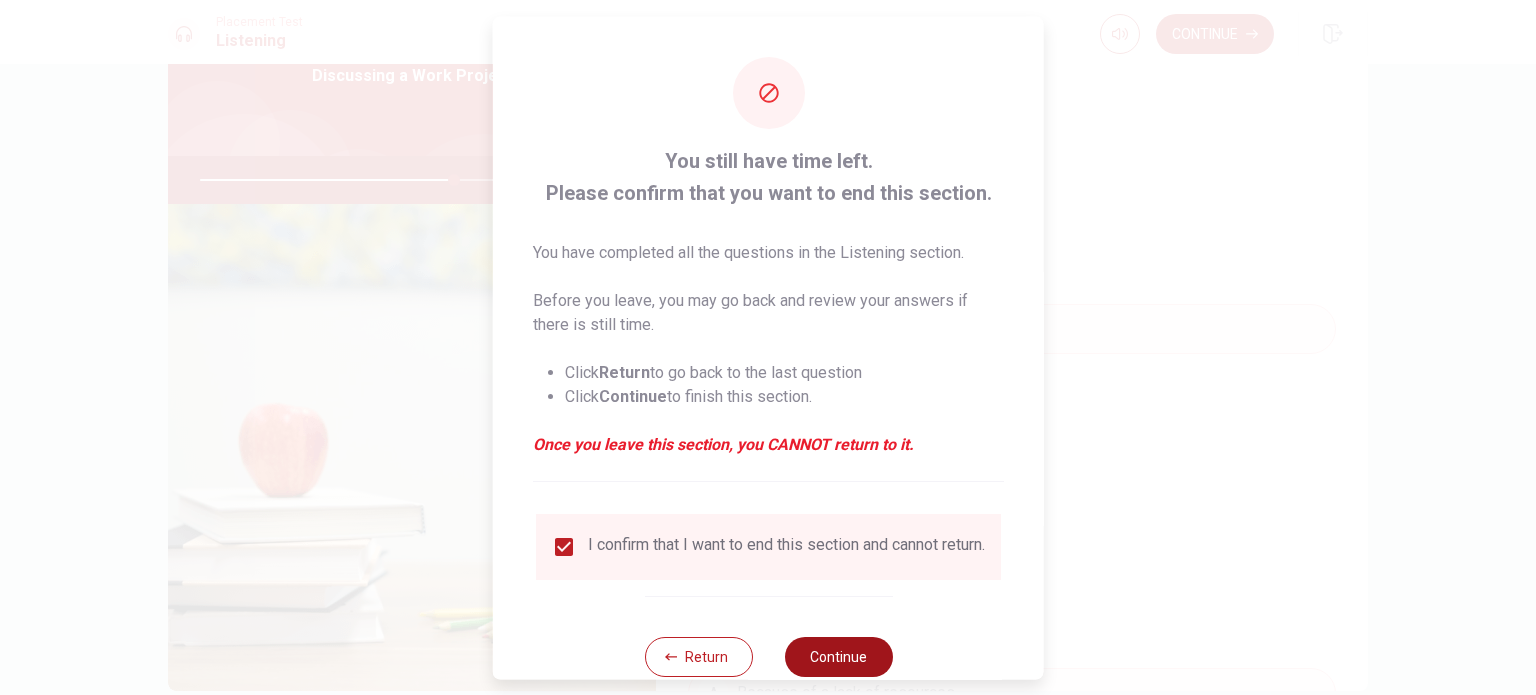 click on "Continue" at bounding box center (838, 656) 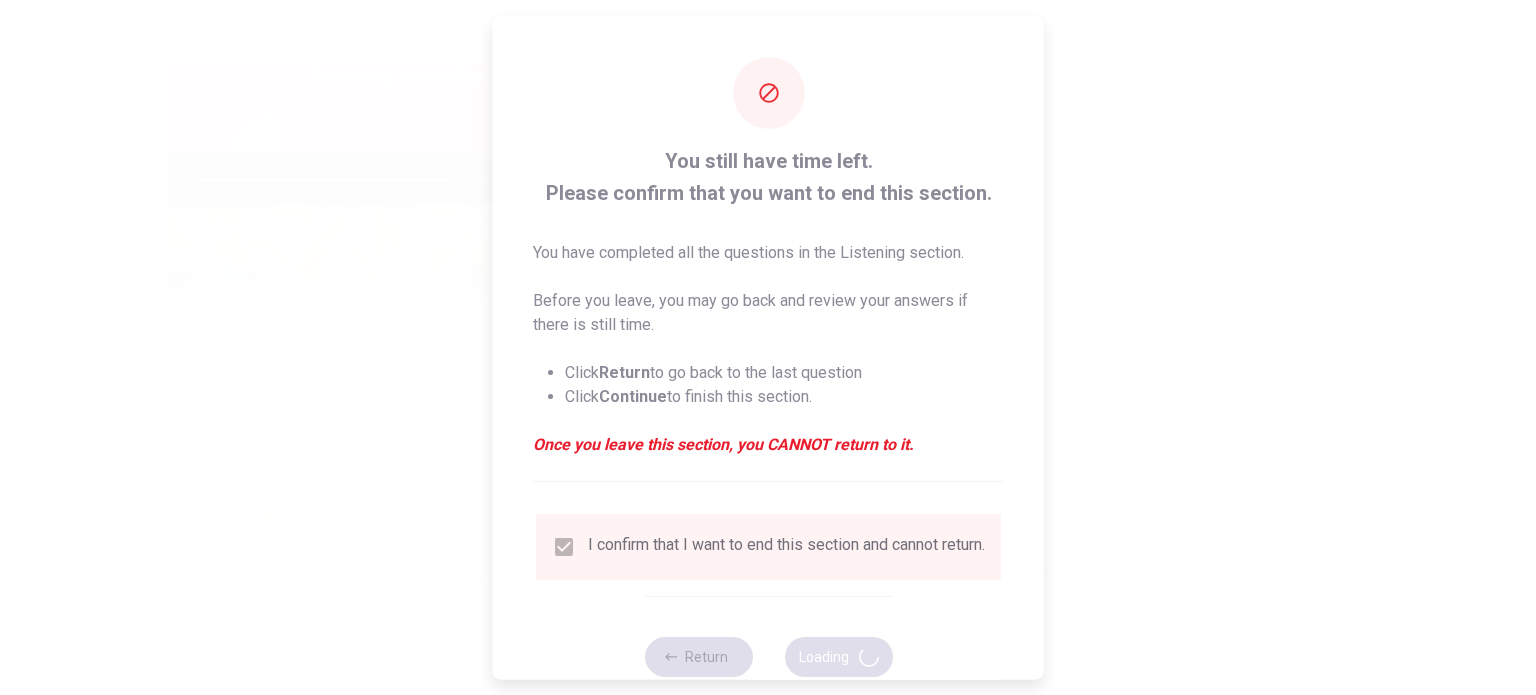 type on "71" 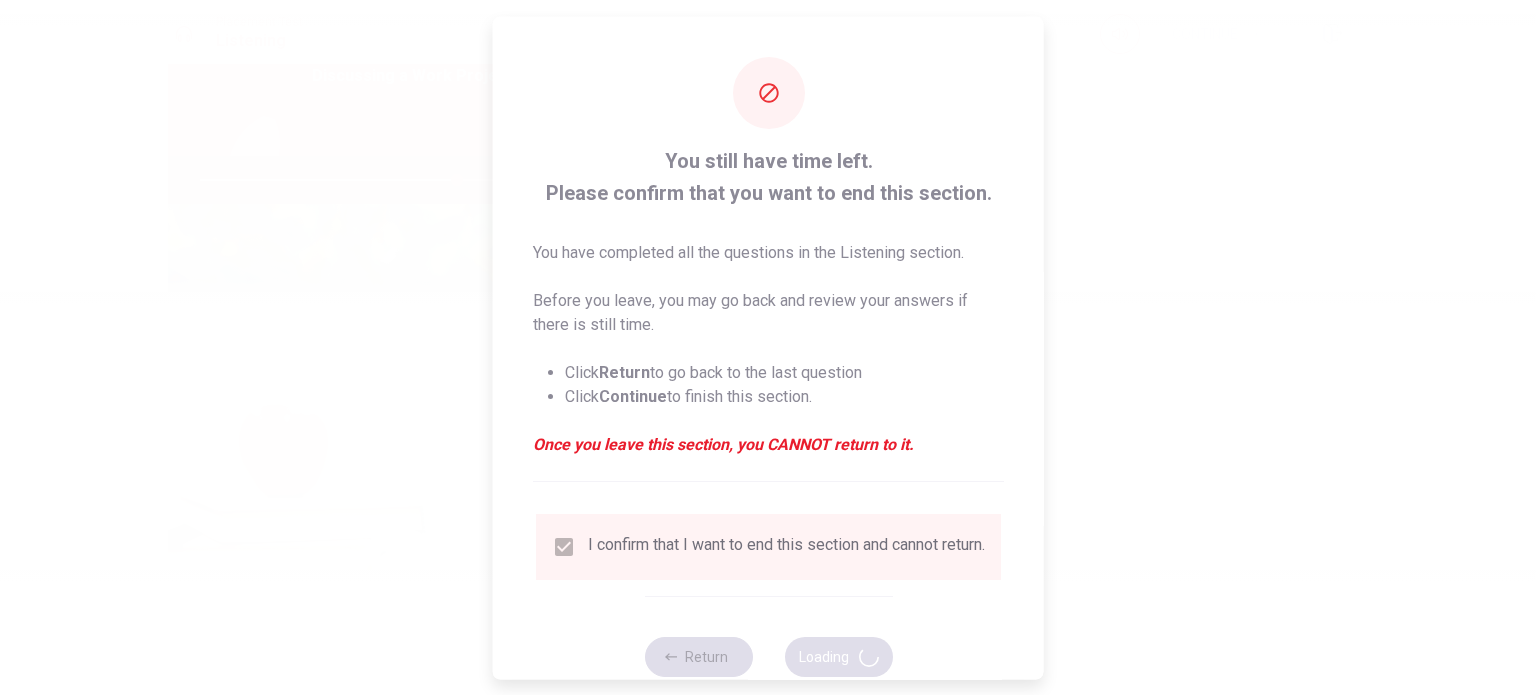 scroll, scrollTop: 0, scrollLeft: 0, axis: both 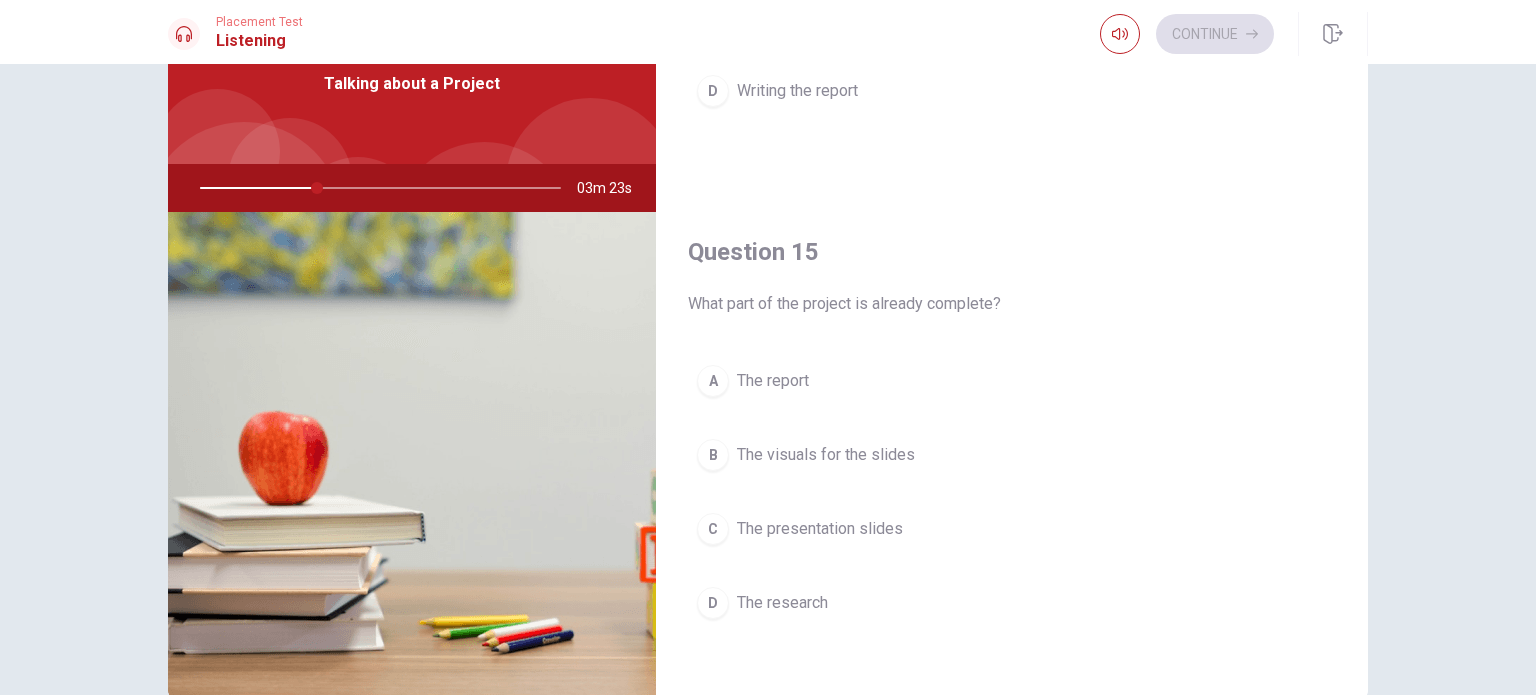 click on "The research" at bounding box center [782, 603] 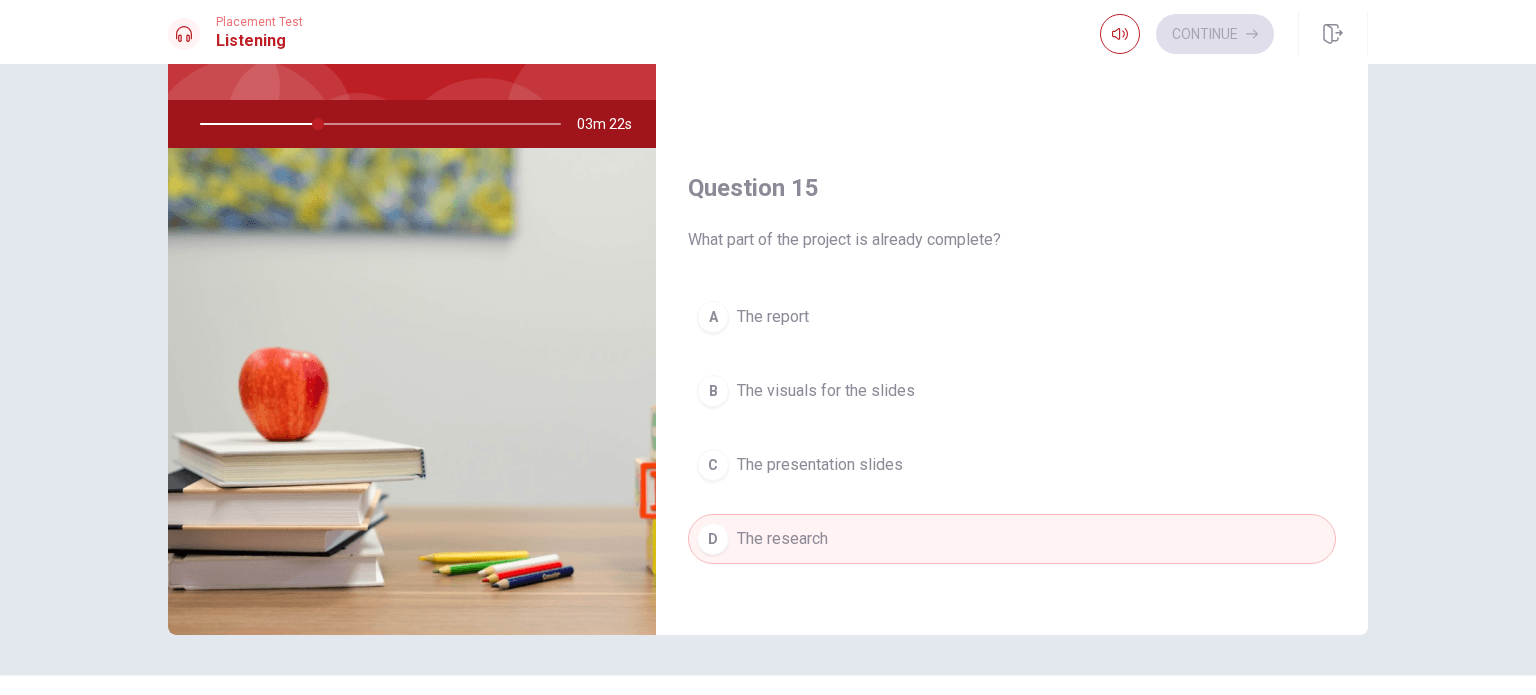 scroll, scrollTop: 0, scrollLeft: 0, axis: both 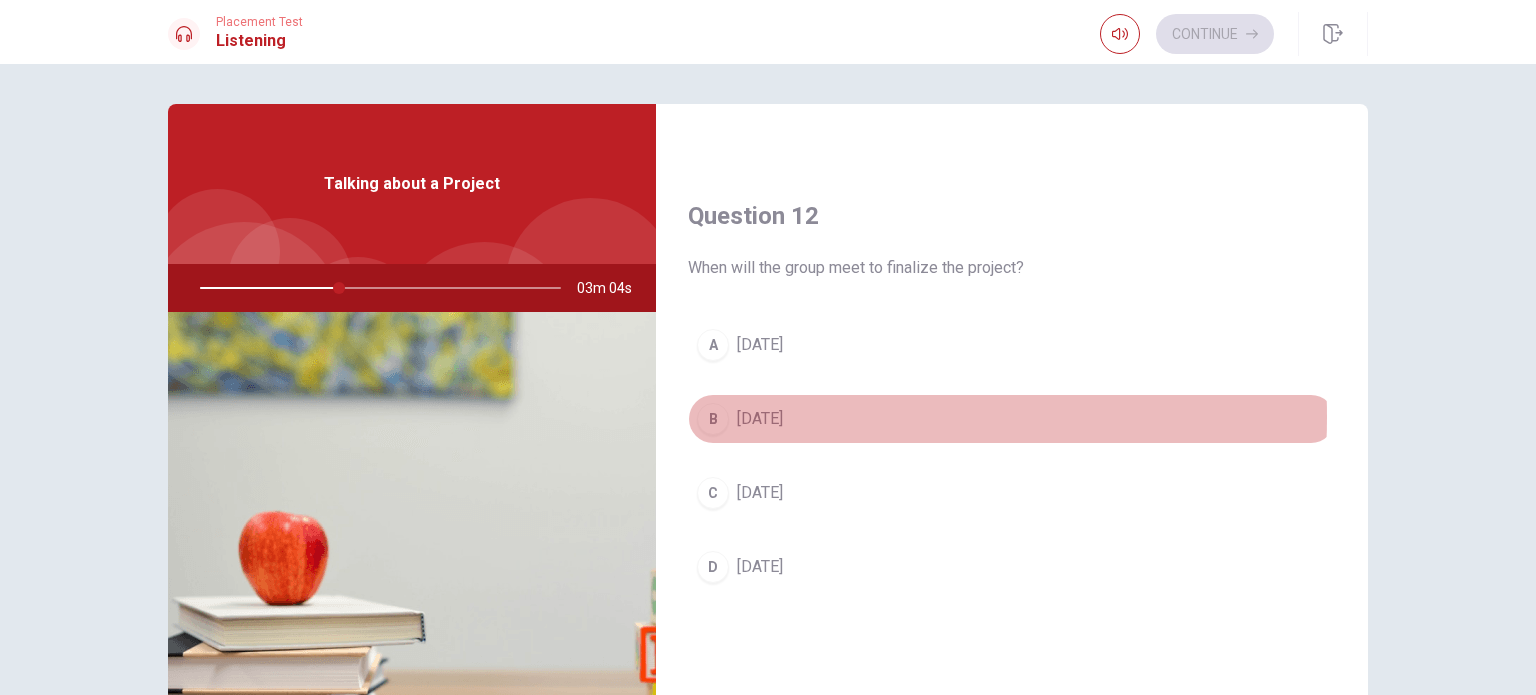 click on "Thursday" at bounding box center (760, 419) 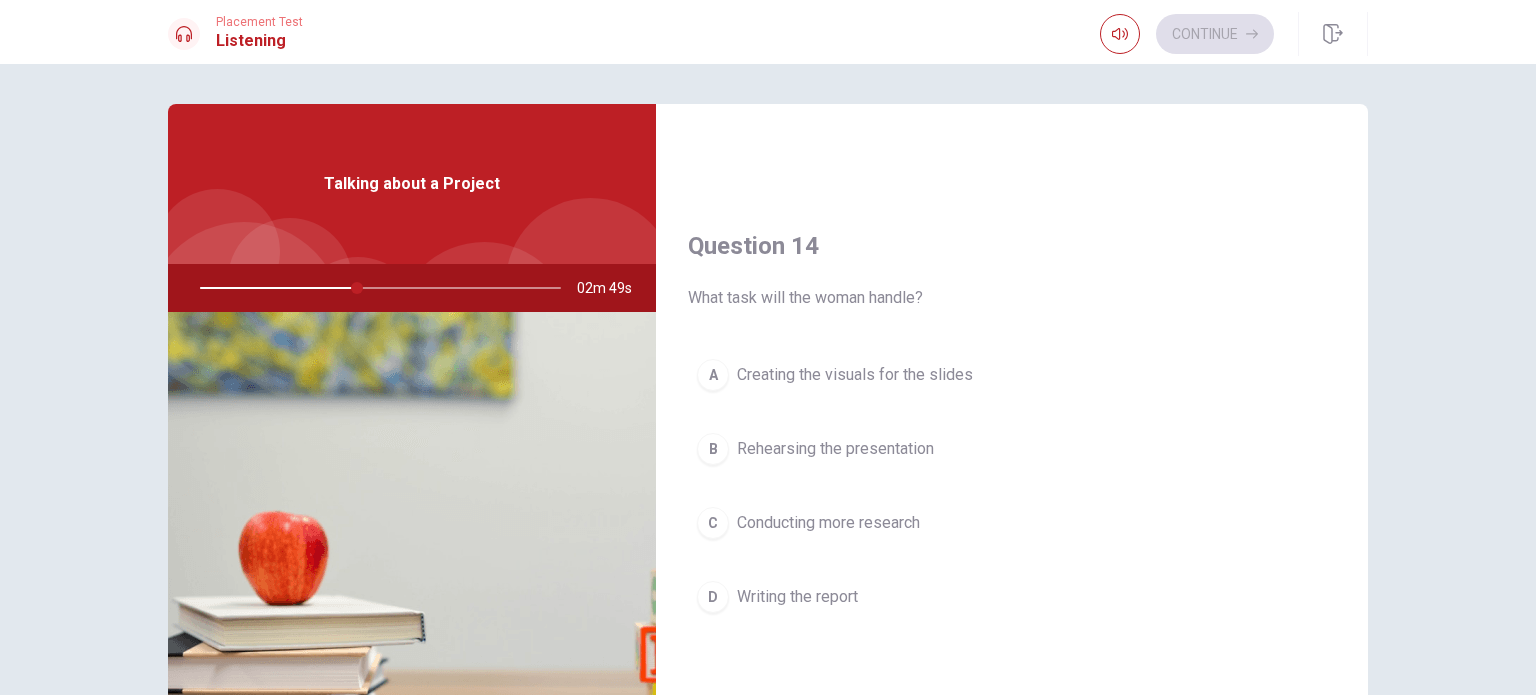 scroll, scrollTop: 1400, scrollLeft: 0, axis: vertical 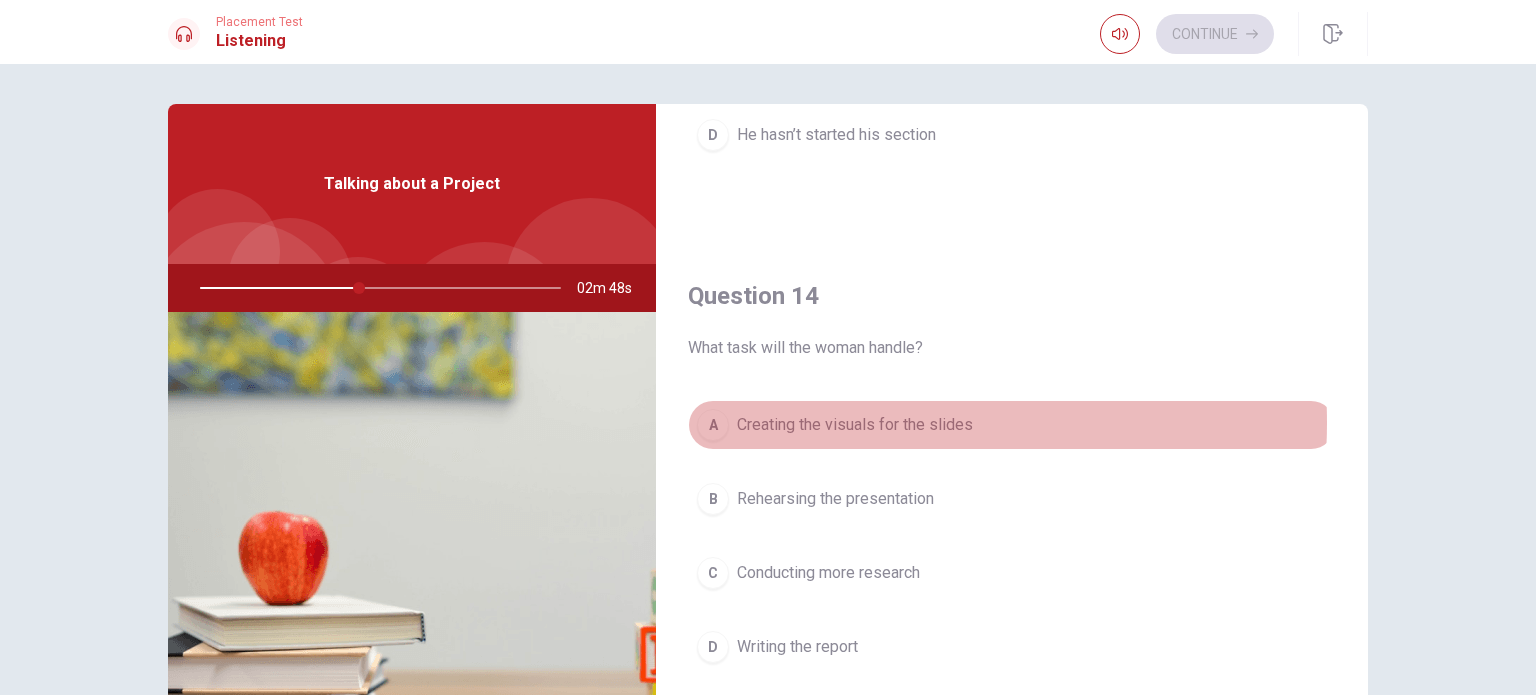 click on "Creating the visuals for the slides" at bounding box center [855, 425] 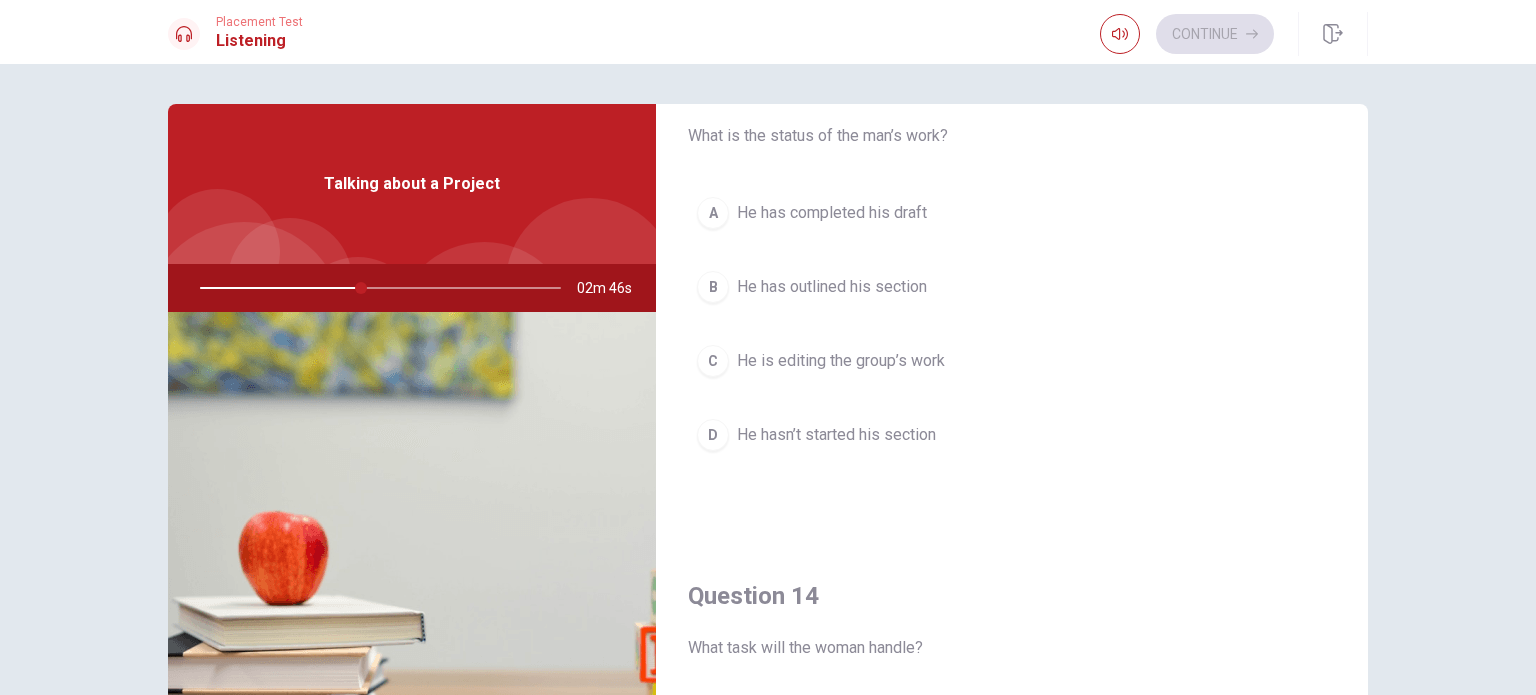 scroll, scrollTop: 1000, scrollLeft: 0, axis: vertical 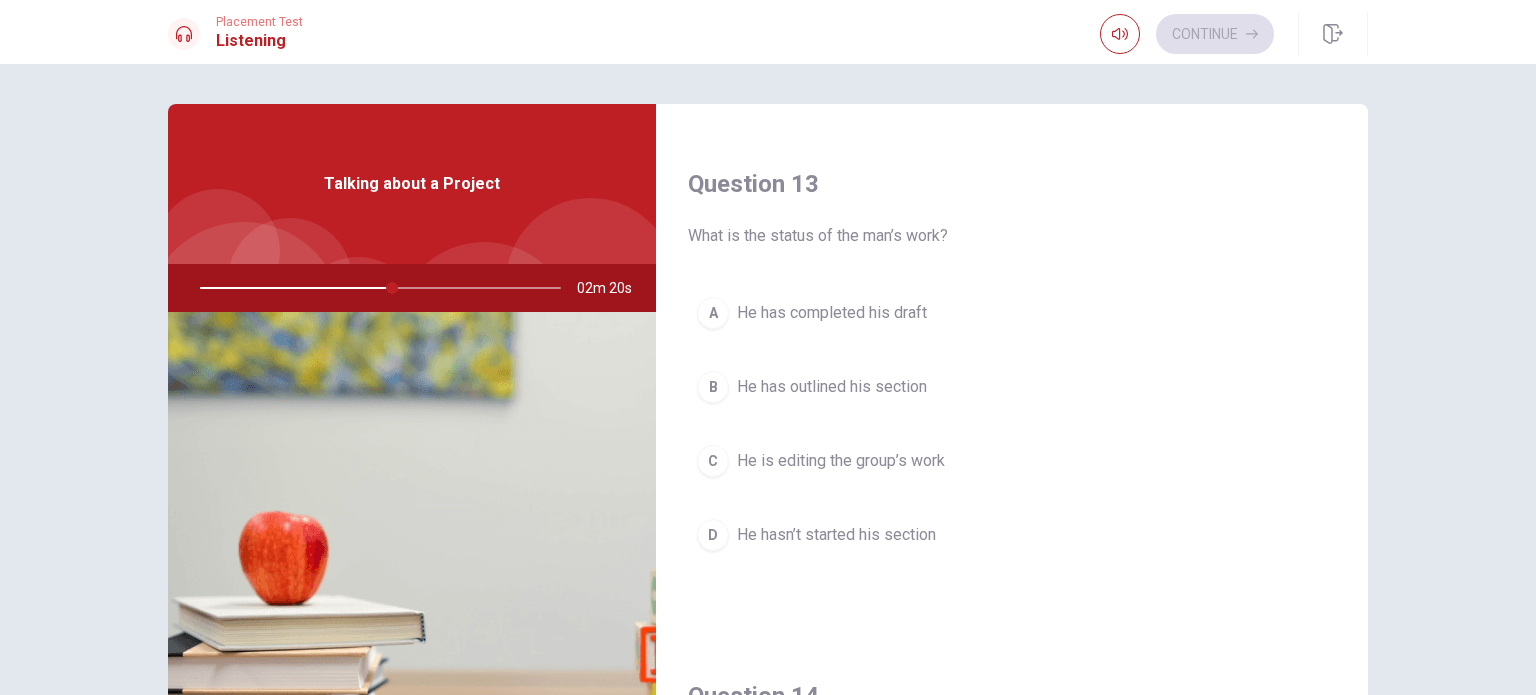 click on "He hasn’t started his section" at bounding box center [836, 535] 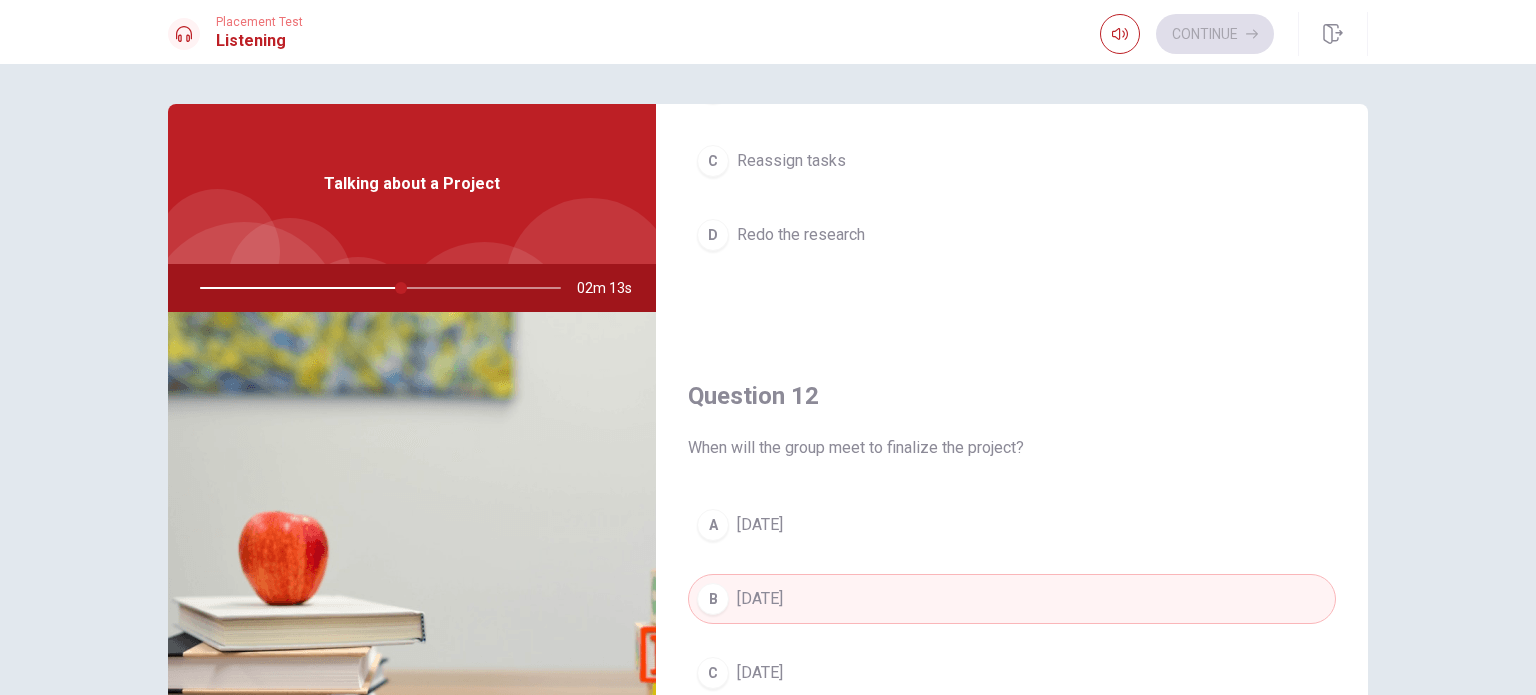 scroll, scrollTop: 0, scrollLeft: 0, axis: both 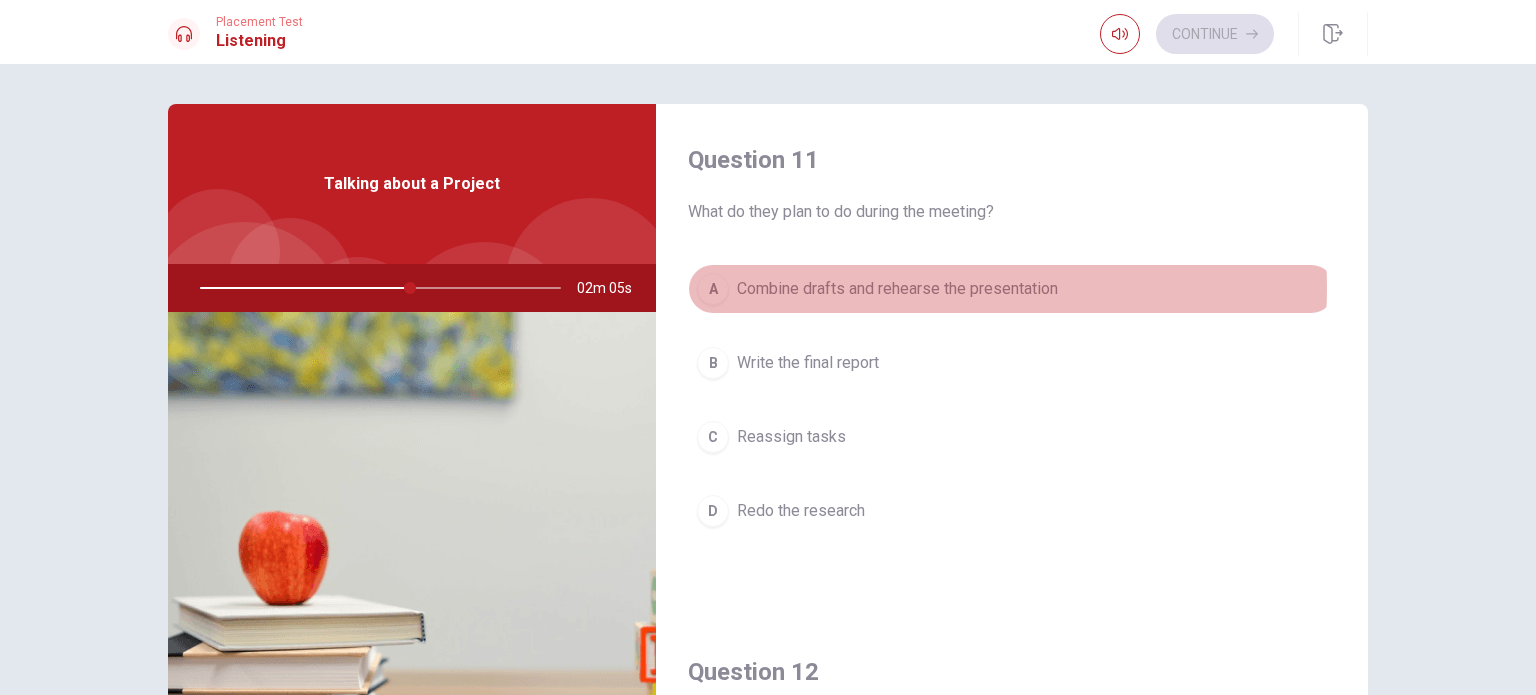 click on "Combine drafts and rehearse the presentation" at bounding box center [897, 289] 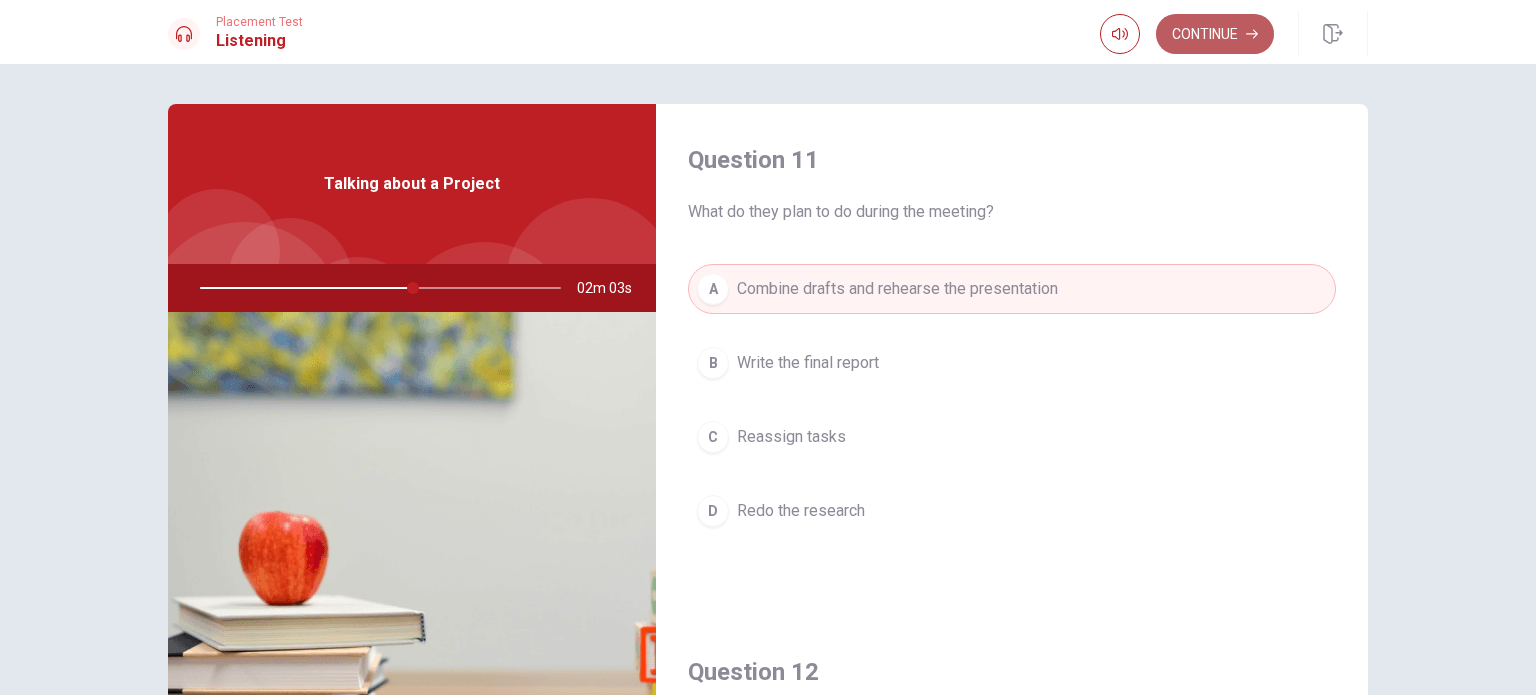 click on "Continue" at bounding box center [1215, 34] 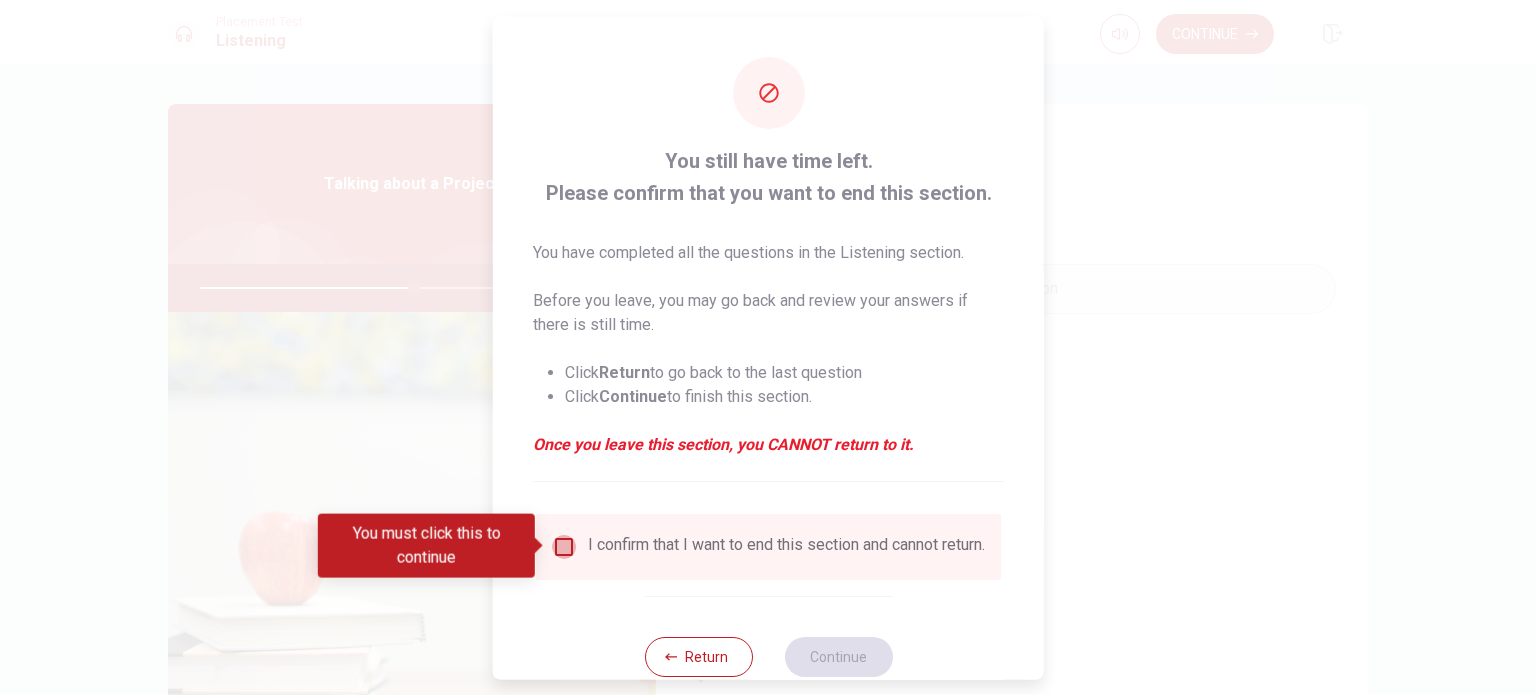 click at bounding box center [564, 546] 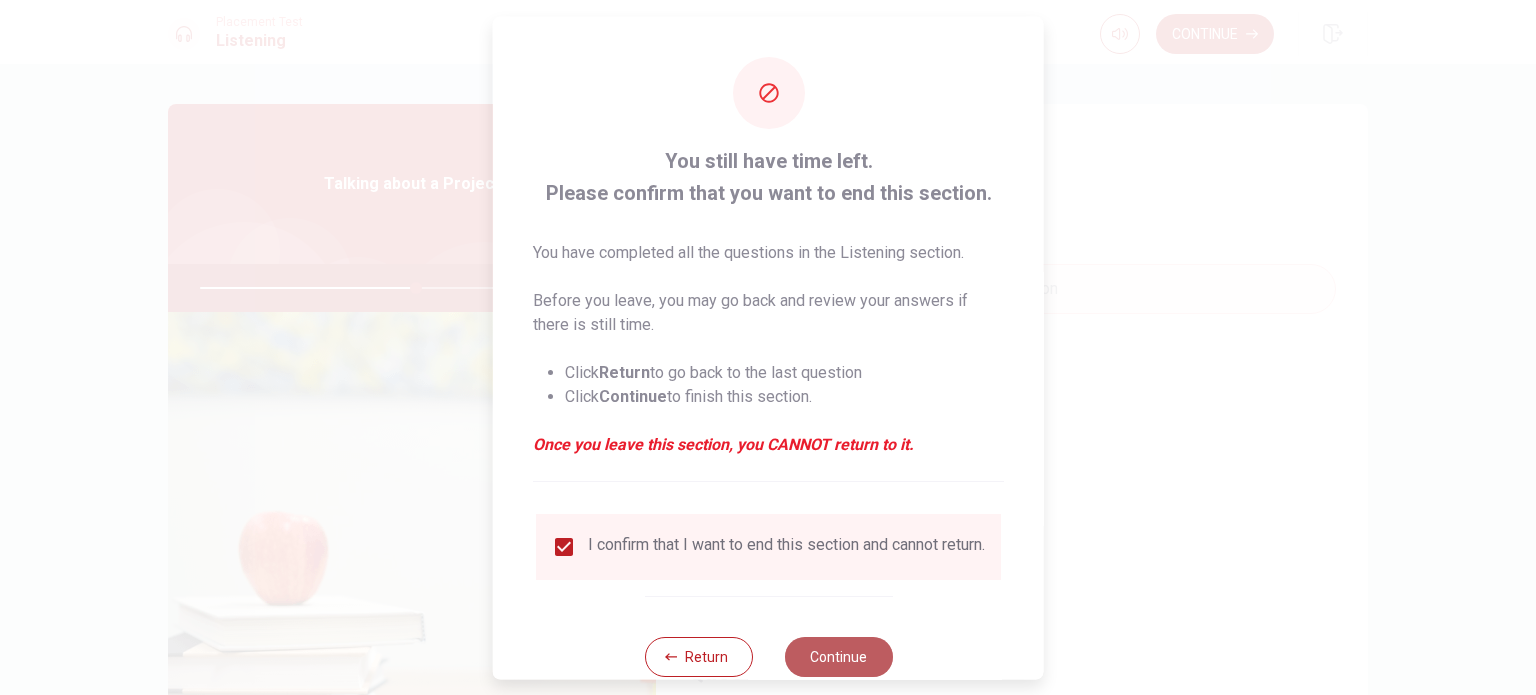 click on "Continue" at bounding box center (838, 656) 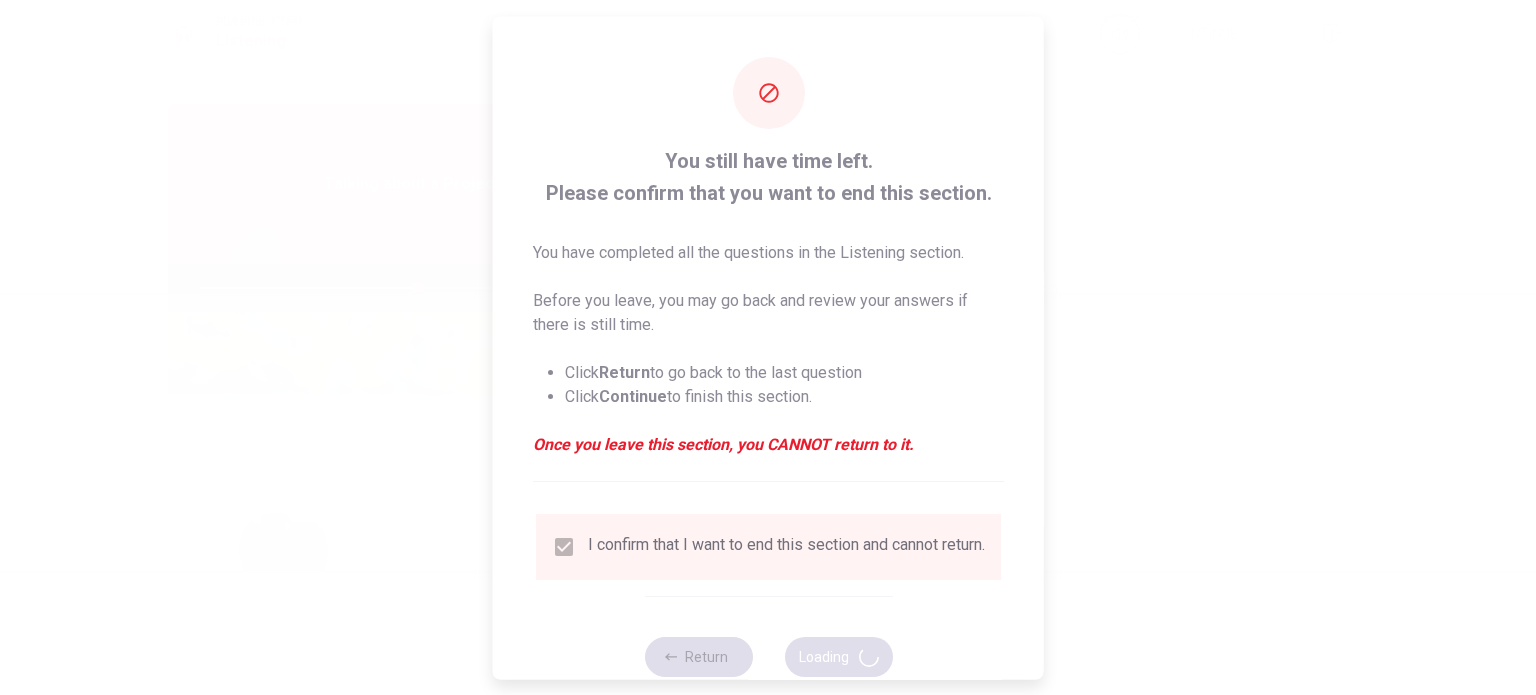 type on "61" 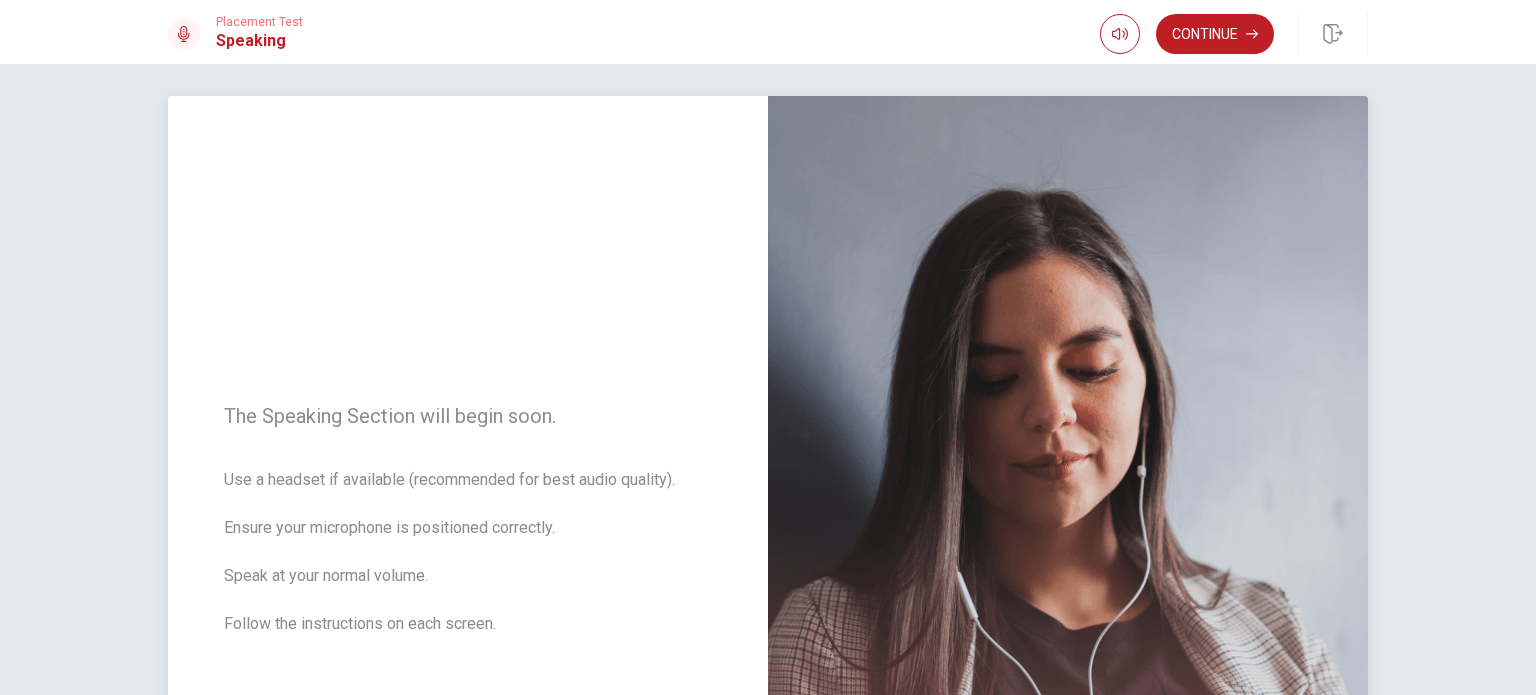scroll, scrollTop: 0, scrollLeft: 0, axis: both 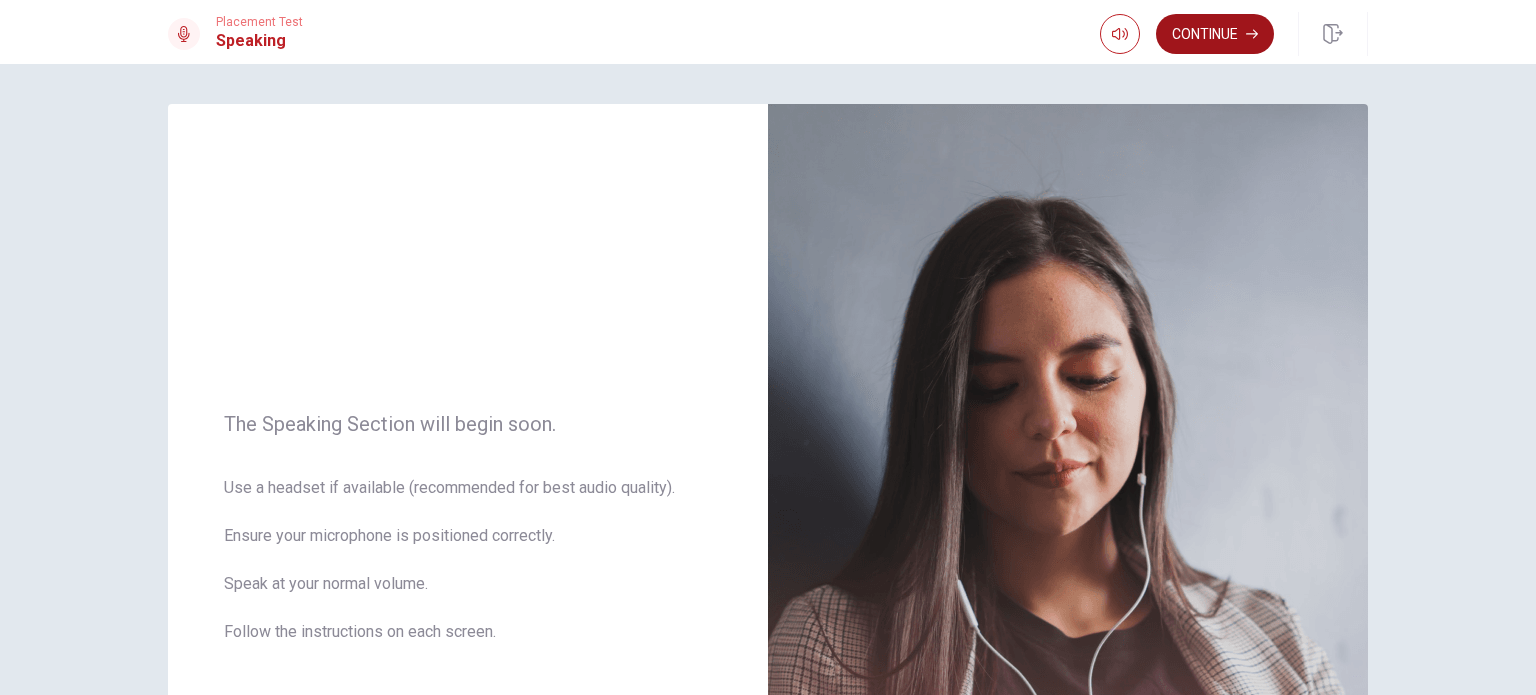 click 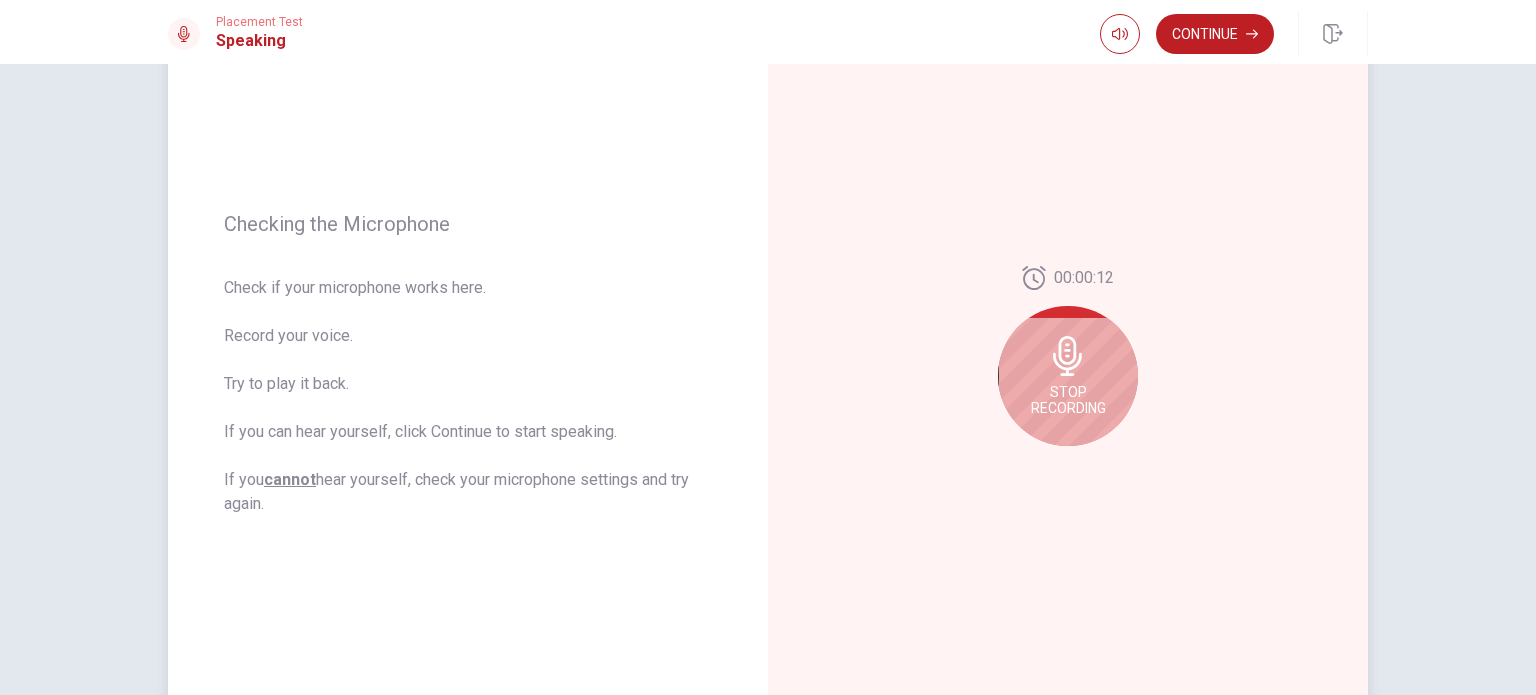 scroll, scrollTop: 200, scrollLeft: 0, axis: vertical 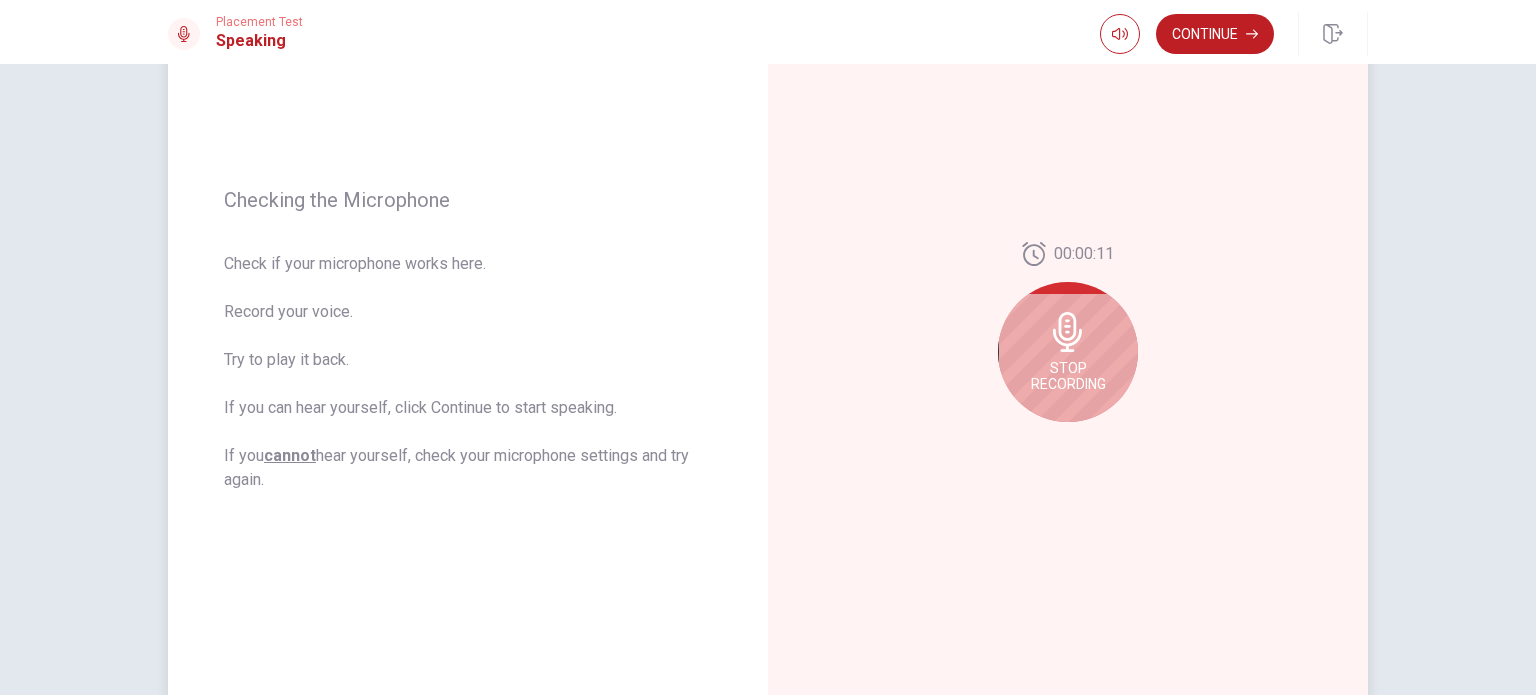 click on "Stop   Recording" at bounding box center [1068, 376] 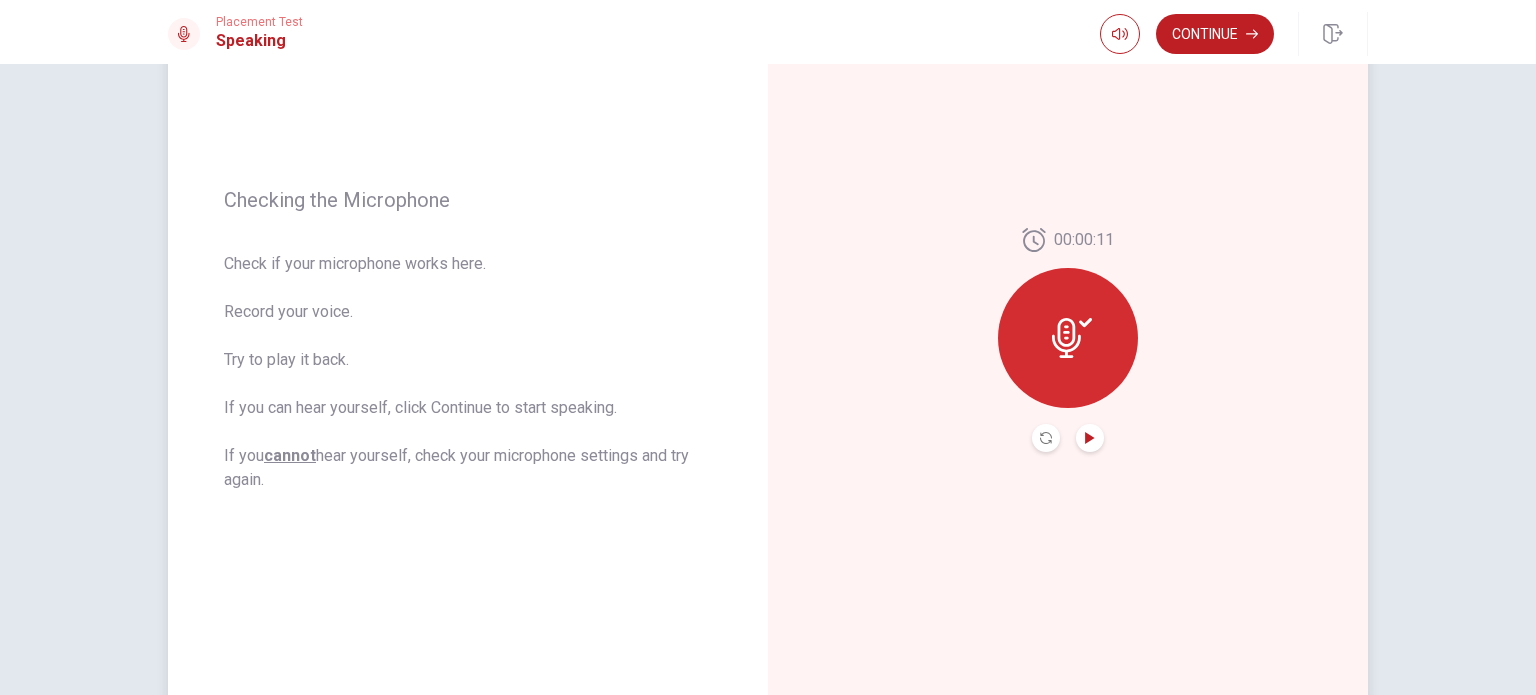 click 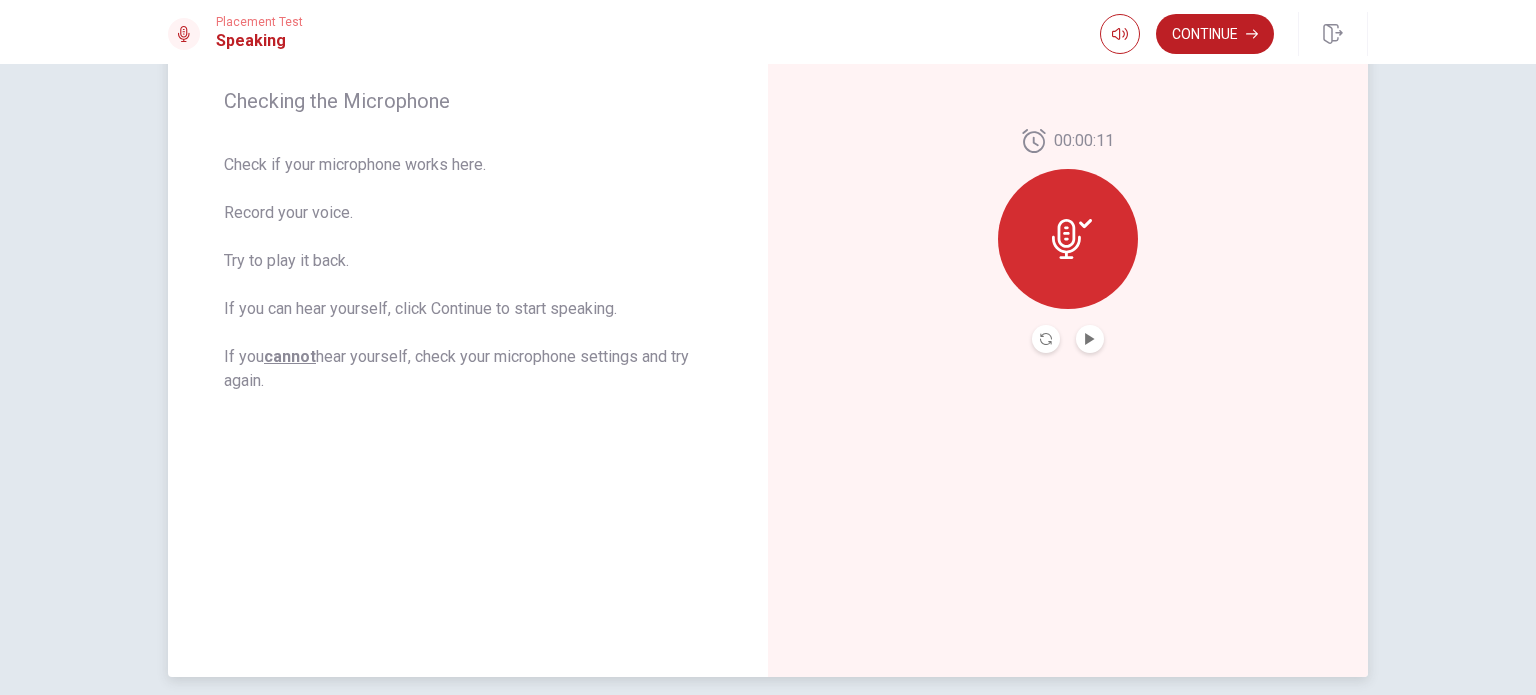 scroll, scrollTop: 84, scrollLeft: 0, axis: vertical 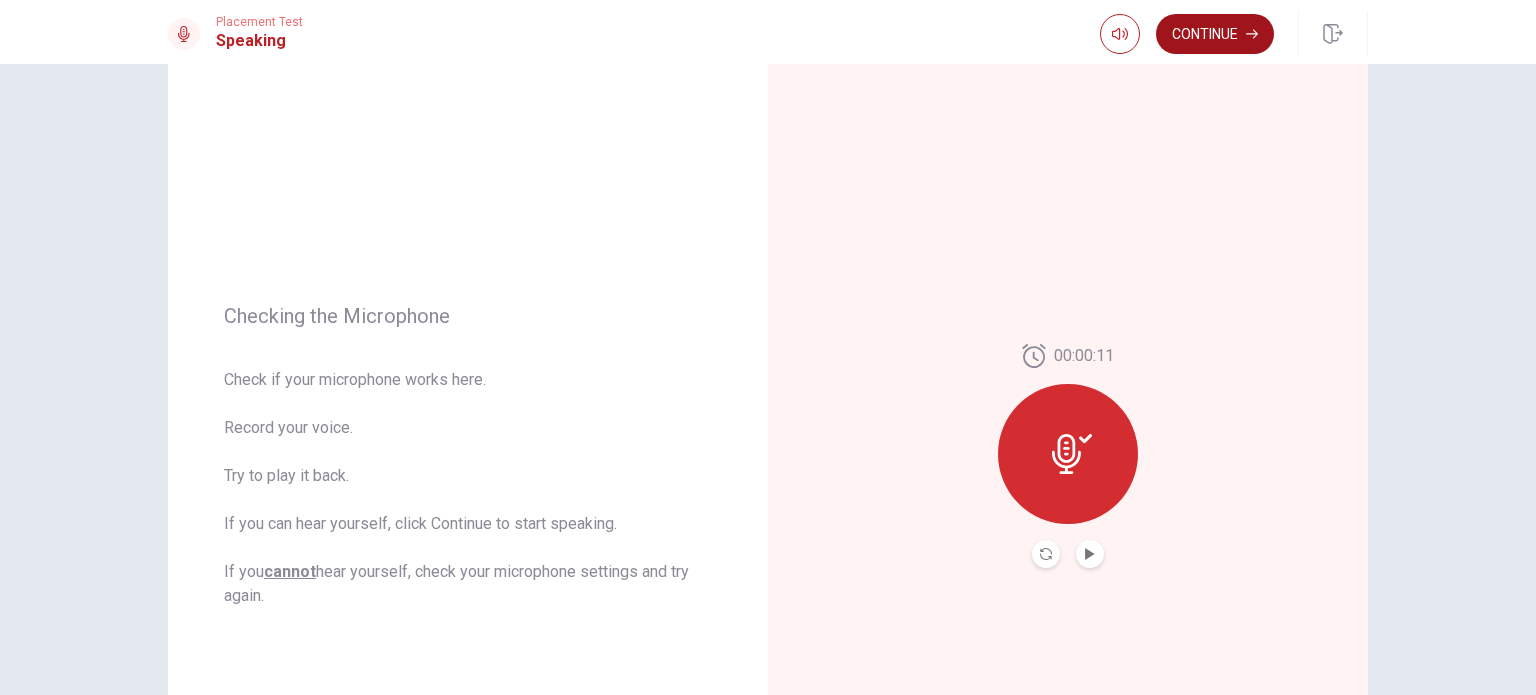 click on "Continue" at bounding box center (1215, 34) 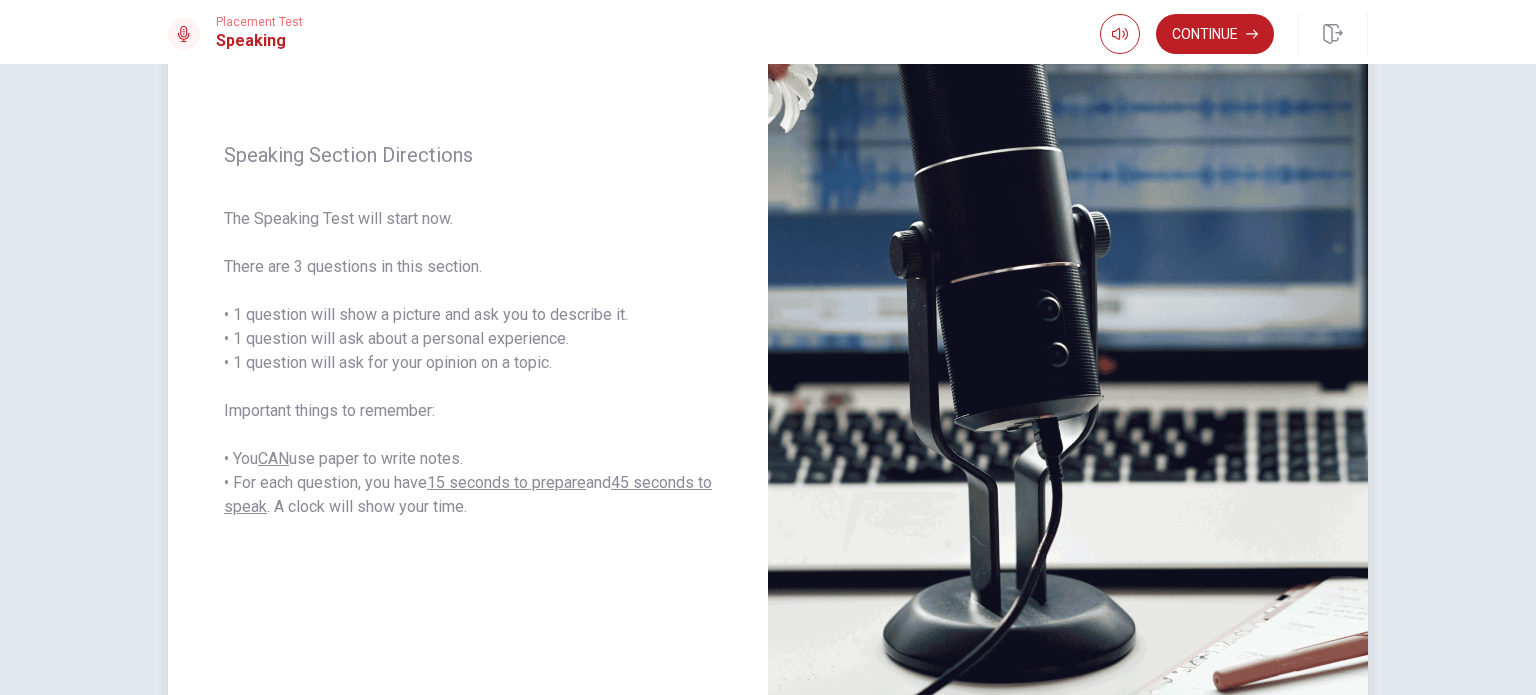 scroll, scrollTop: 84, scrollLeft: 0, axis: vertical 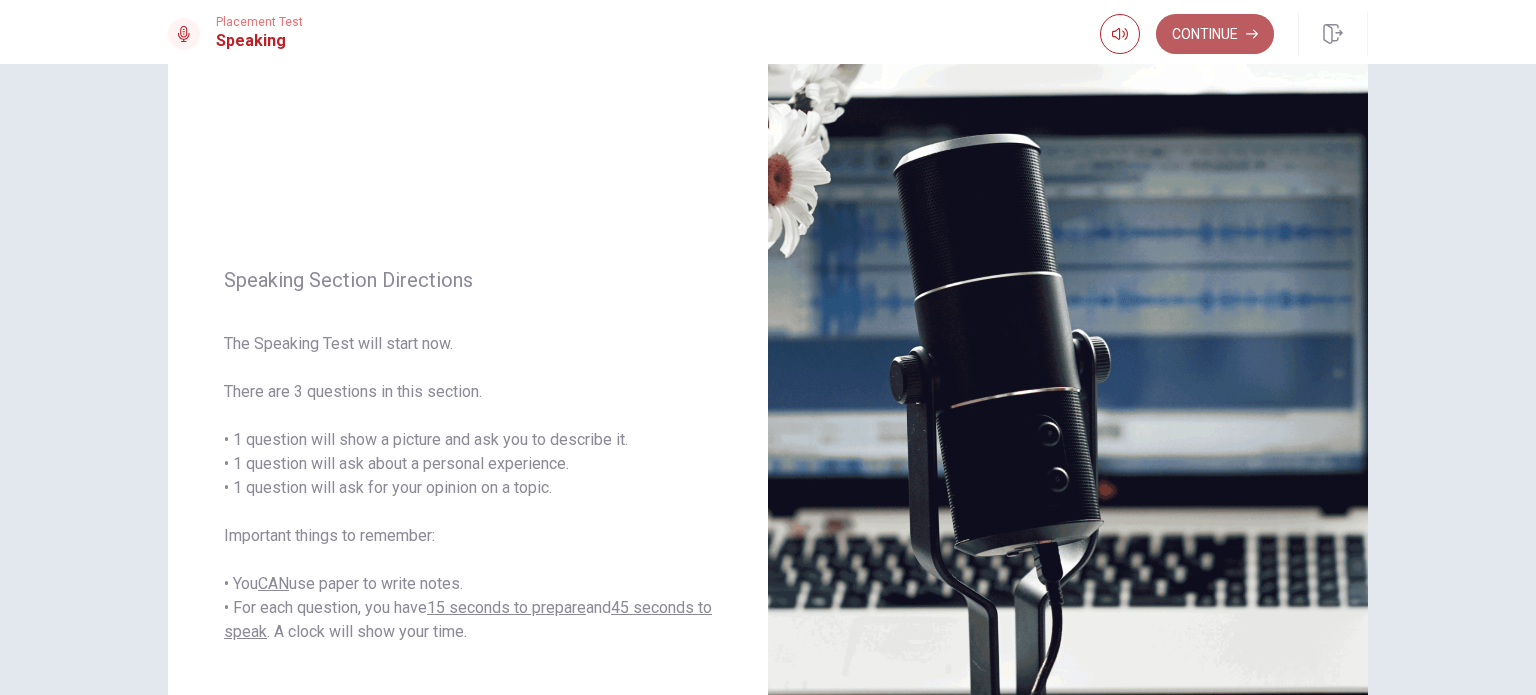 click on "Continue" at bounding box center [1215, 34] 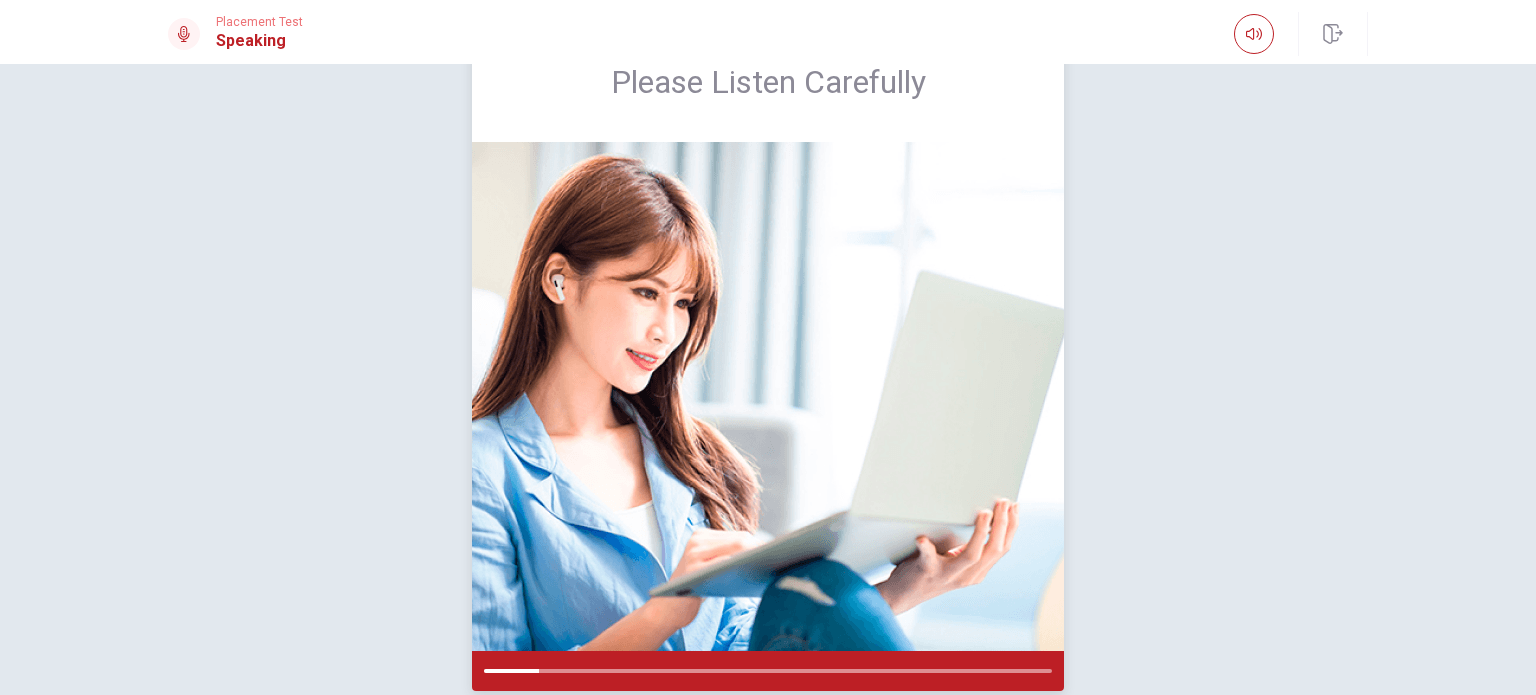 scroll, scrollTop: 0, scrollLeft: 0, axis: both 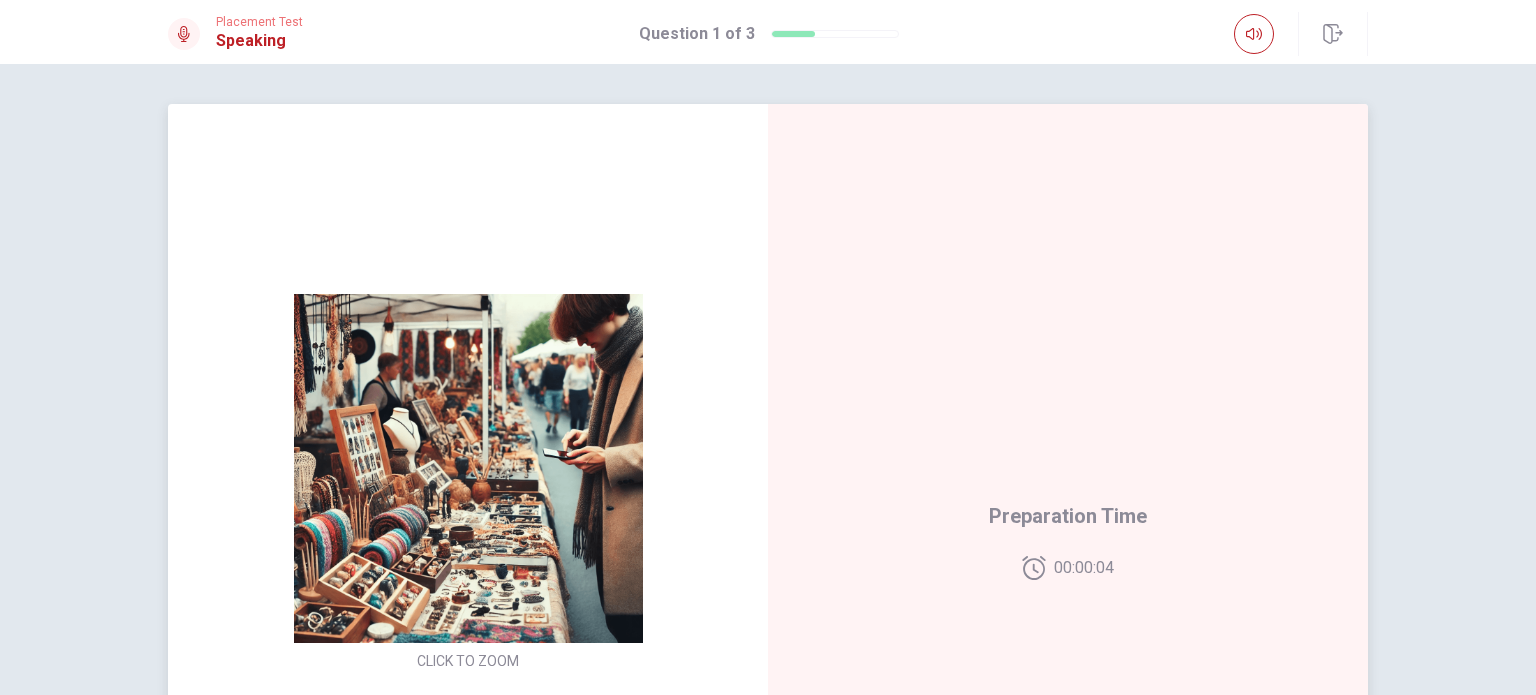 click at bounding box center [468, 468] 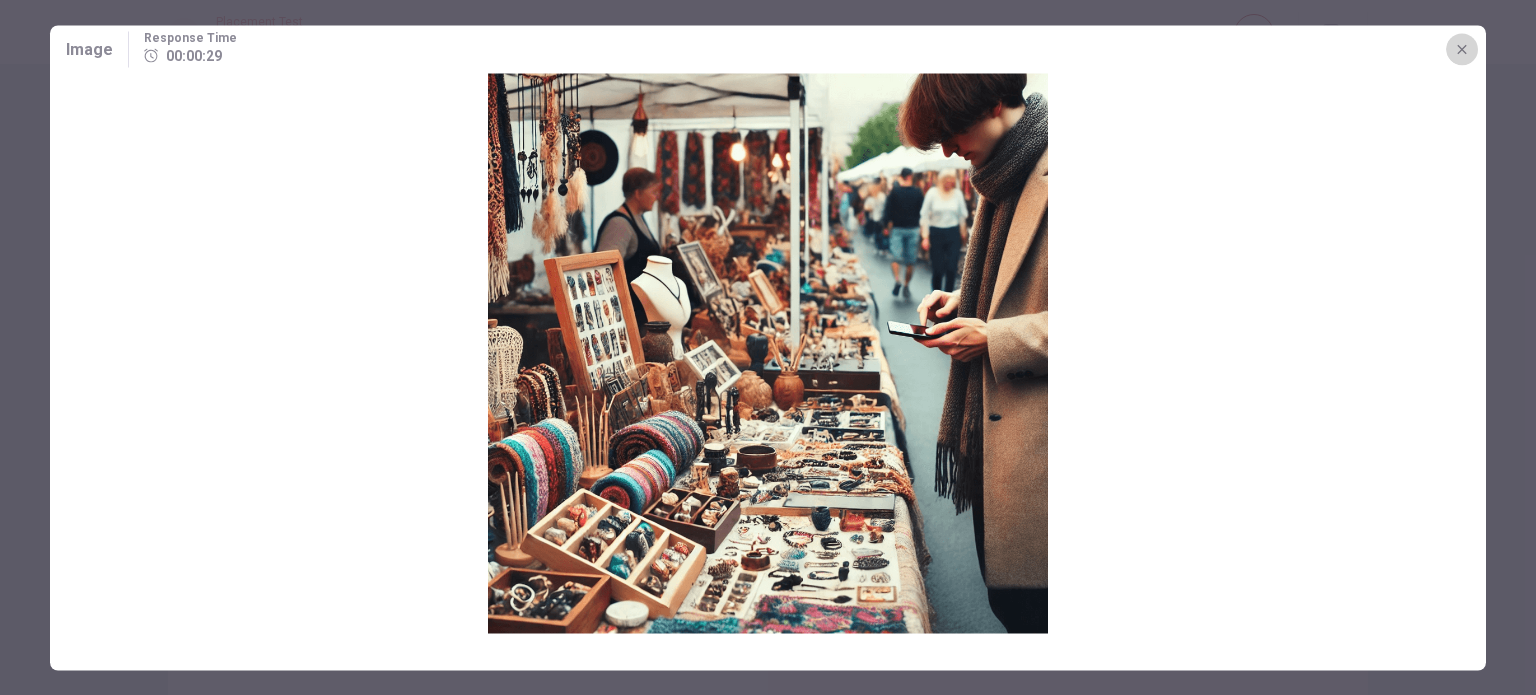 click 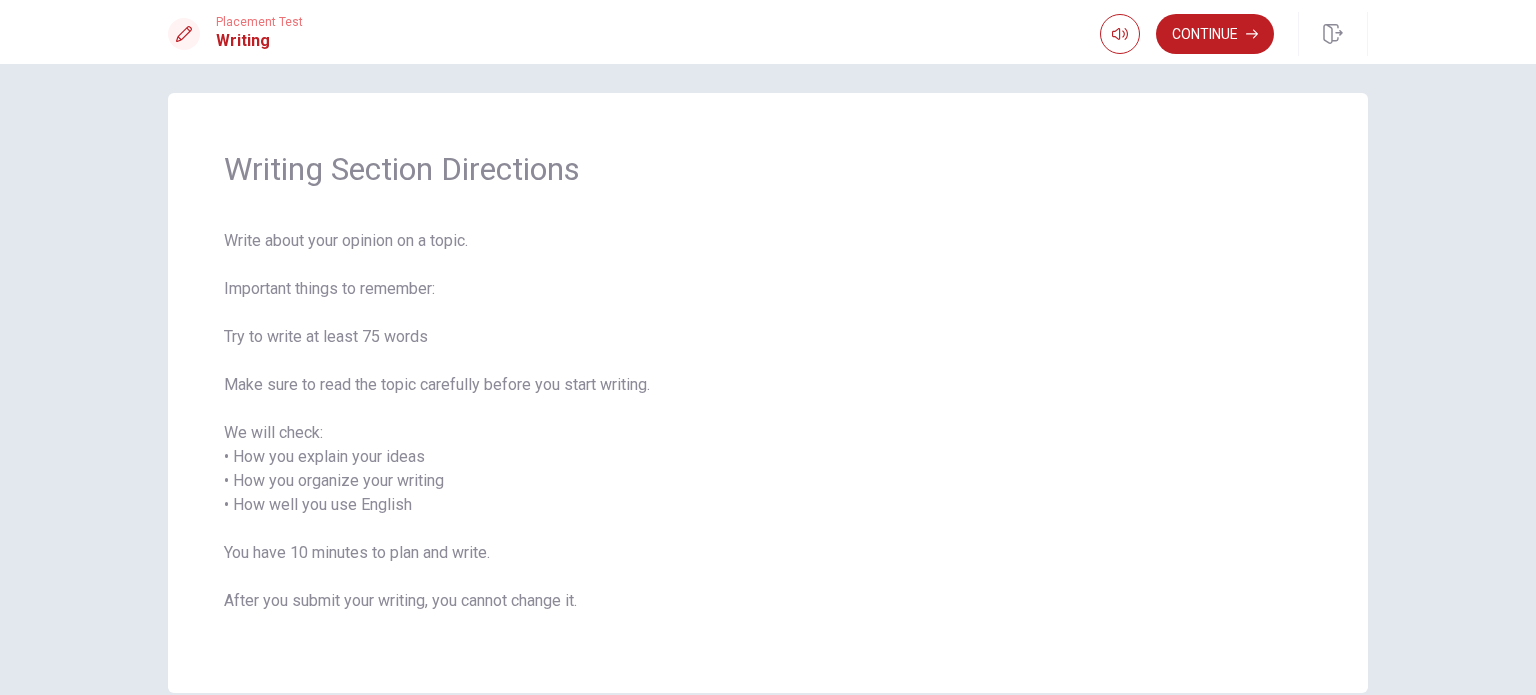 scroll, scrollTop: 0, scrollLeft: 0, axis: both 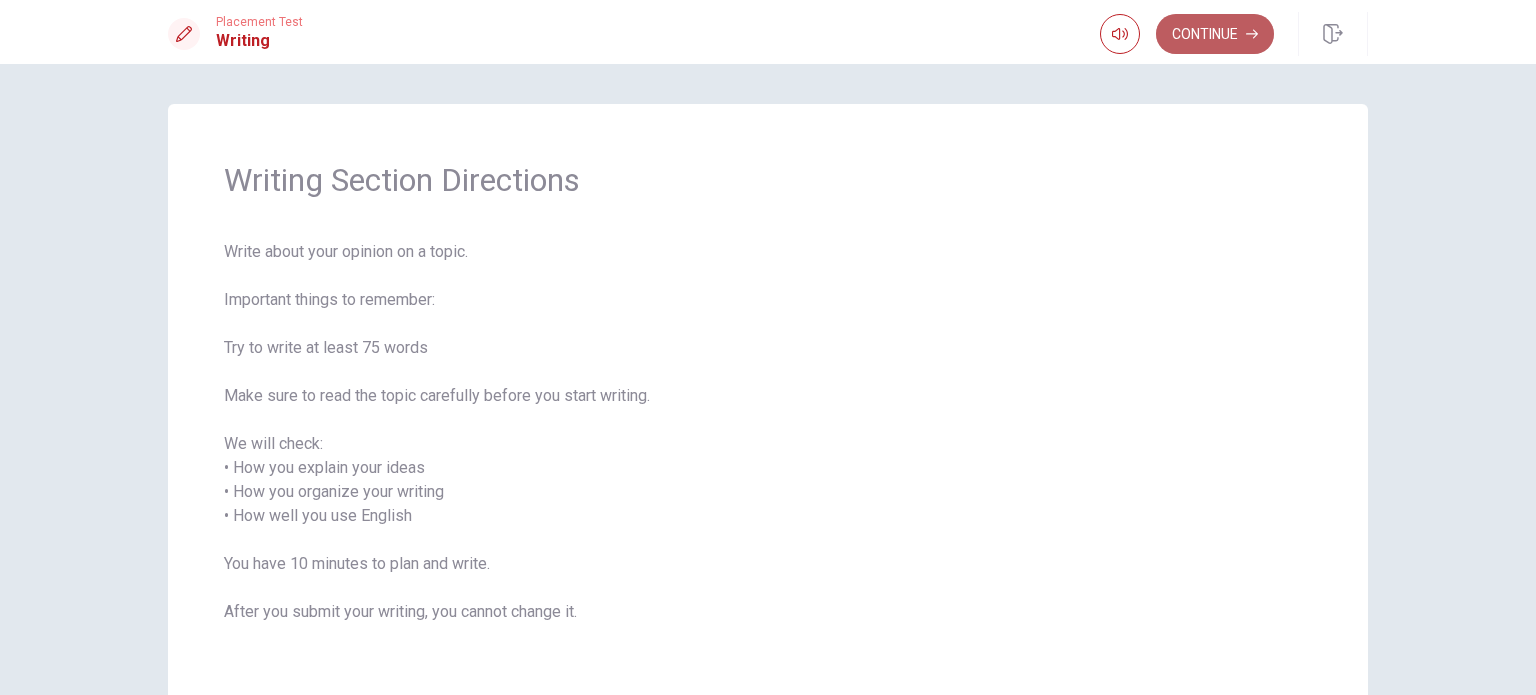 click on "Continue" at bounding box center [1215, 34] 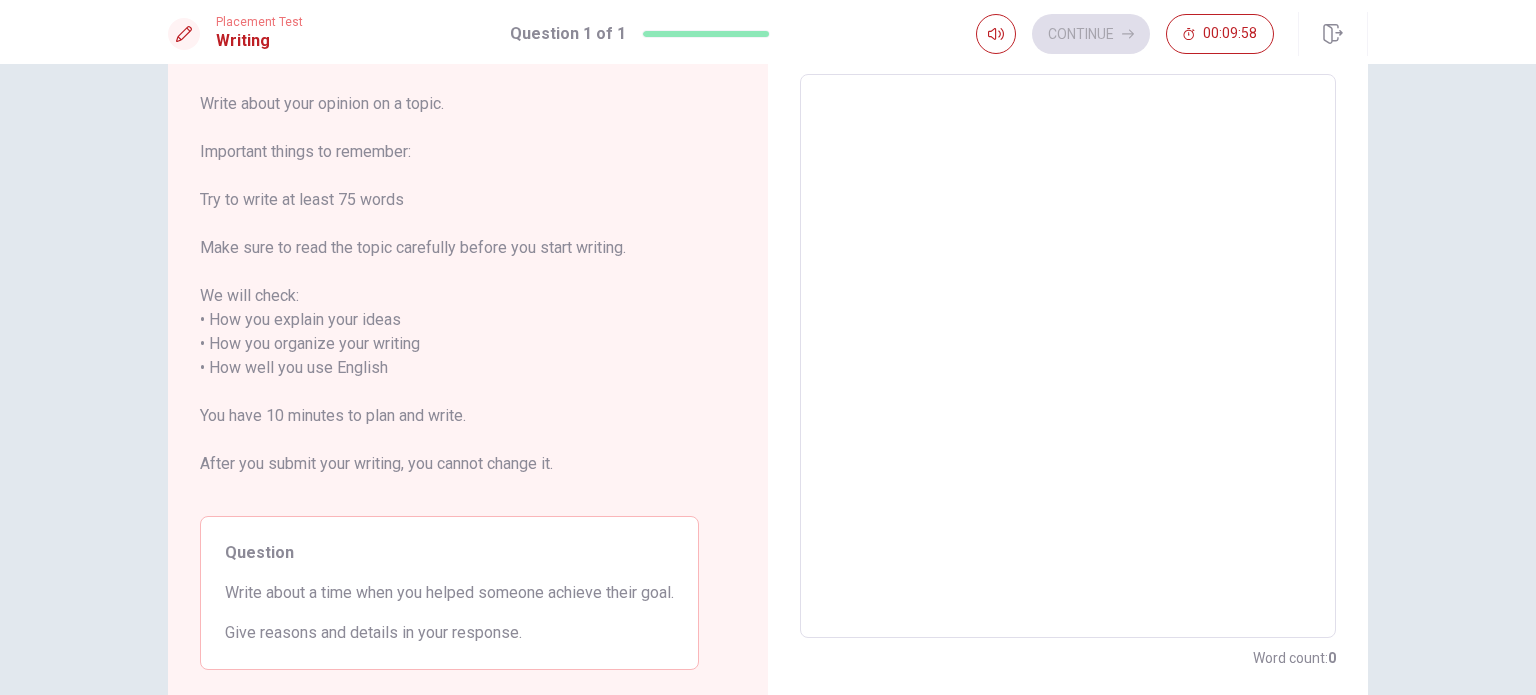 scroll, scrollTop: 0, scrollLeft: 0, axis: both 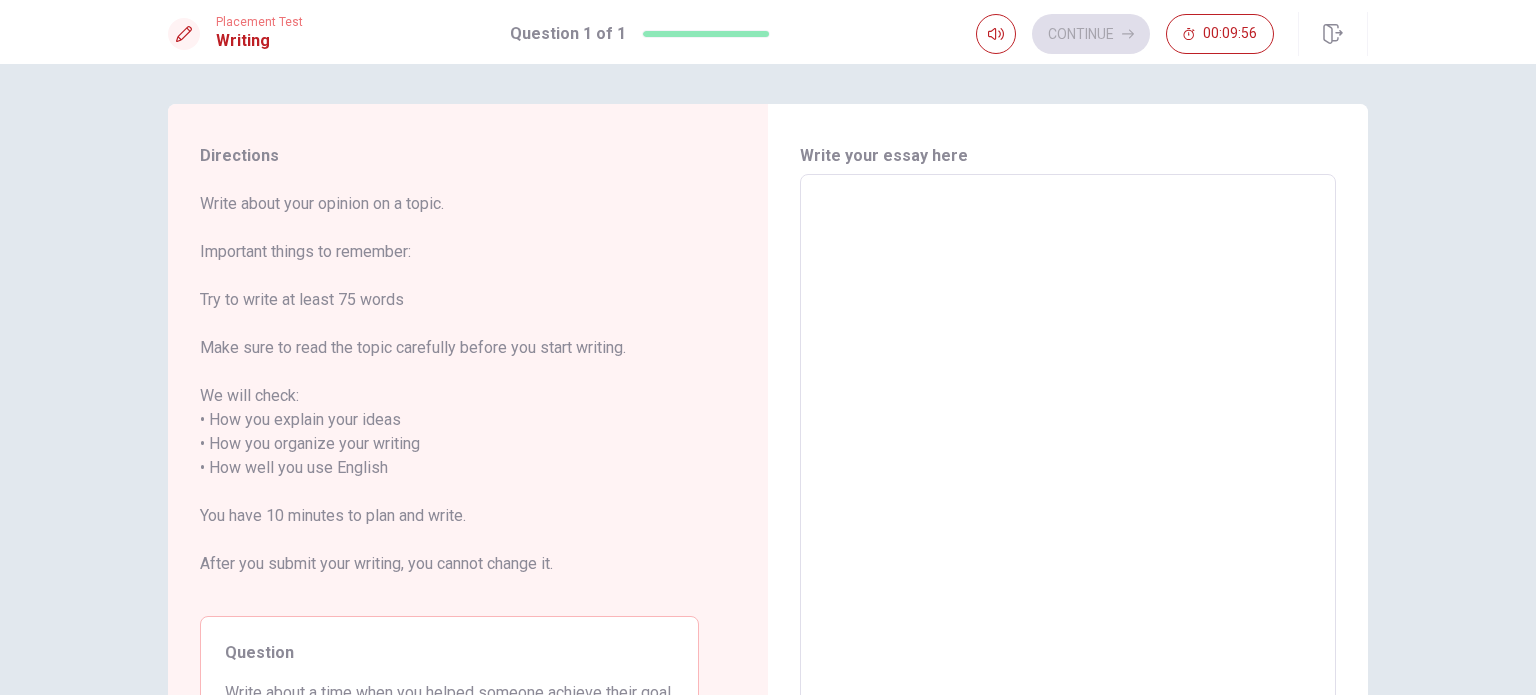 click on "Write about your opinion on a topic.
Important things to remember:
Try to write at least 75 words
Make sure to read the topic carefully before you start writing.
We will check:
• How you explain your ideas
• How you organize your writing
• How well you use English
You have 10 minutes to plan and write.
After you submit your writing, you cannot change it." at bounding box center (449, 396) 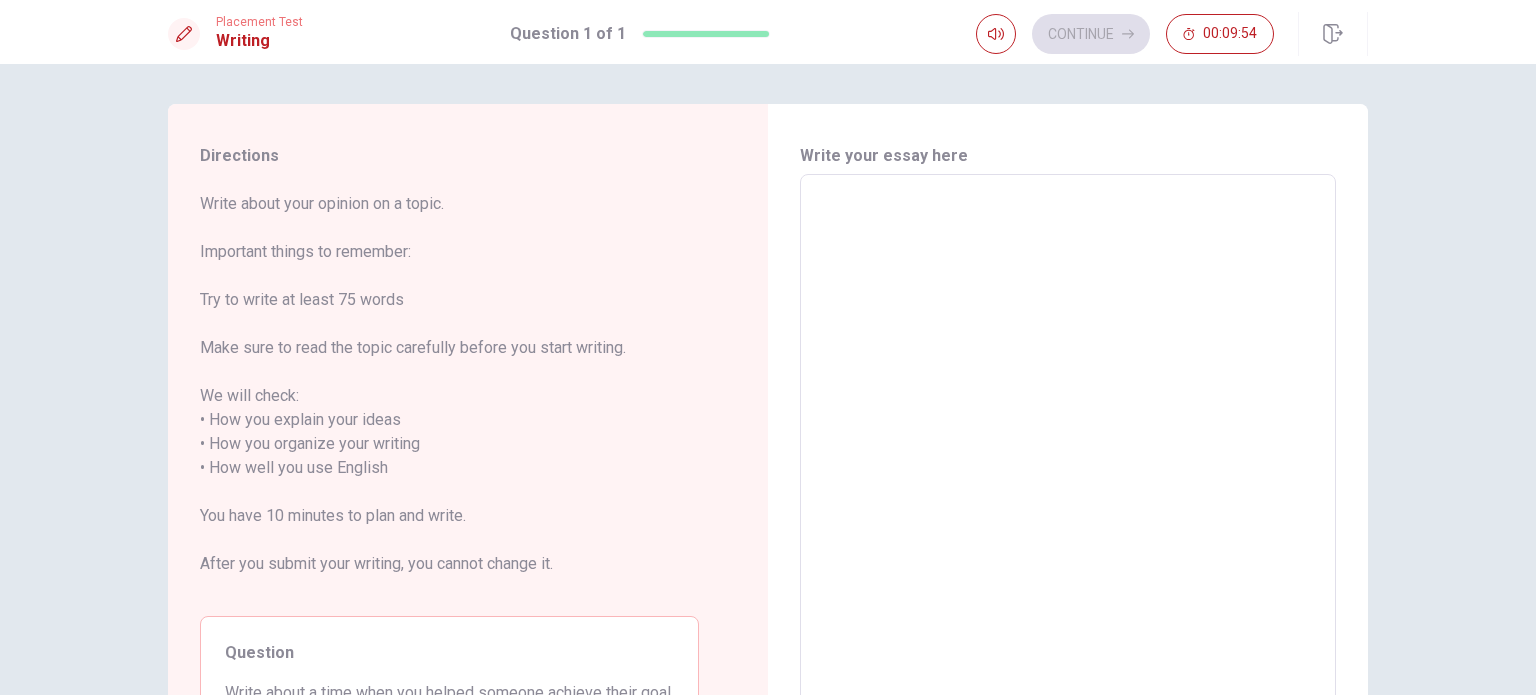 drag, startPoint x: 247, startPoint y: 201, endPoint x: 417, endPoint y: 211, distance: 170.29387 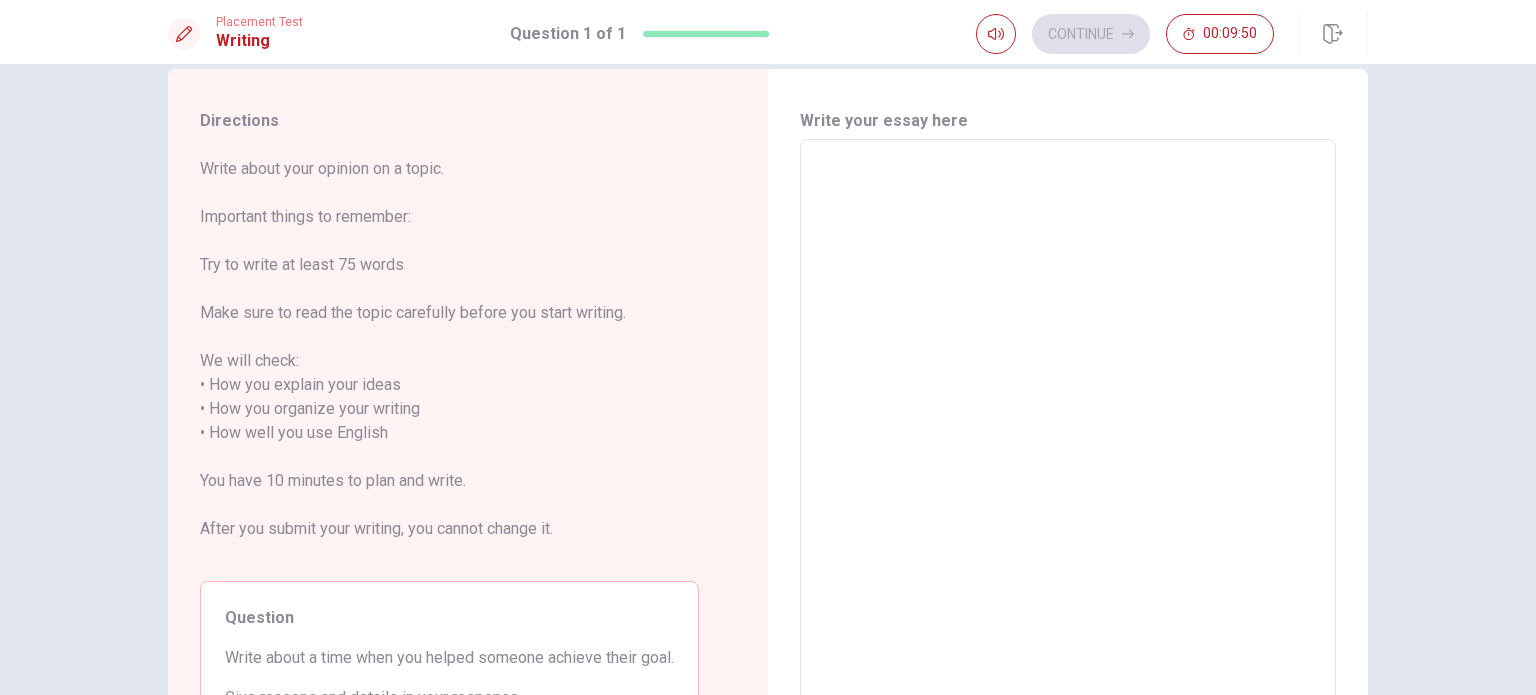 scroll, scrollTop: 0, scrollLeft: 0, axis: both 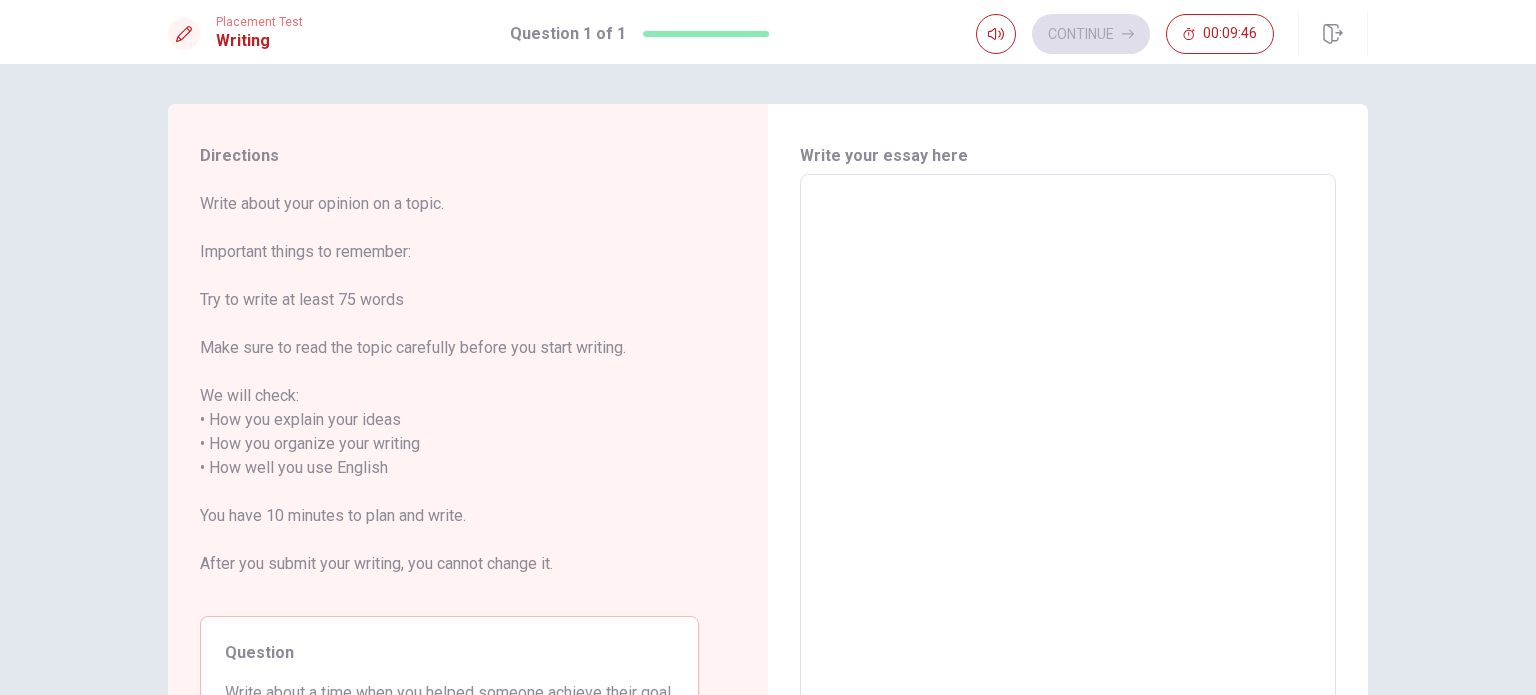 click on "Write about your opinion on a topic.
Important things to remember:
Try to write at least 75 words
Make sure to read the topic carefully before you start writing.
We will check:
• How you explain your ideas
• How you organize your writing
• How well you use English
You have 10 minutes to plan and write.
After you submit your writing, you cannot change it." at bounding box center [449, 396] 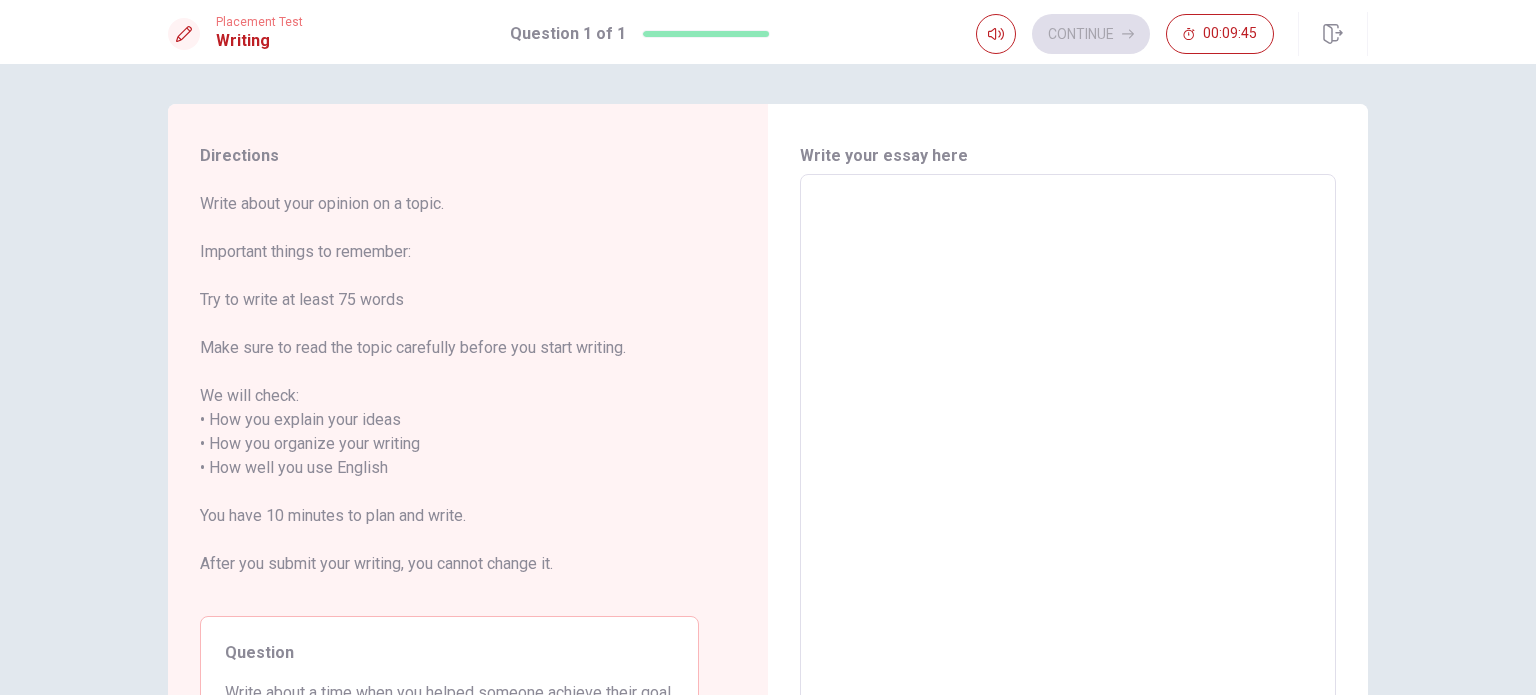 click on "Write about your opinion on a topic.
Important things to remember:
Try to write at least 75 words
Make sure to read the topic carefully before you start writing.
We will check:
• How you explain your ideas
• How you organize your writing
• How well you use English
You have 10 minutes to plan and write.
After you submit your writing, you cannot change it." at bounding box center (449, 396) 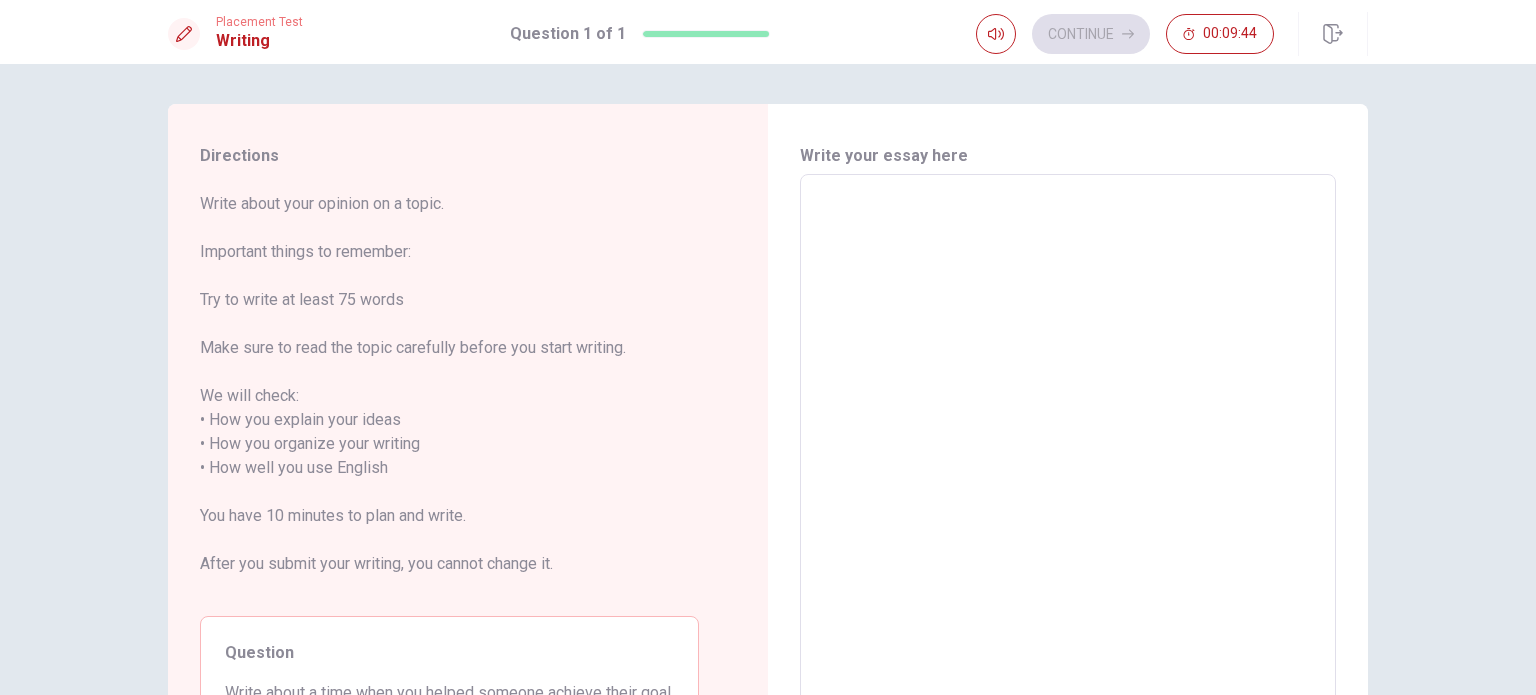 click on "Write about your opinion on a topic.
Important things to remember:
Try to write at least 75 words
Make sure to read the topic carefully before you start writing.
We will check:
• How you explain your ideas
• How you organize your writing
• How well you use English
You have 10 minutes to plan and write.
After you submit your writing, you cannot change it." at bounding box center (449, 396) 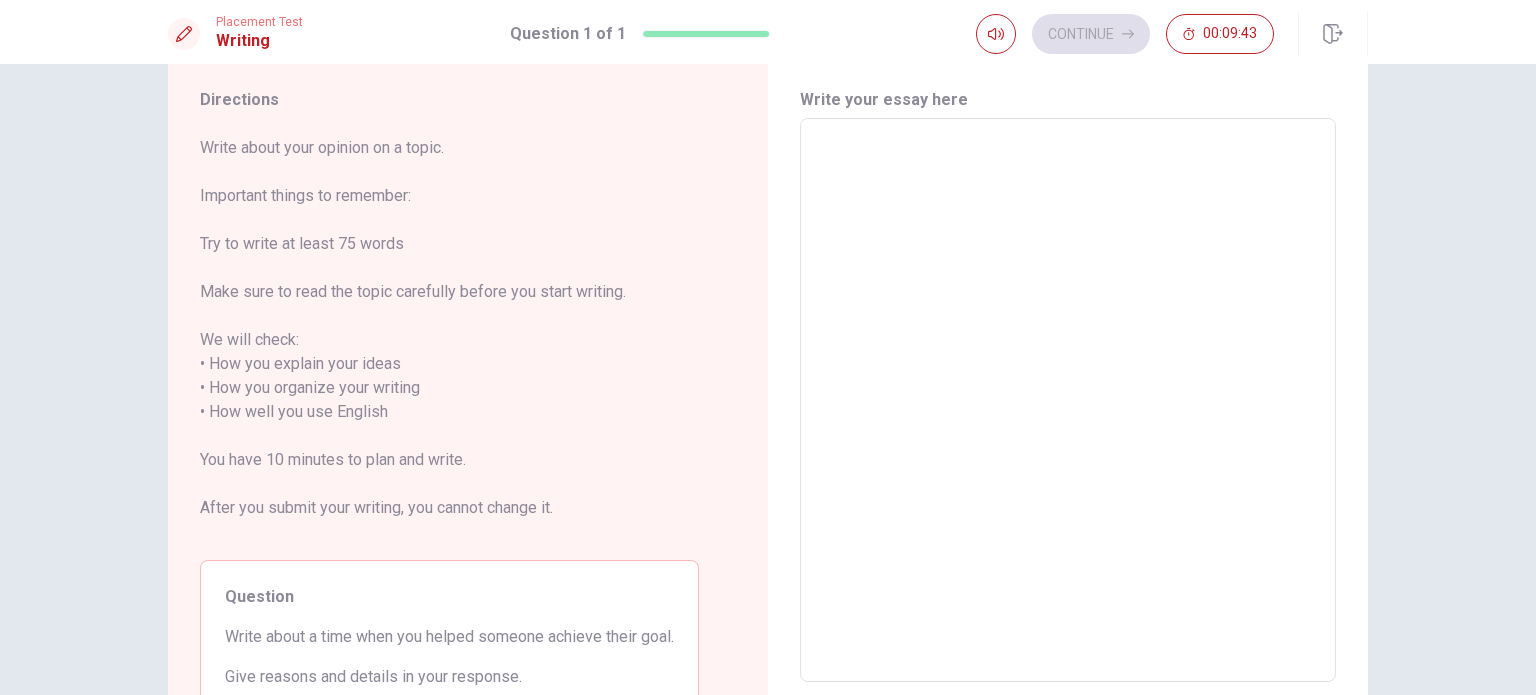 scroll, scrollTop: 100, scrollLeft: 0, axis: vertical 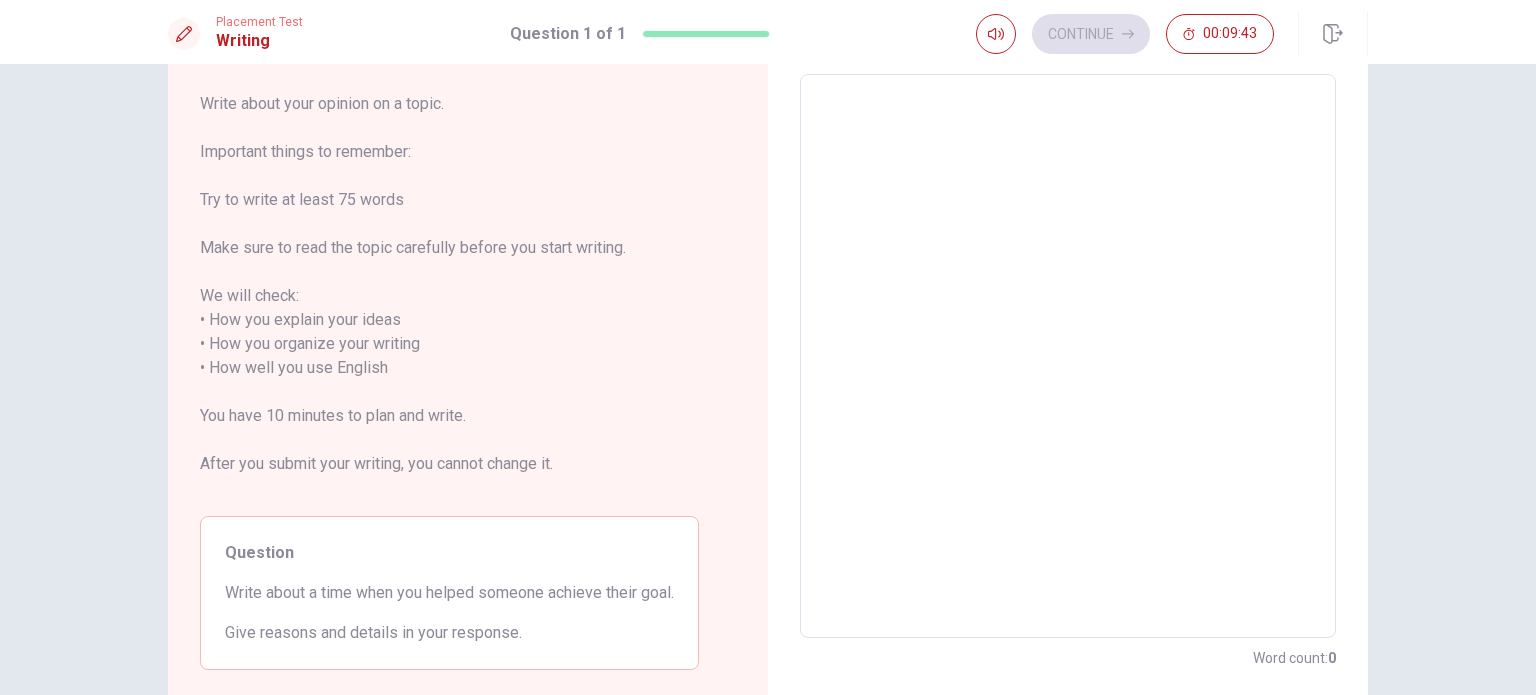 drag, startPoint x: 232, startPoint y: 342, endPoint x: 273, endPoint y: 337, distance: 41.303753 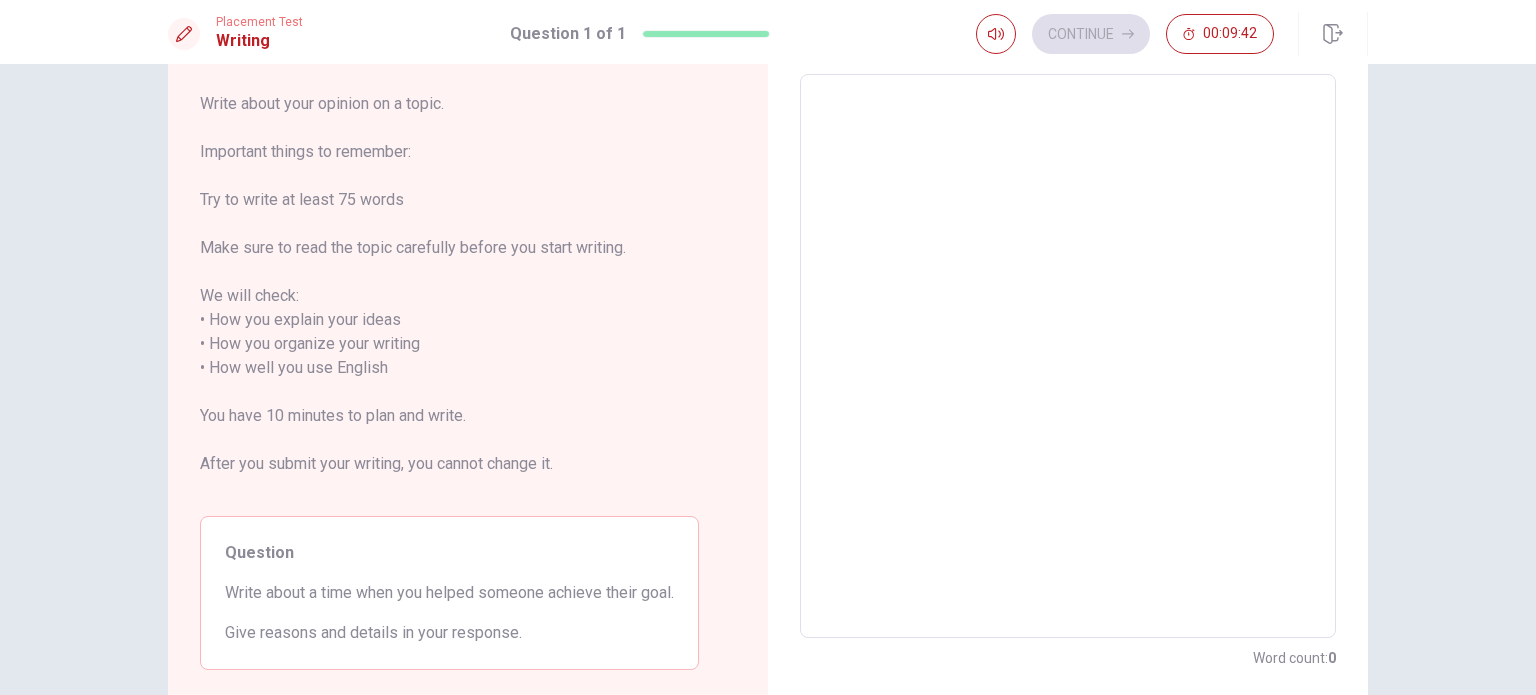 click on "Write about your opinion on a topic.
Important things to remember:
Try to write at least 75 words
Make sure to read the topic carefully before you start writing.
We will check:
• How you explain your ideas
• How you organize your writing
• How well you use English
You have 10 minutes to plan and write.
After you submit your writing, you cannot change it." at bounding box center (449, 296) 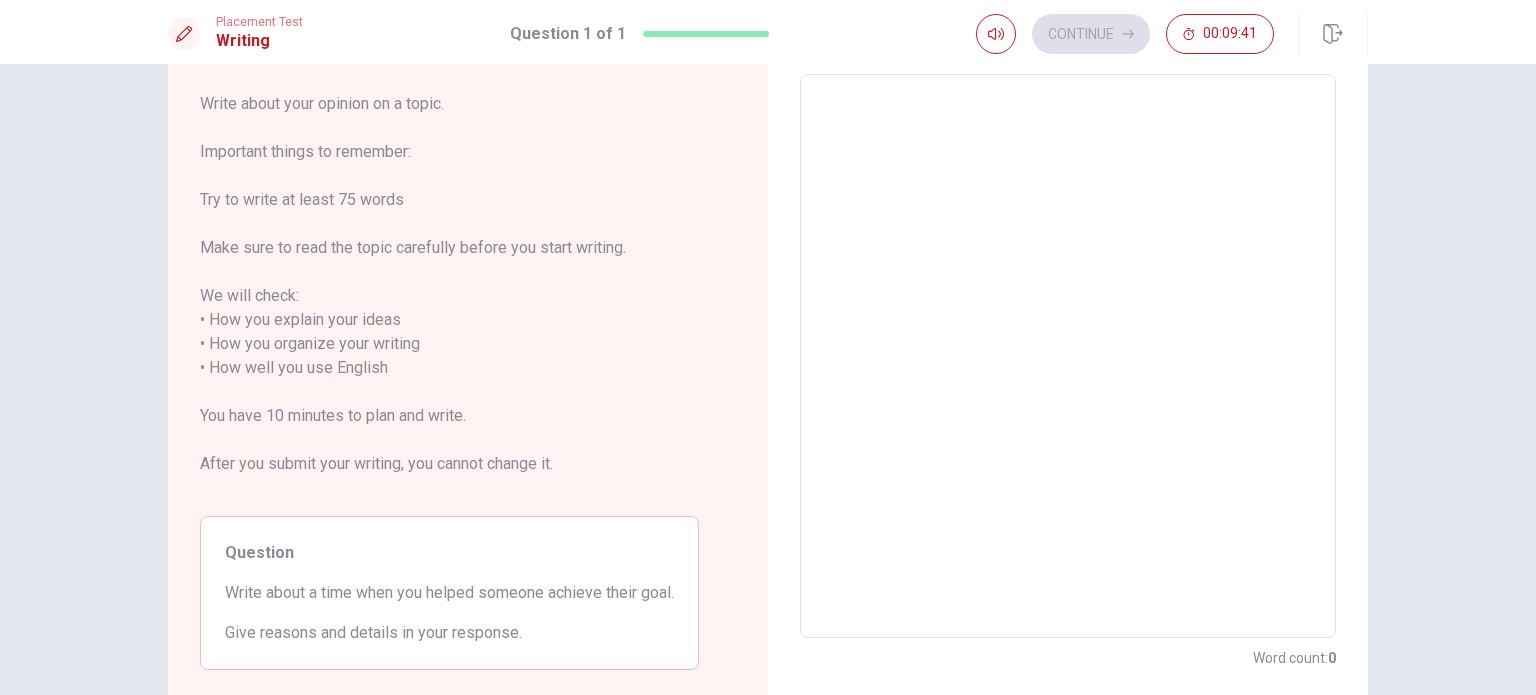 click on "Write about your opinion on a topic.
Important things to remember:
Try to write at least 75 words
Make sure to read the topic carefully before you start writing.
We will check:
• How you explain your ideas
• How you organize your writing
• How well you use English
You have 10 minutes to plan and write.
After you submit your writing, you cannot change it." at bounding box center [449, 296] 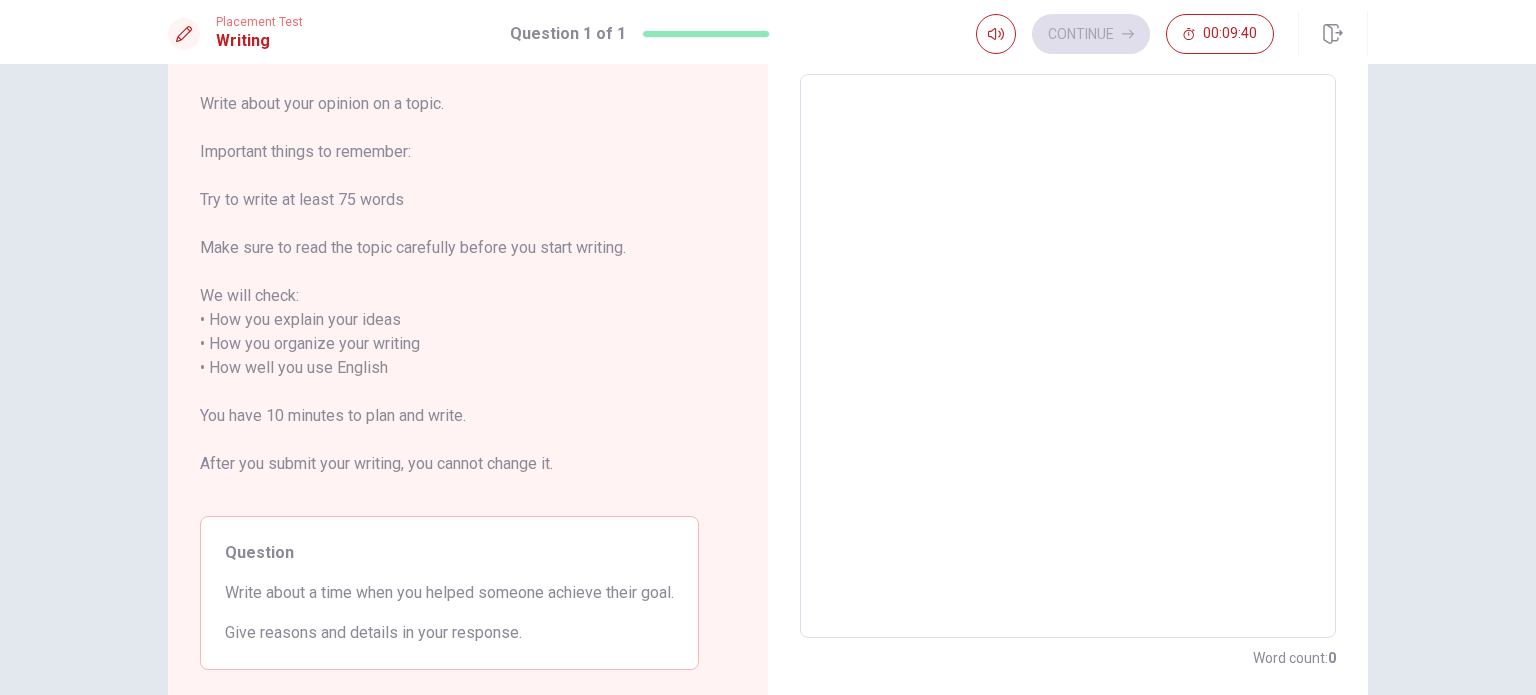drag, startPoint x: 221, startPoint y: 401, endPoint x: 236, endPoint y: 401, distance: 15 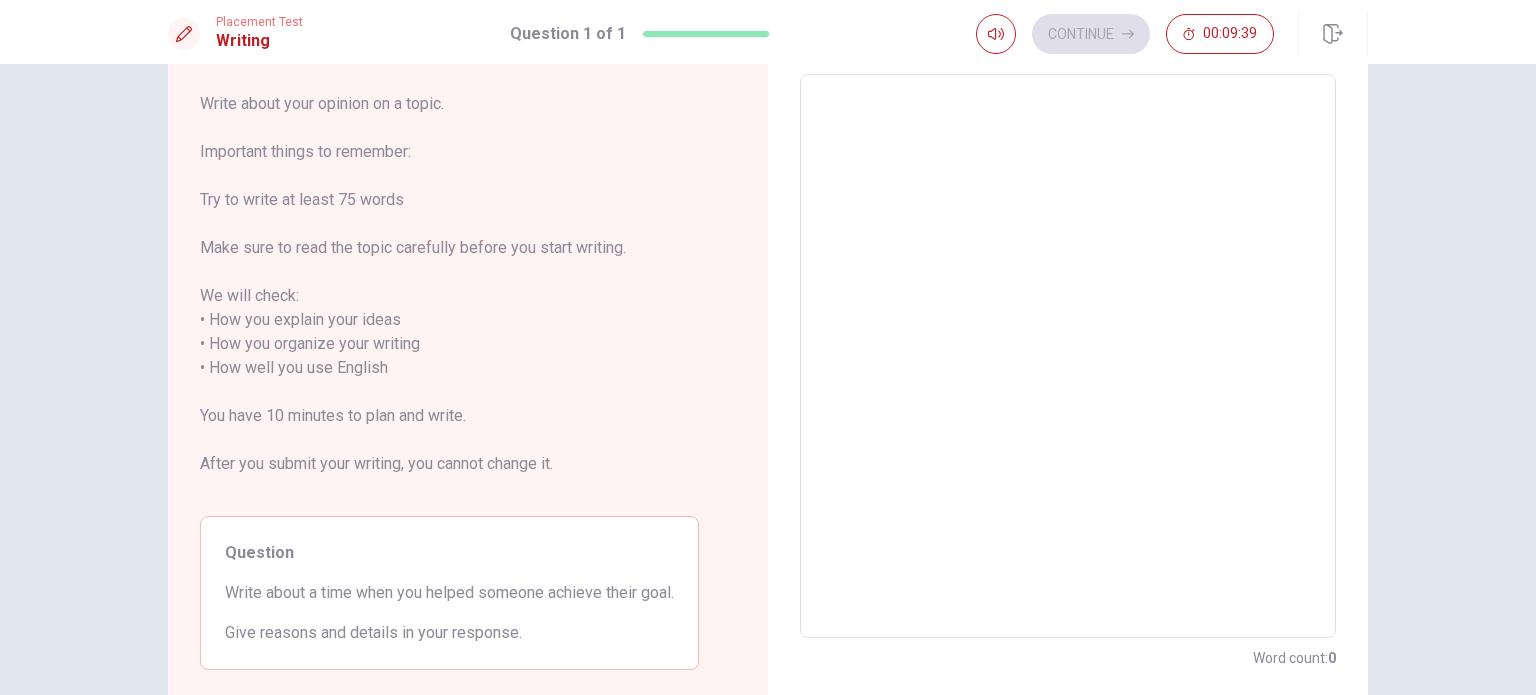click on "Write about your opinion on a topic.
Important things to remember:
Try to write at least 75 words
Make sure to read the topic carefully before you start writing.
We will check:
• How you explain your ideas
• How you organize your writing
• How well you use English
You have 10 minutes to plan and write.
After you submit your writing, you cannot change it." at bounding box center (449, 296) 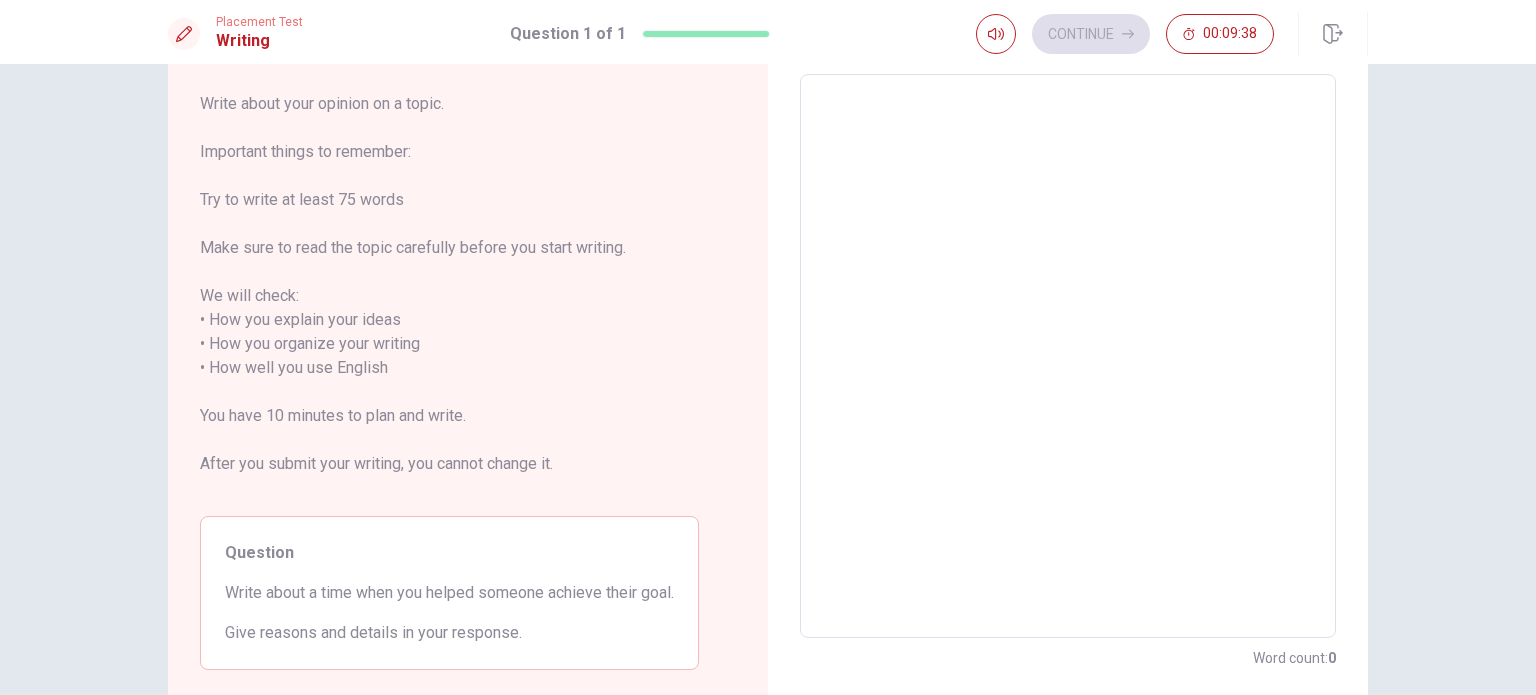 click on "Write about your opinion on a topic.
Important things to remember:
Try to write at least 75 words
Make sure to read the topic carefully before you start writing.
We will check:
• How you explain your ideas
• How you organize your writing
• How well you use English
You have 10 minutes to plan and write.
After you submit your writing, you cannot change it." at bounding box center (449, 296) 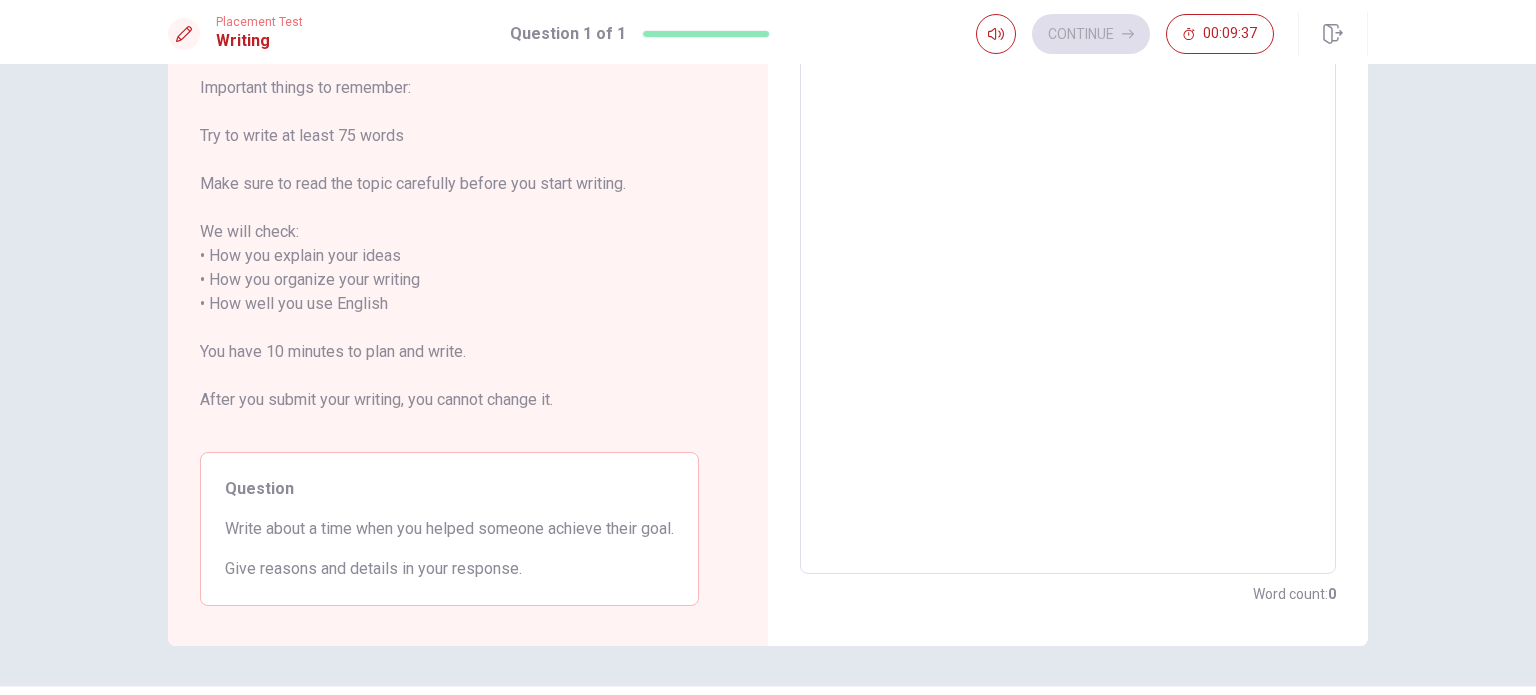 scroll, scrollTop: 200, scrollLeft: 0, axis: vertical 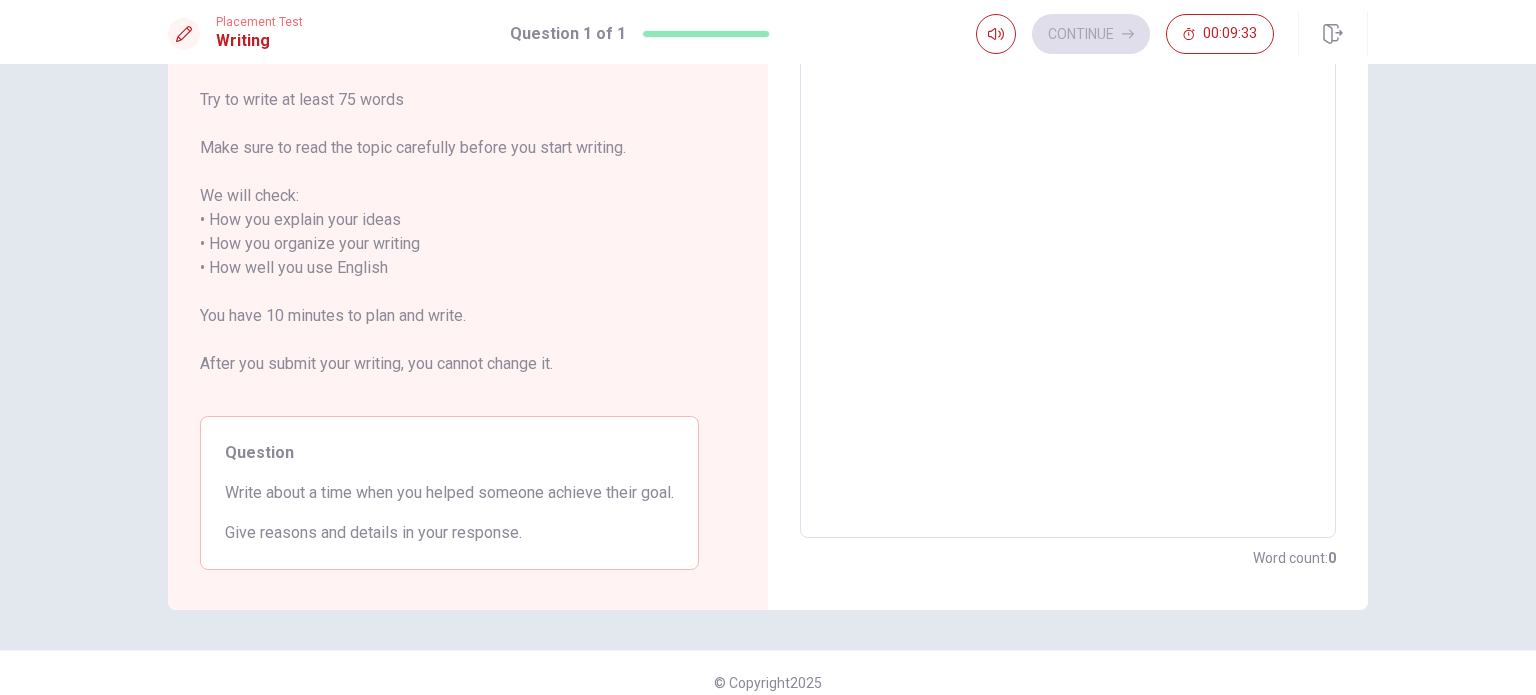 click at bounding box center [1068, 256] 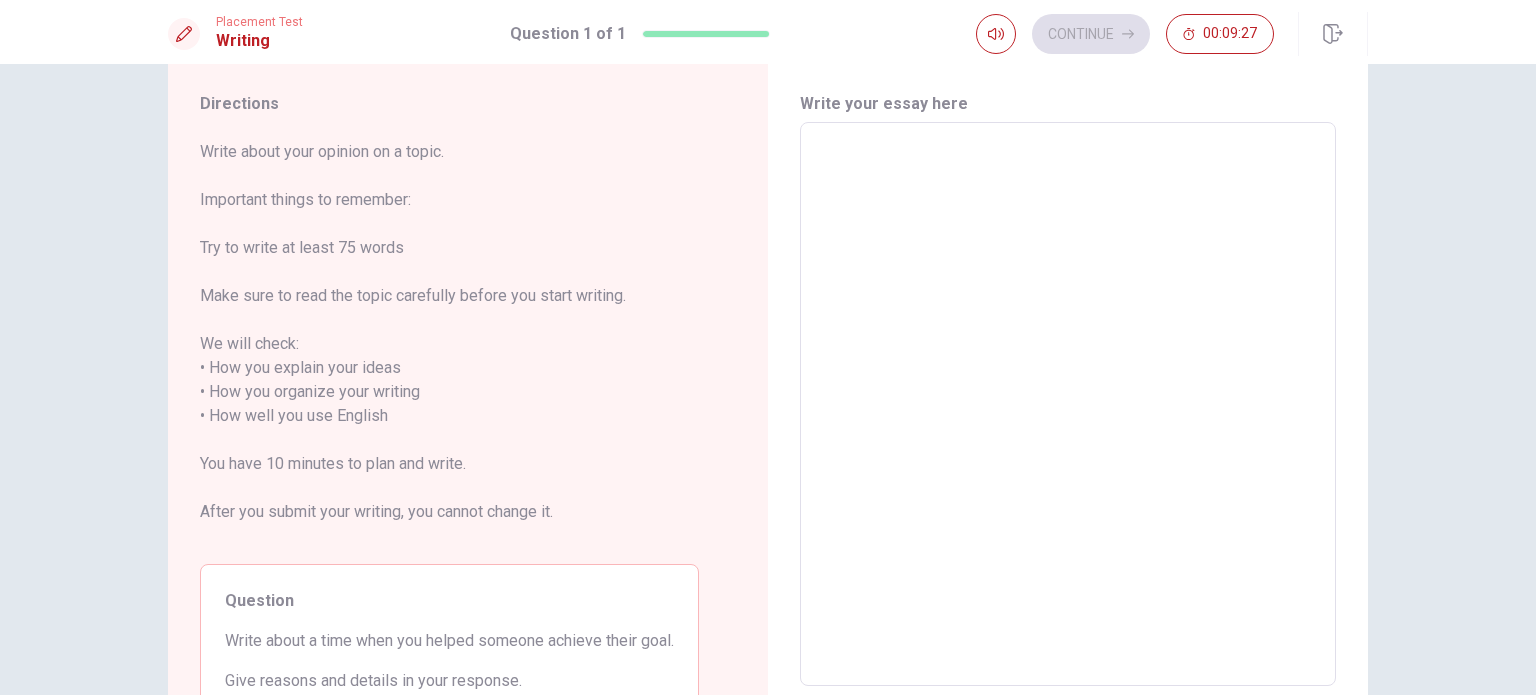 scroll, scrollTop: 100, scrollLeft: 0, axis: vertical 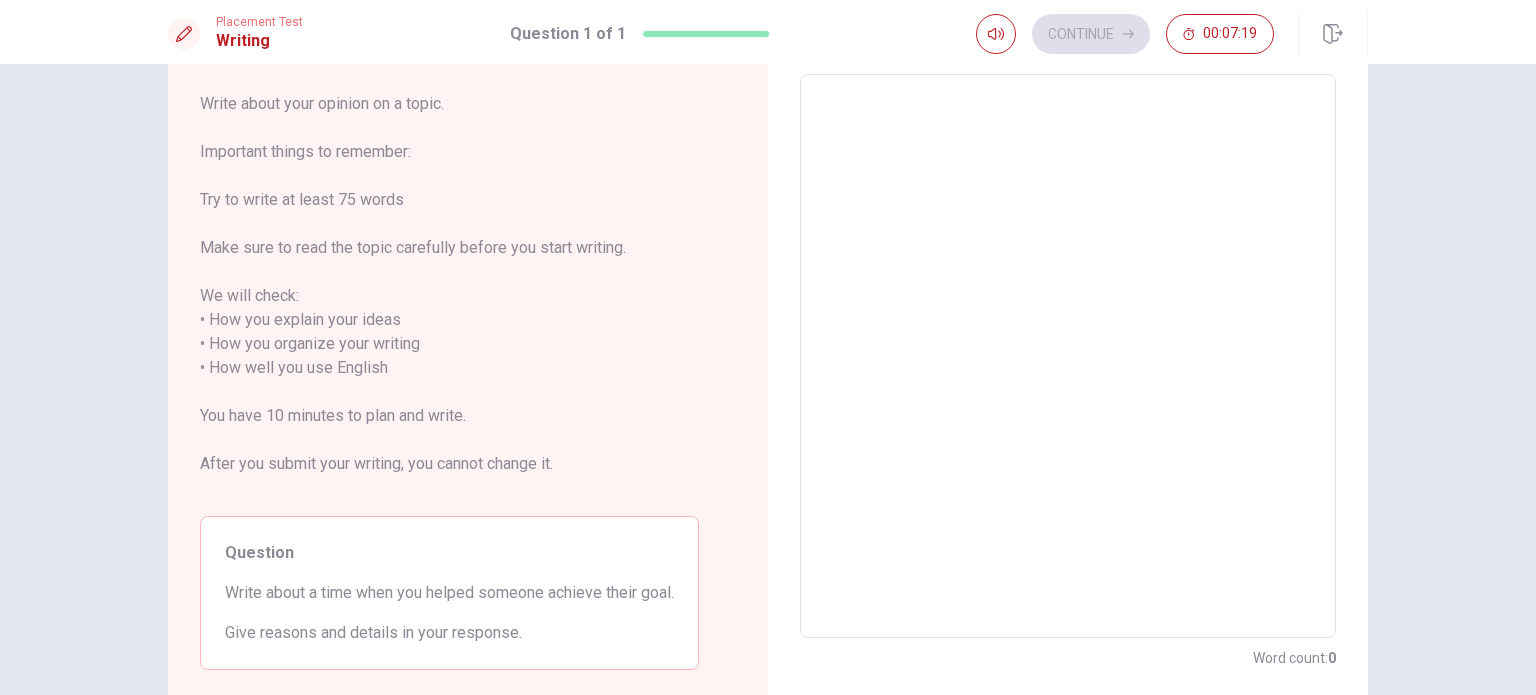 type on "L" 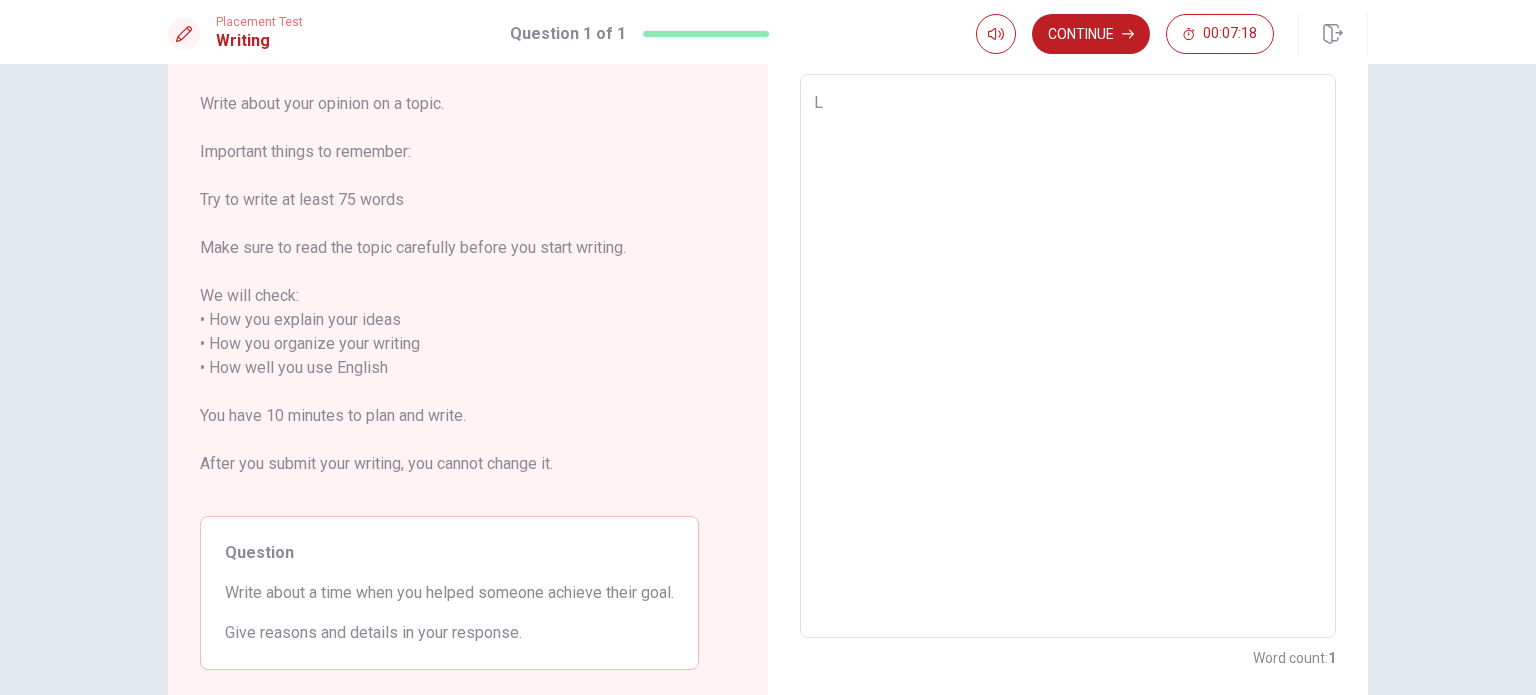 type on "x" 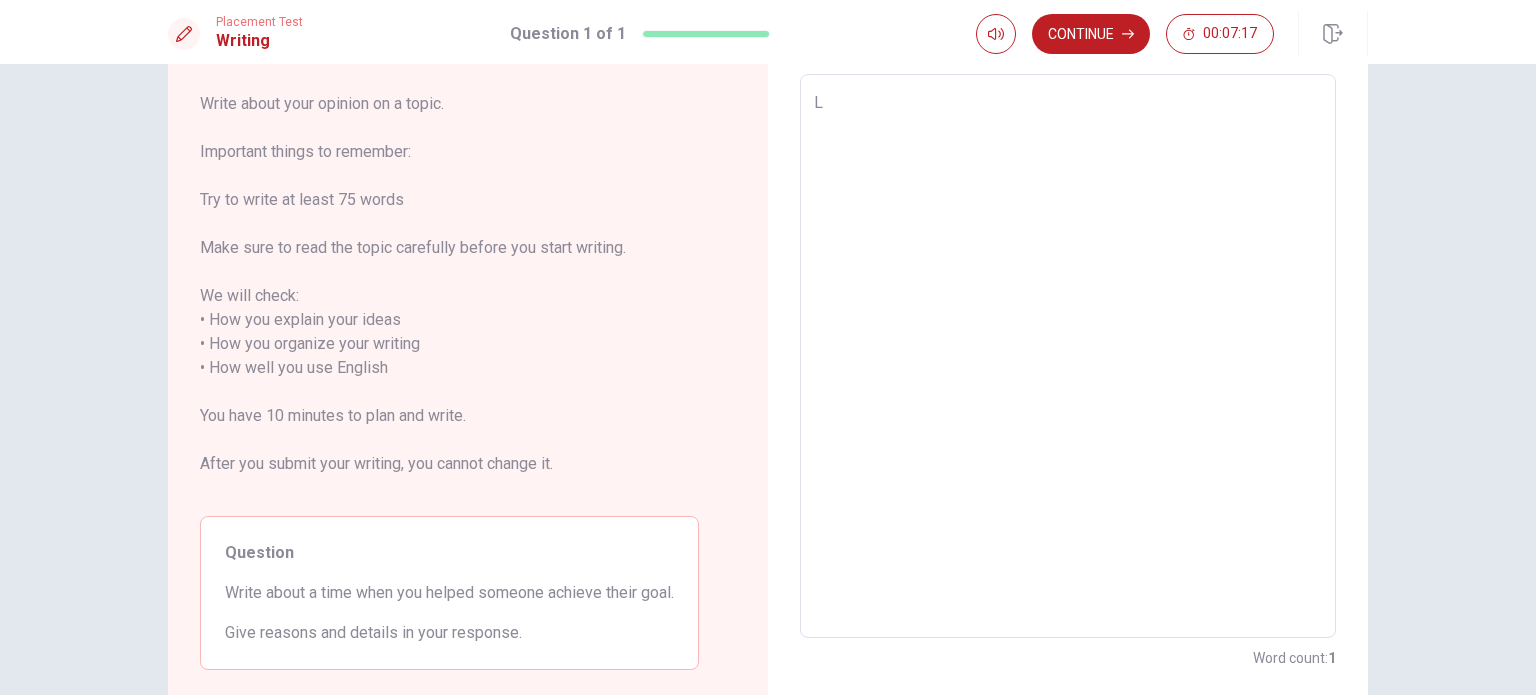 type on "La" 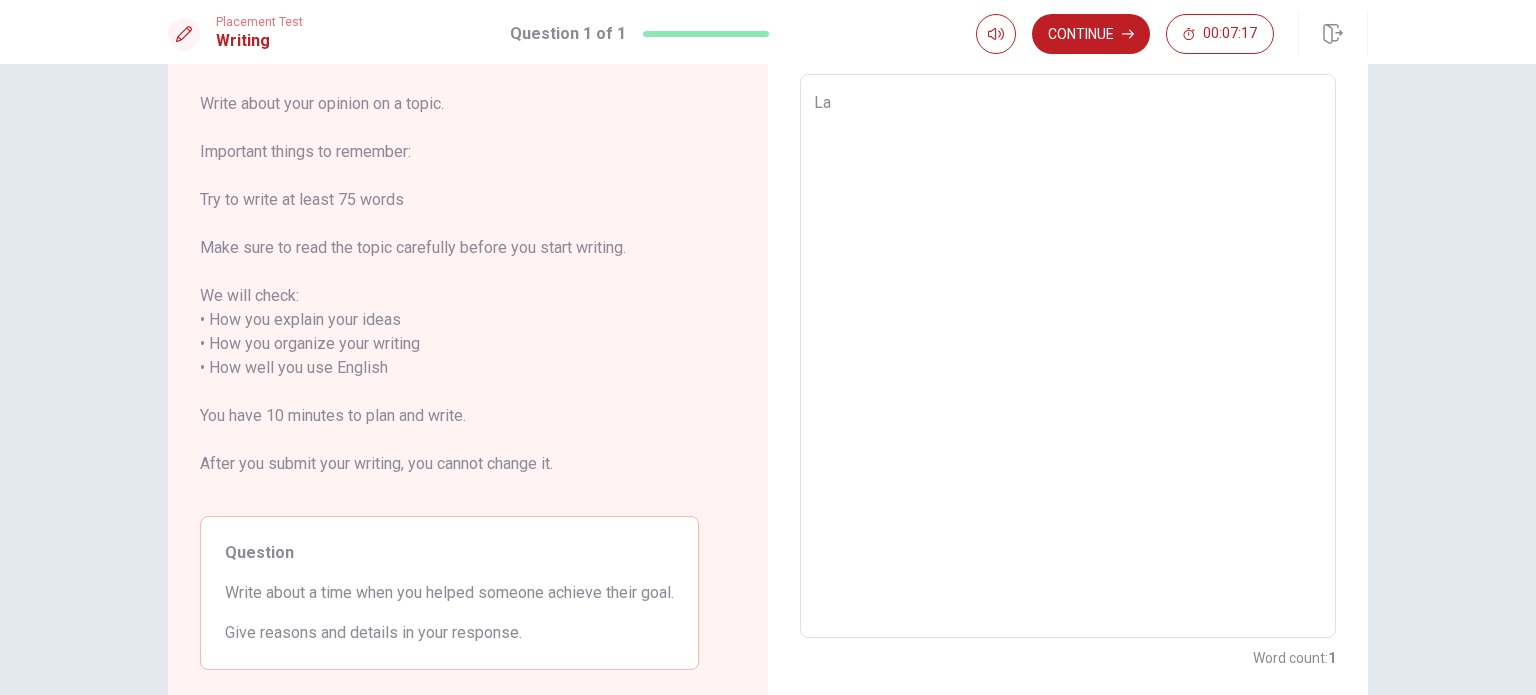 type on "x" 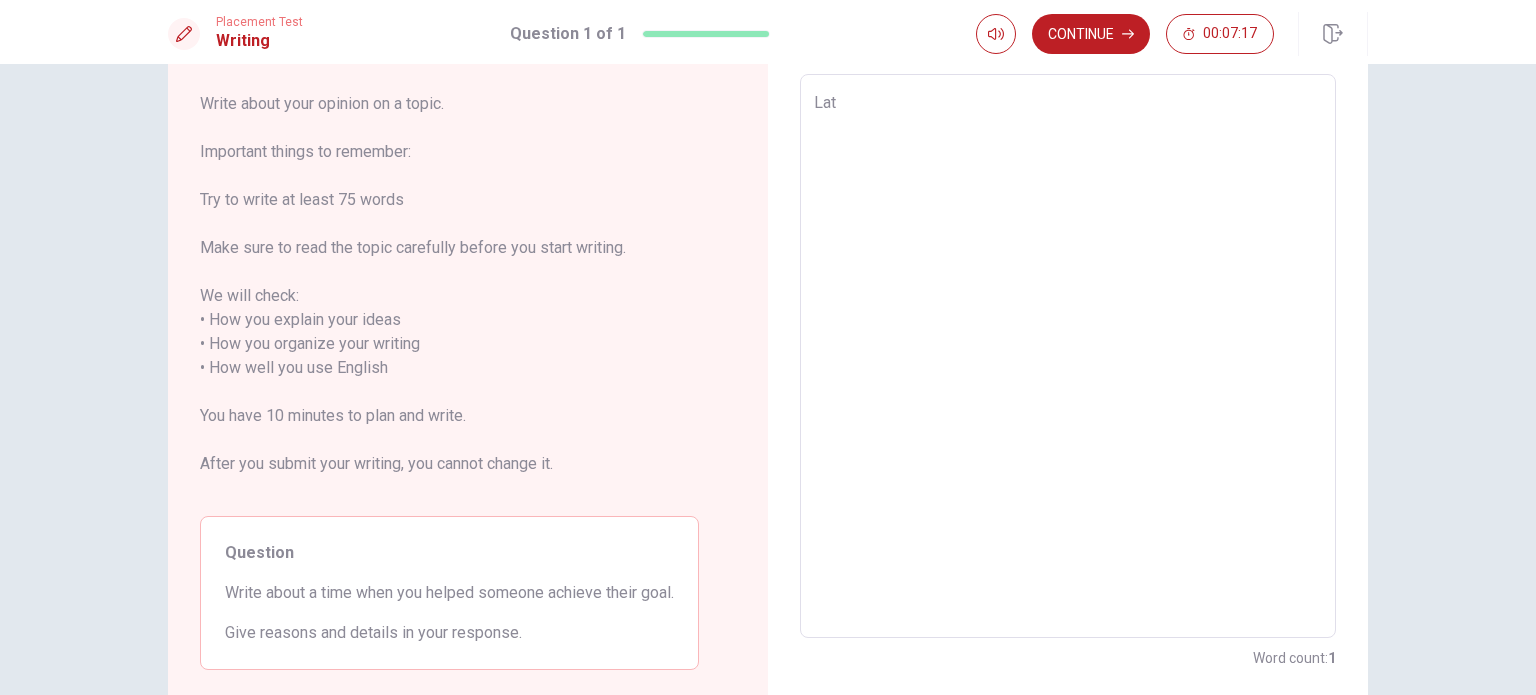 type on "x" 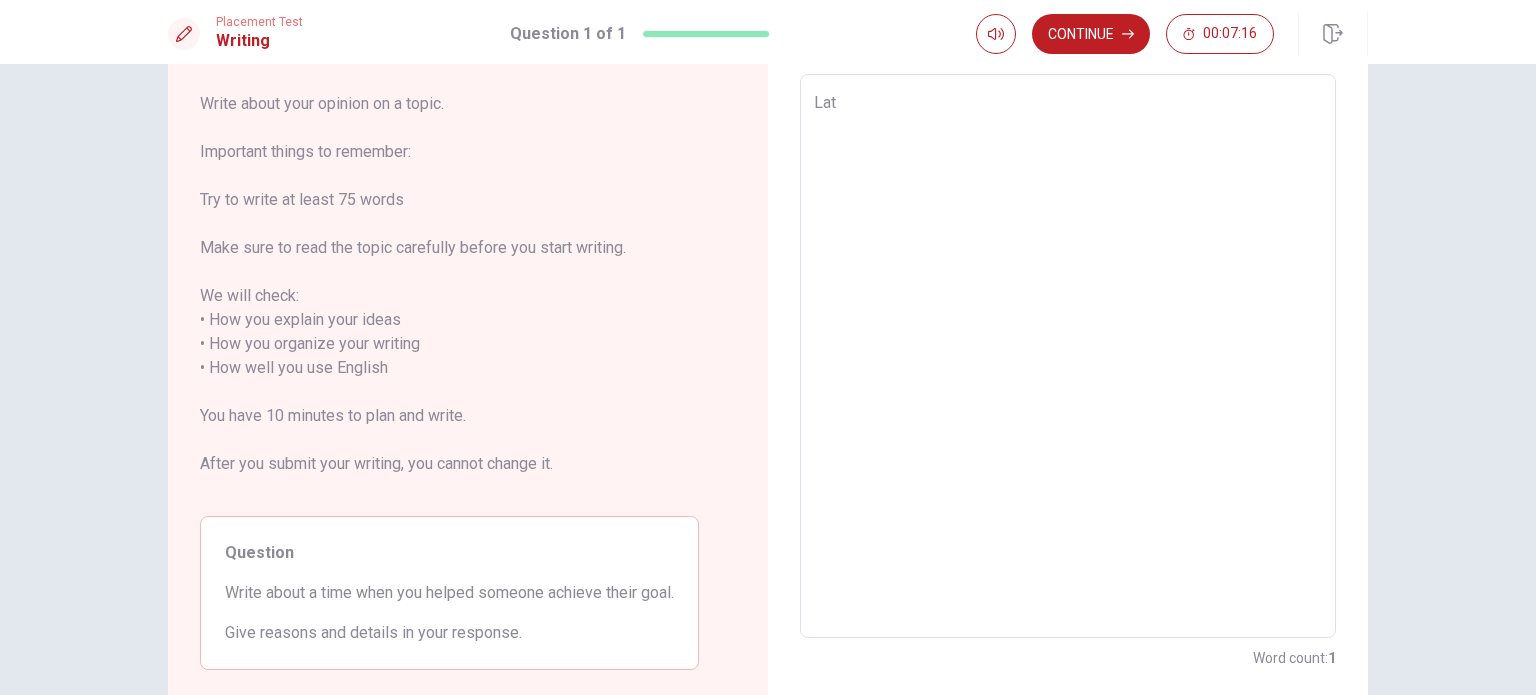 type on "La" 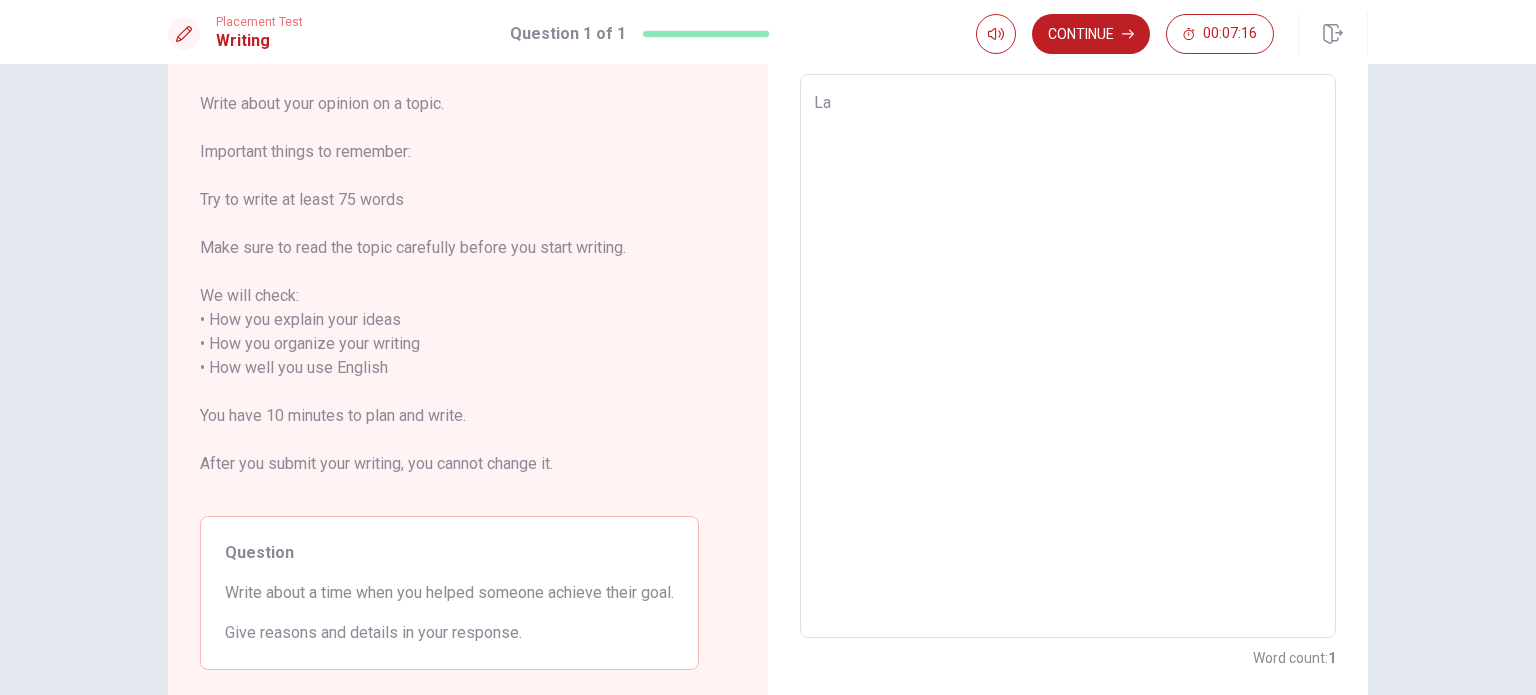 type on "x" 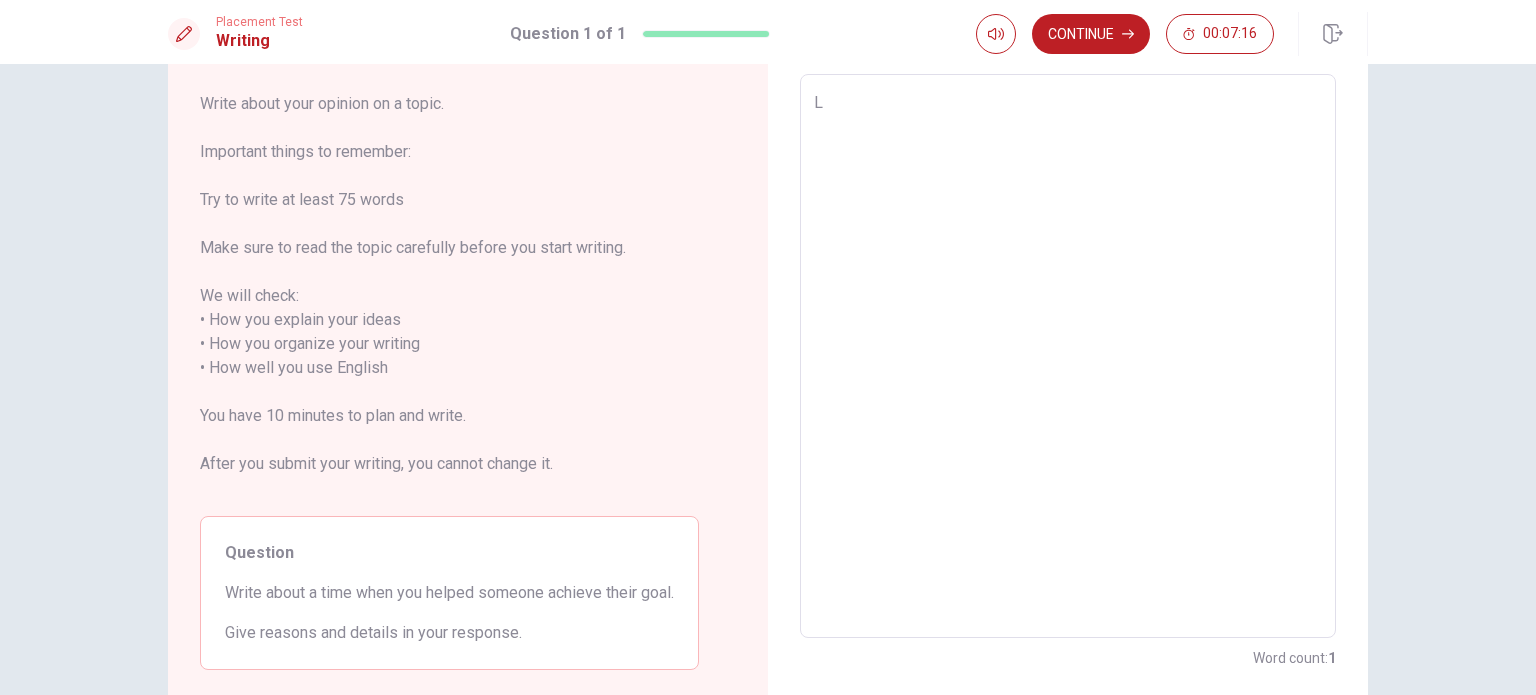 type on "Lá" 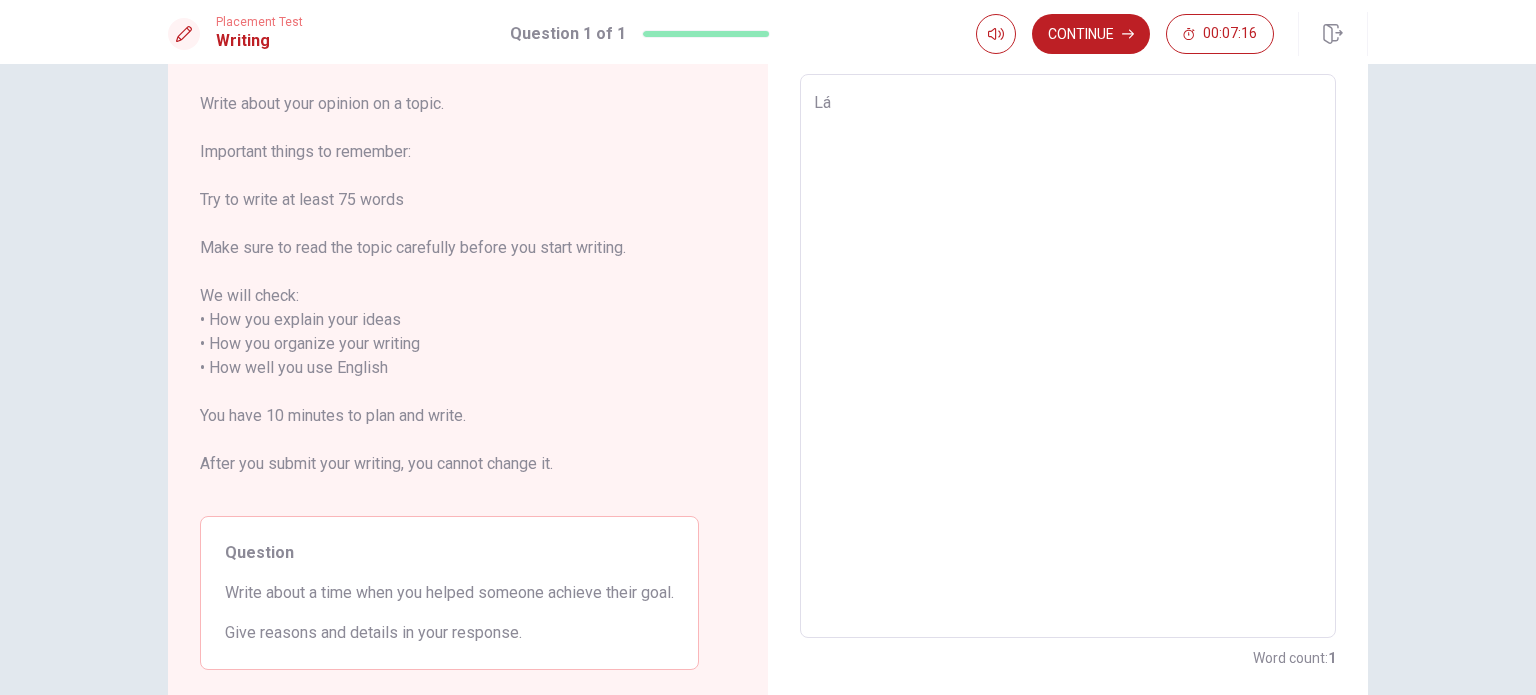 type on "x" 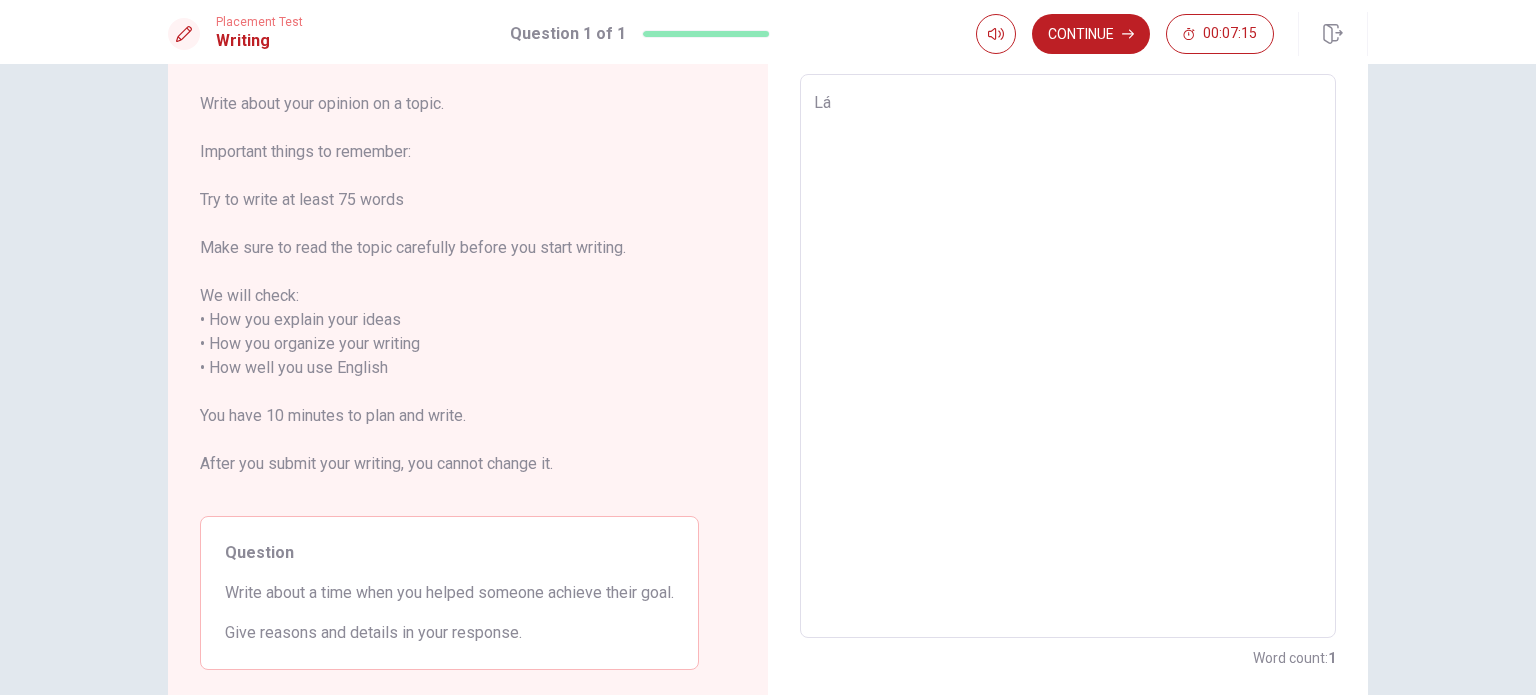 type on "Lát" 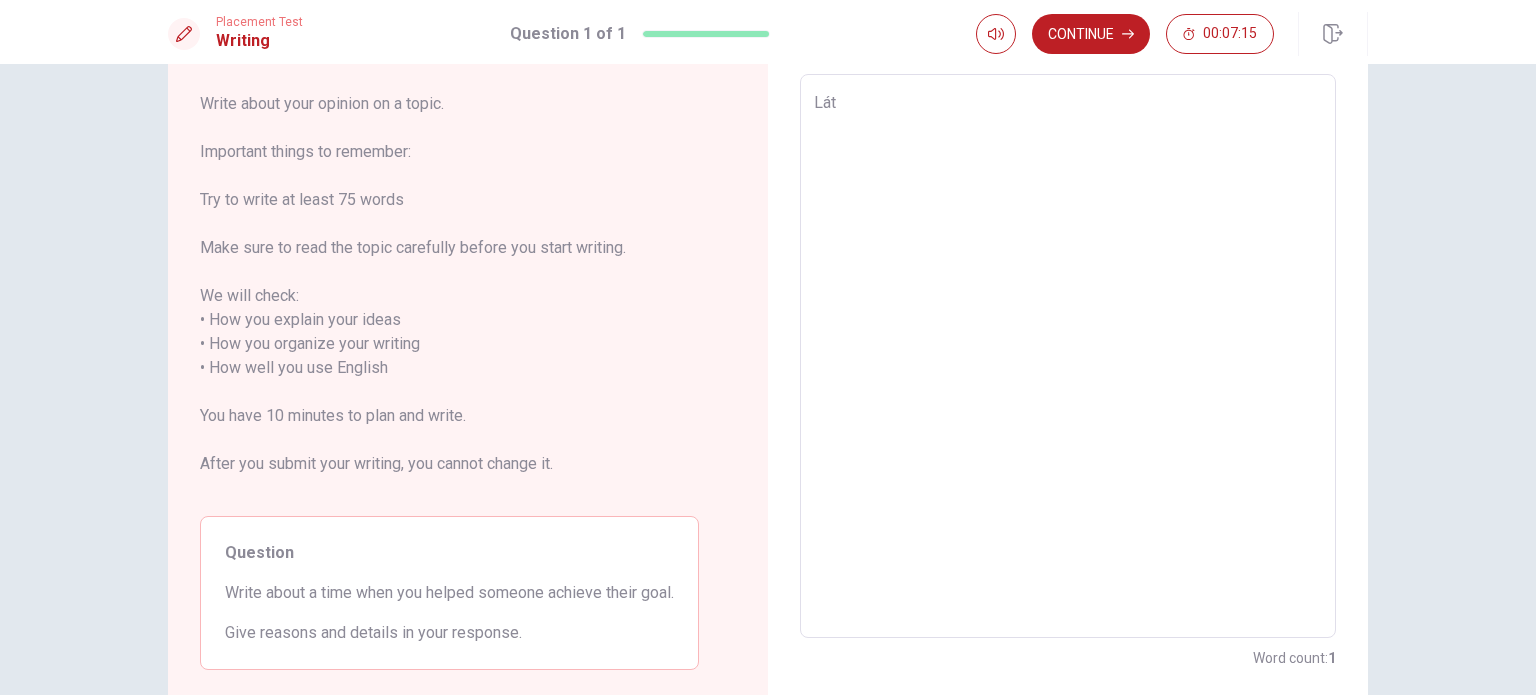 type on "x" 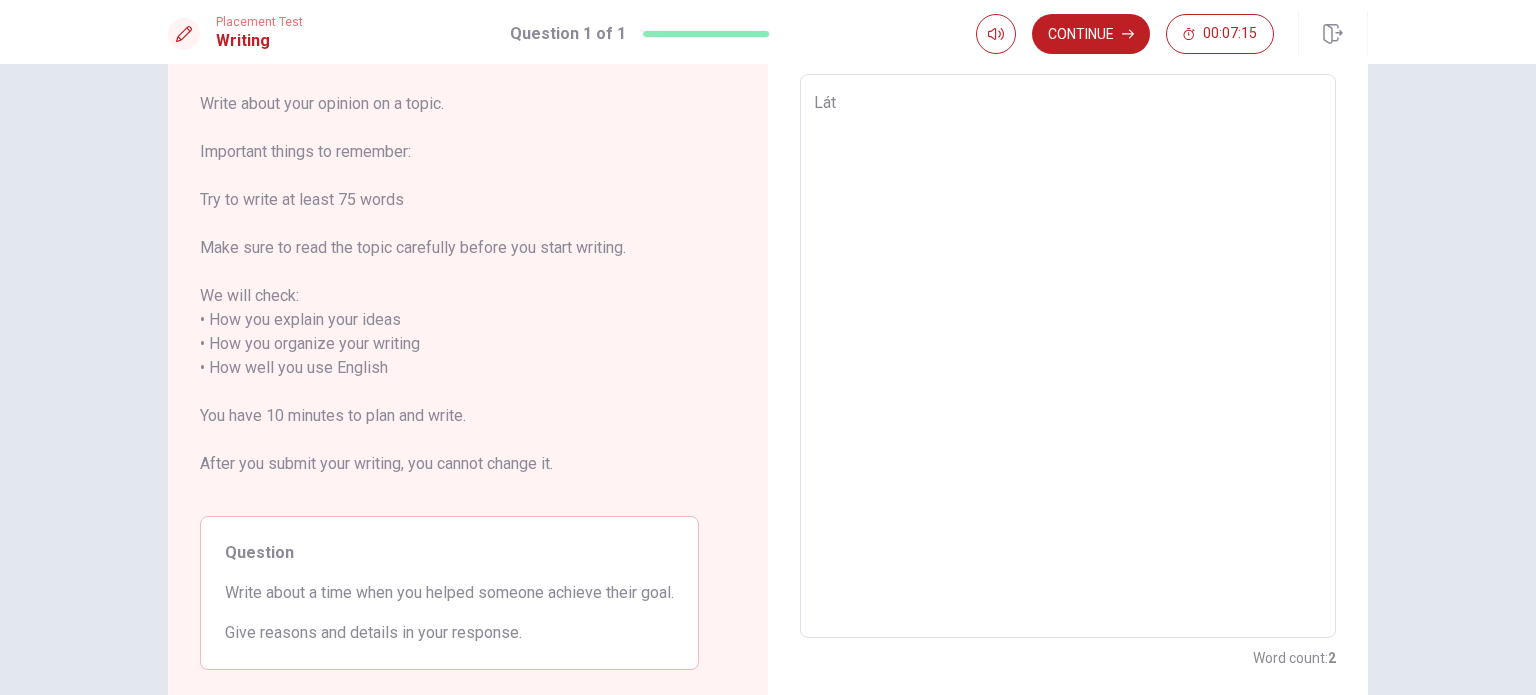 type on "Lát y" 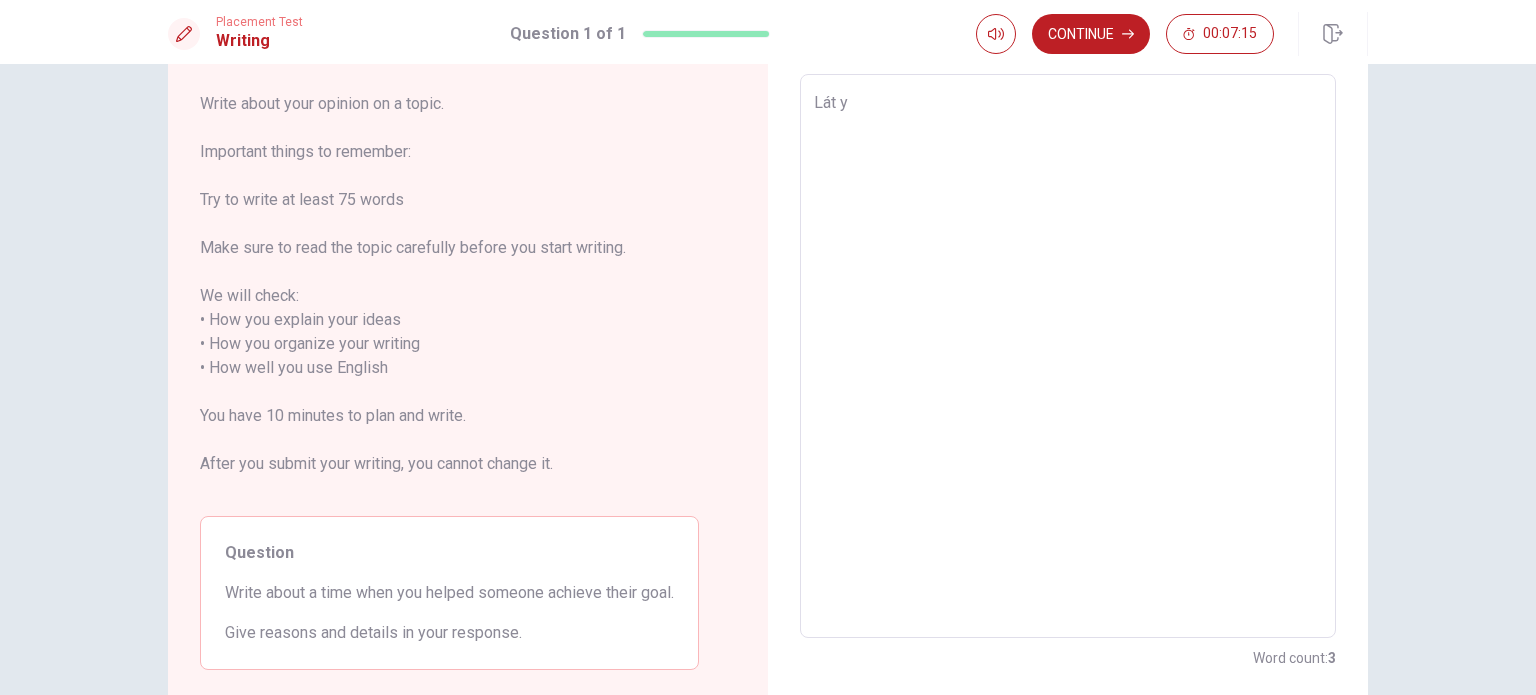 type on "x" 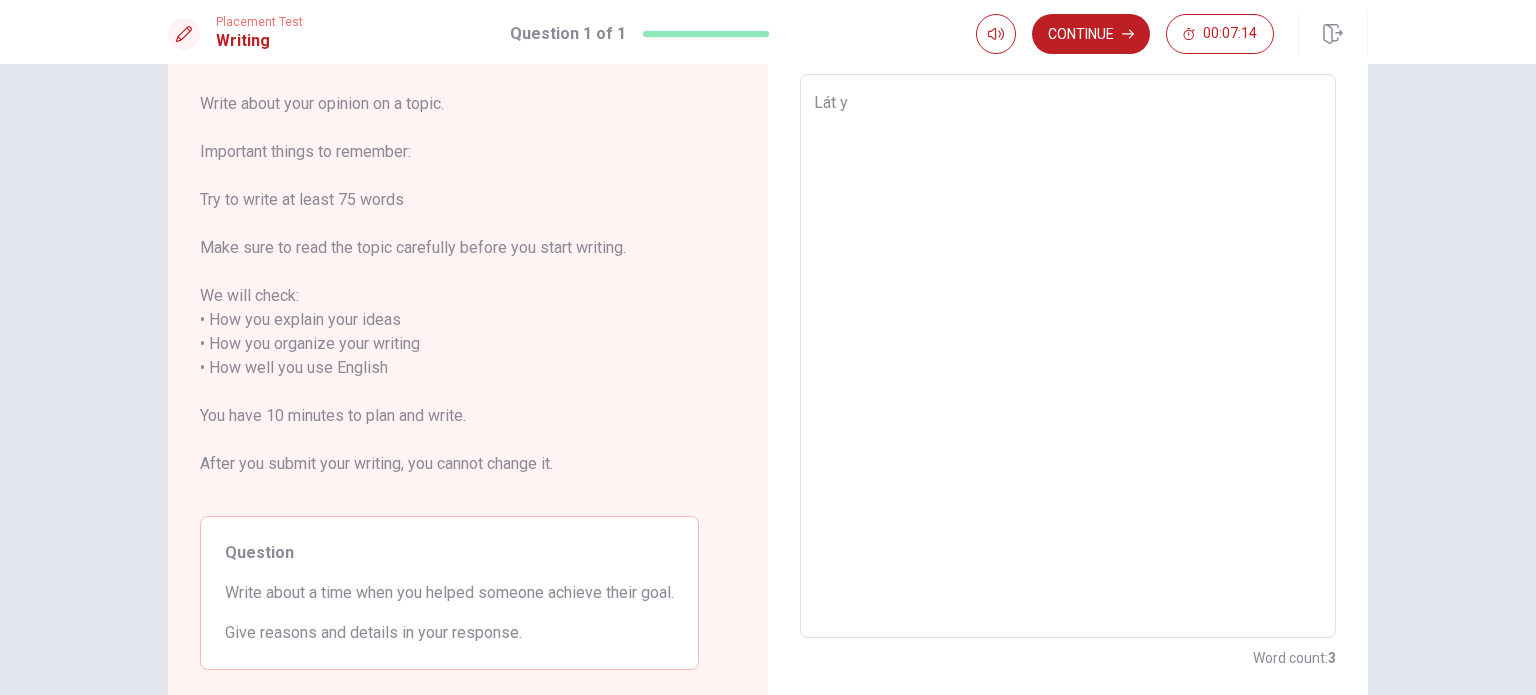 type on "Lát" 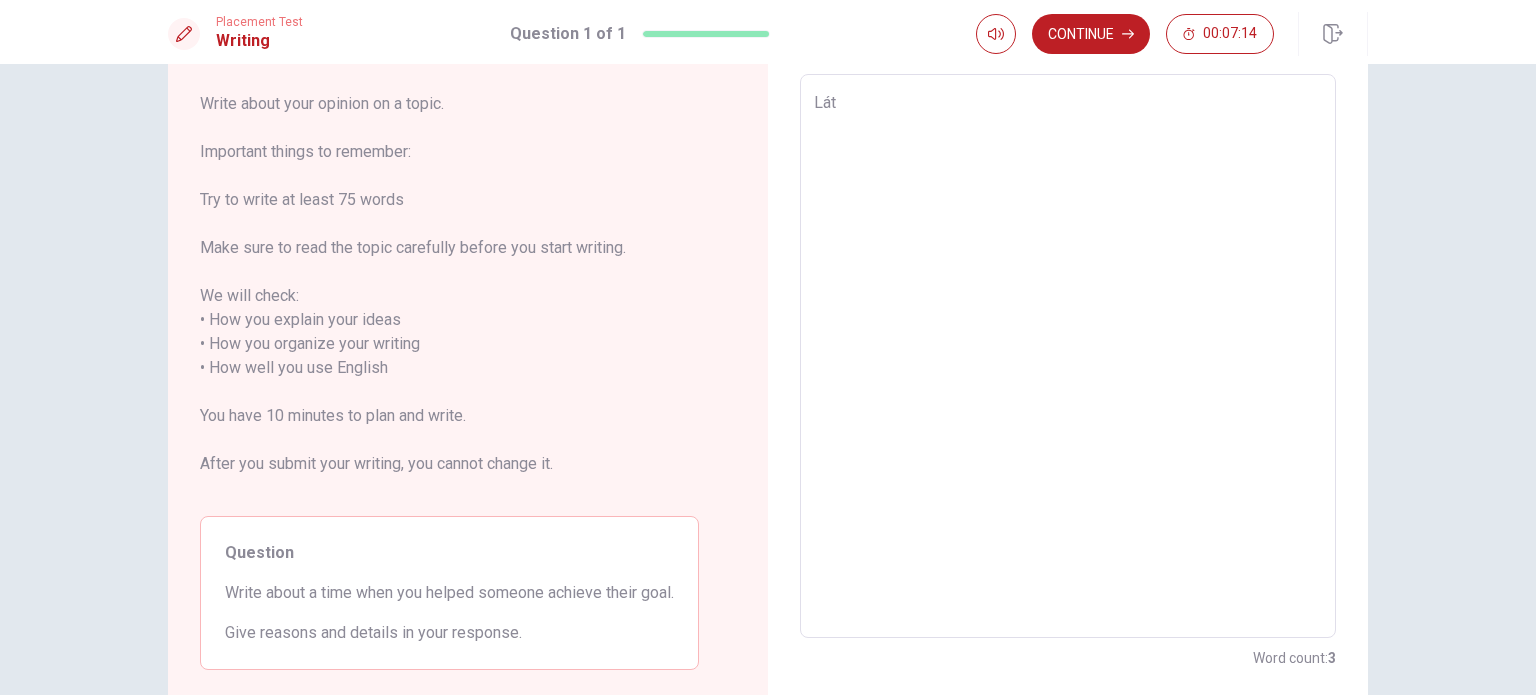 type on "x" 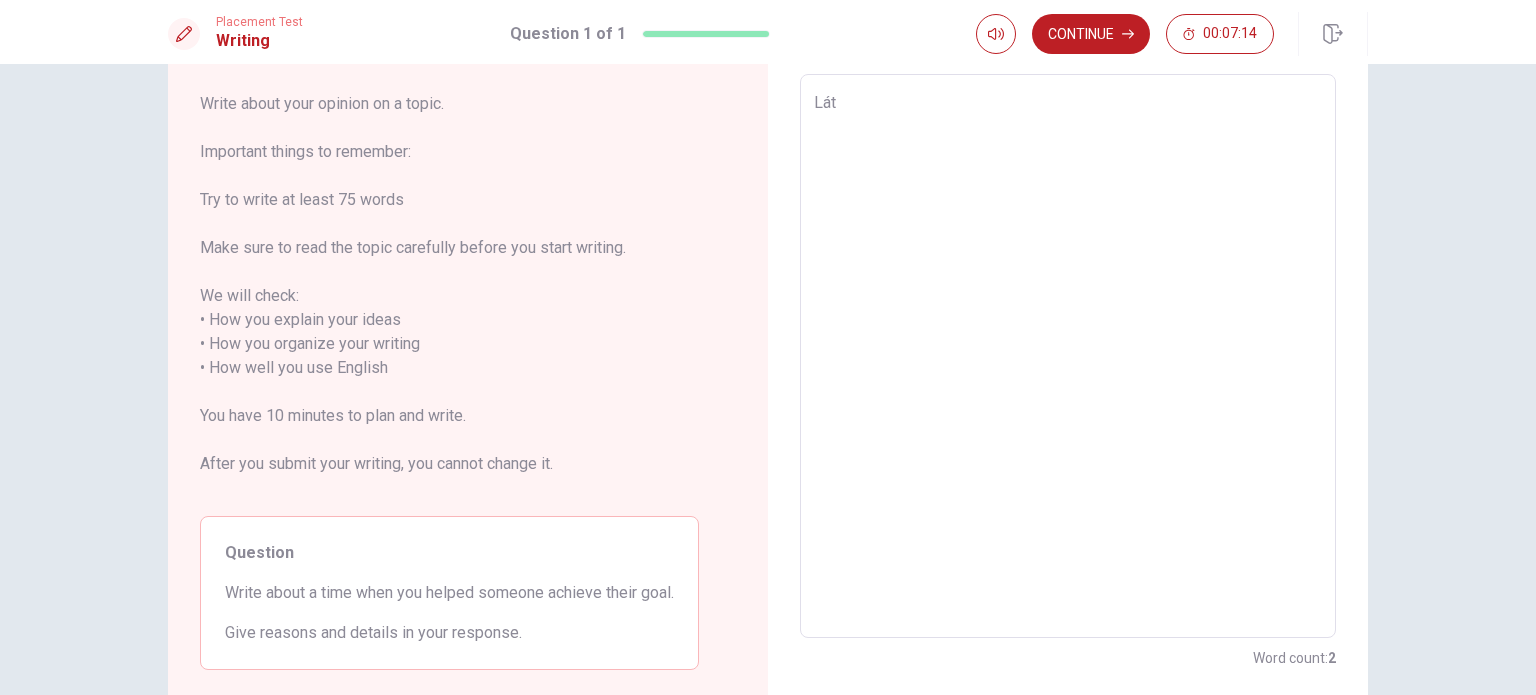 type on "Lát" 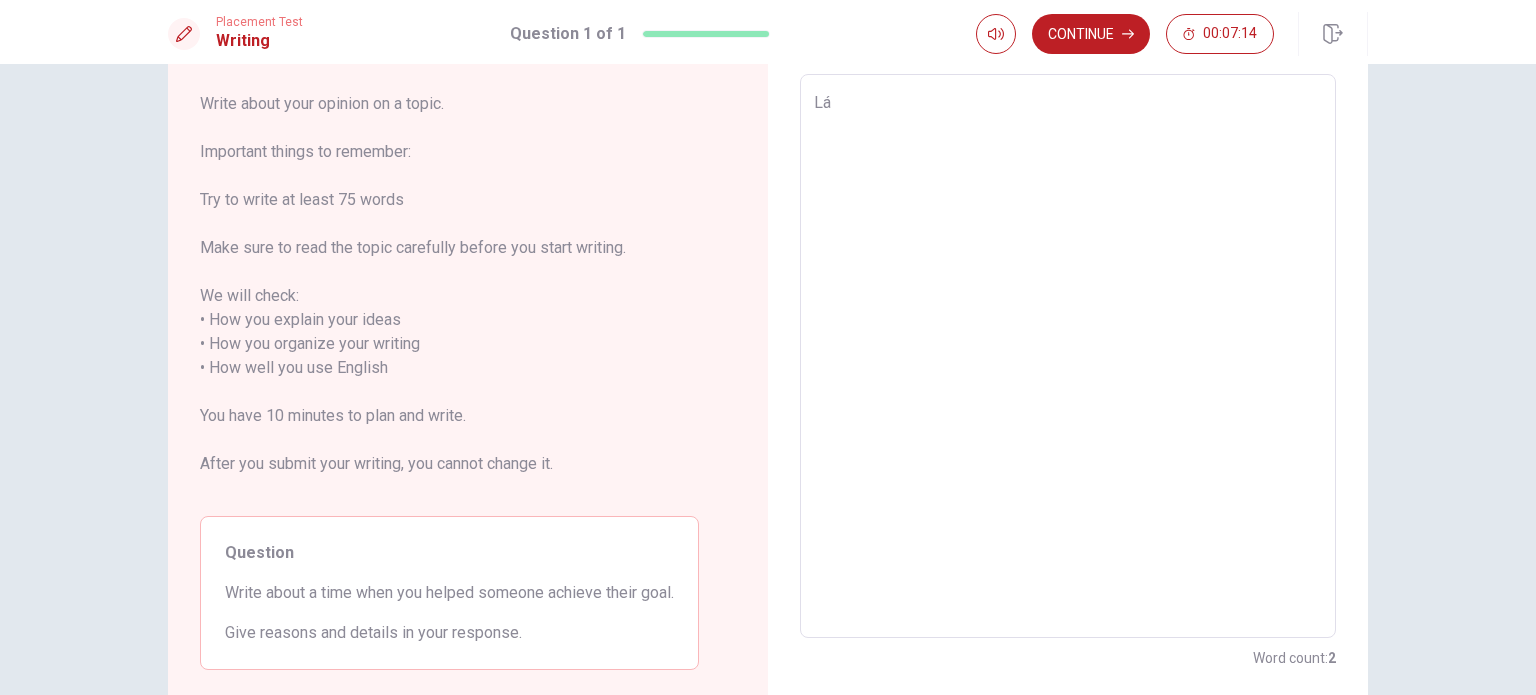 type on "x" 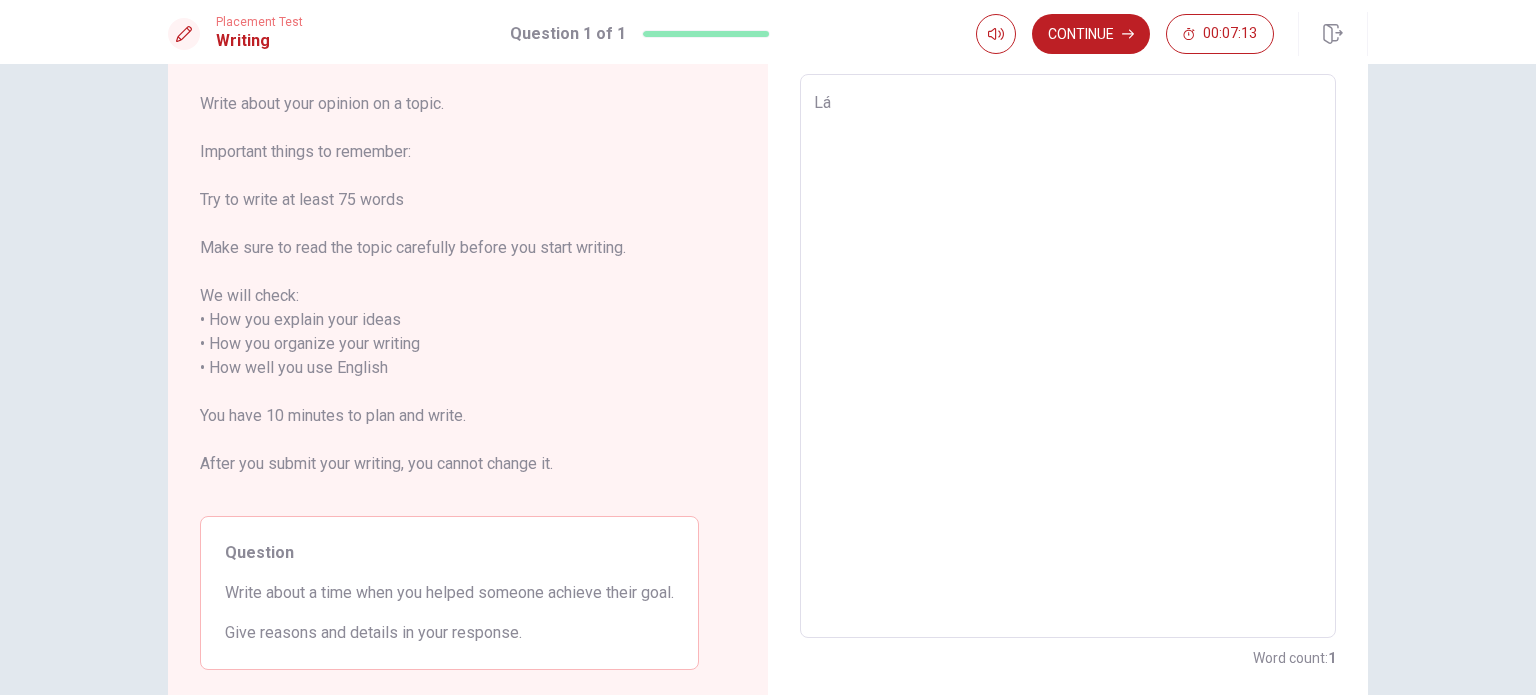 type on "L" 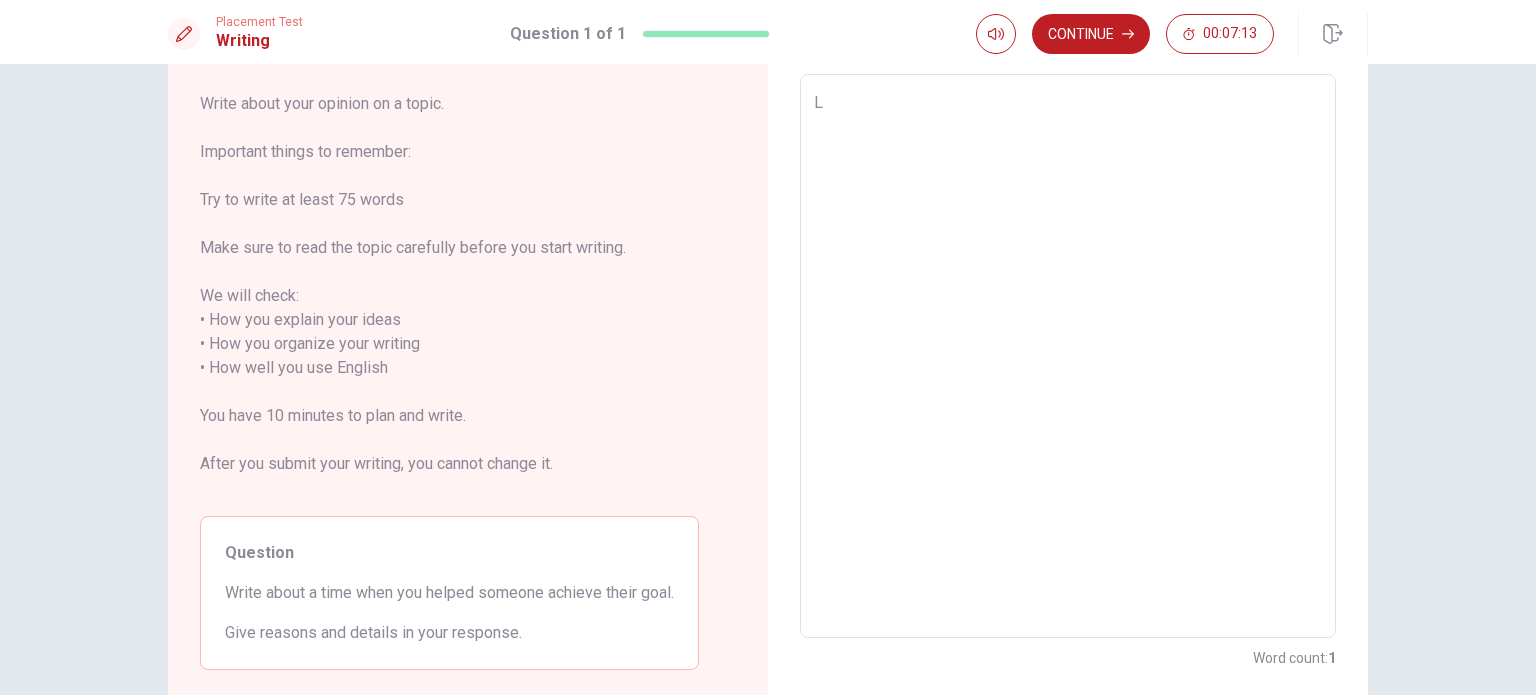 type on "x" 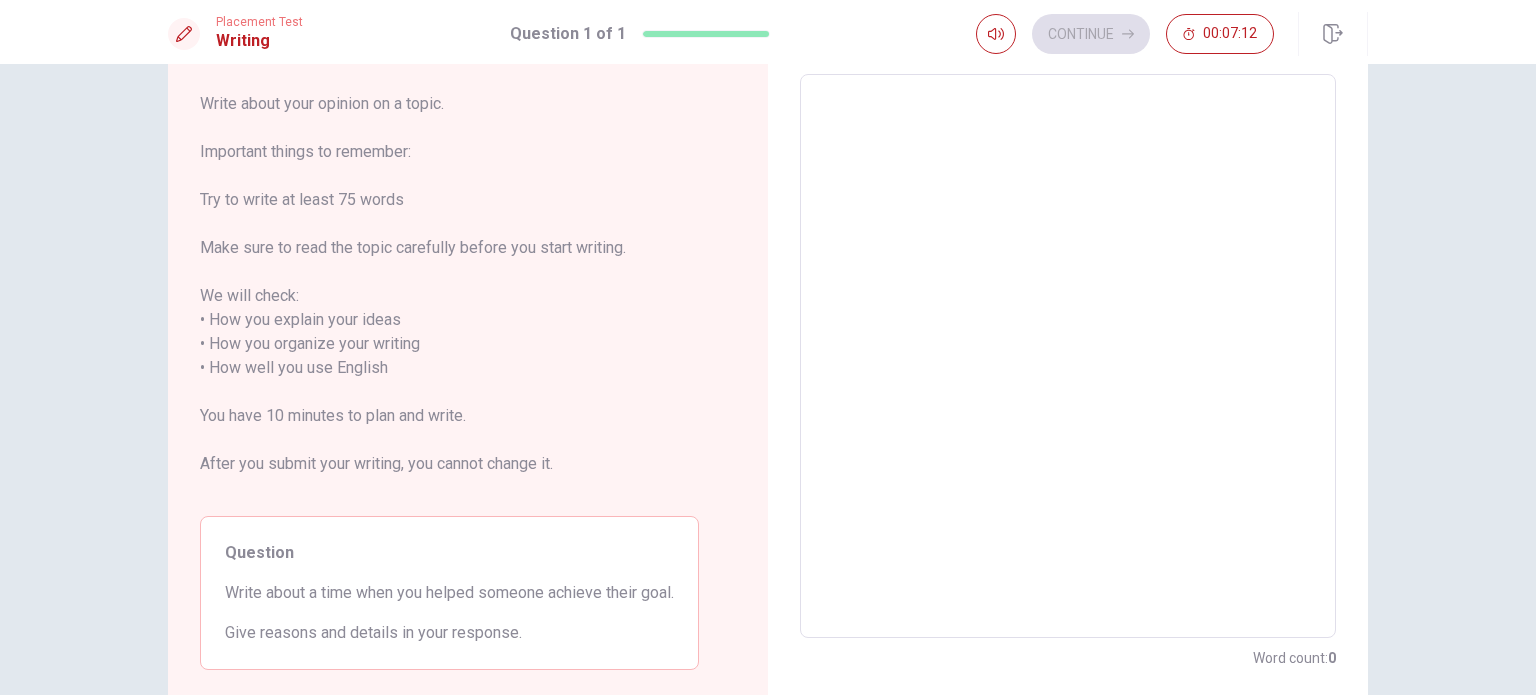 type on "L" 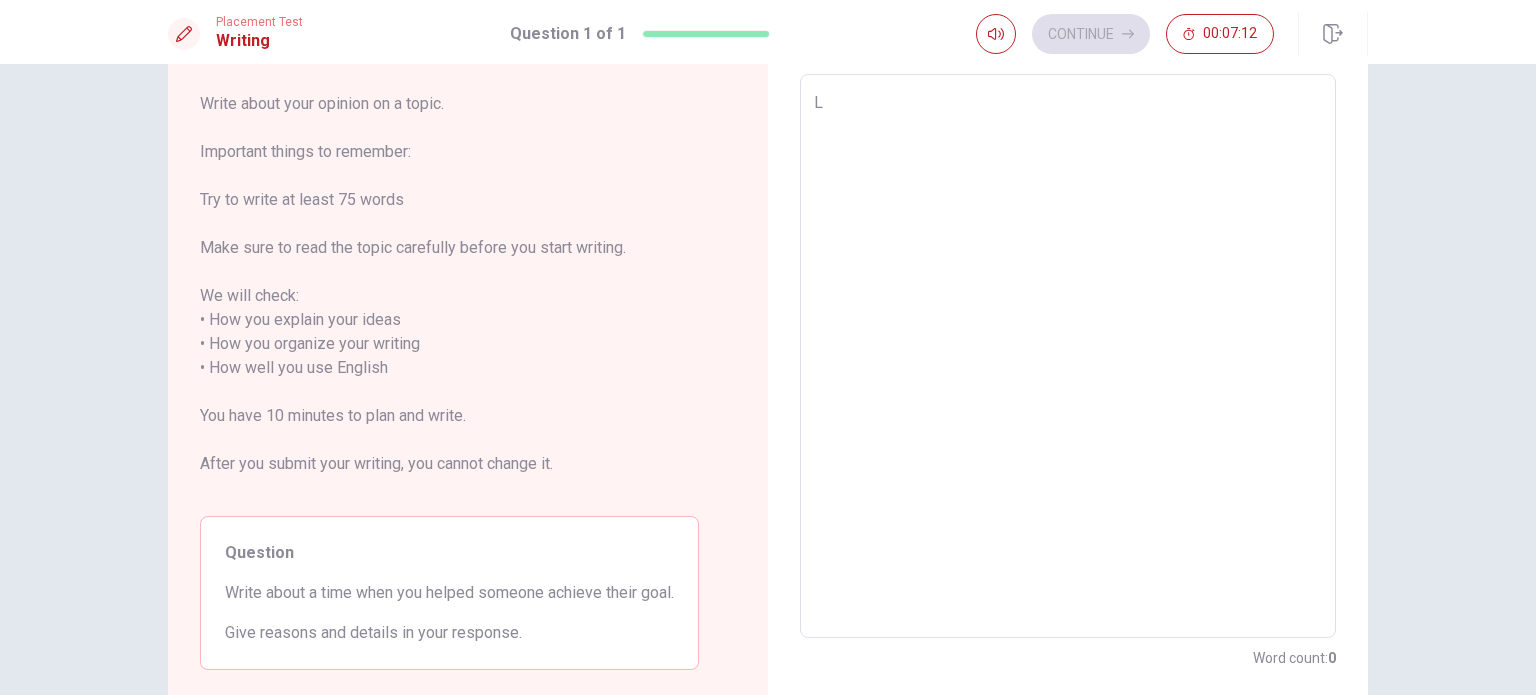 type on "x" 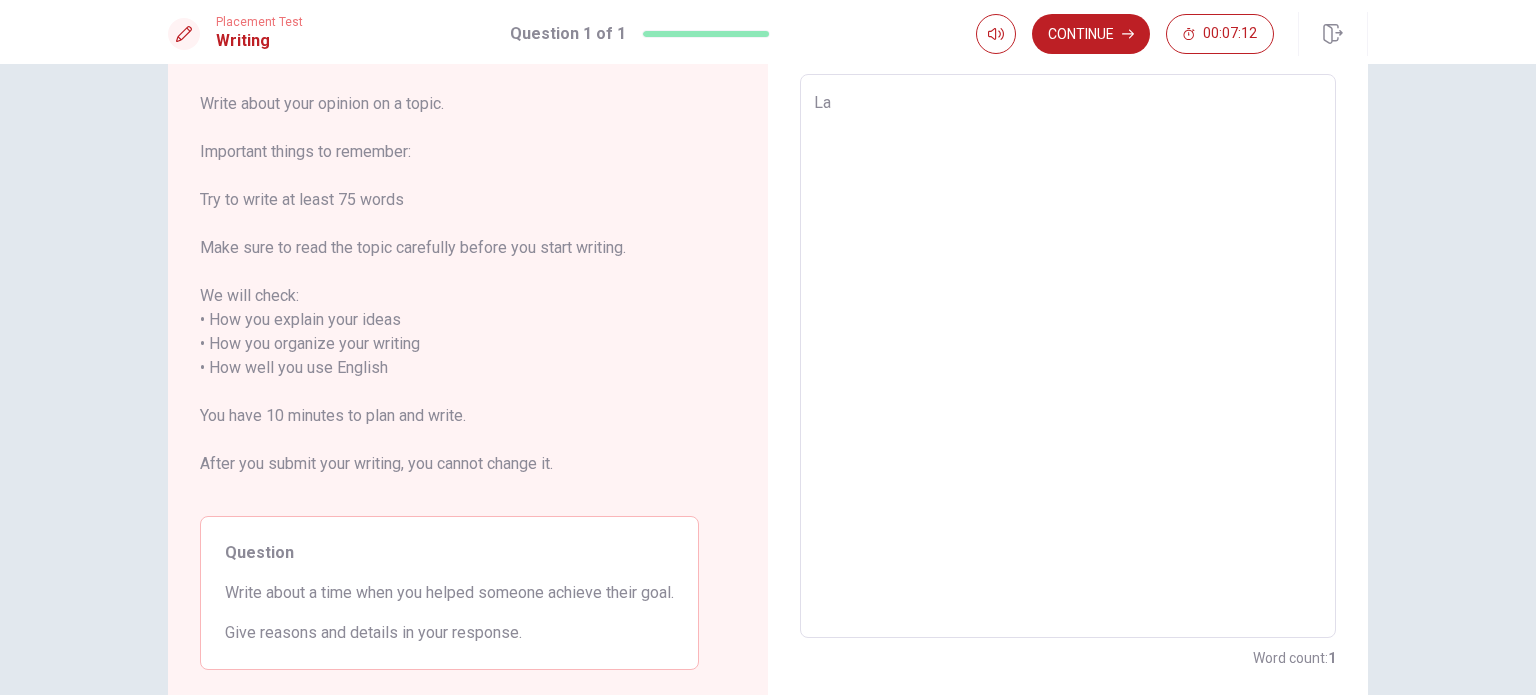 type on "x" 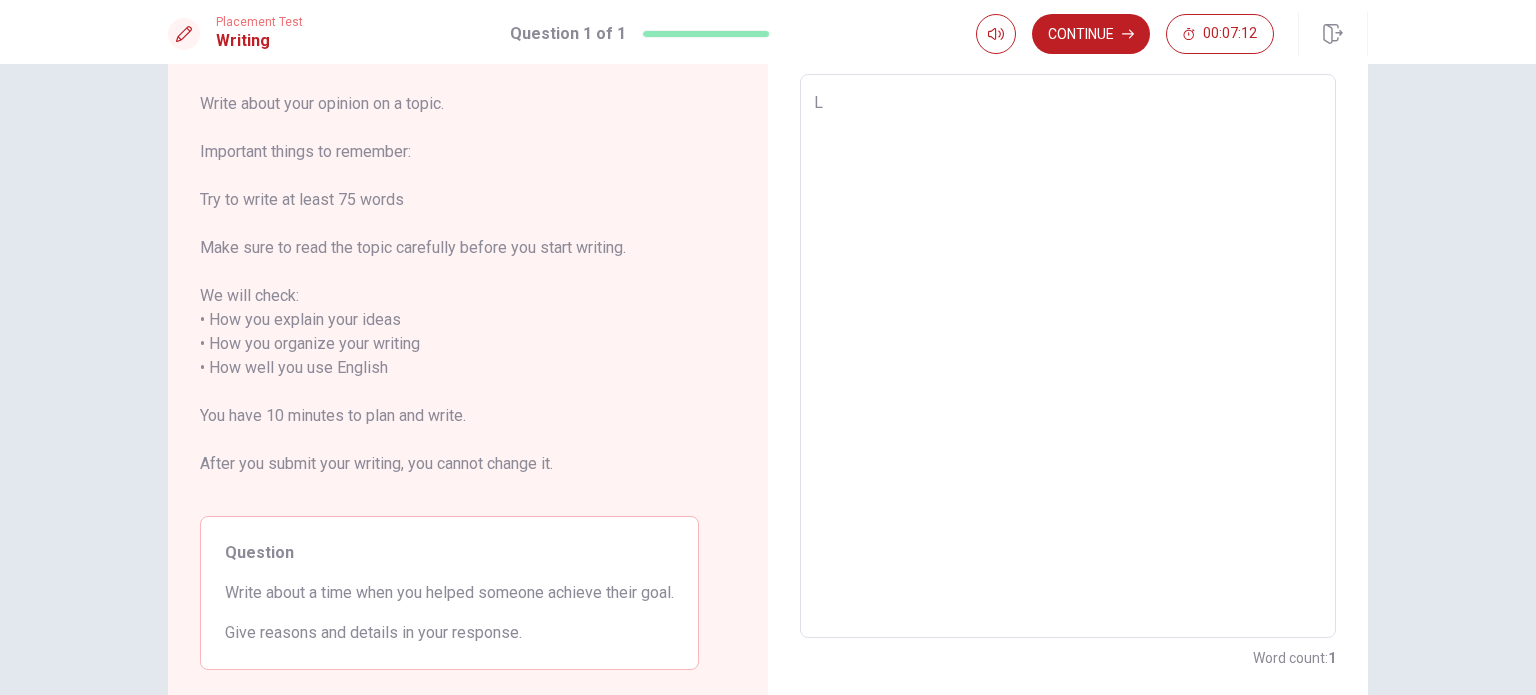 type on "Lâ" 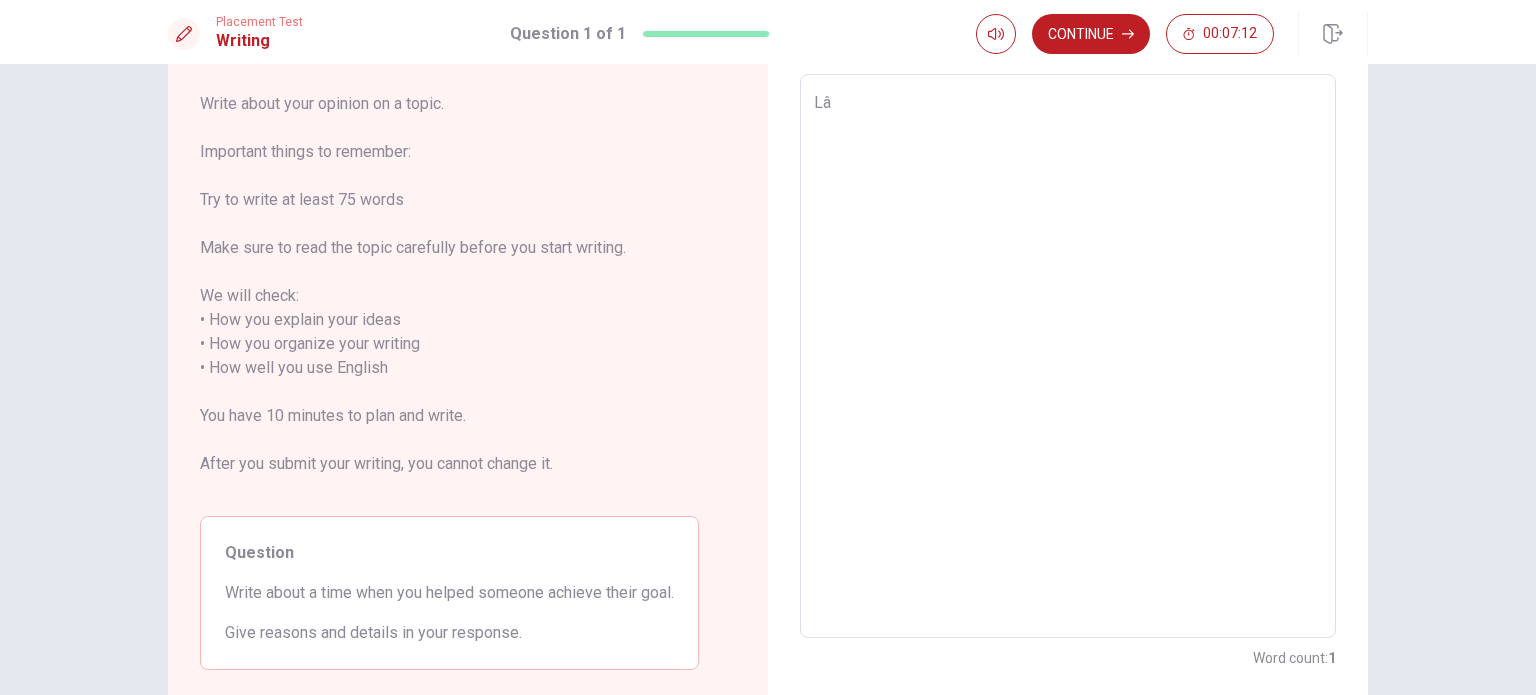 type on "x" 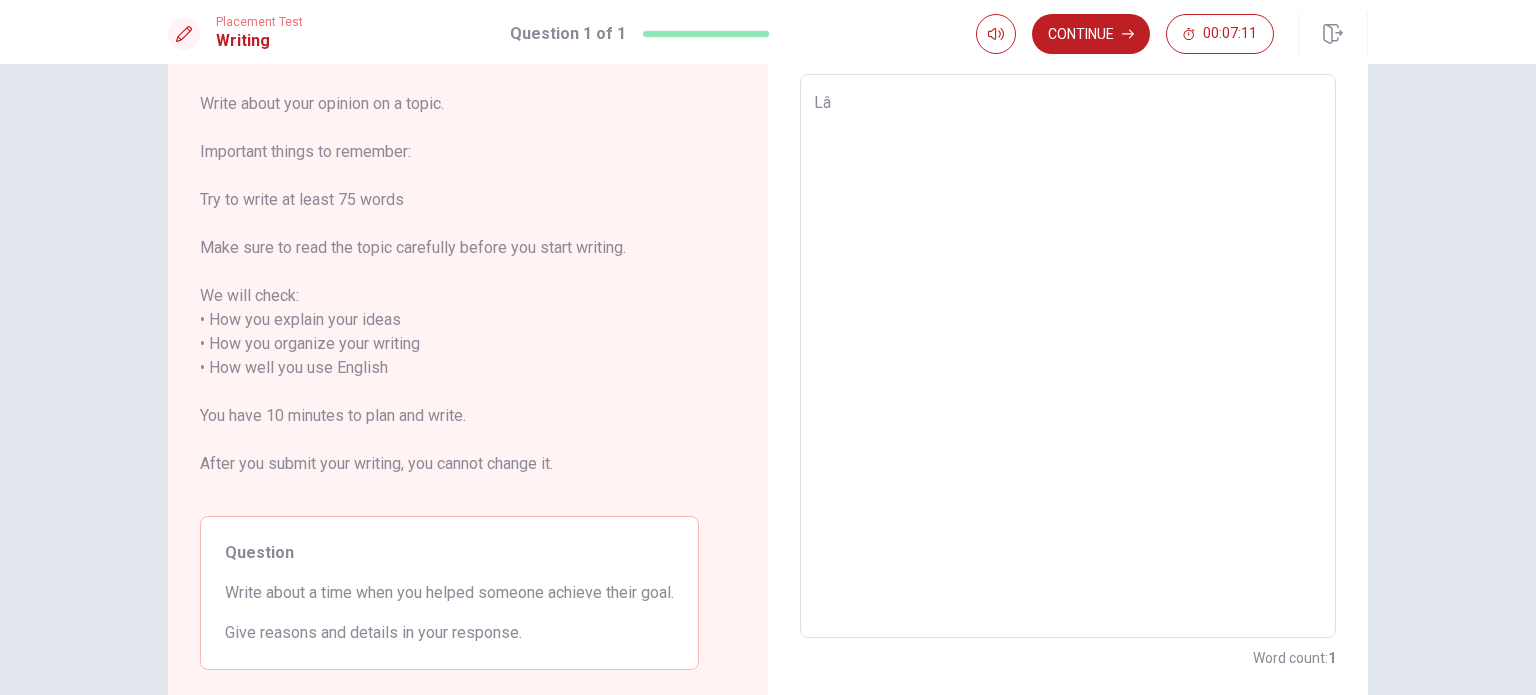 type on "L" 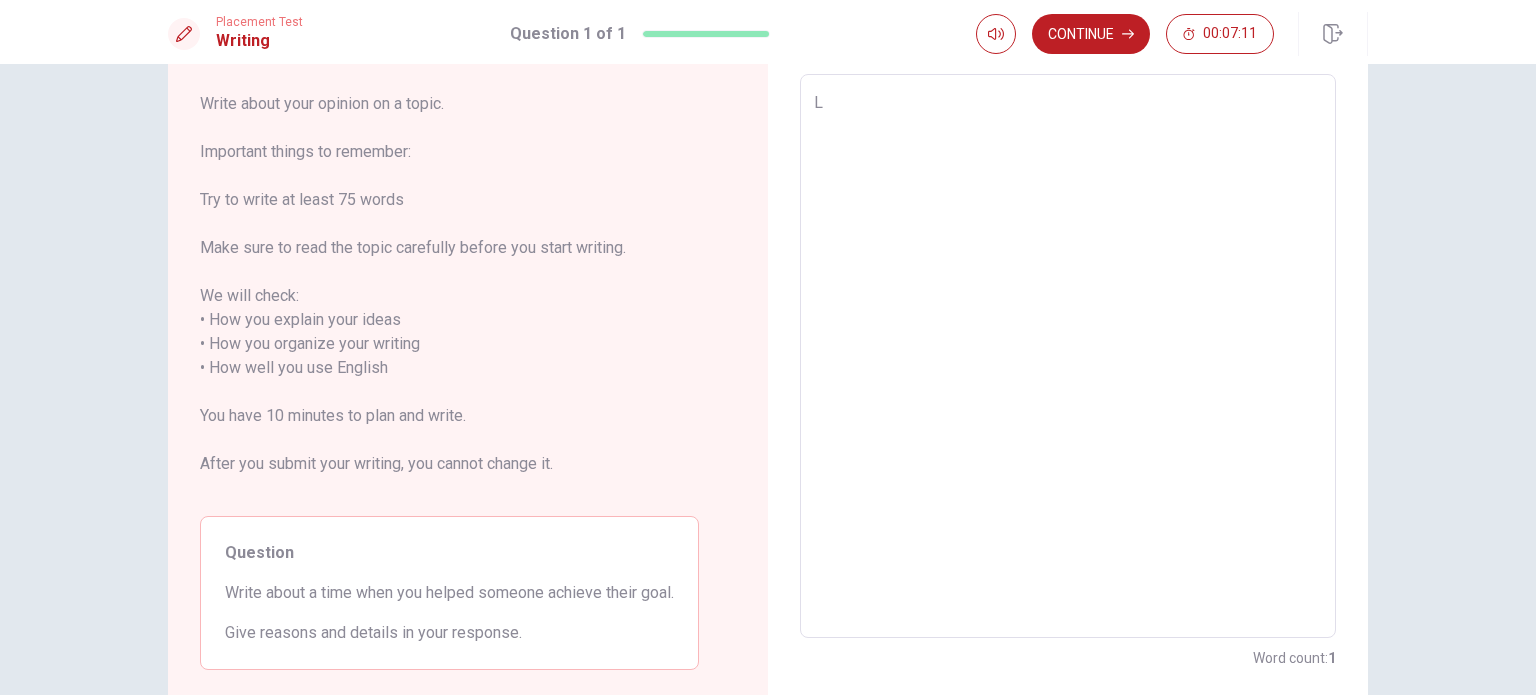 type on "x" 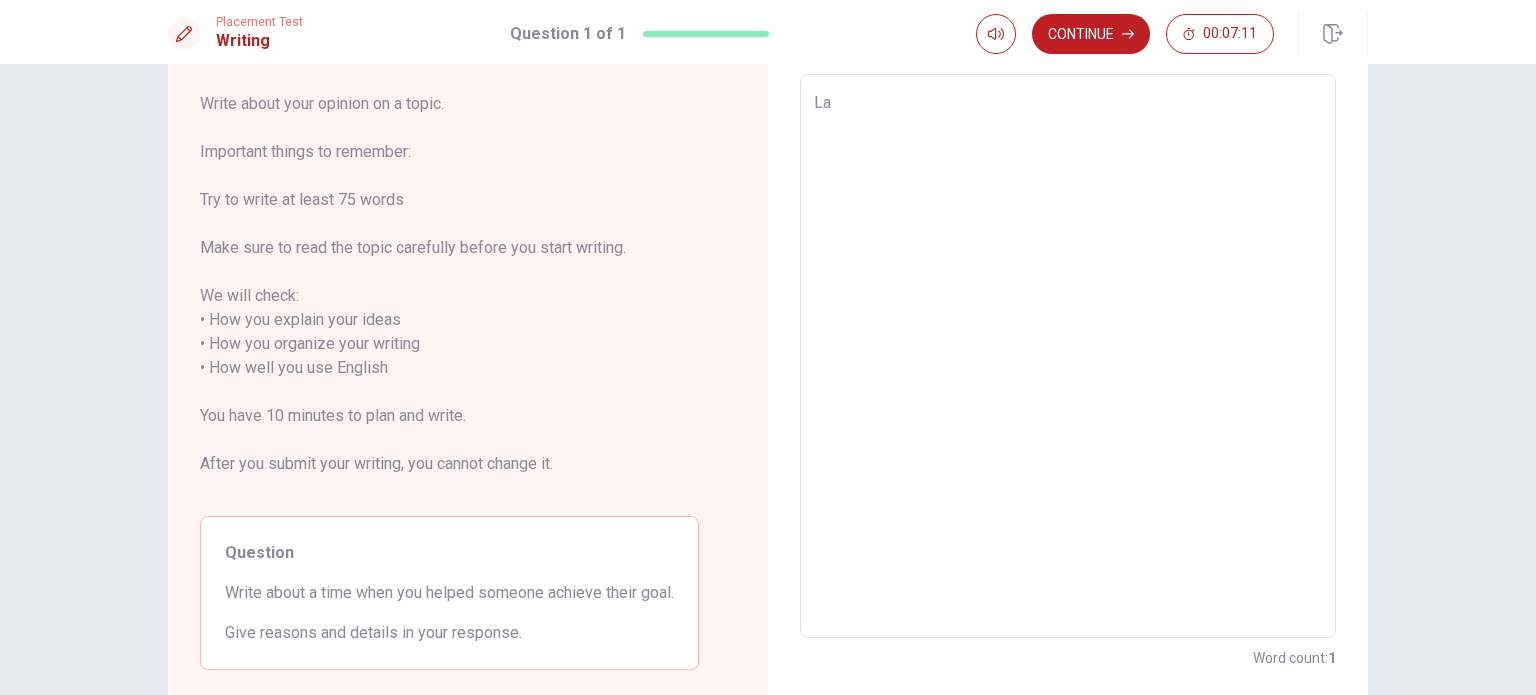type on "x" 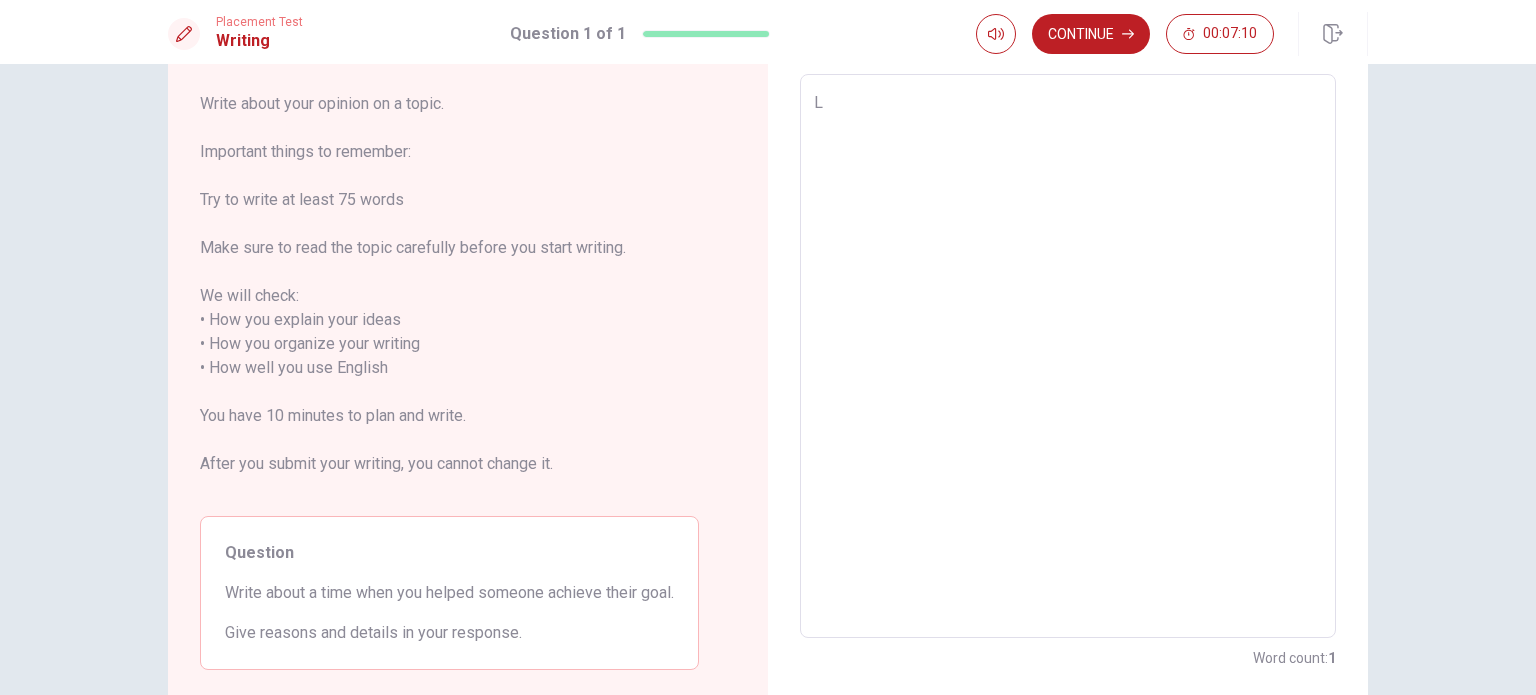 type on "Lá" 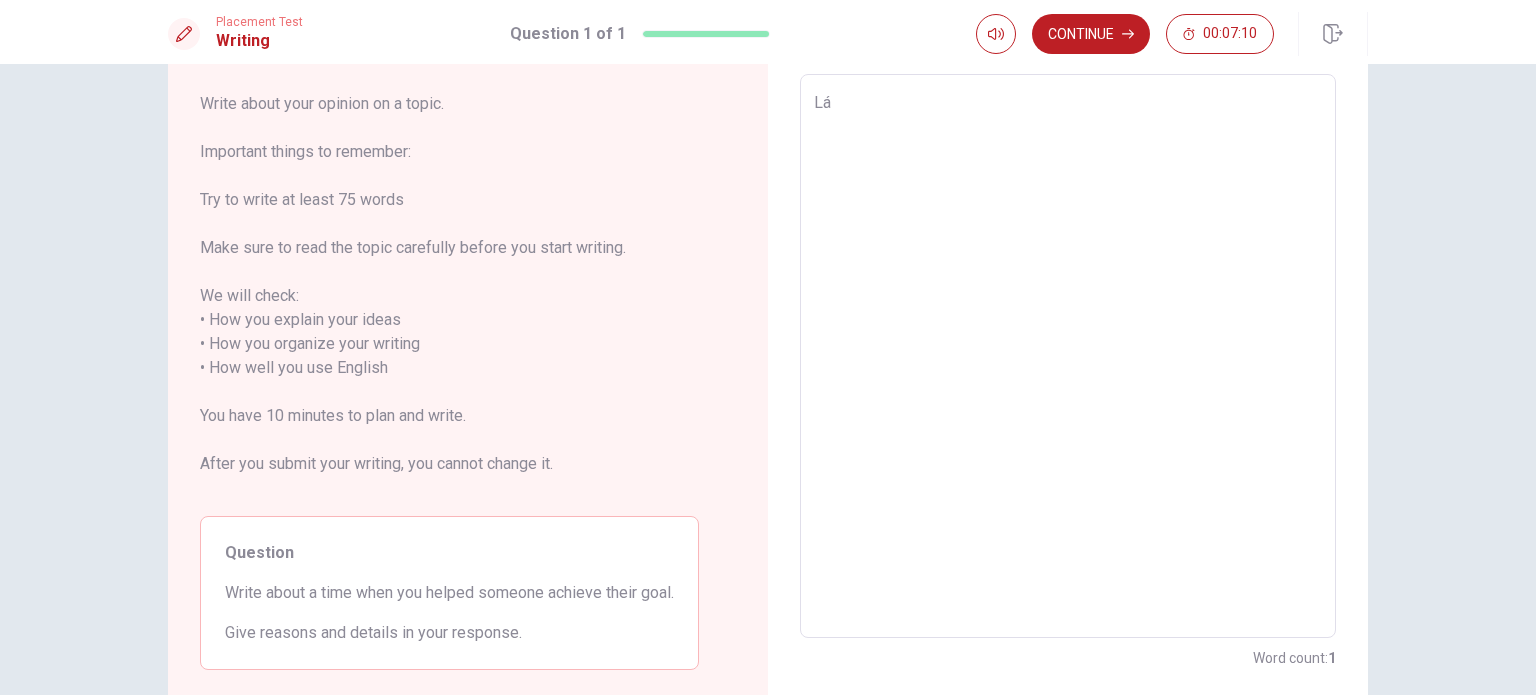 type on "x" 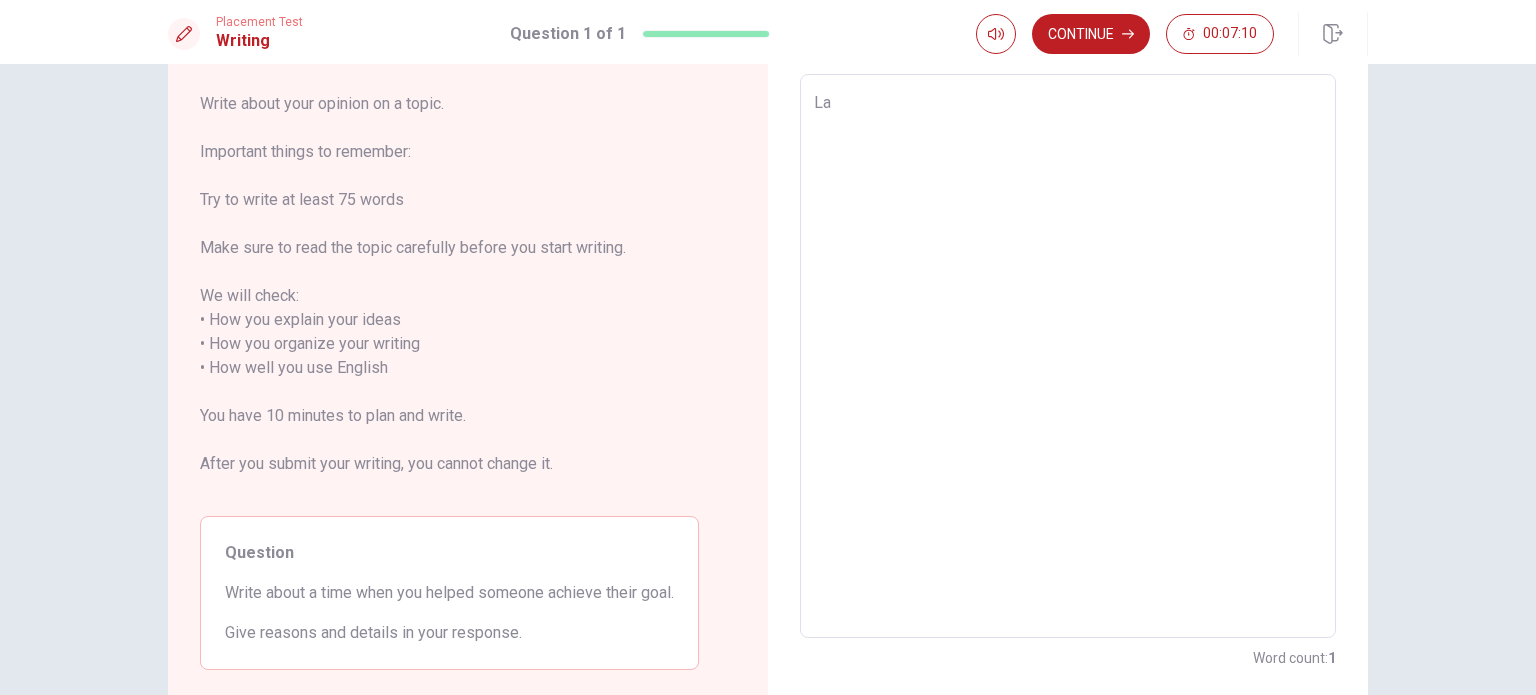 type on "Las" 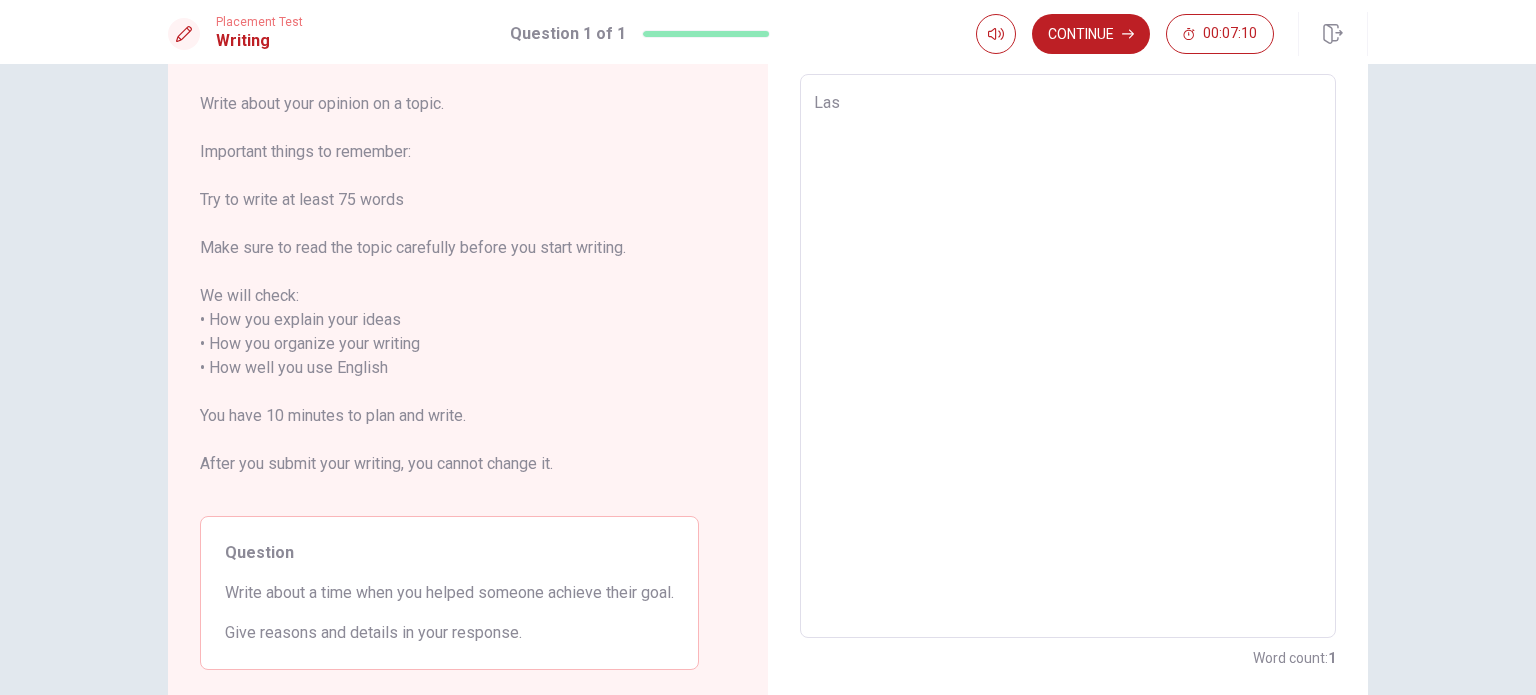 type on "x" 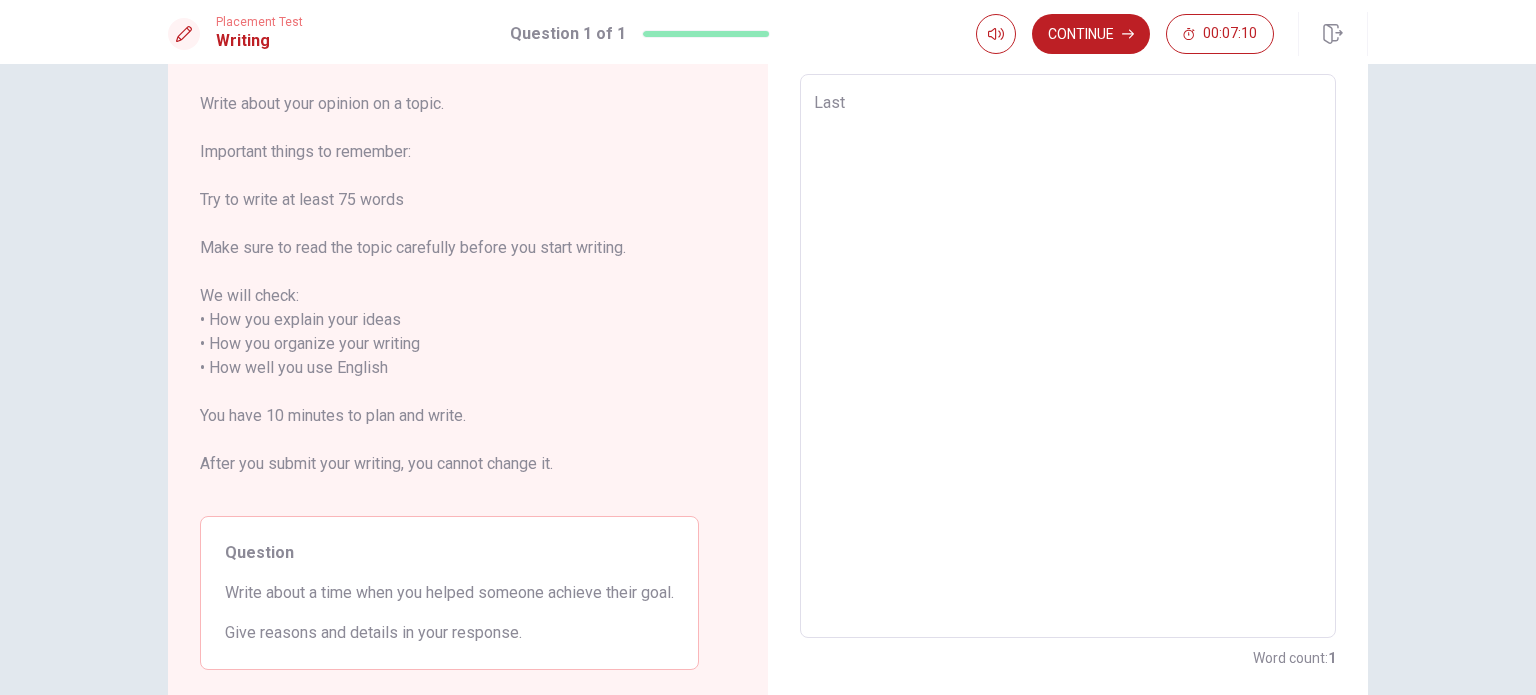 type on "x" 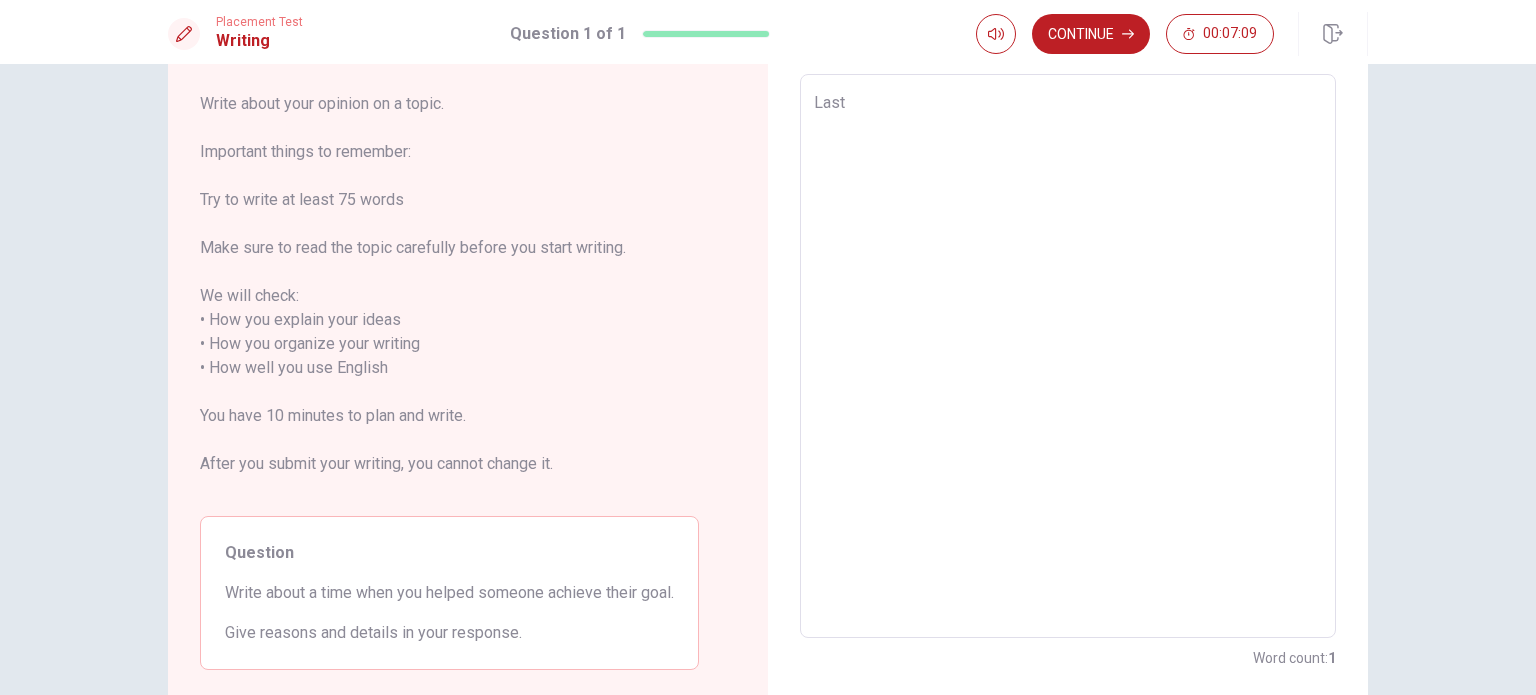 type on "Last y" 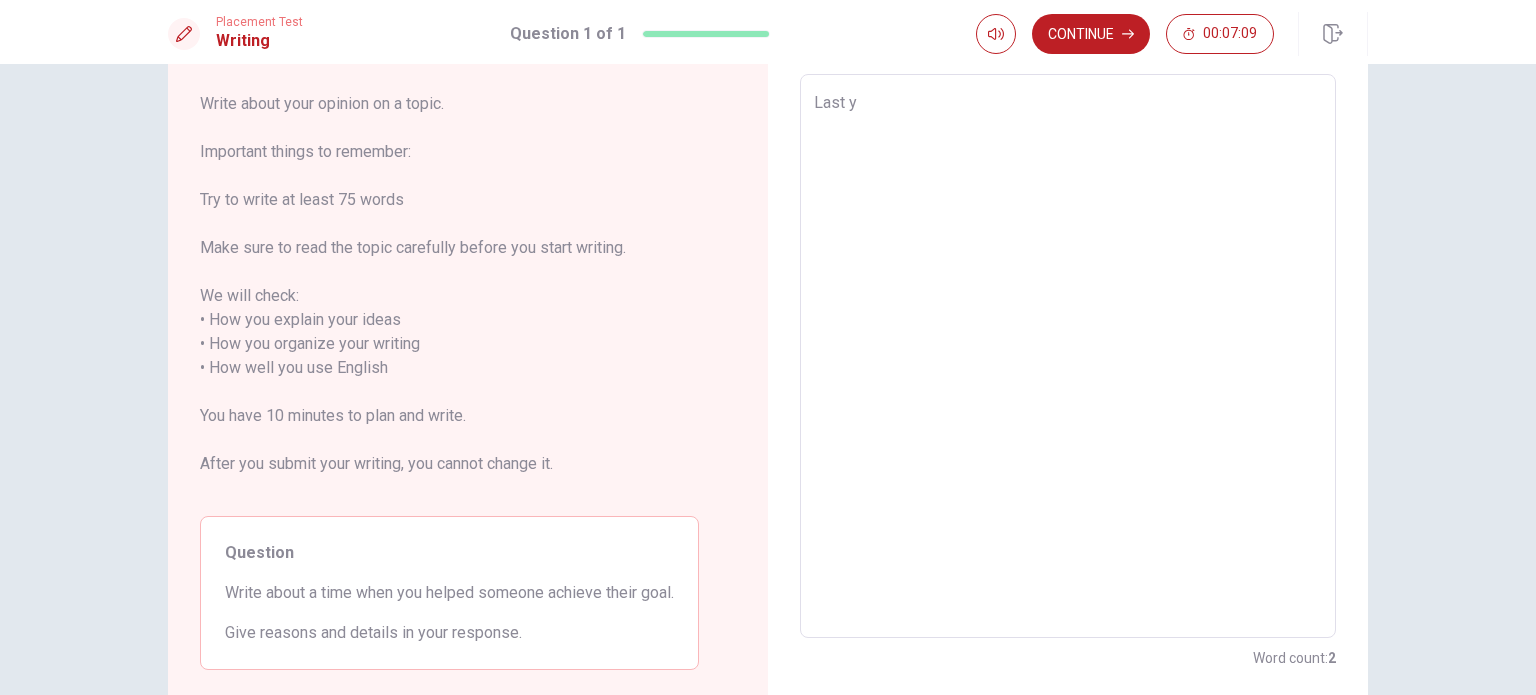 type on "x" 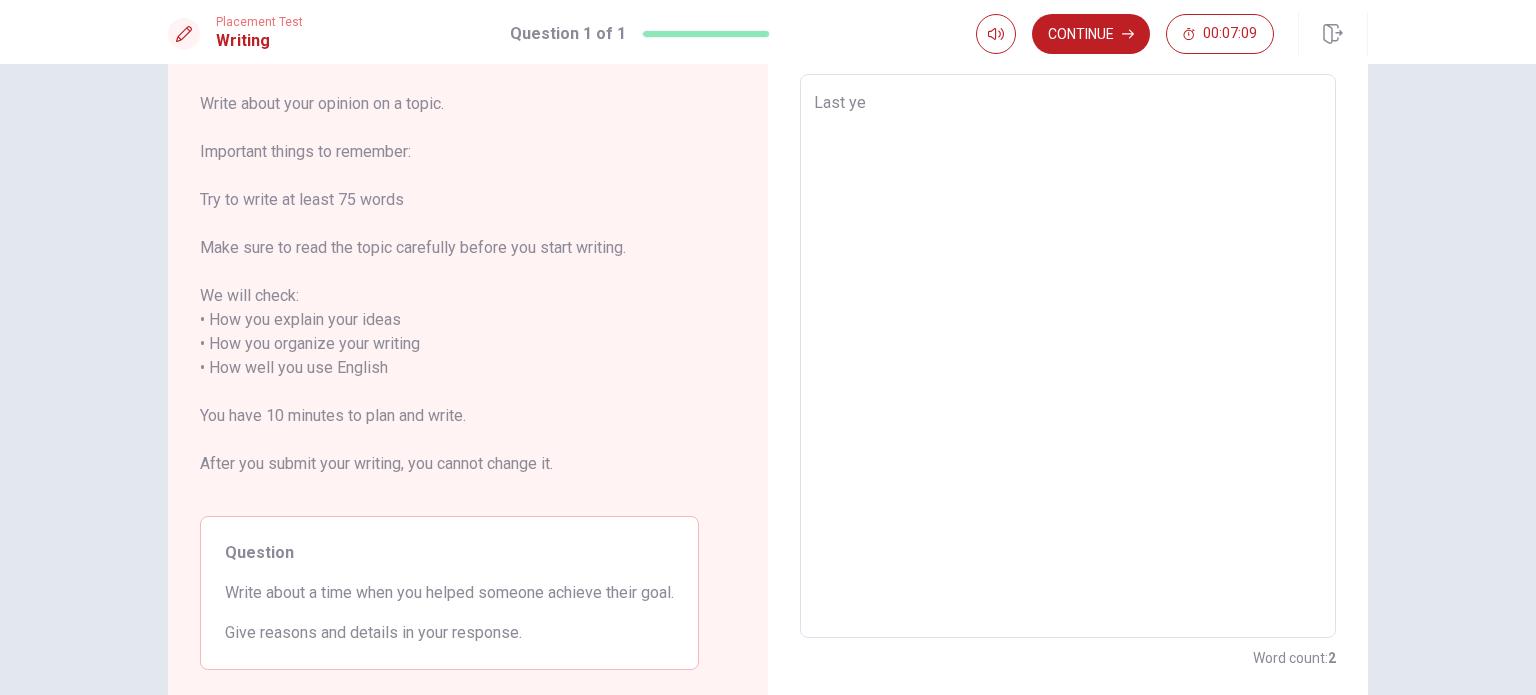 type on "x" 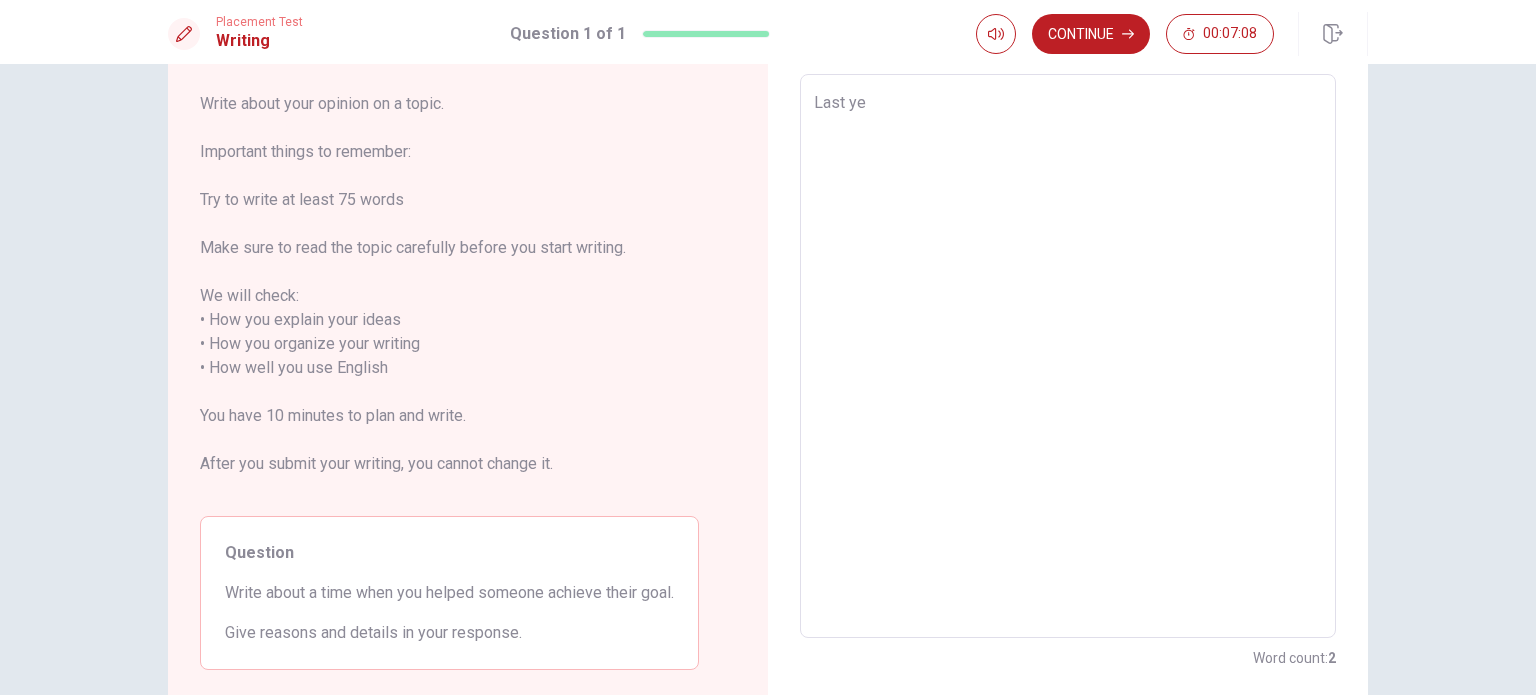 type on "Last yea" 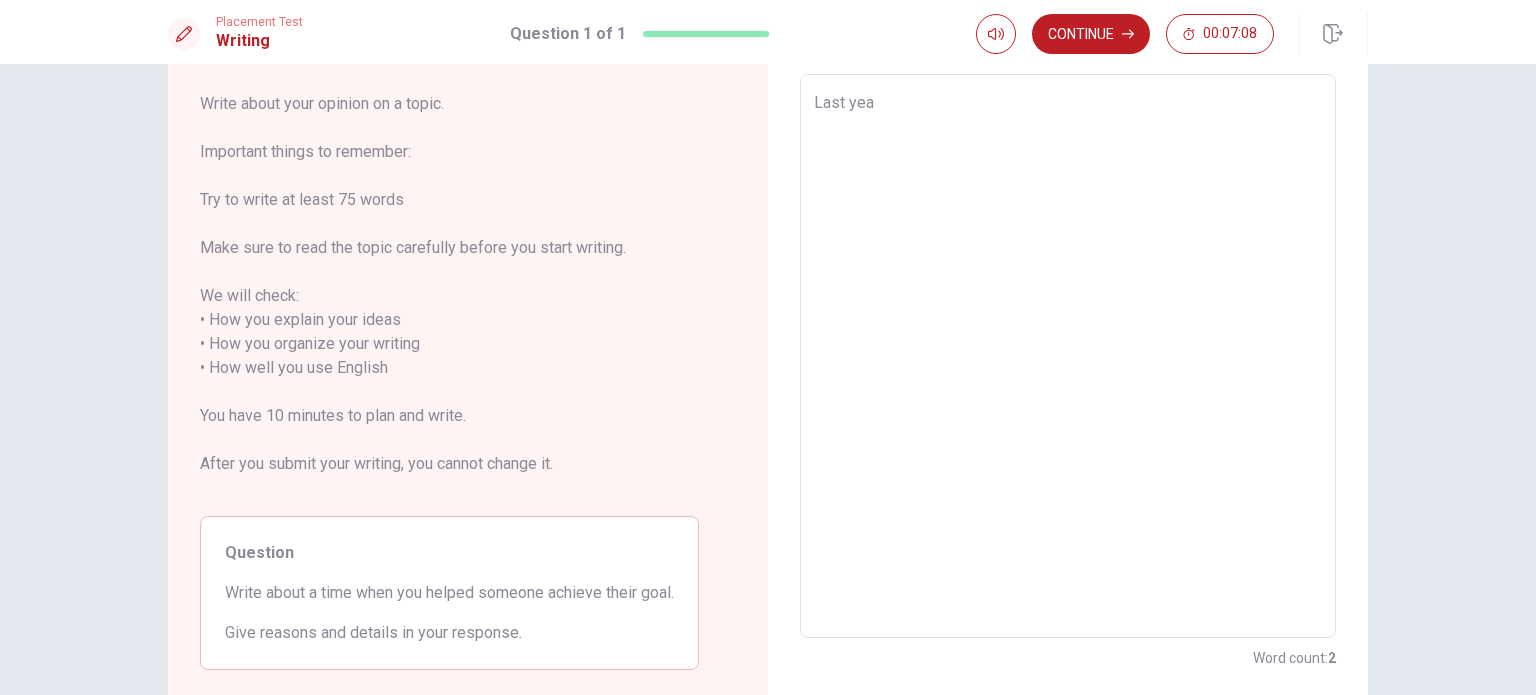 type on "x" 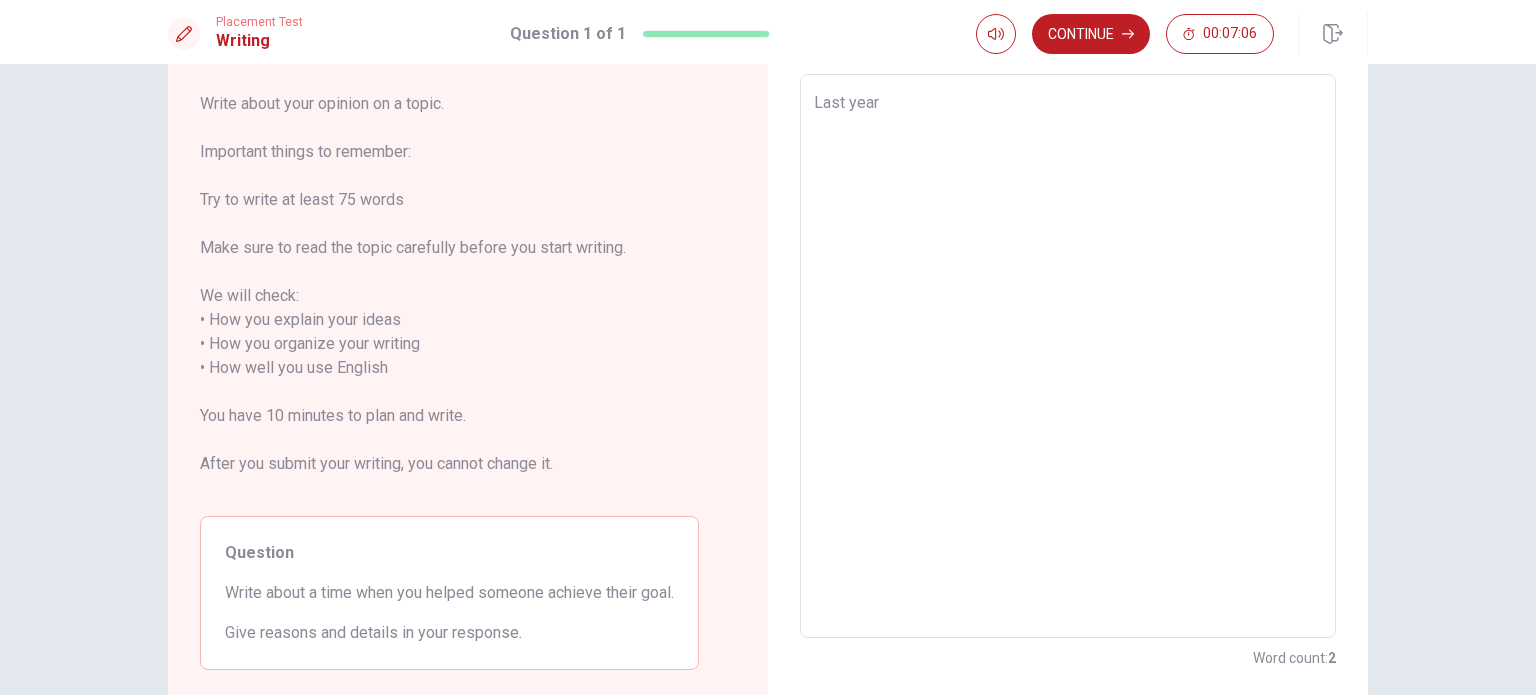 type on "x" 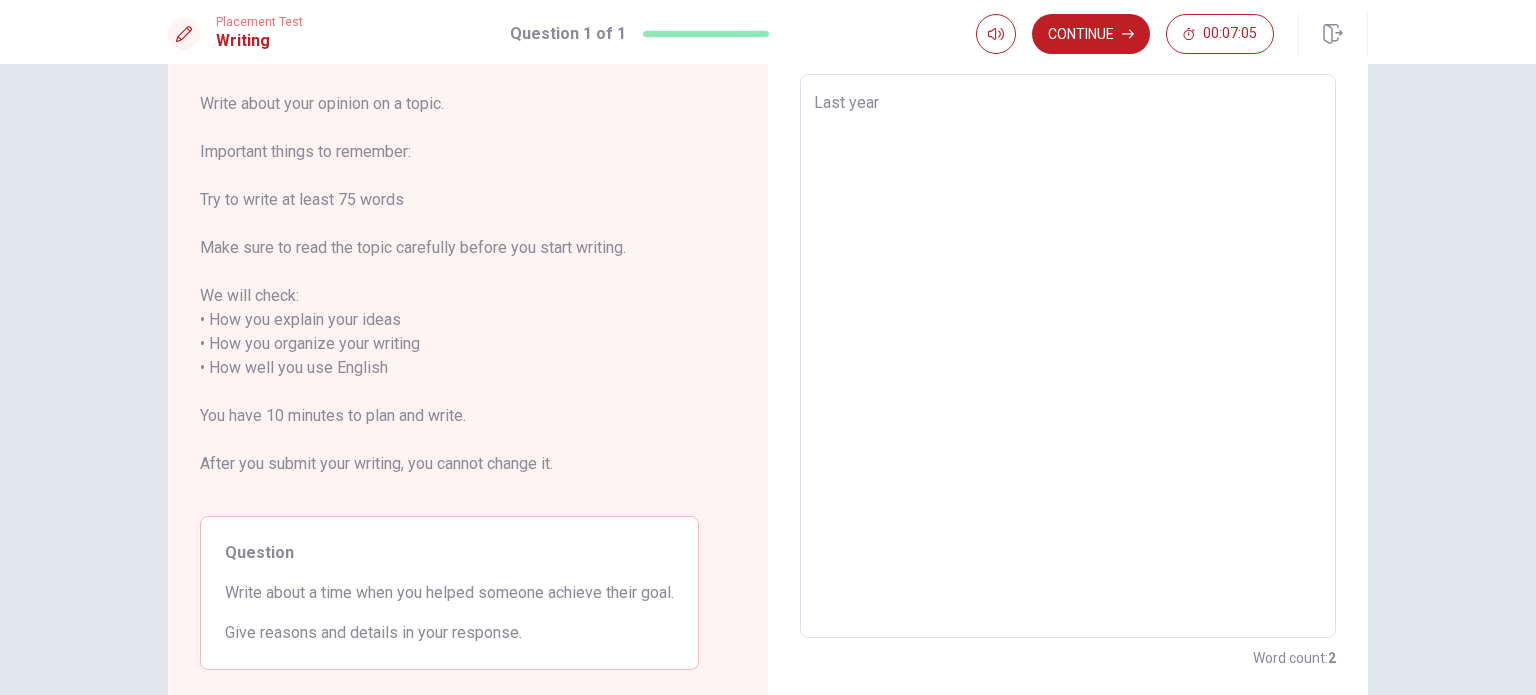 type on "Last year," 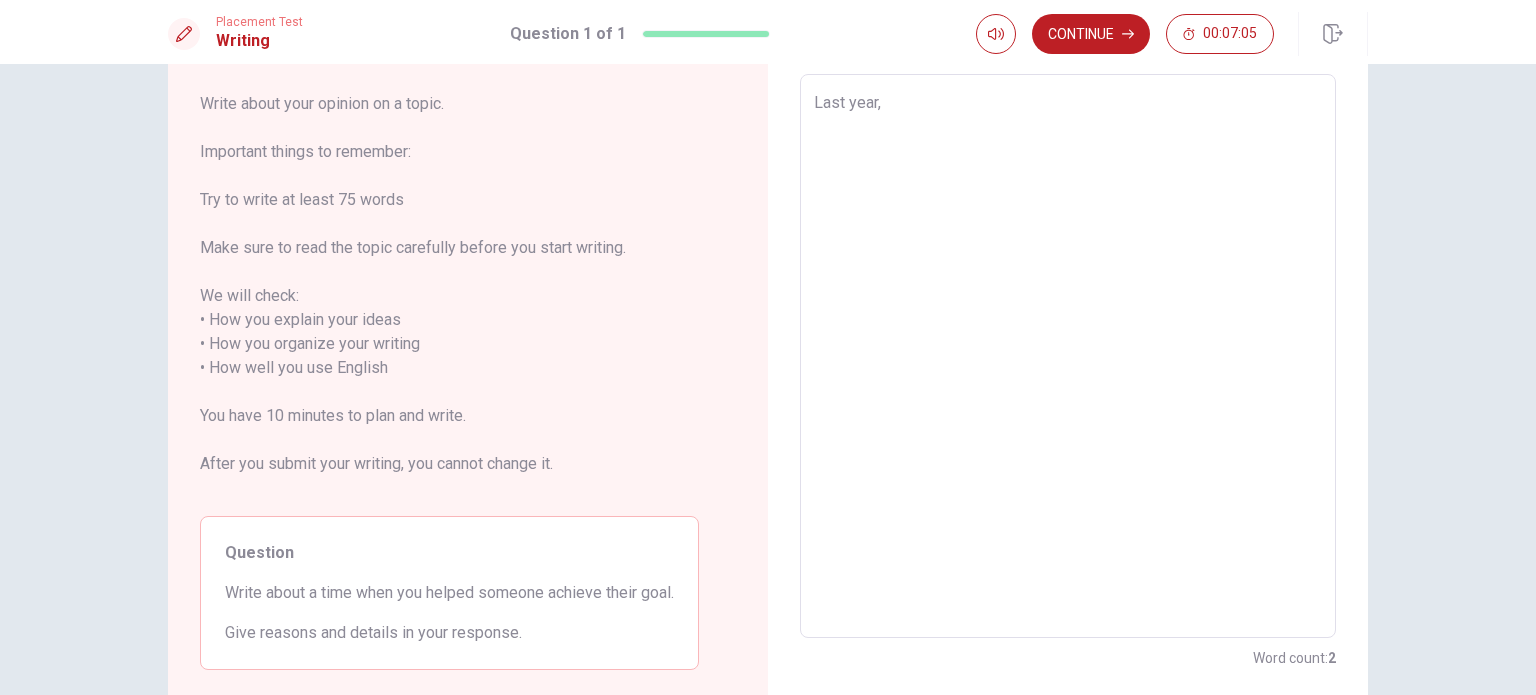 type on "x" 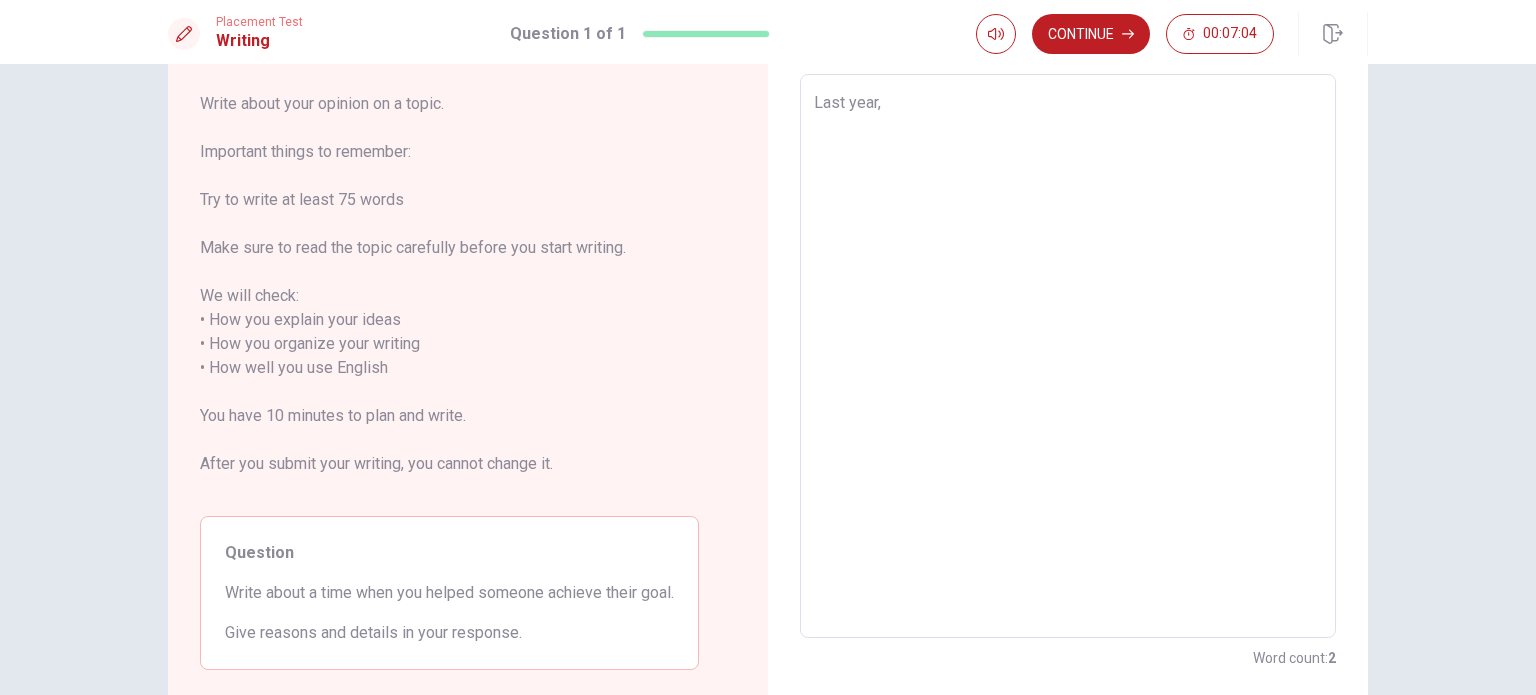 type on "x" 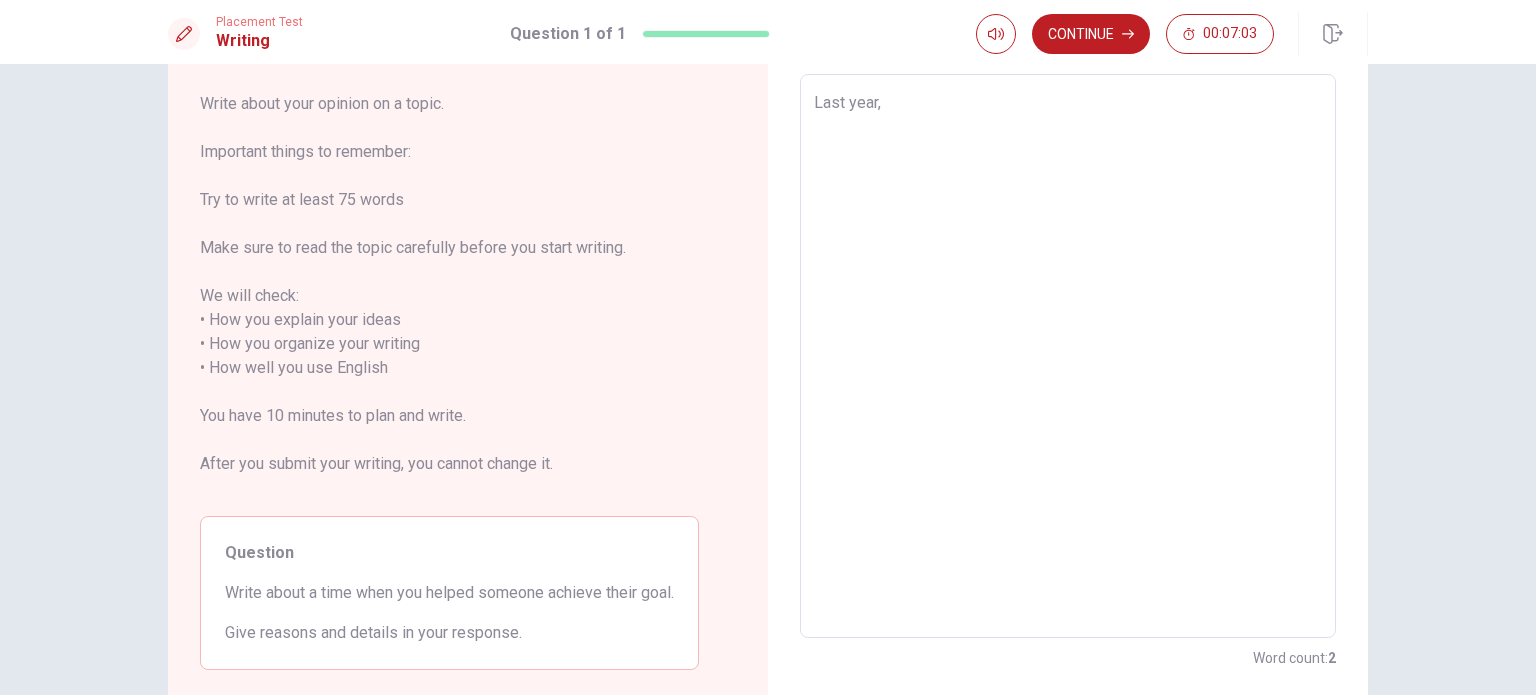 type on "Last year, i" 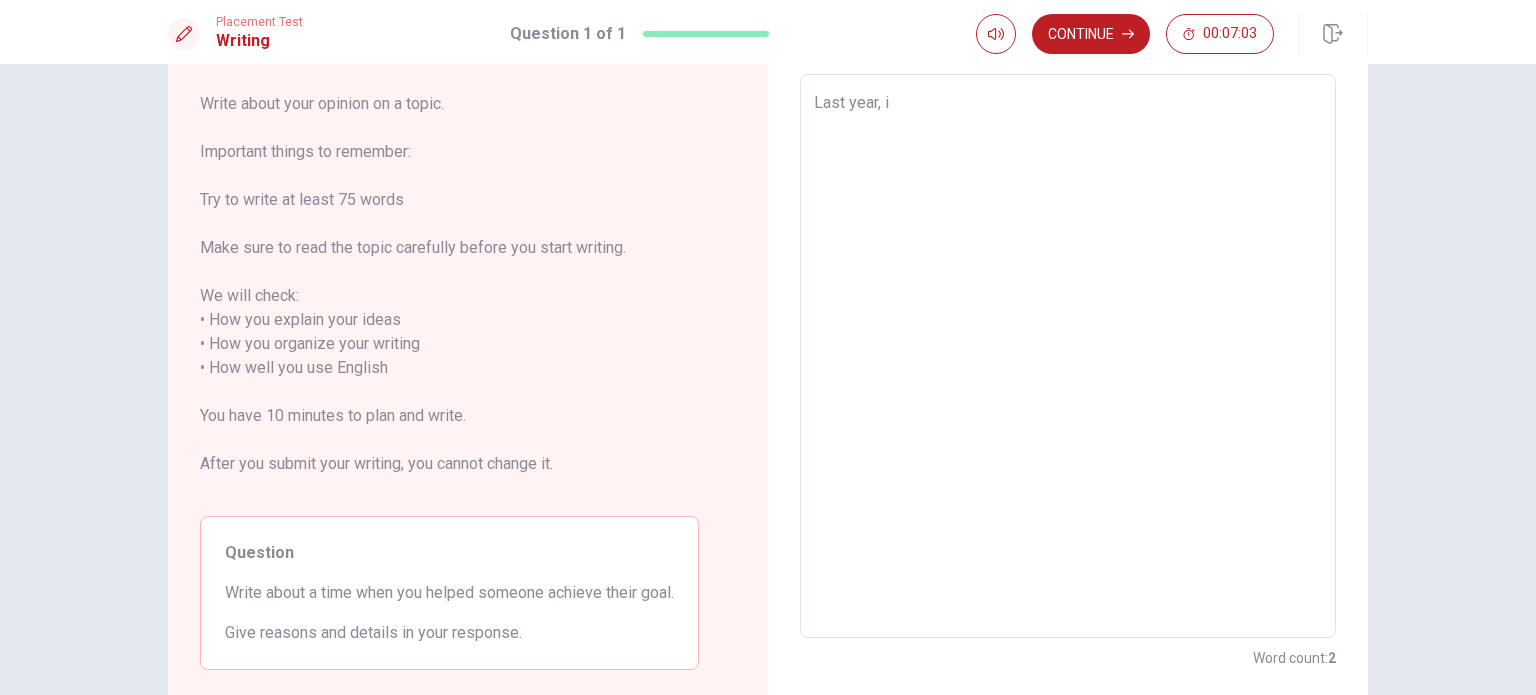 type on "x" 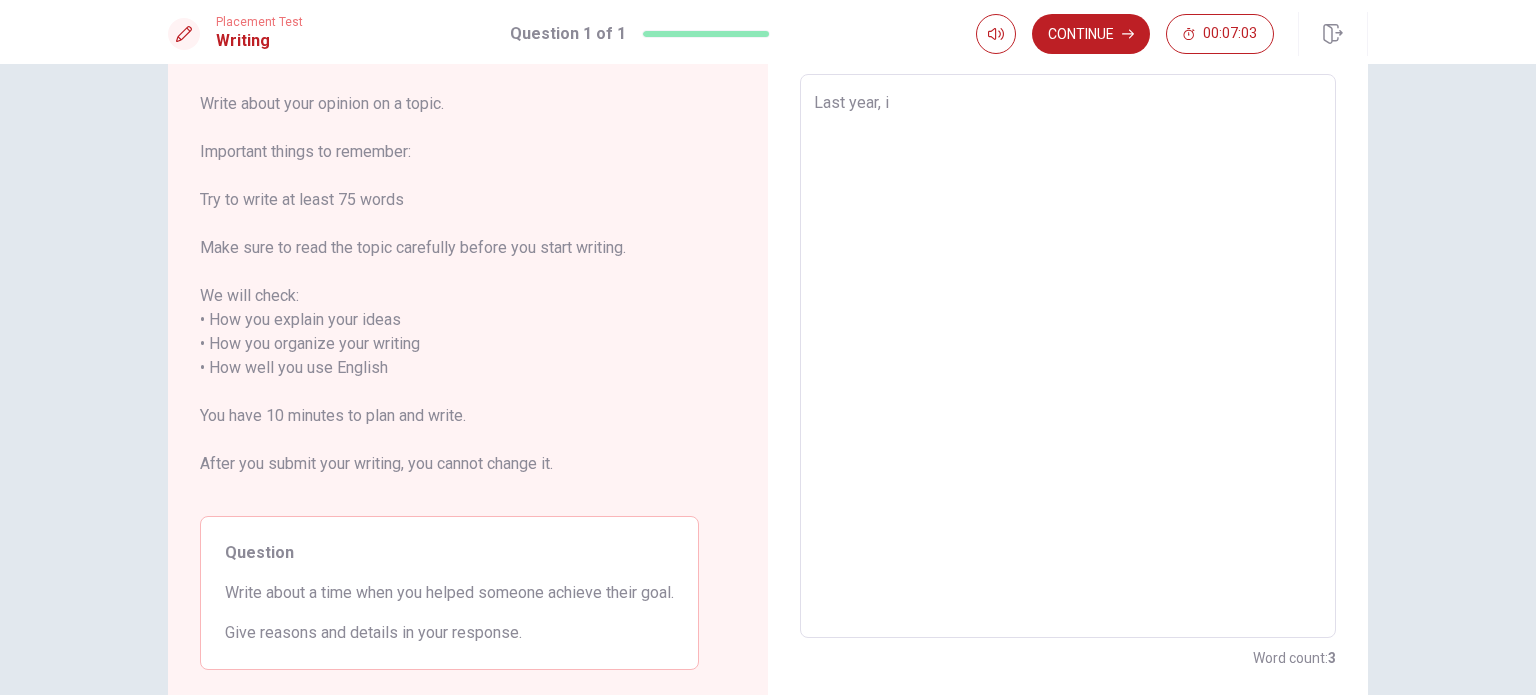 type on "Last year, i" 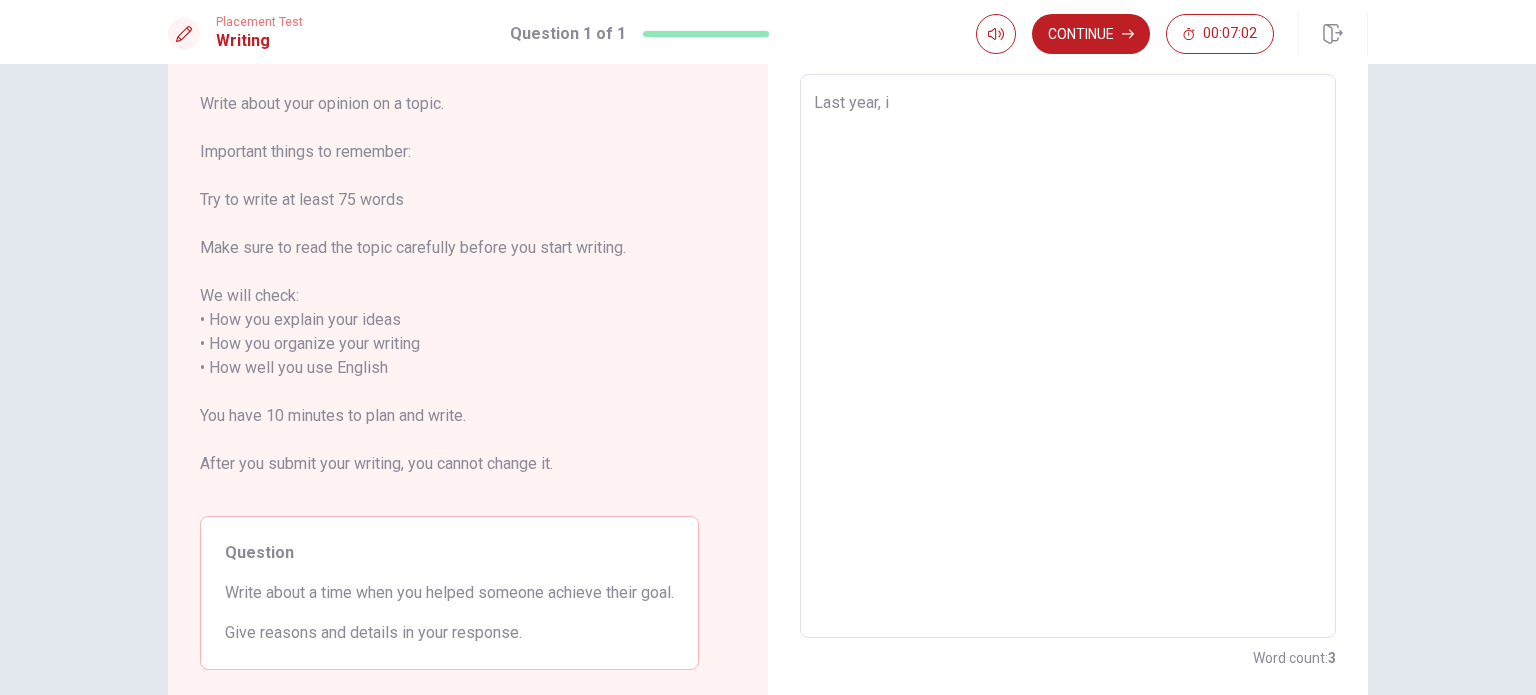 type on "Last year, i" 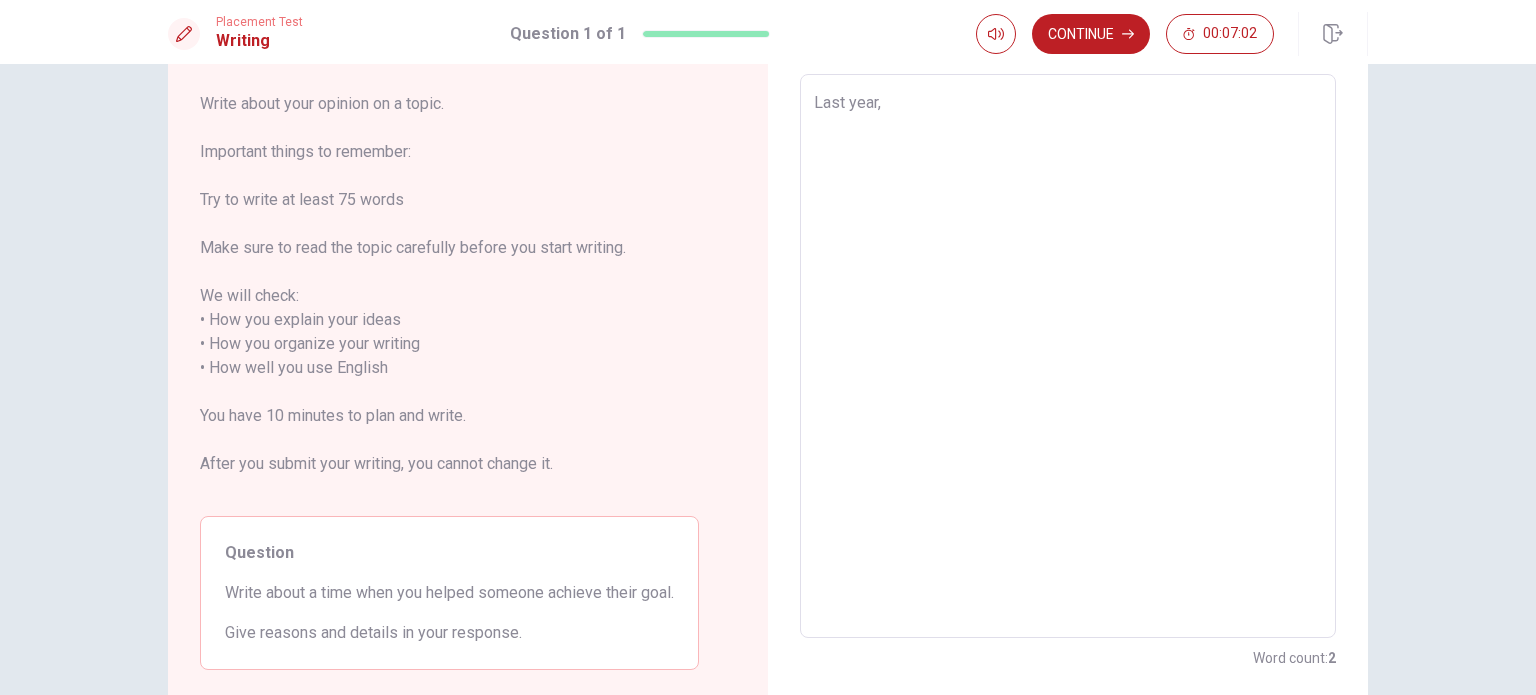 type on "x" 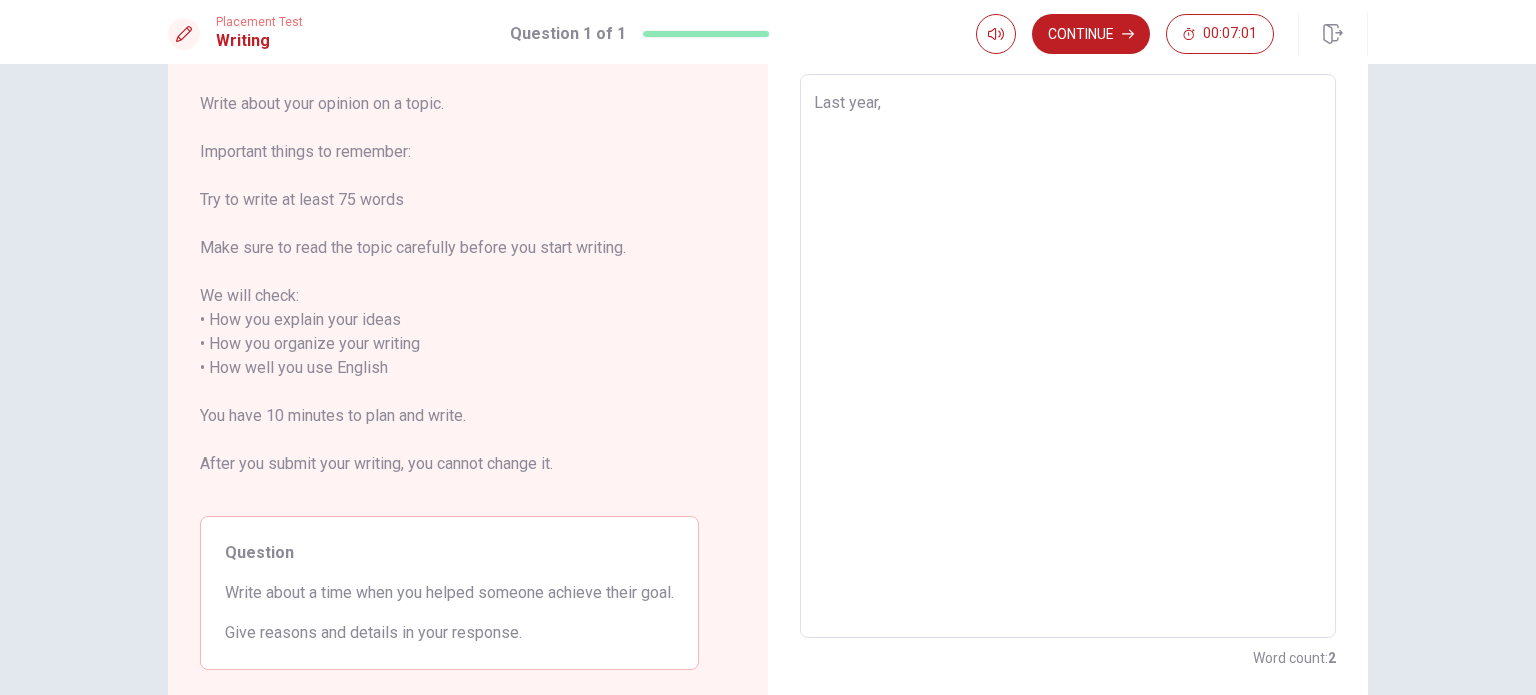 type on "Last year, I" 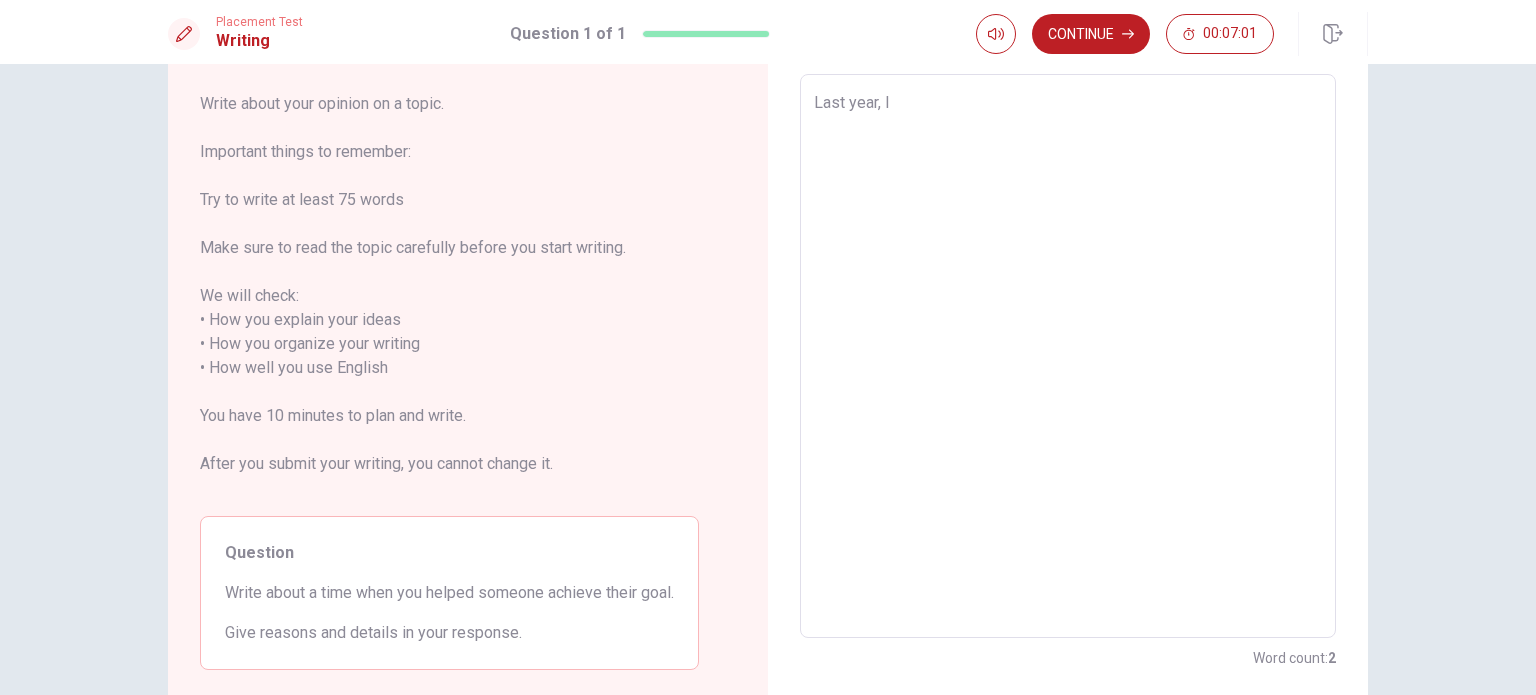 type on "x" 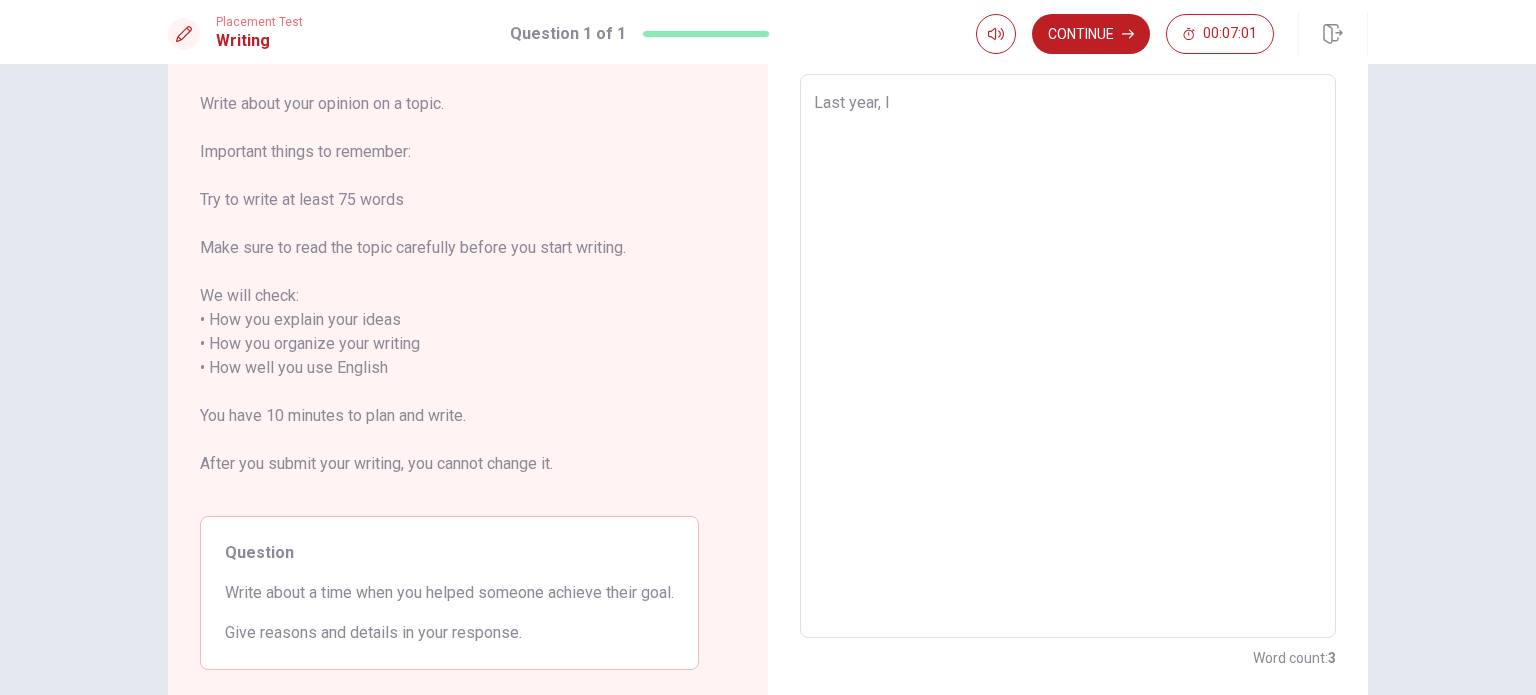 type on "Last year, I h" 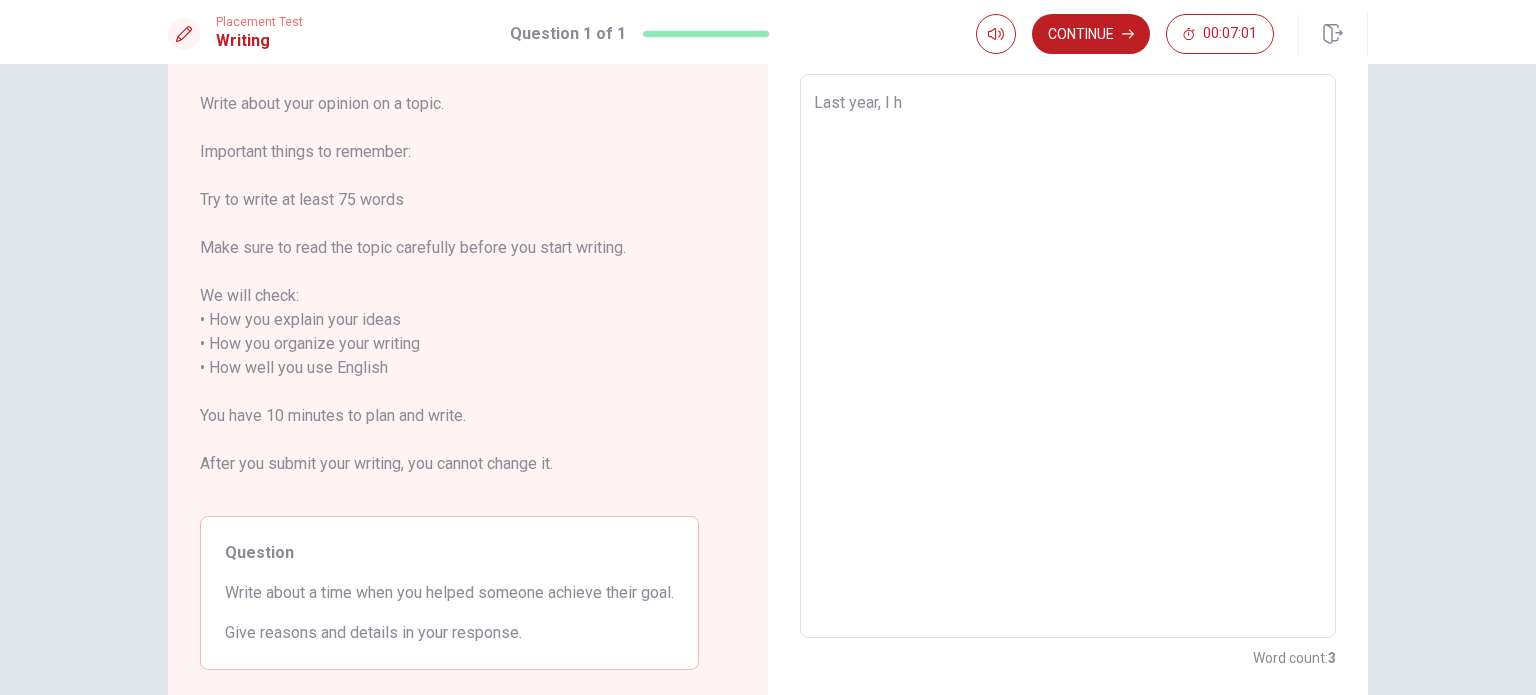 type on "x" 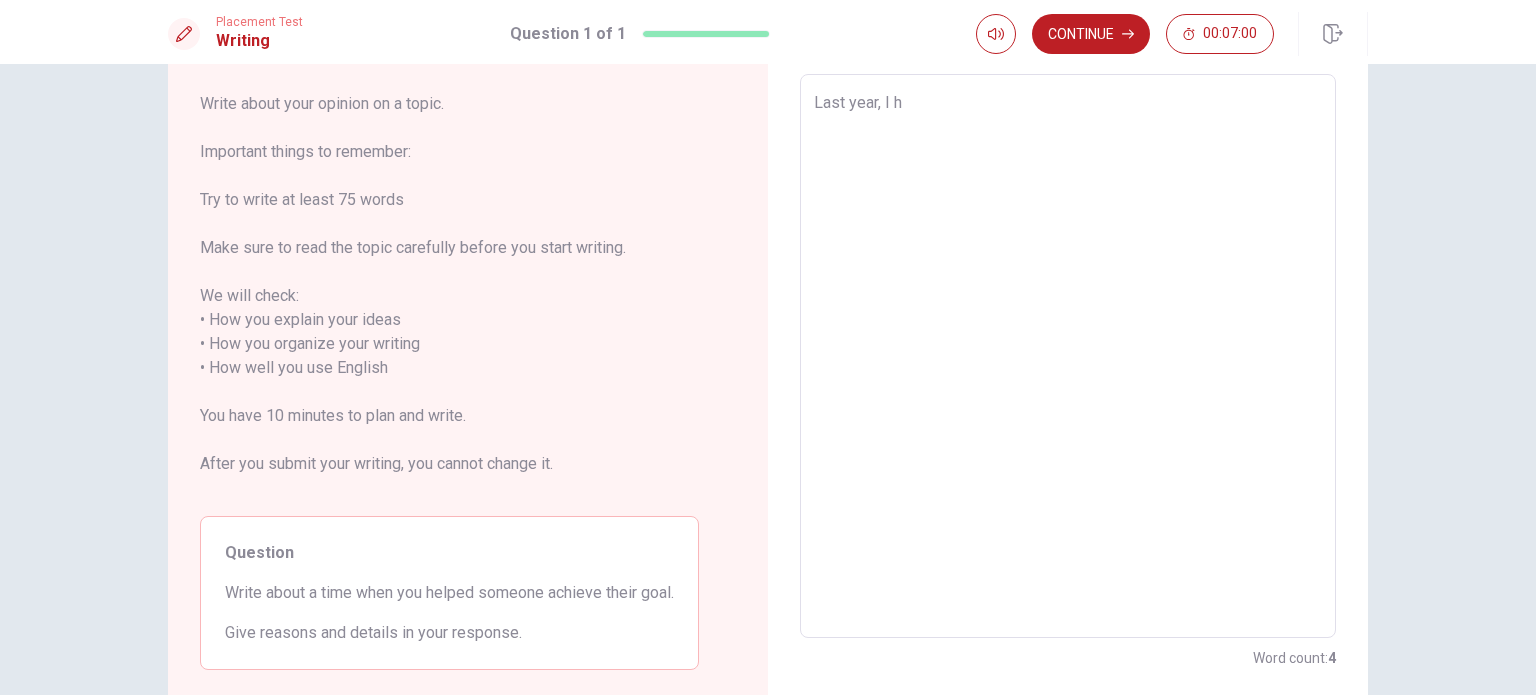 type on "Last year, I he" 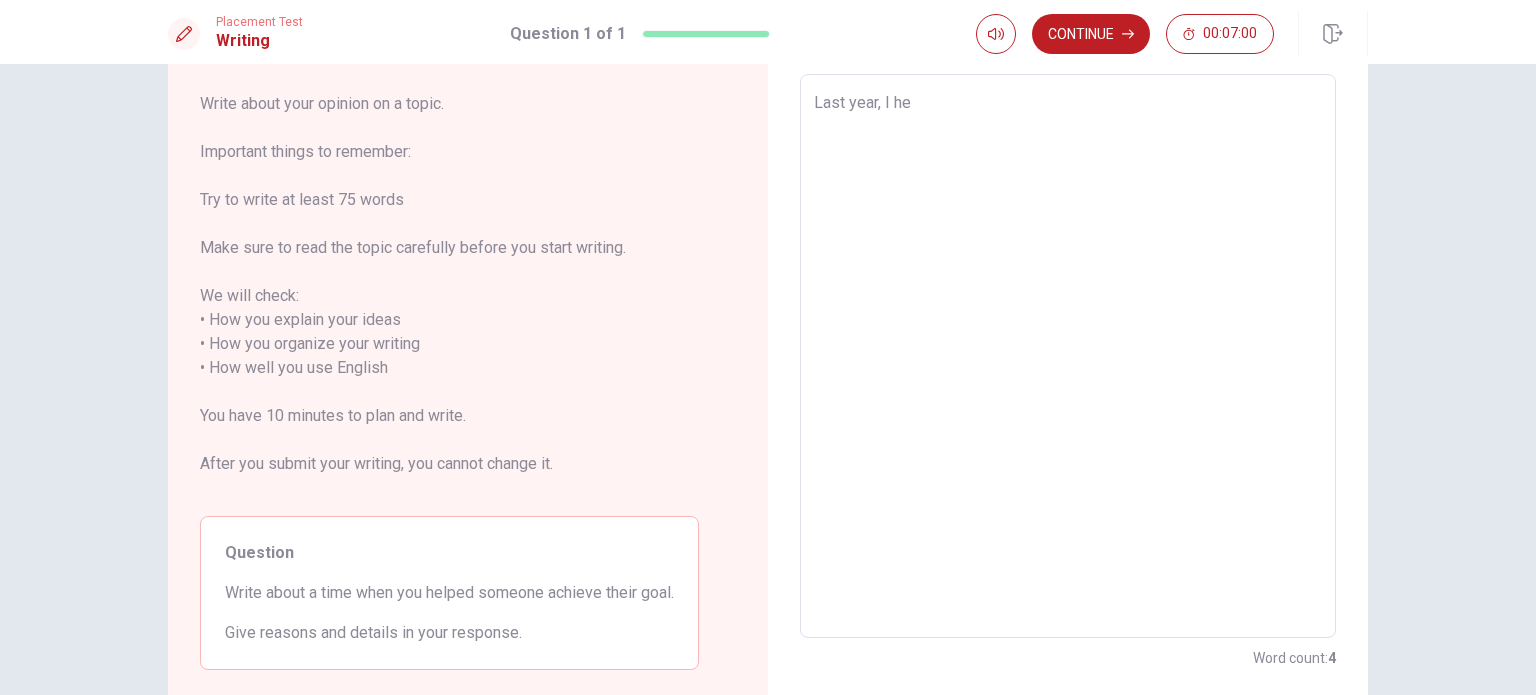 type on "x" 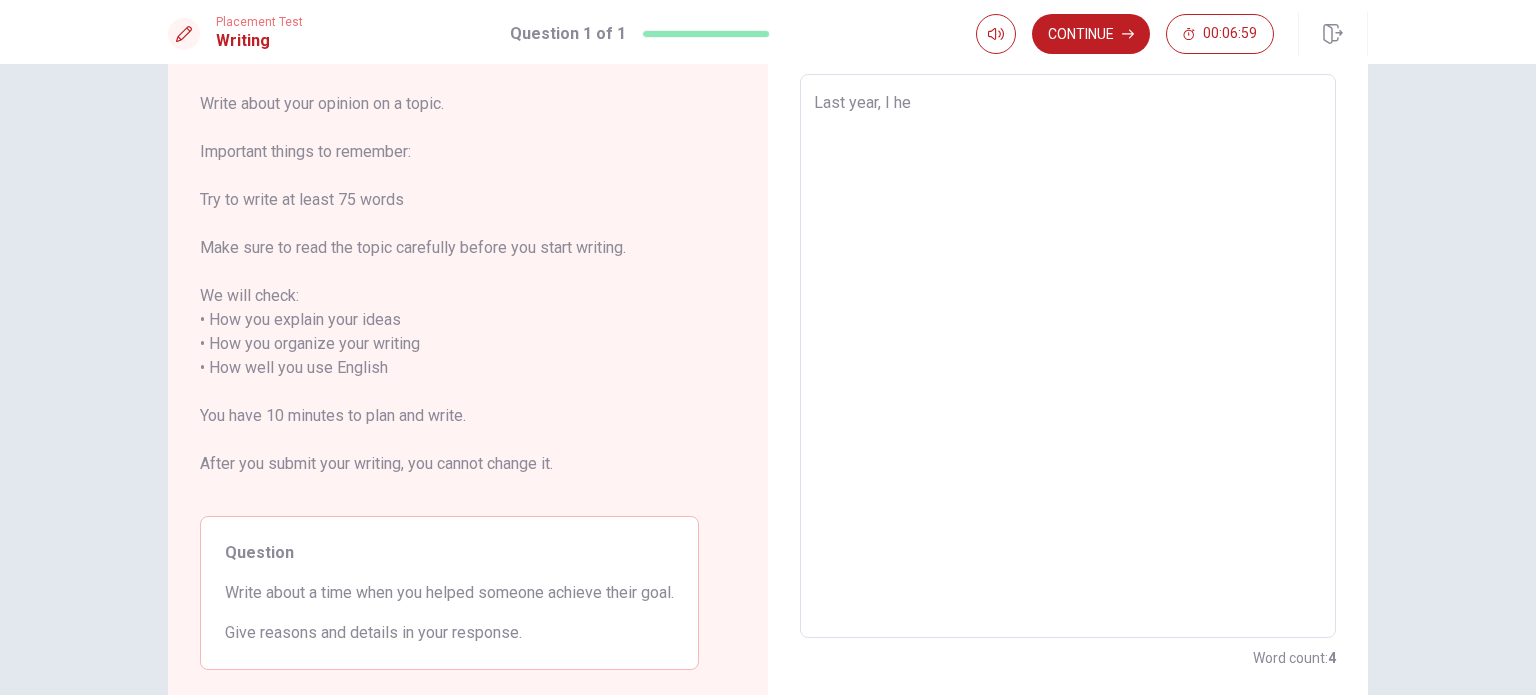 type on "Last year, I hel" 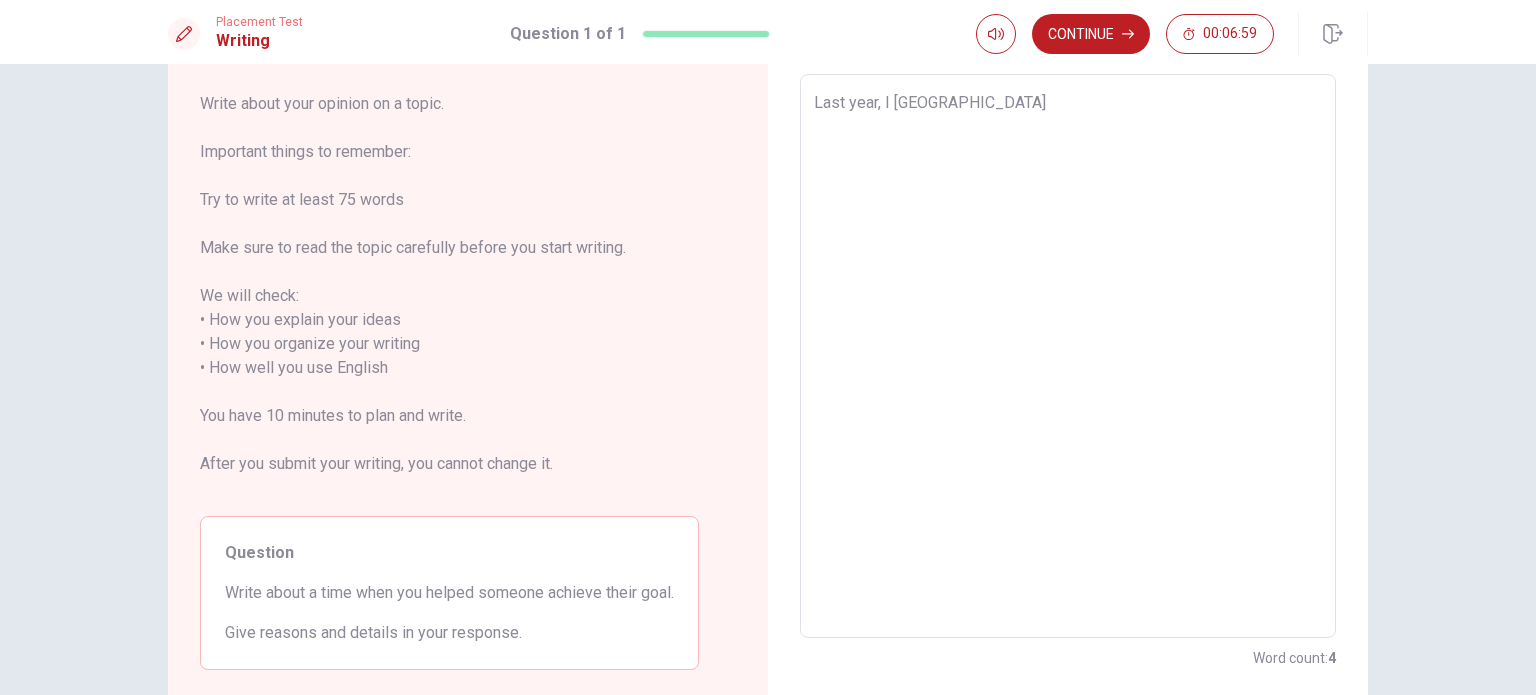 type on "x" 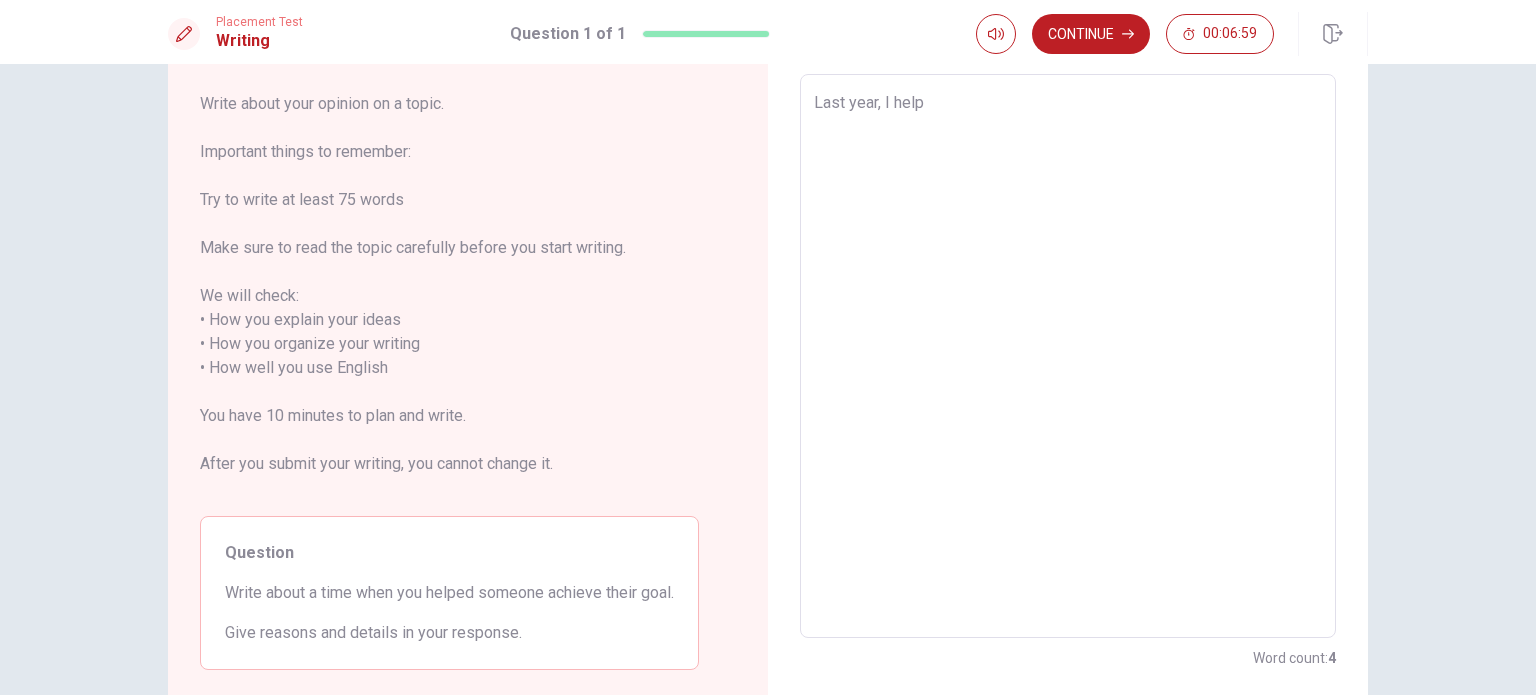type on "x" 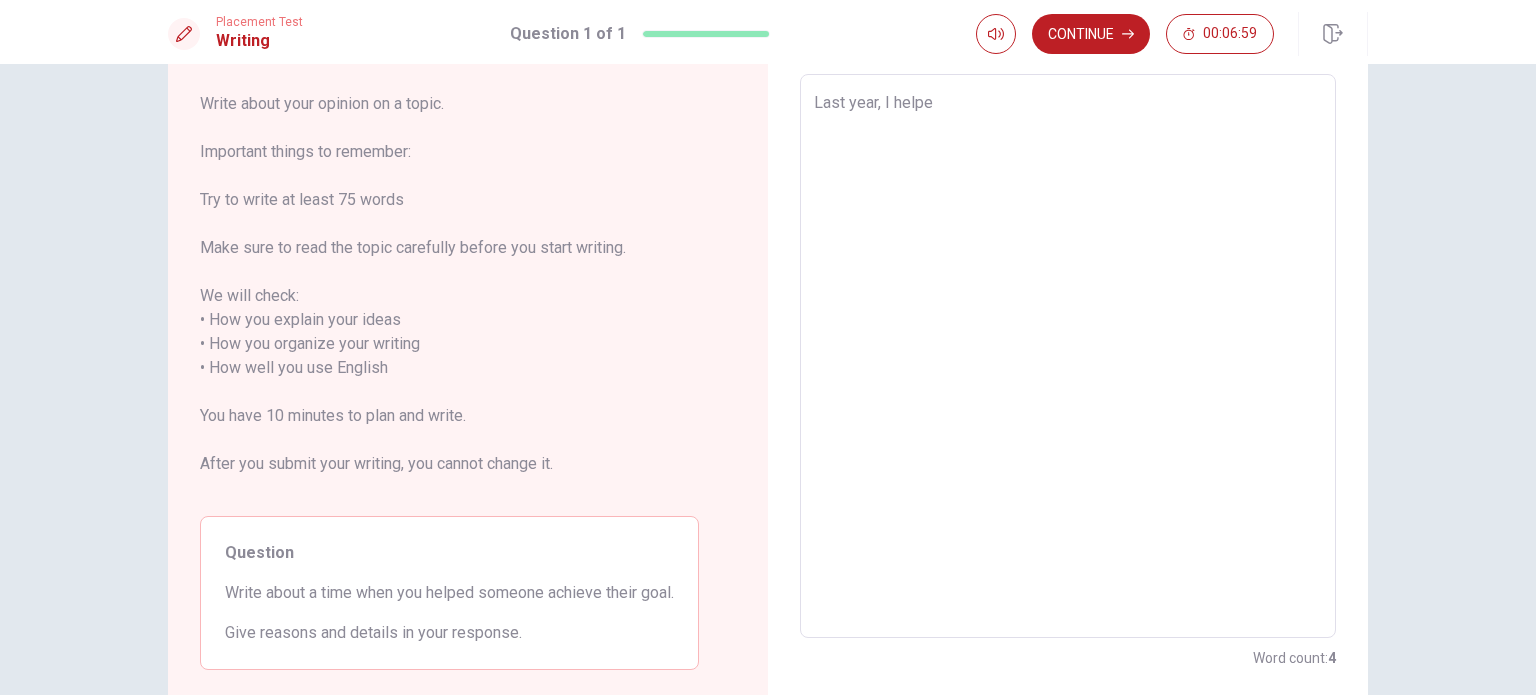 type on "x" 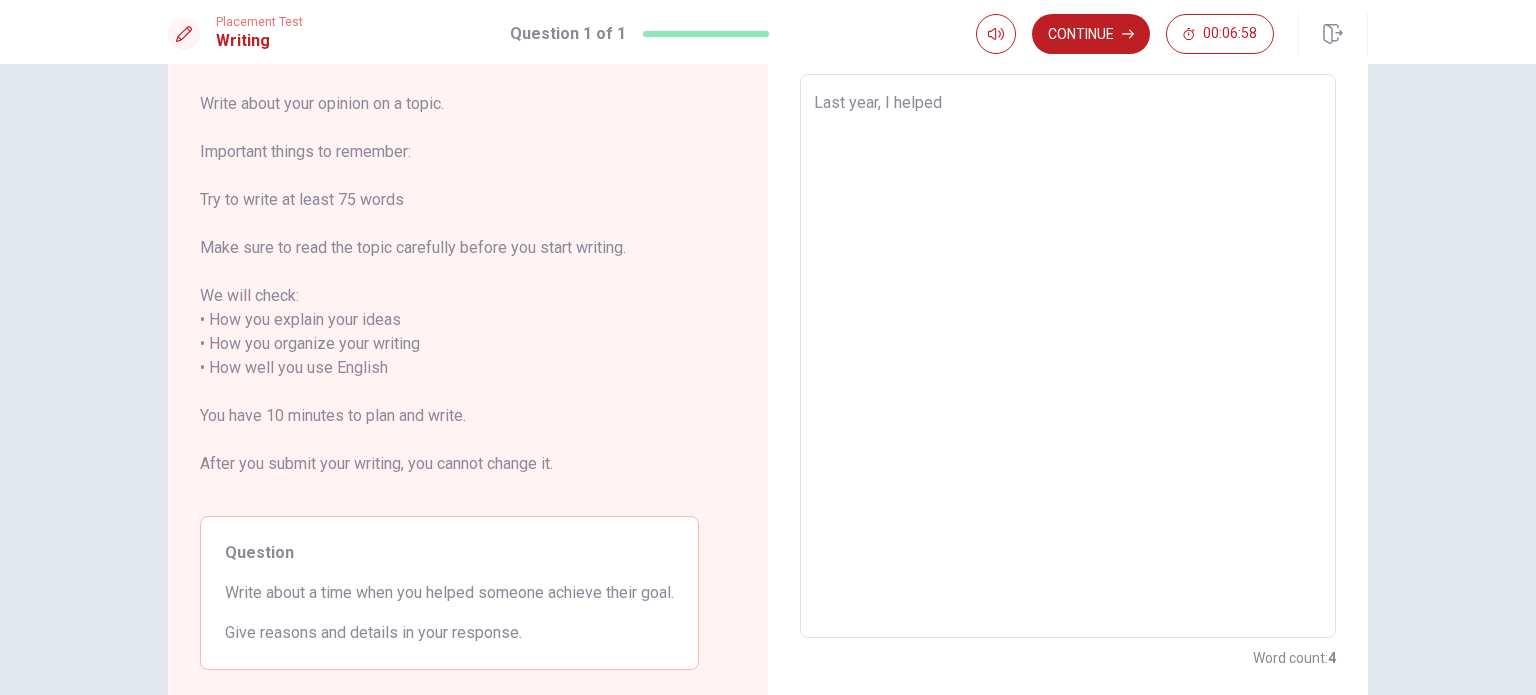 type on "x" 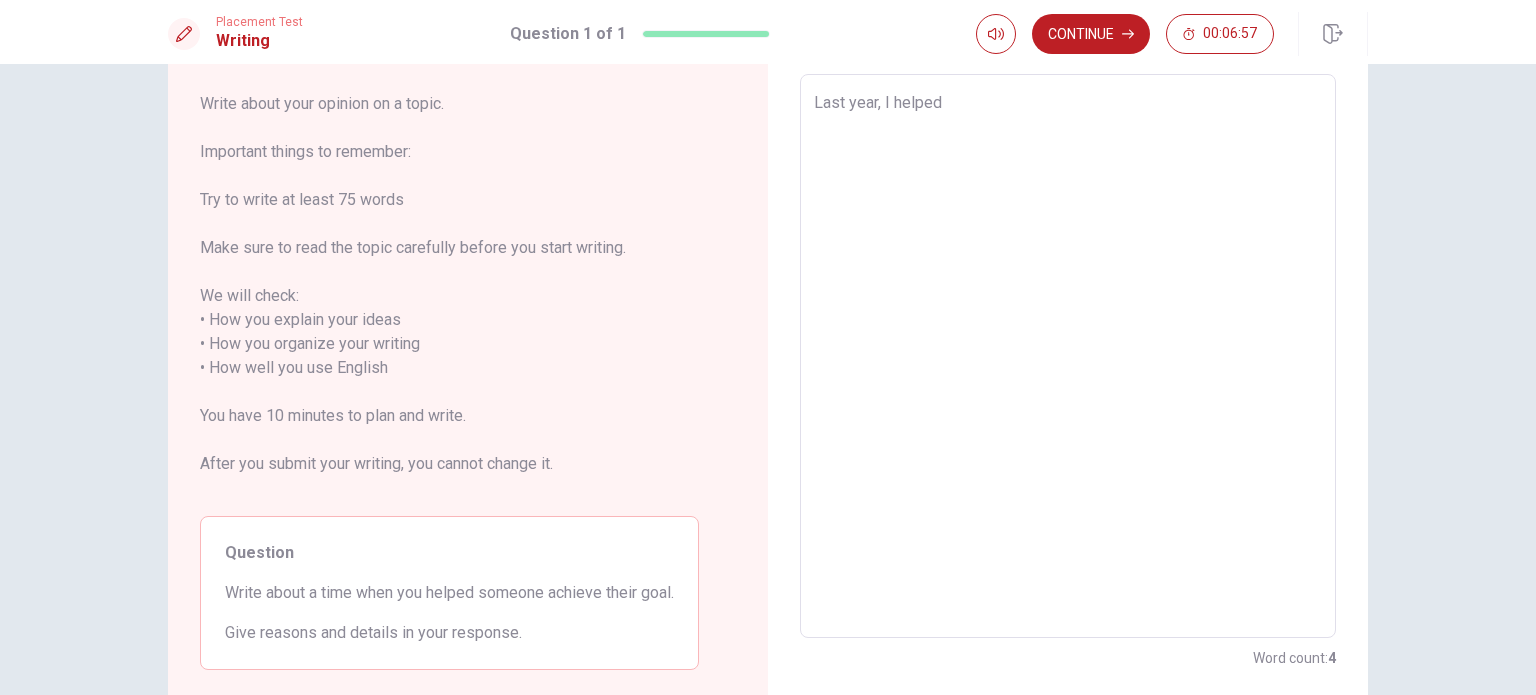 type on "Last year, I helped" 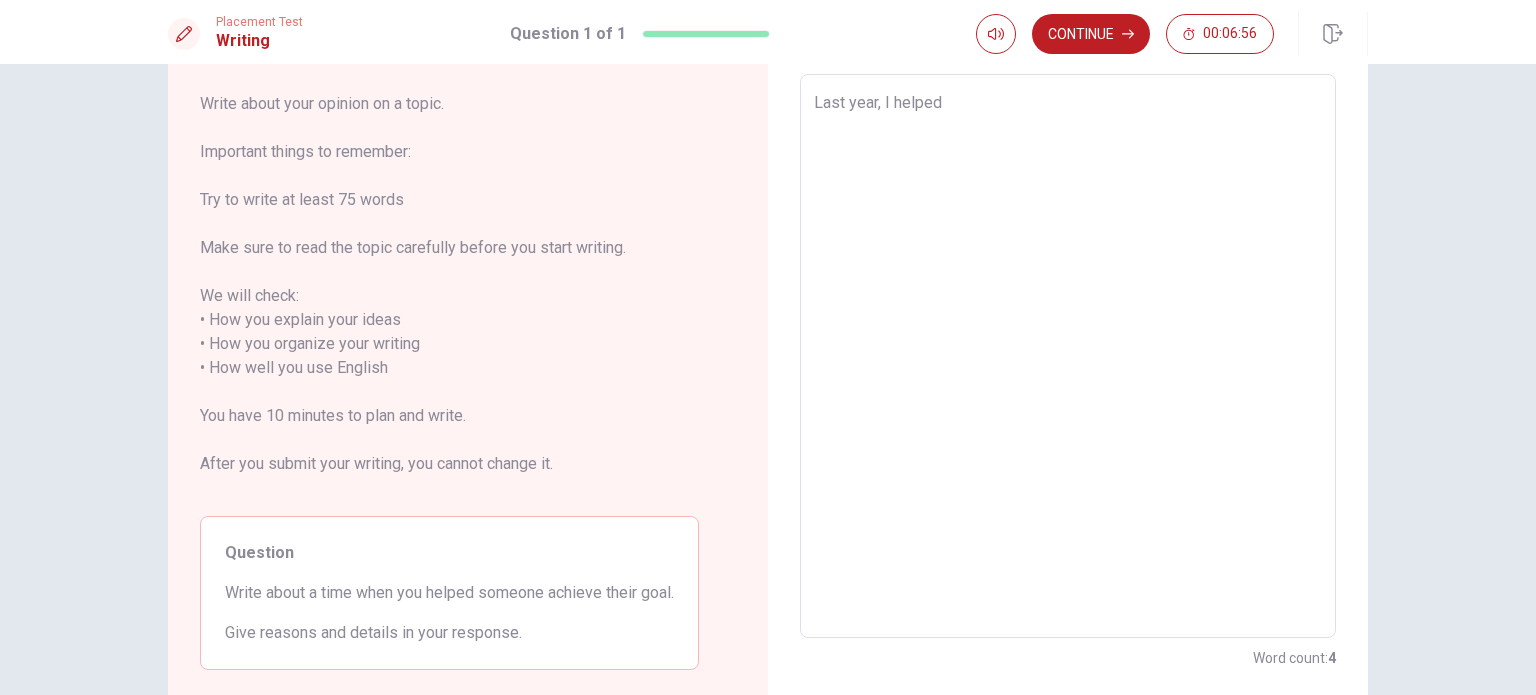 type on "x" 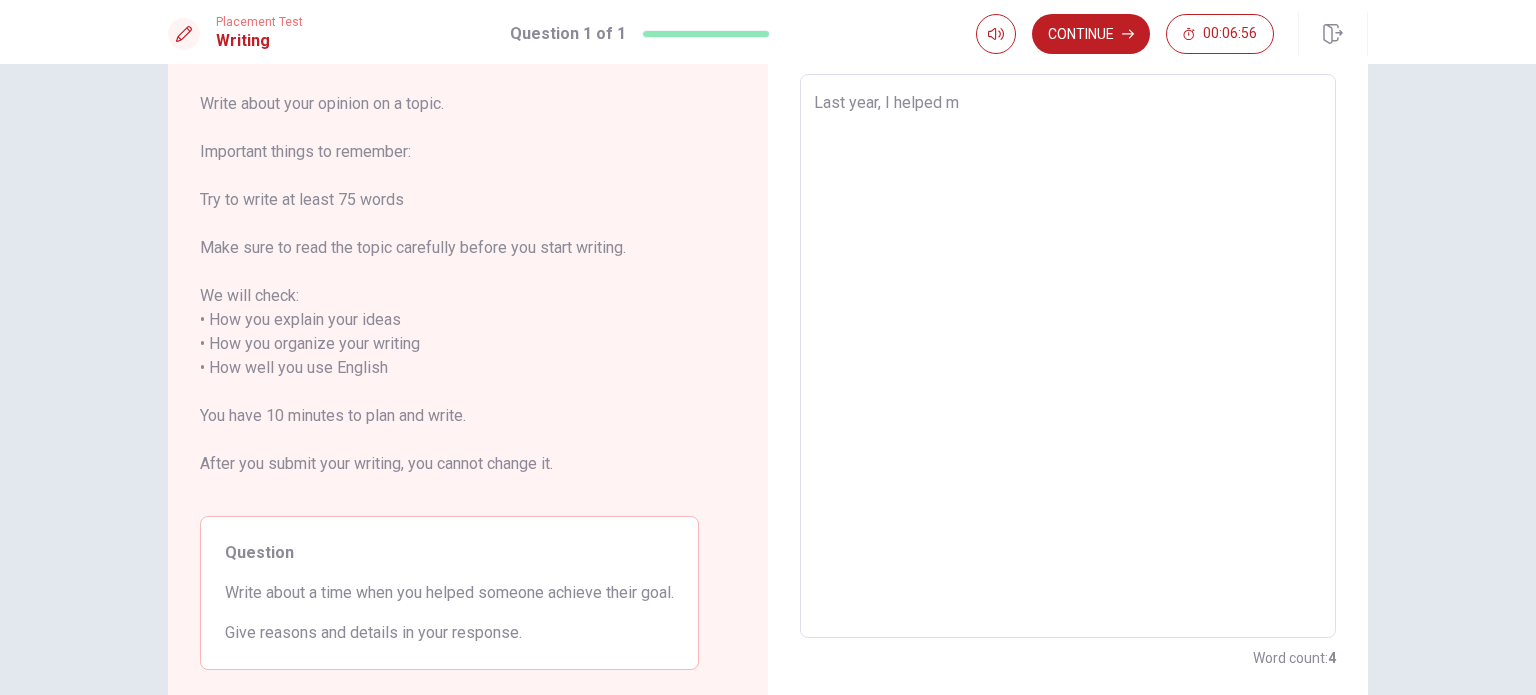 type on "x" 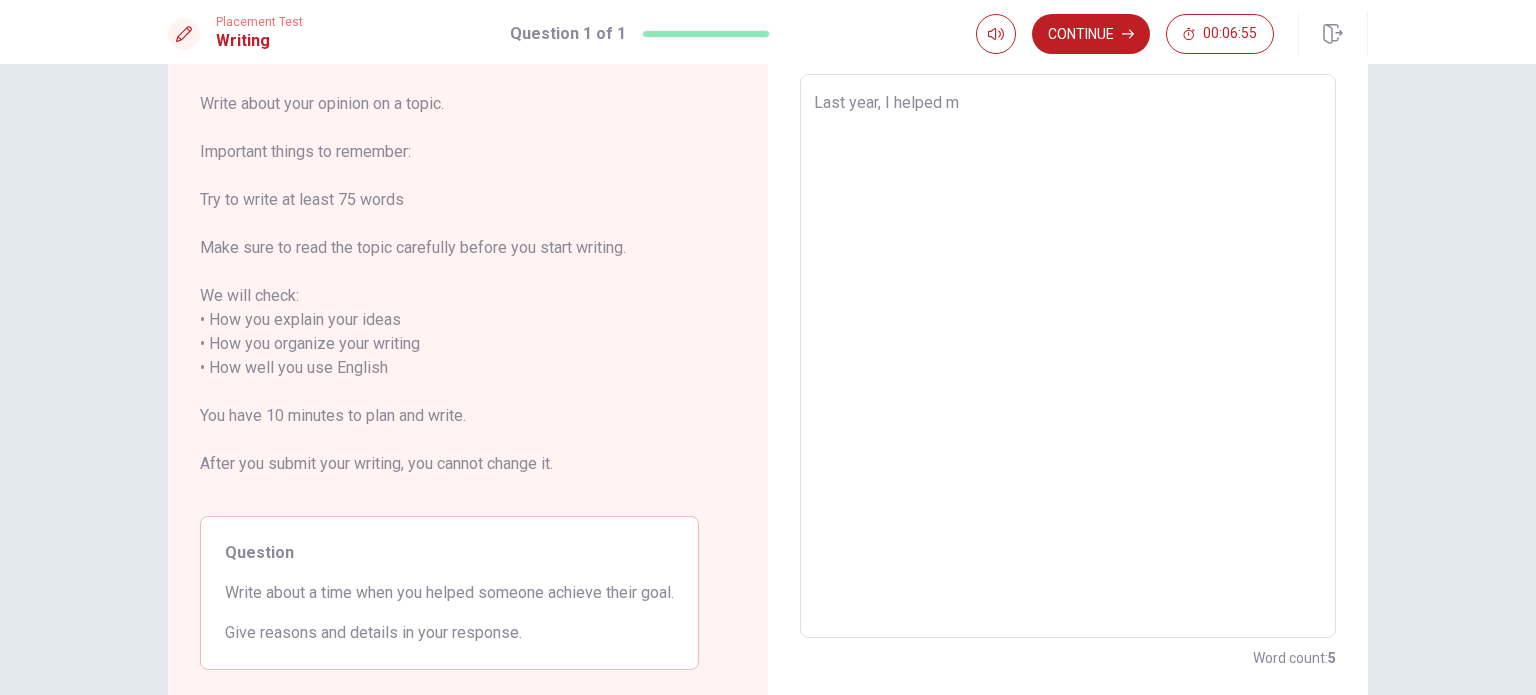 type on "Last year, I helped my" 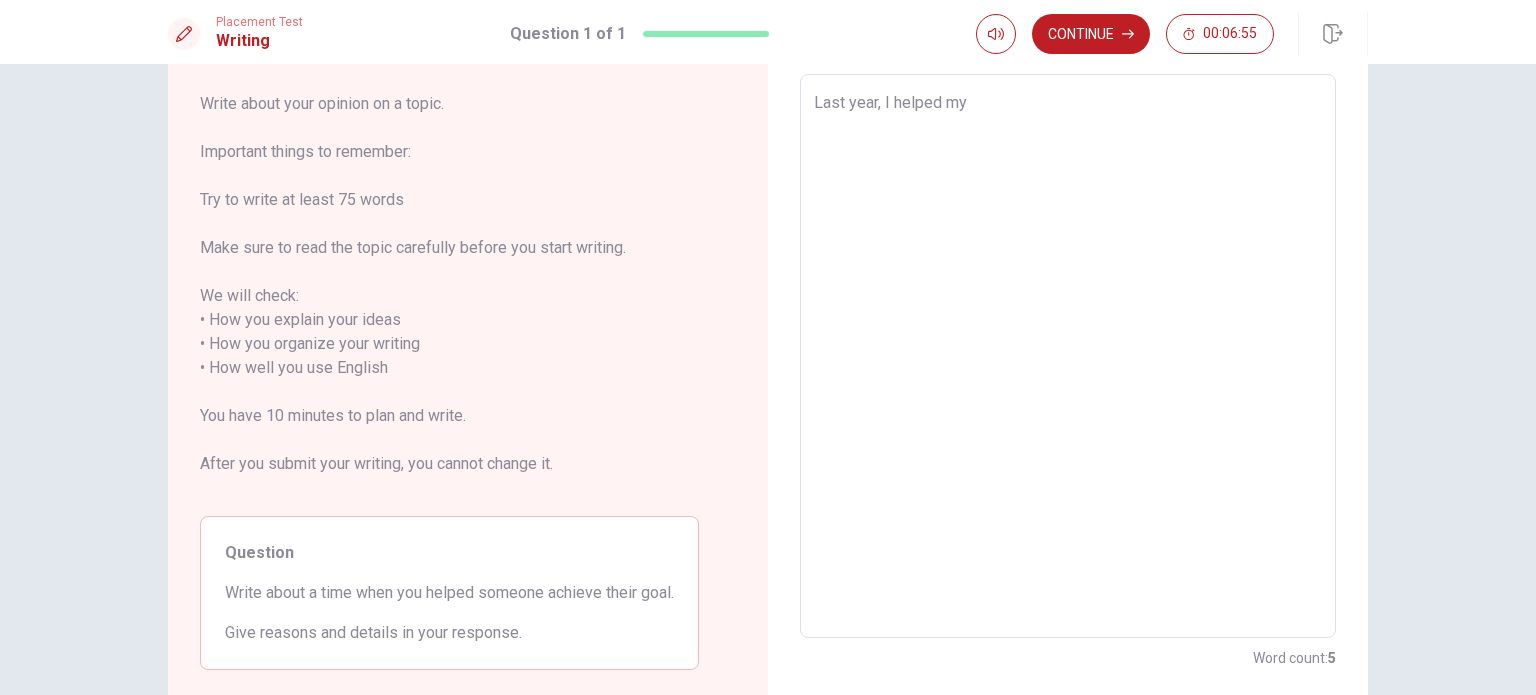 type on "x" 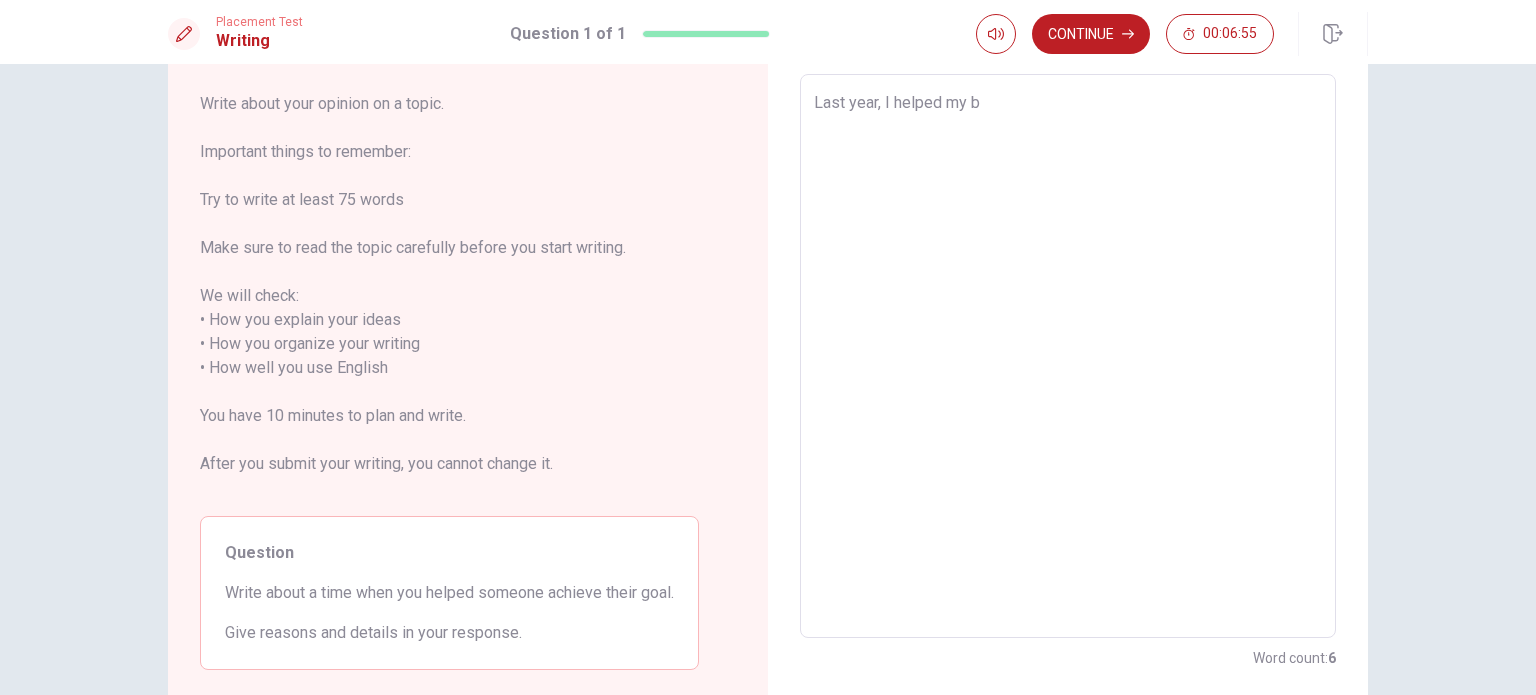 type on "x" 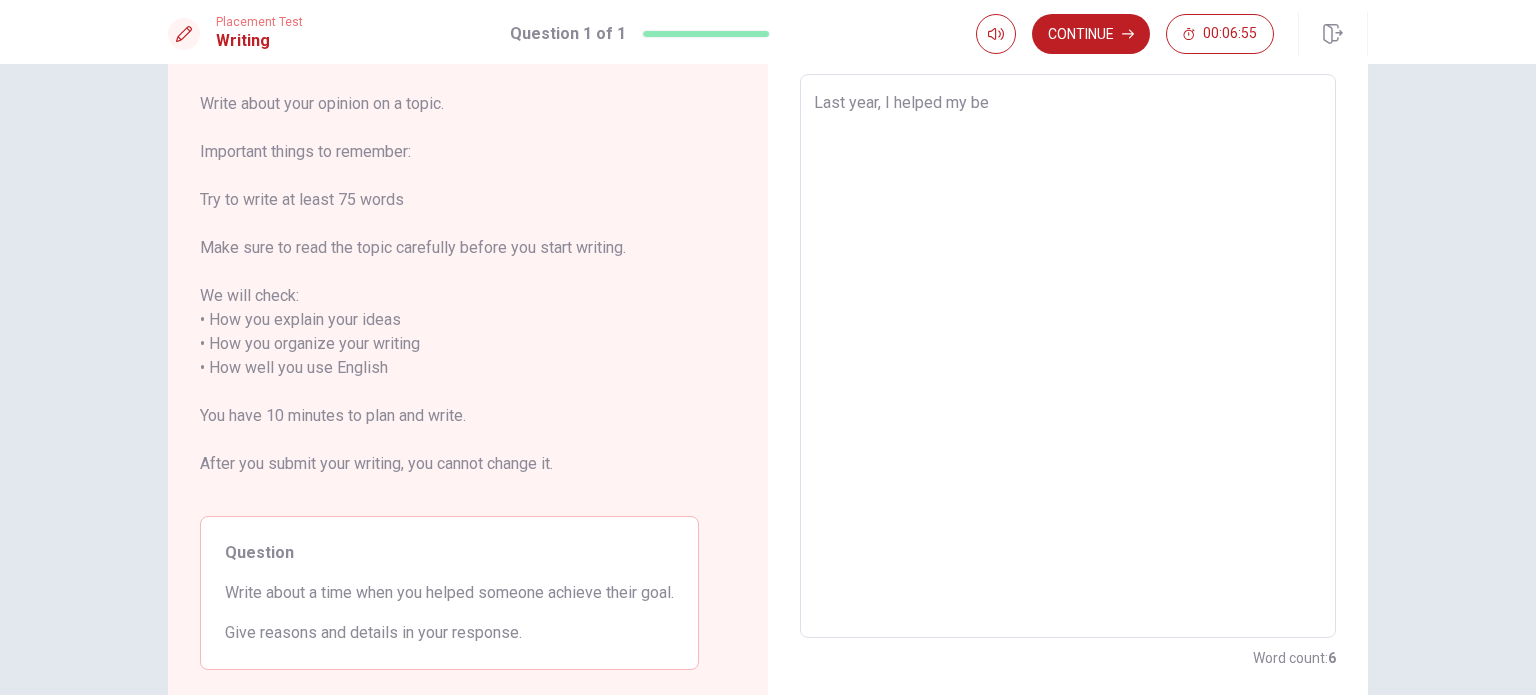type on "x" 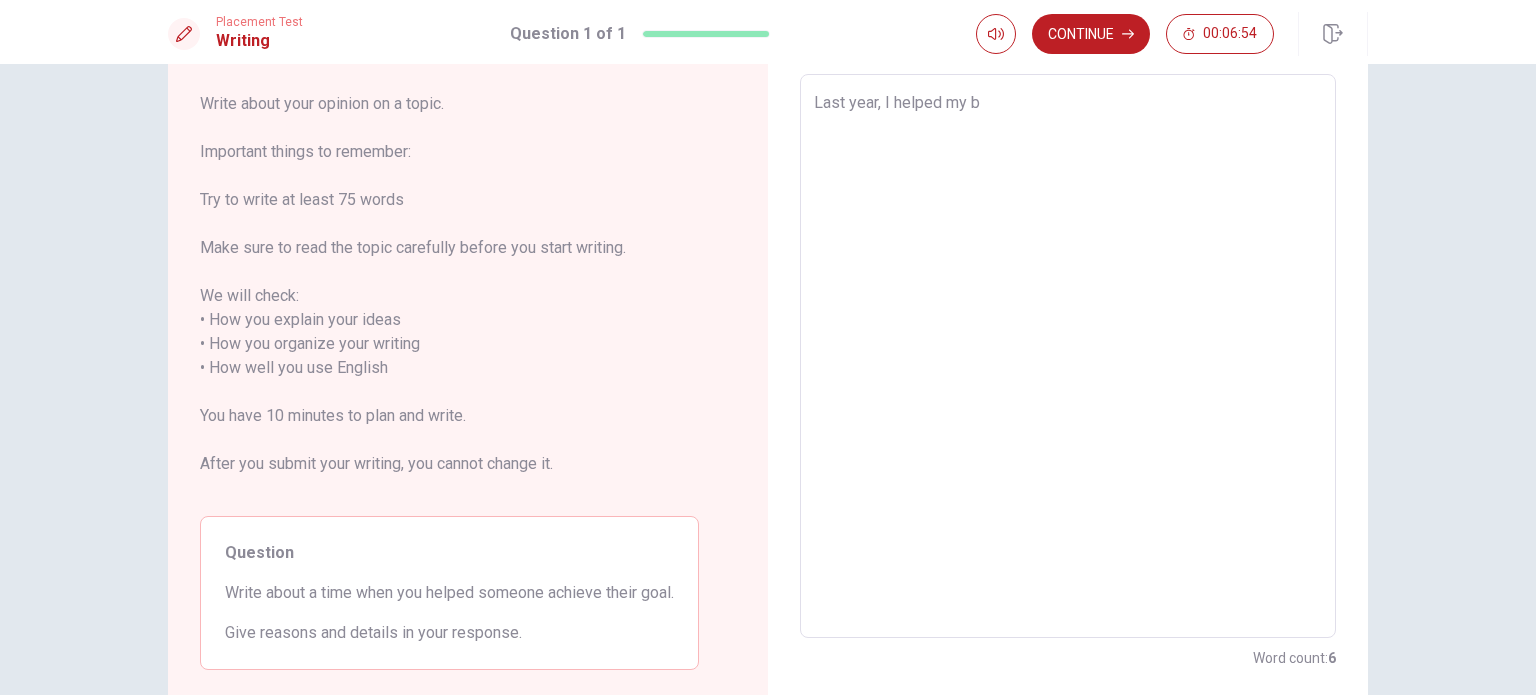 type on "Last year, I helped my bé" 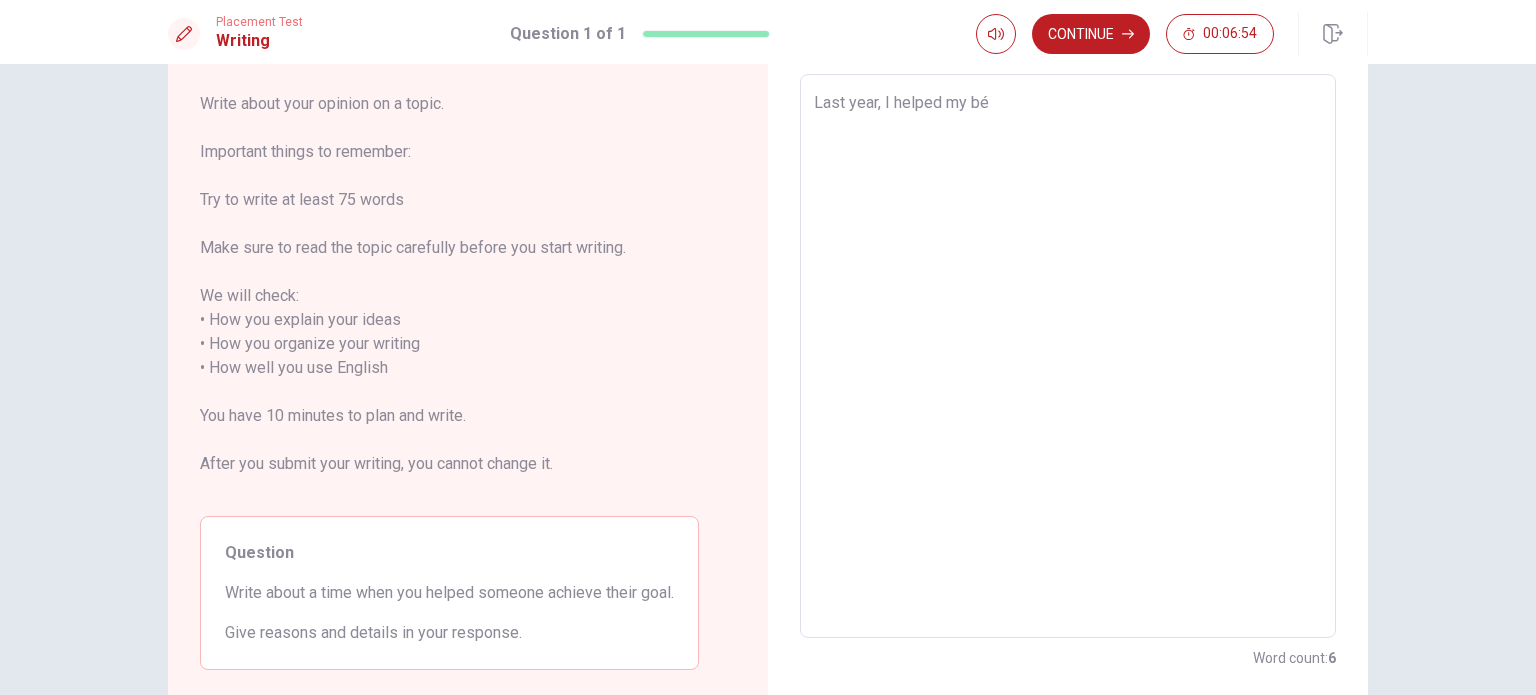 type on "x" 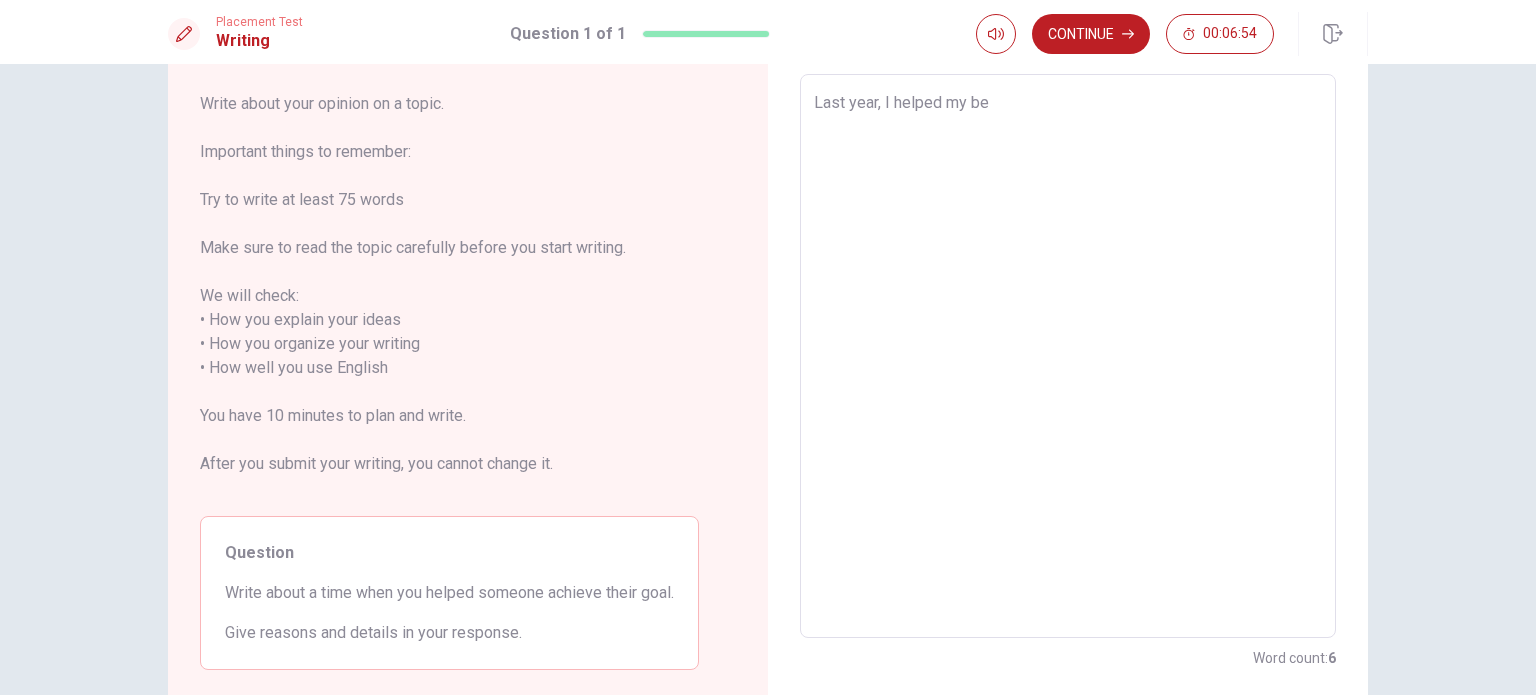 type on "Last year, I helped my bes" 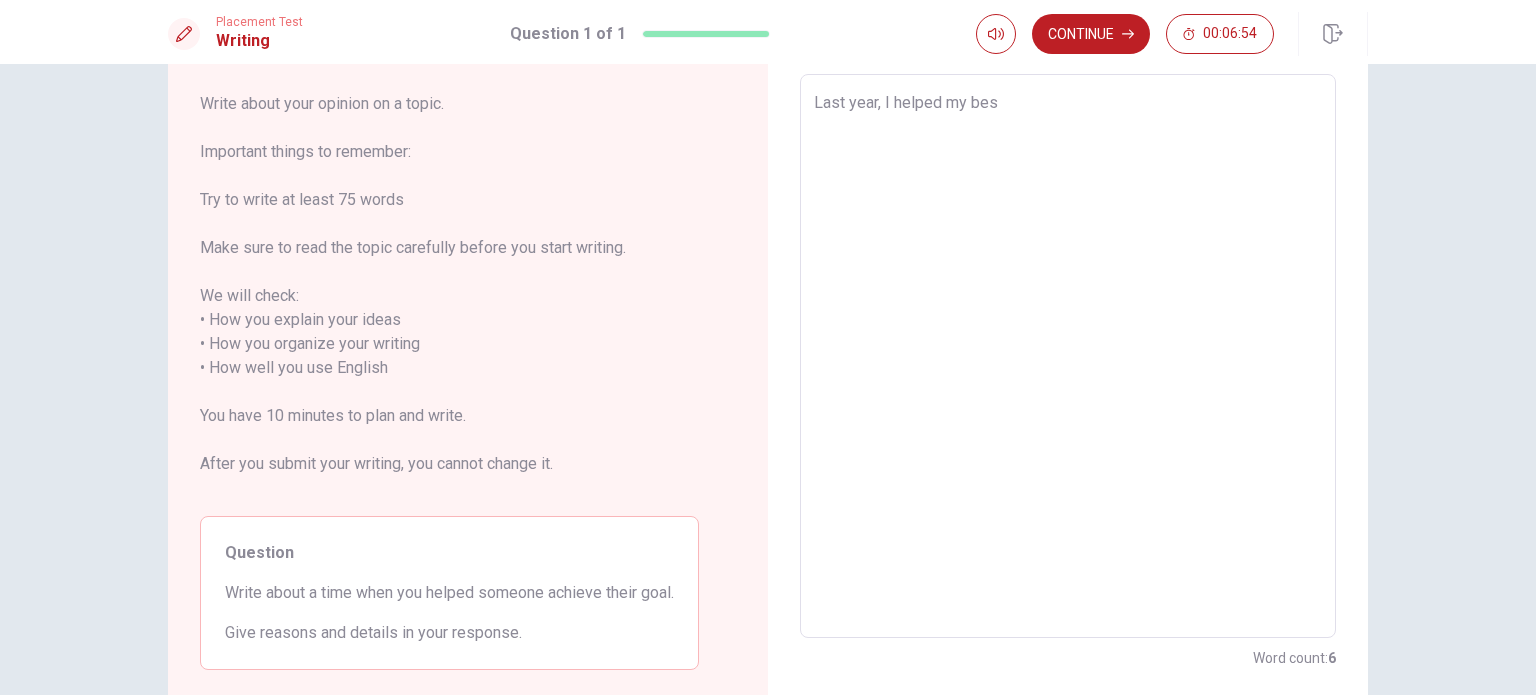 type on "x" 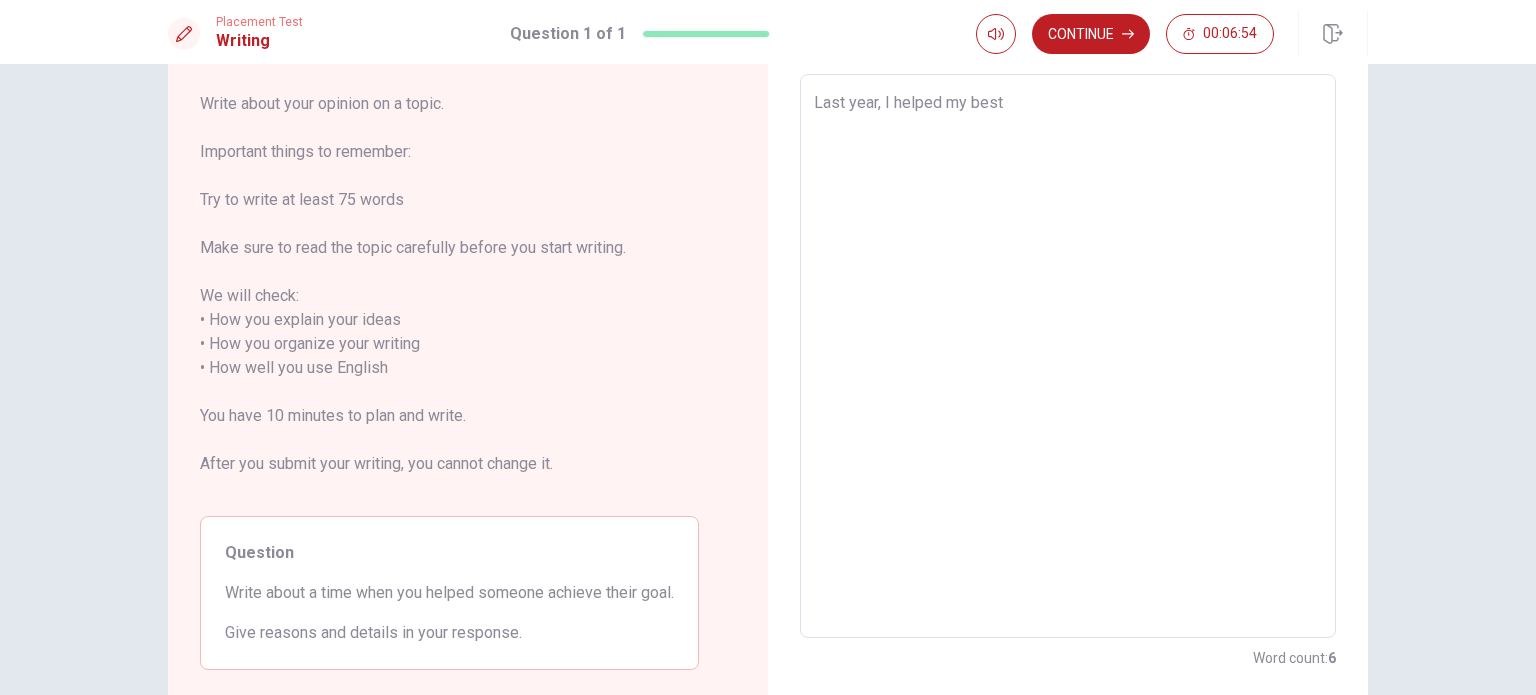 type on "x" 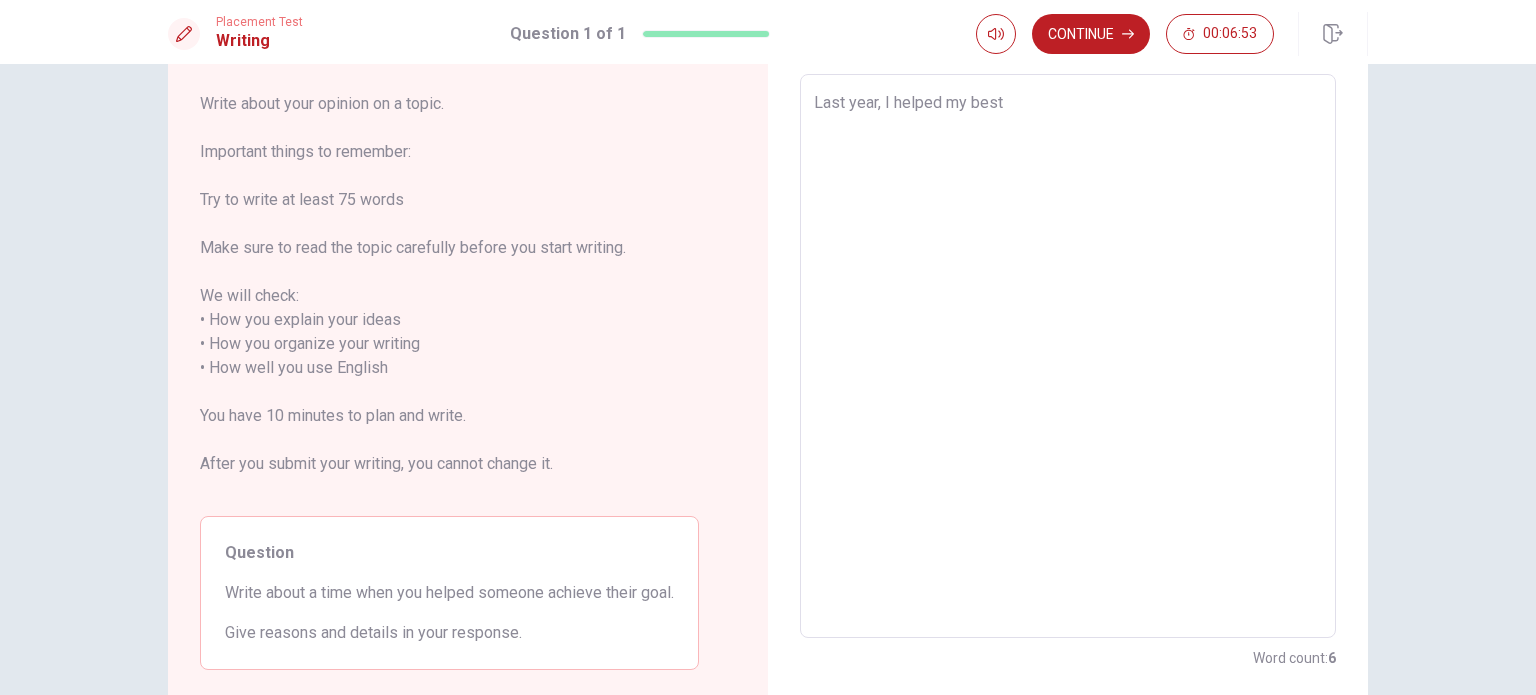type on "Last year, I helped my best f" 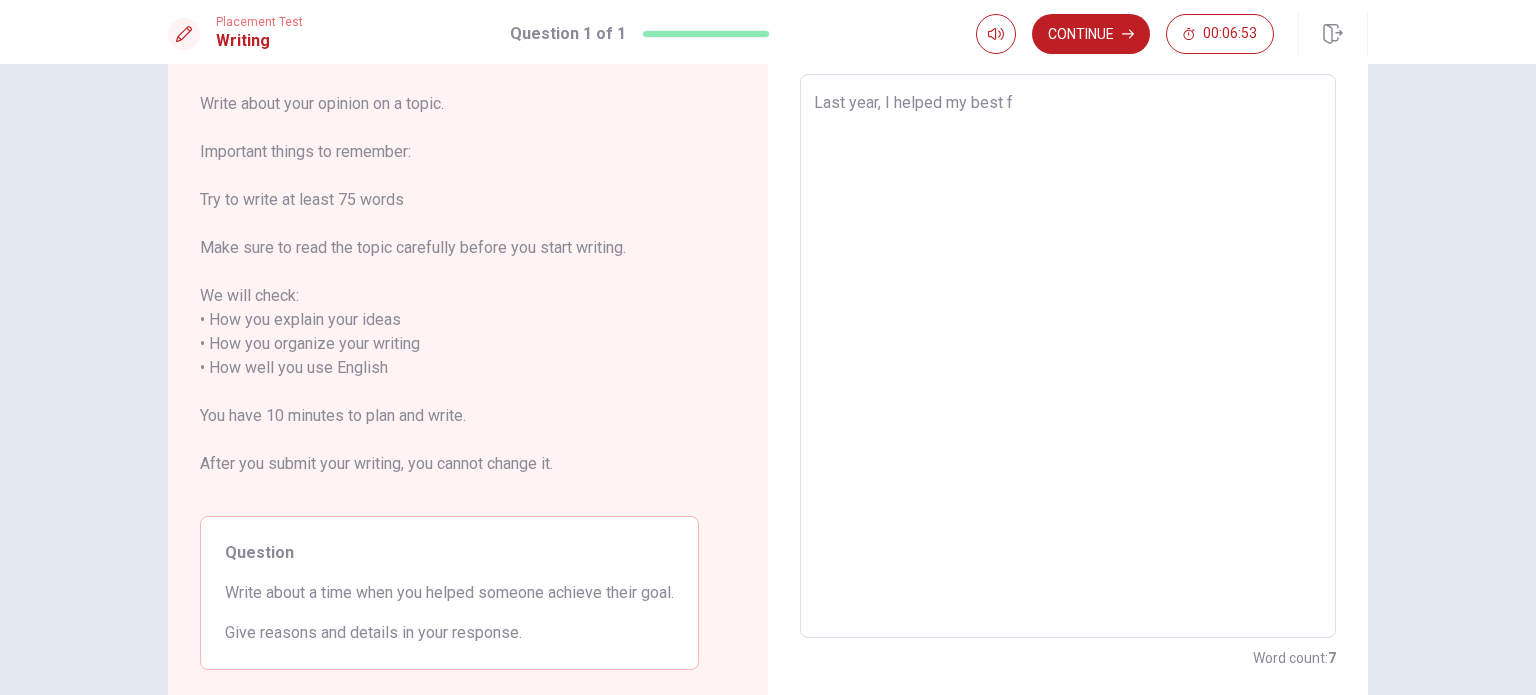 type on "x" 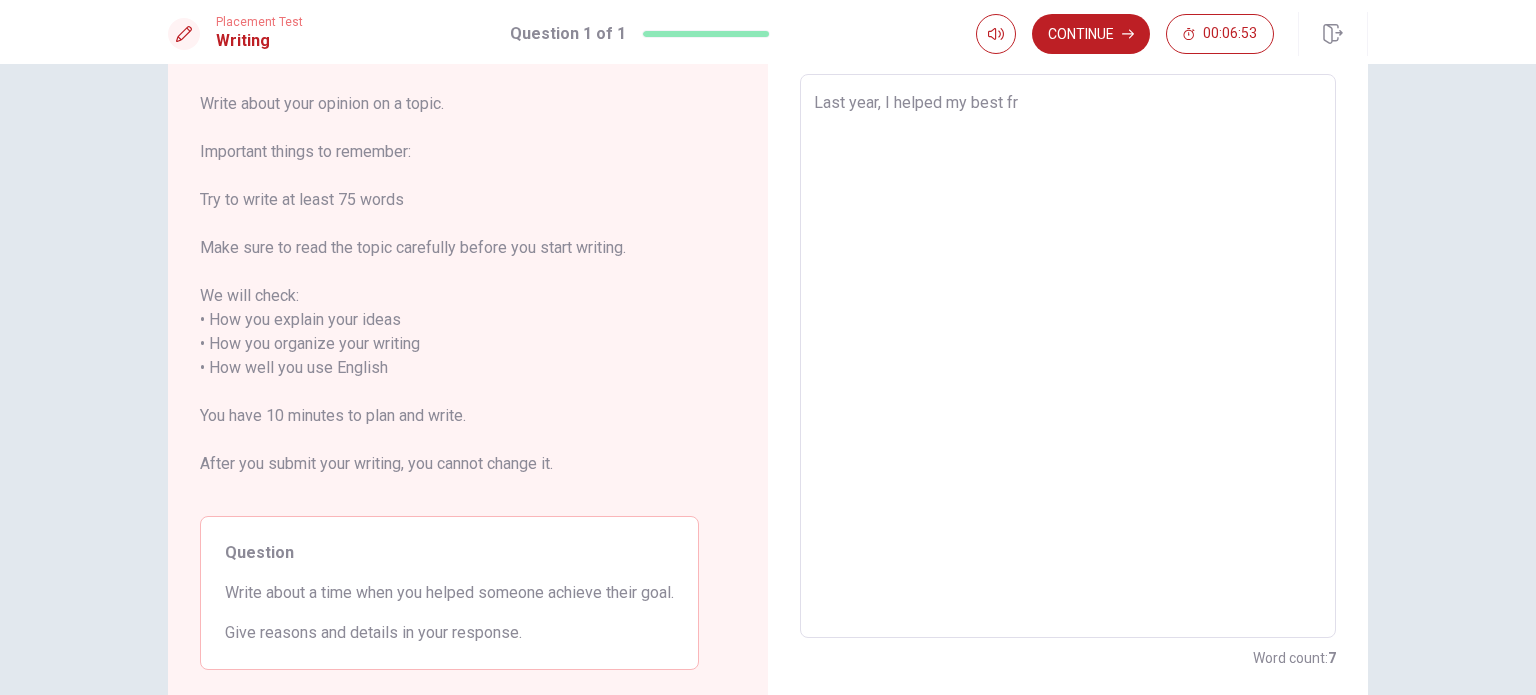 type on "x" 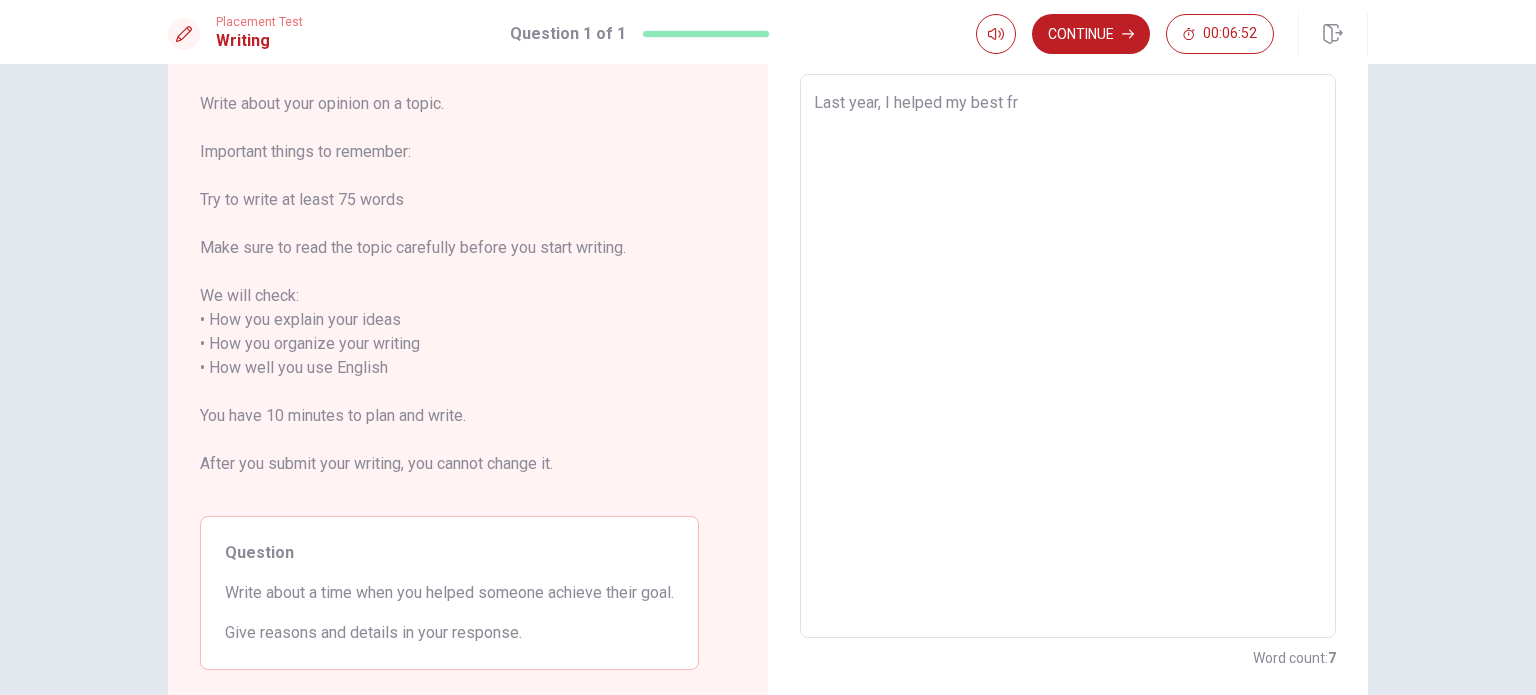 type on "Last year, I helped my best fri" 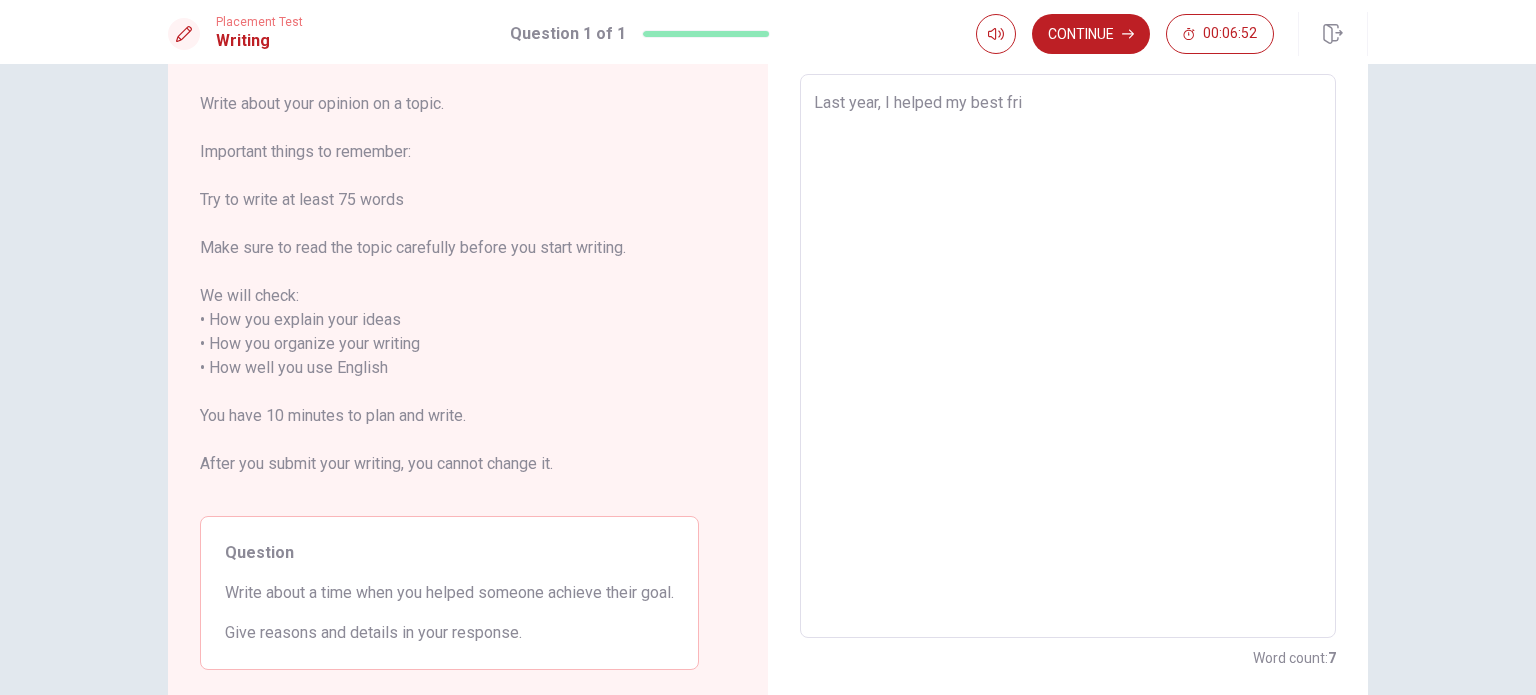 type on "x" 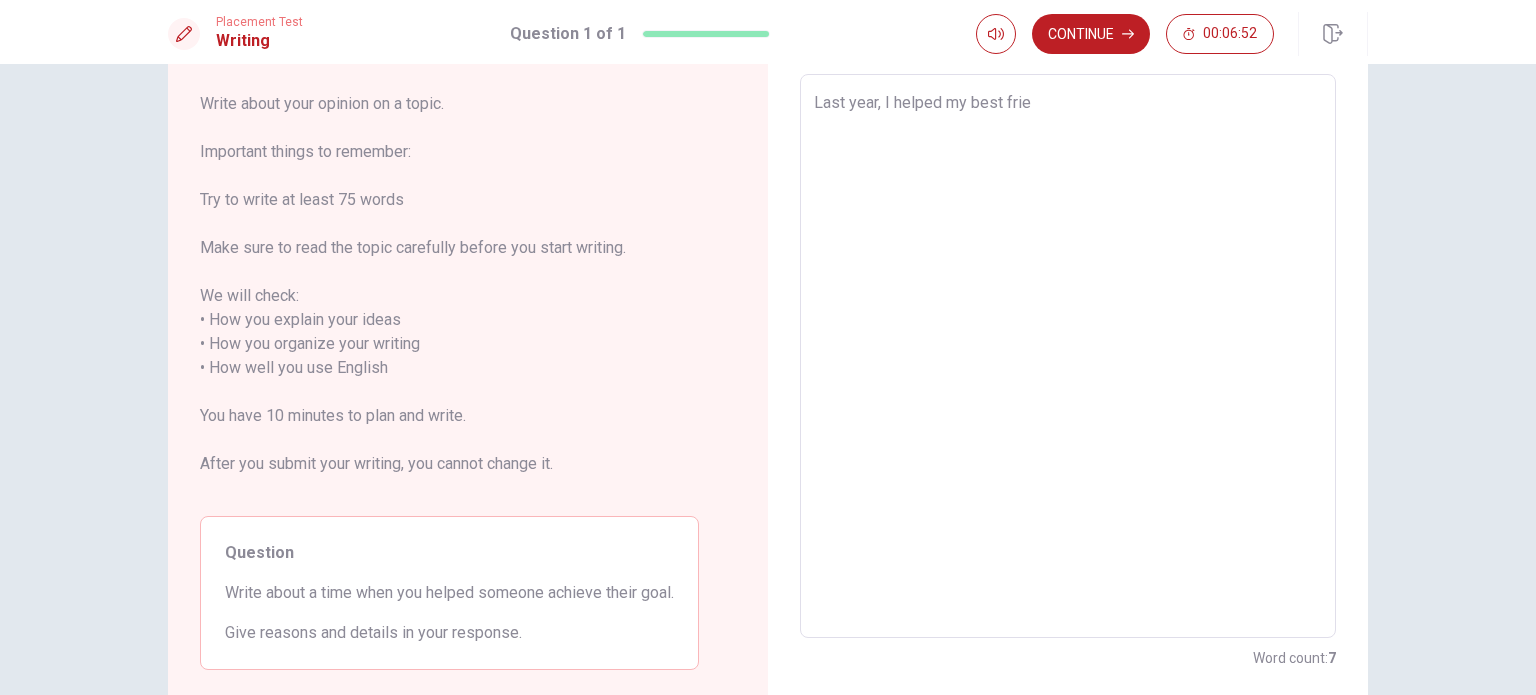 type on "x" 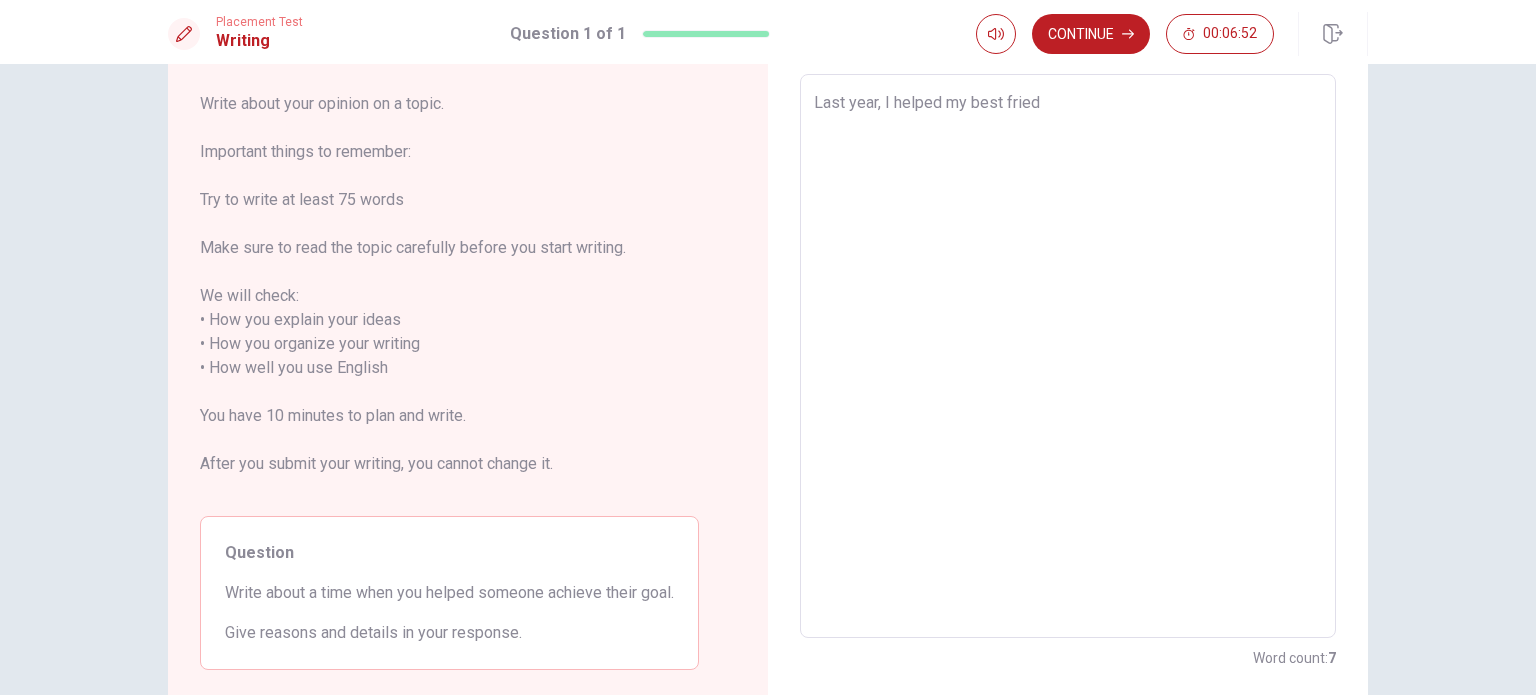 type on "x" 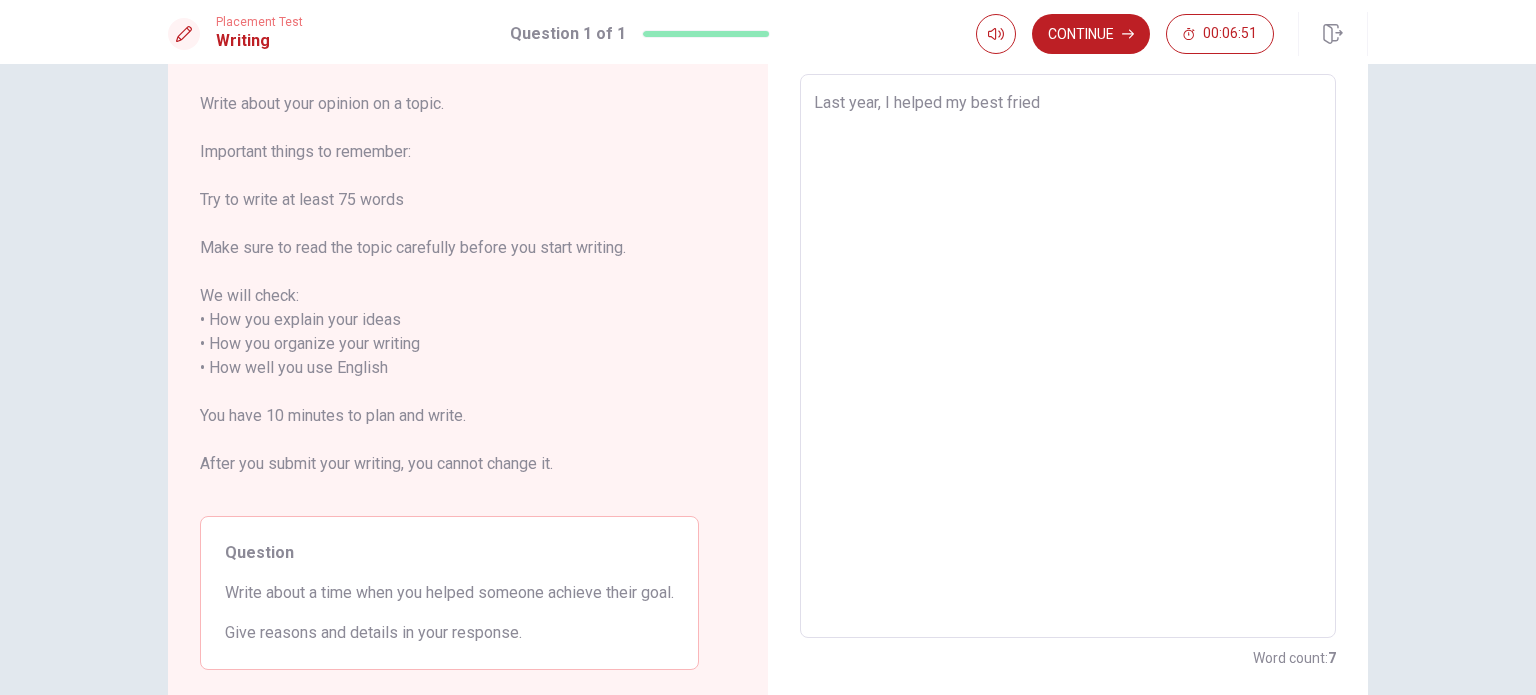 type on "Last year, I helped my best frie" 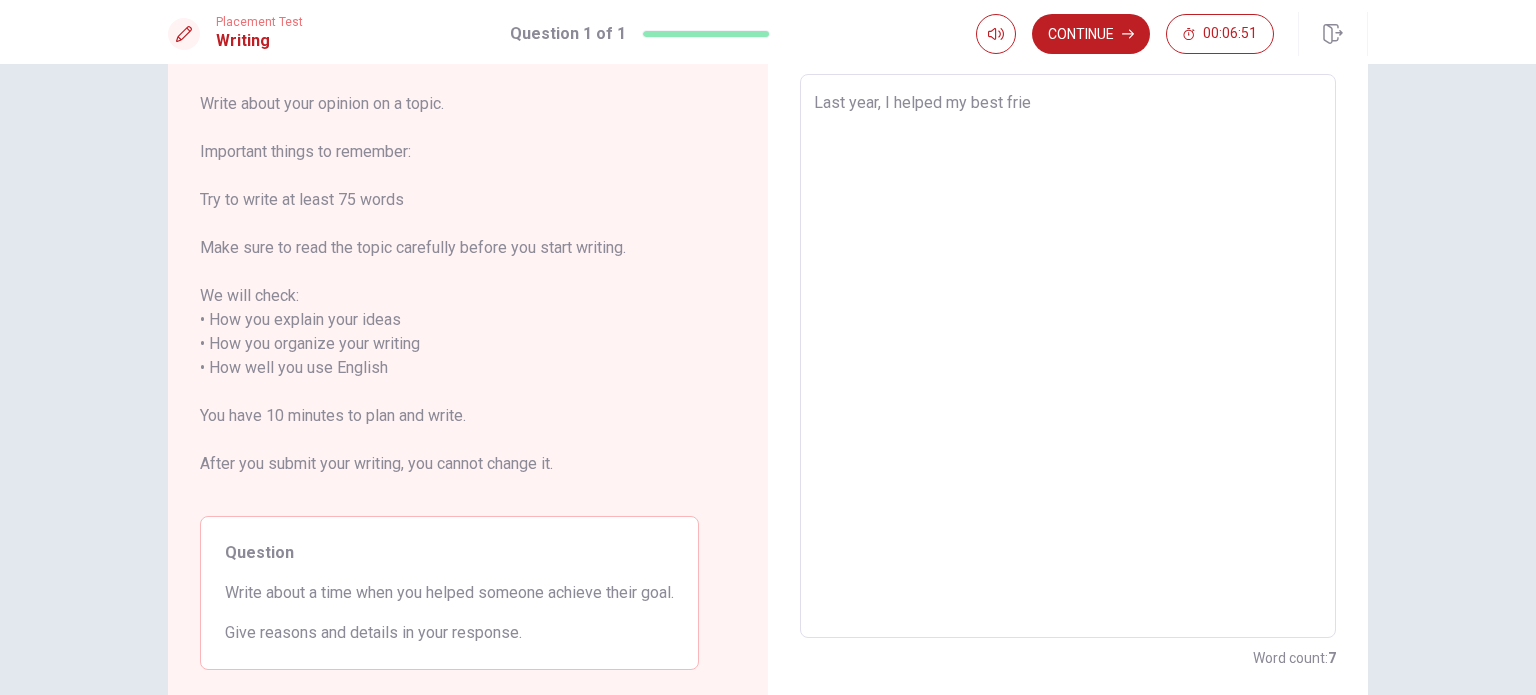 type on "x" 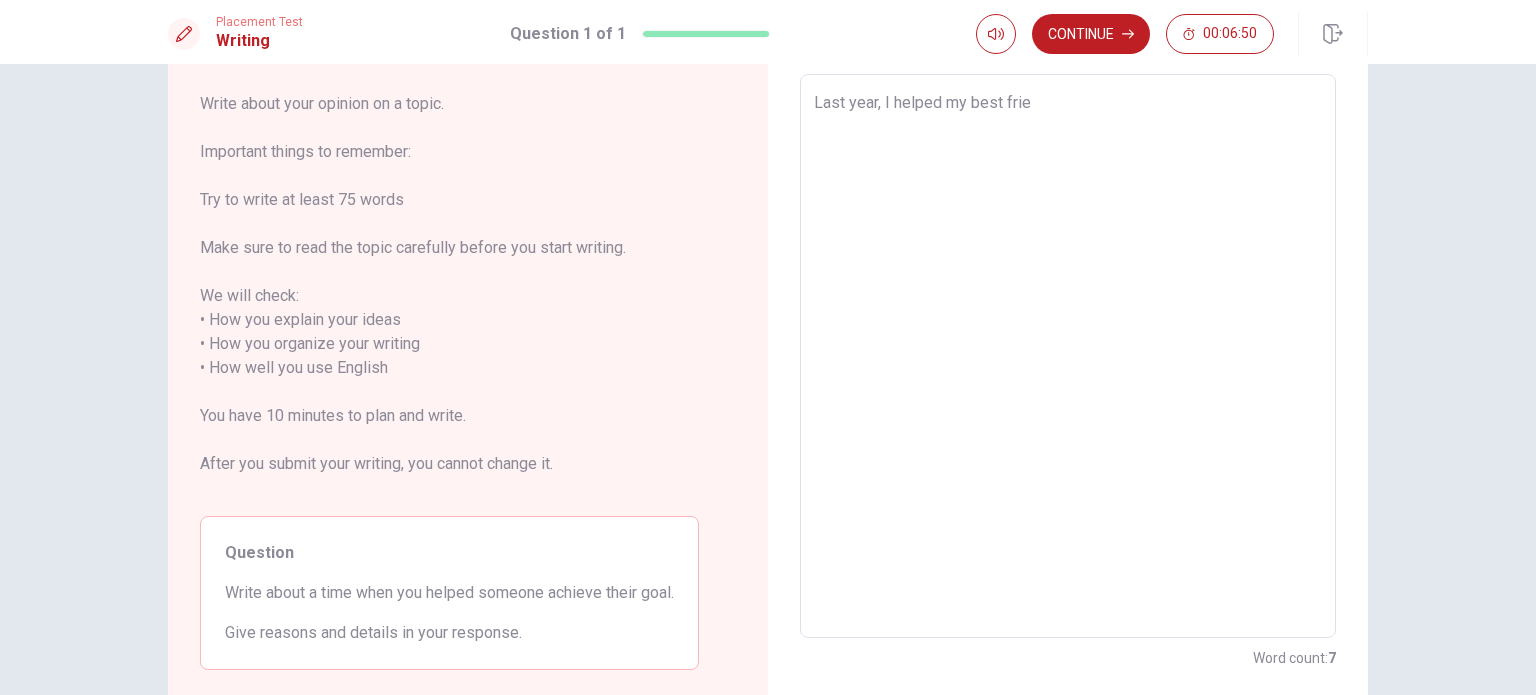 type on "Last year, I helped my best frien" 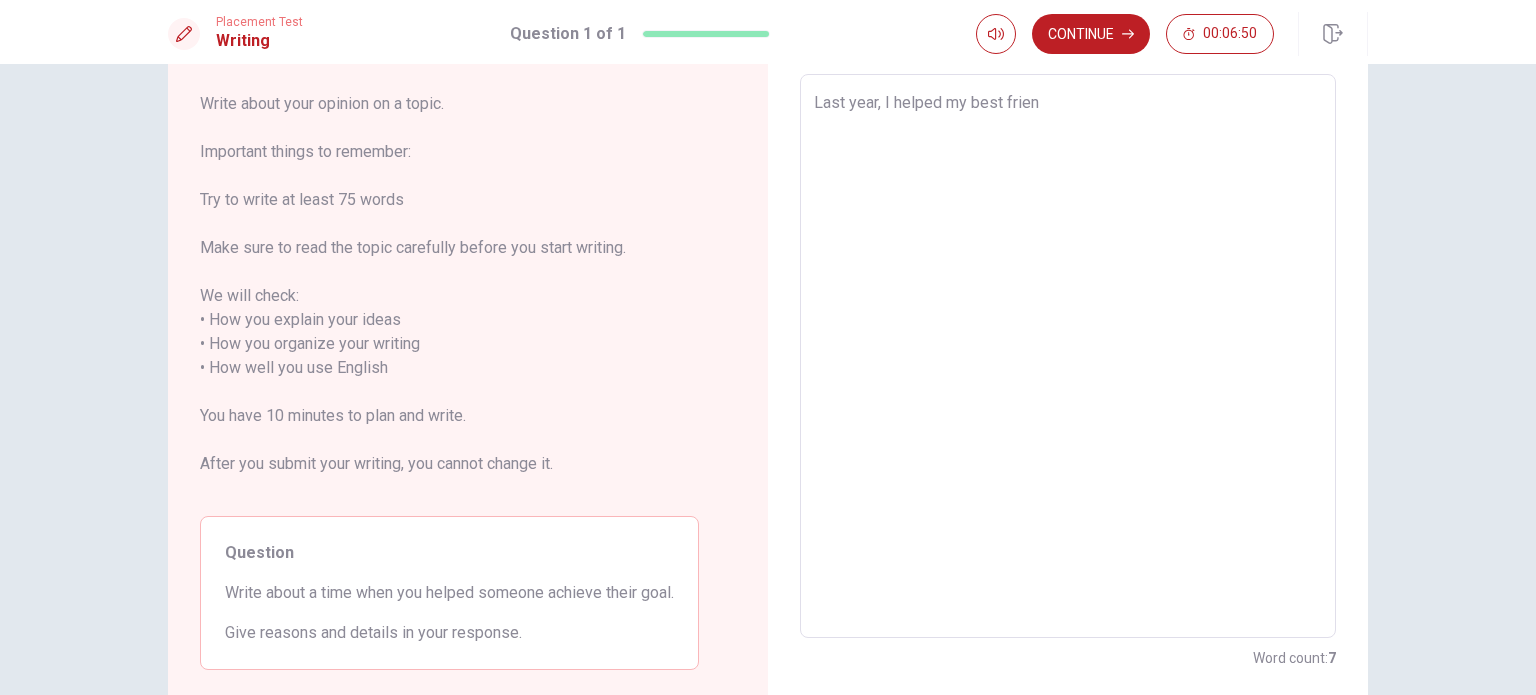 type on "x" 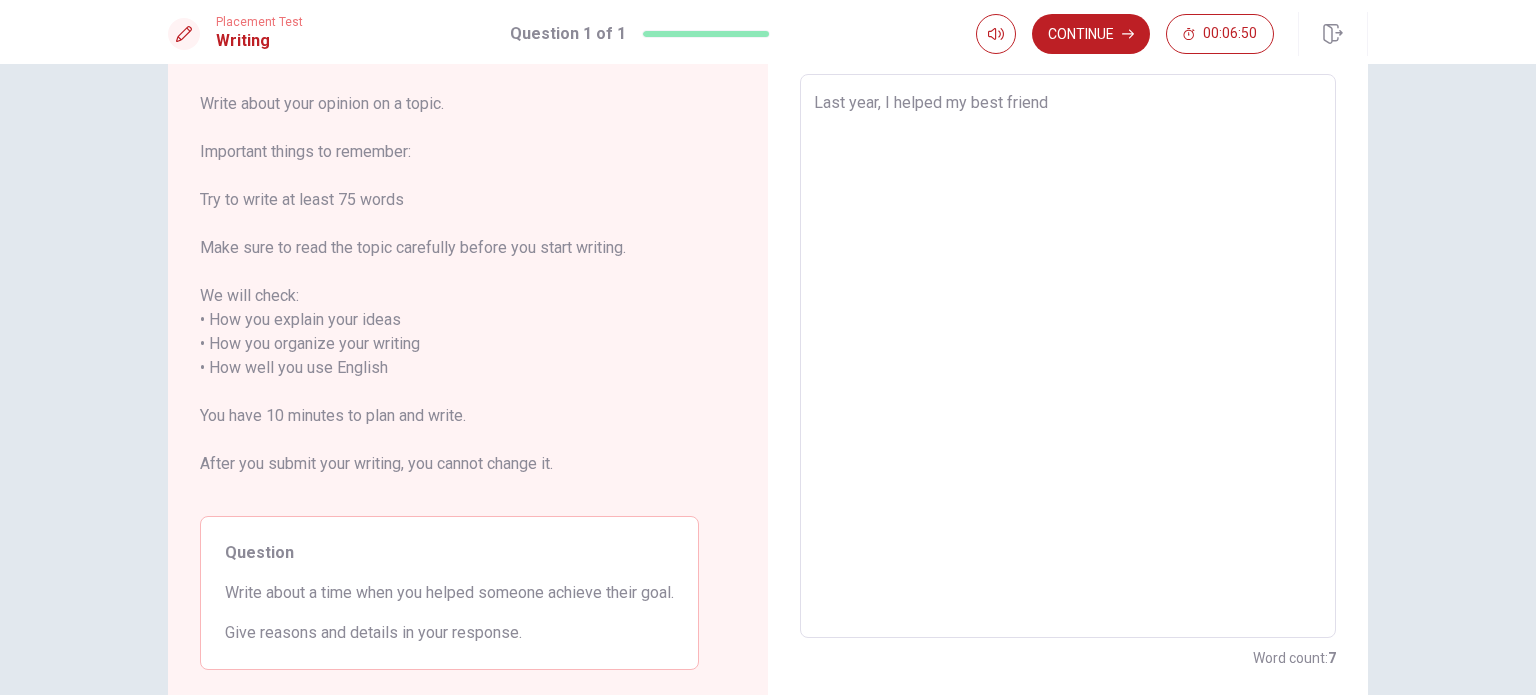 type on "x" 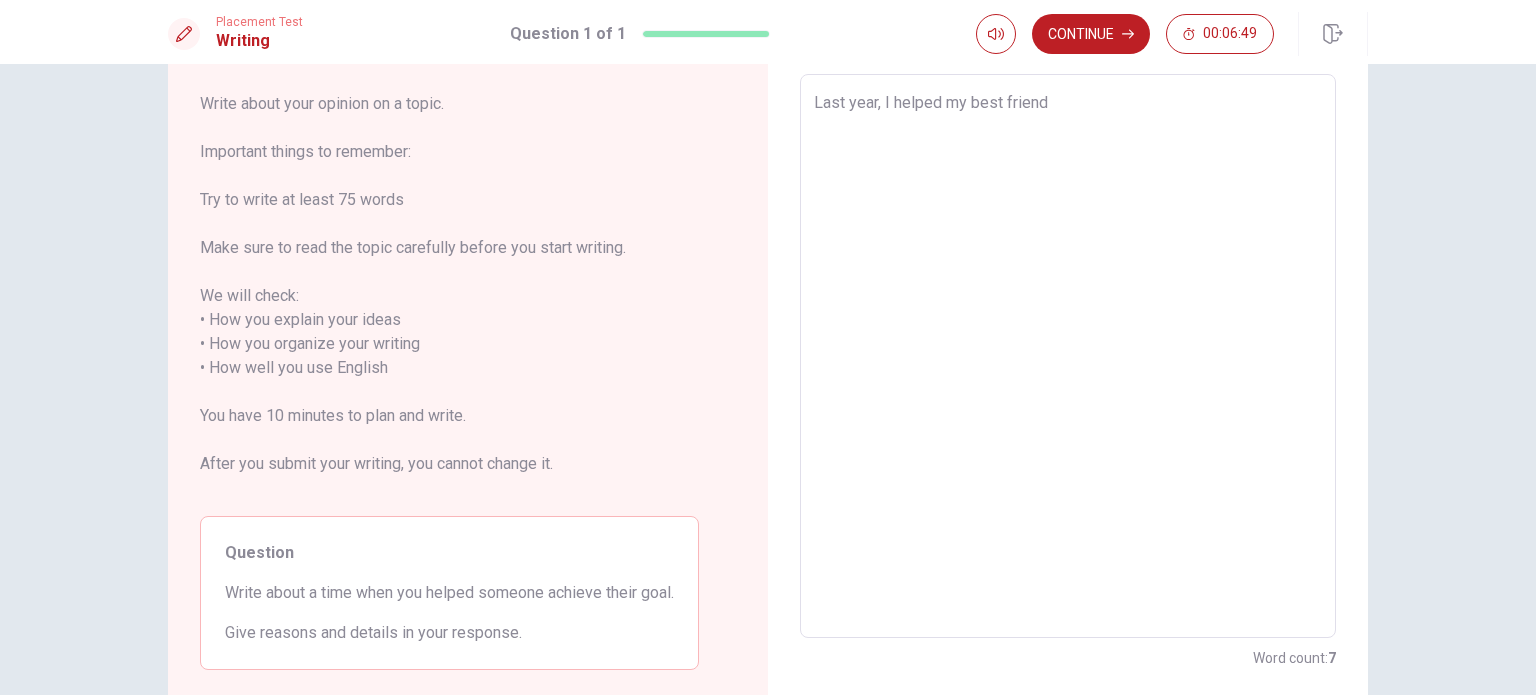 type on "Last year, I helped my best friend" 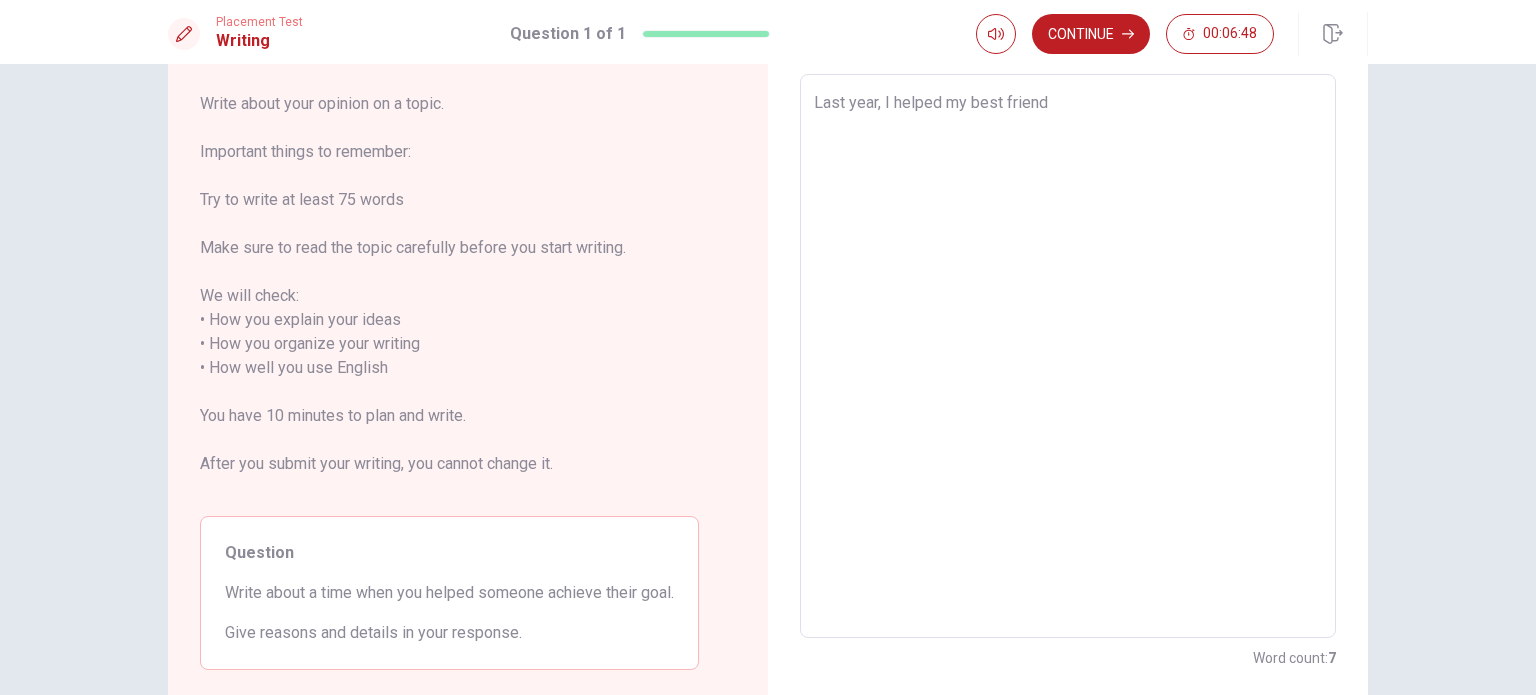 type on "x" 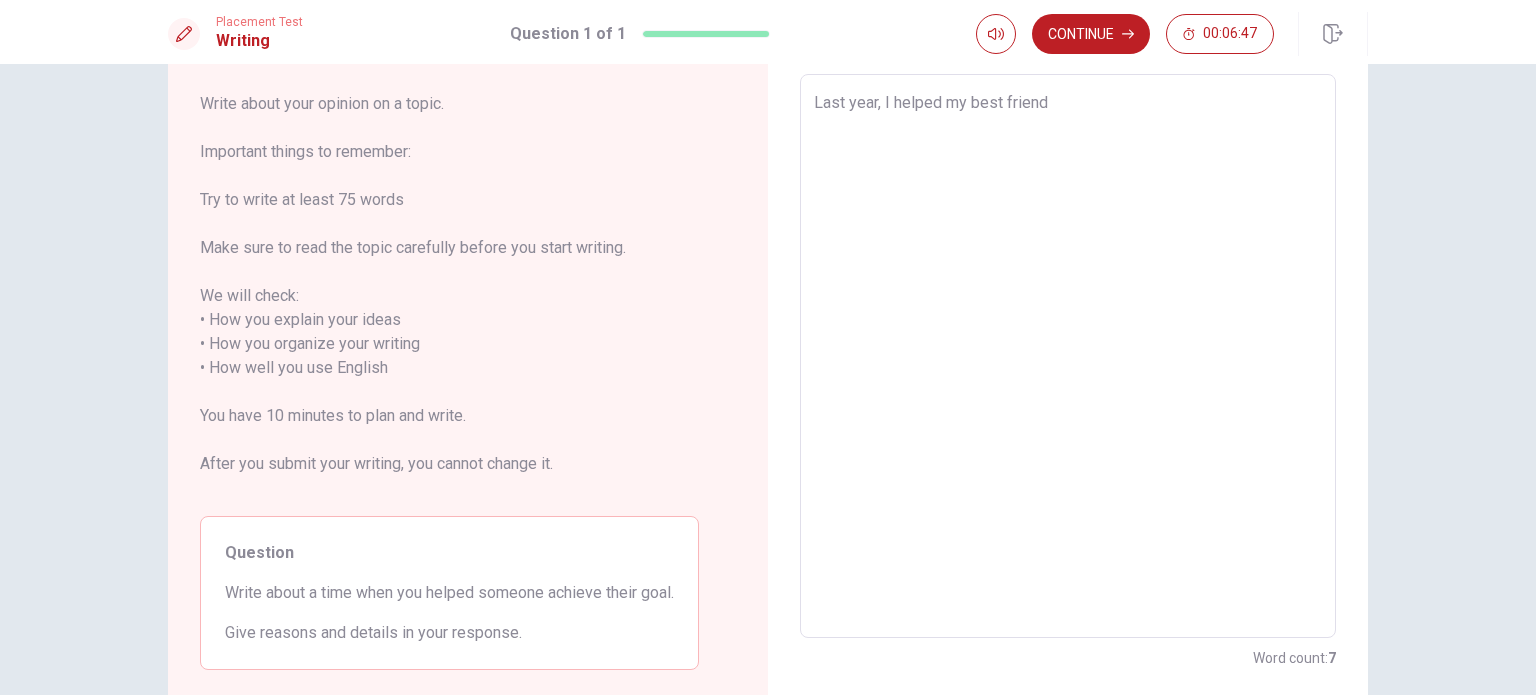 type on "Last year, I helped my best friend p" 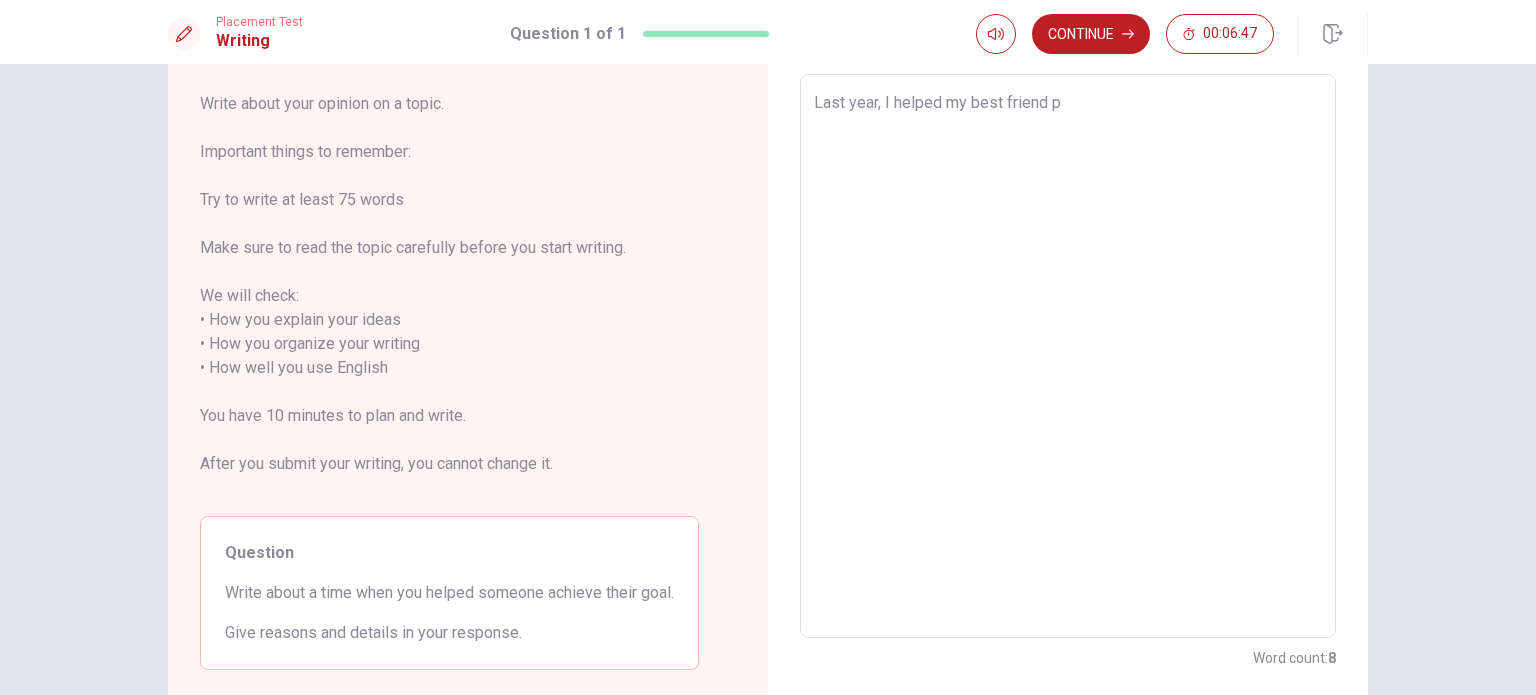 type on "x" 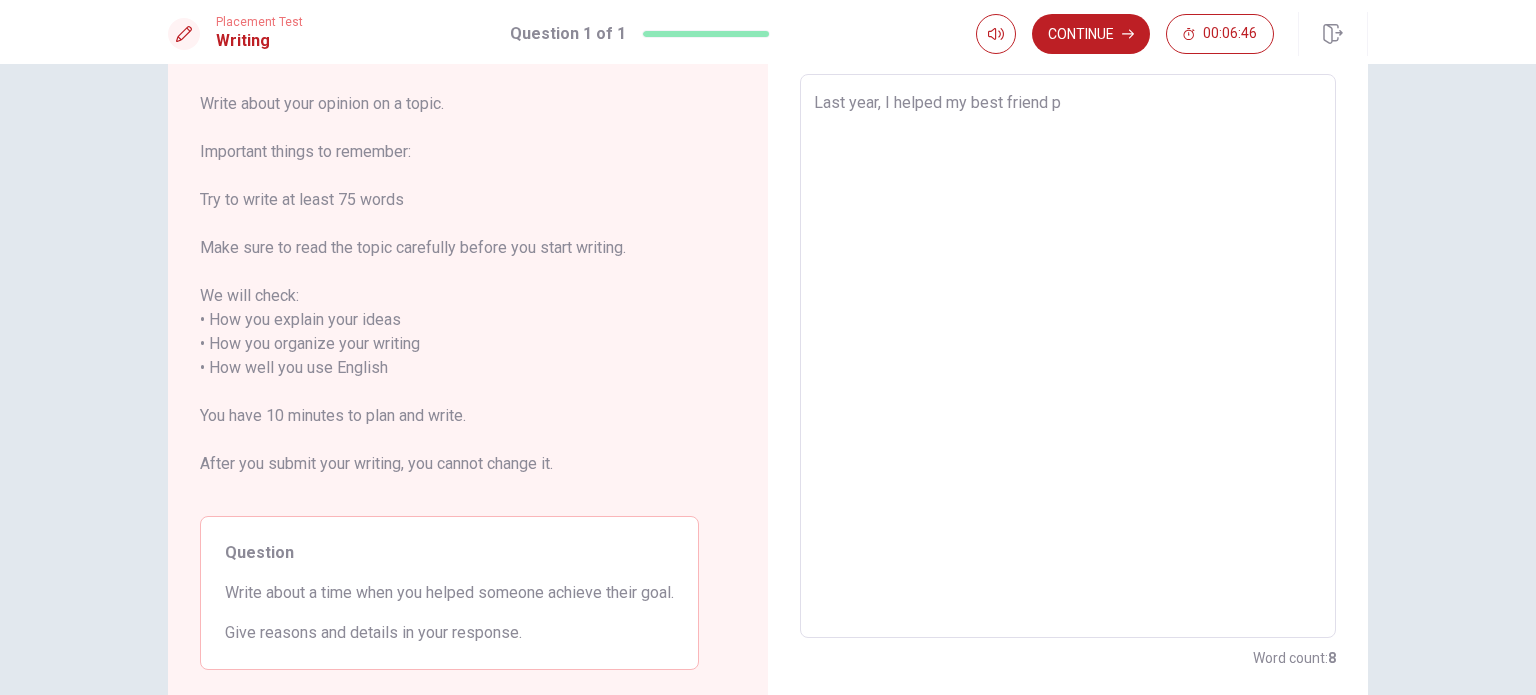 type on "Last year, I helped my best friend pr" 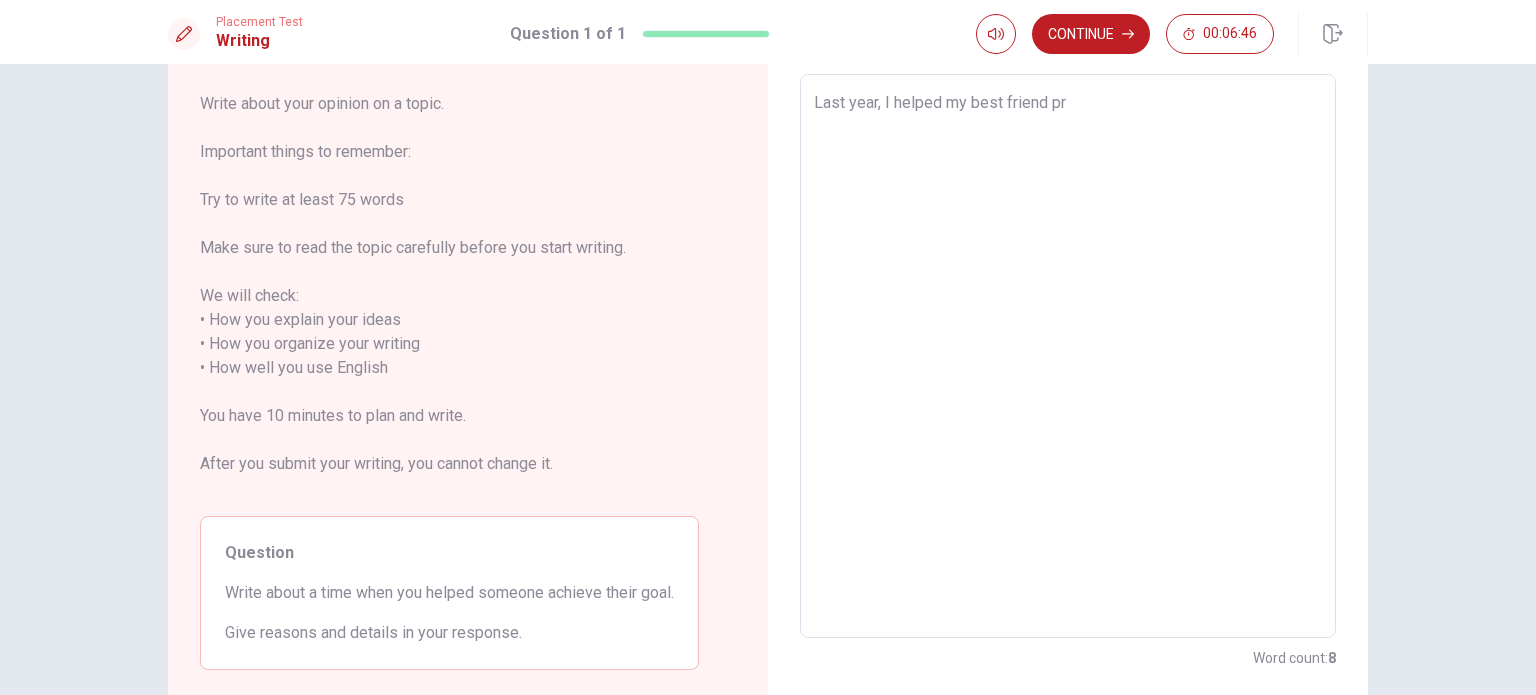 type on "x" 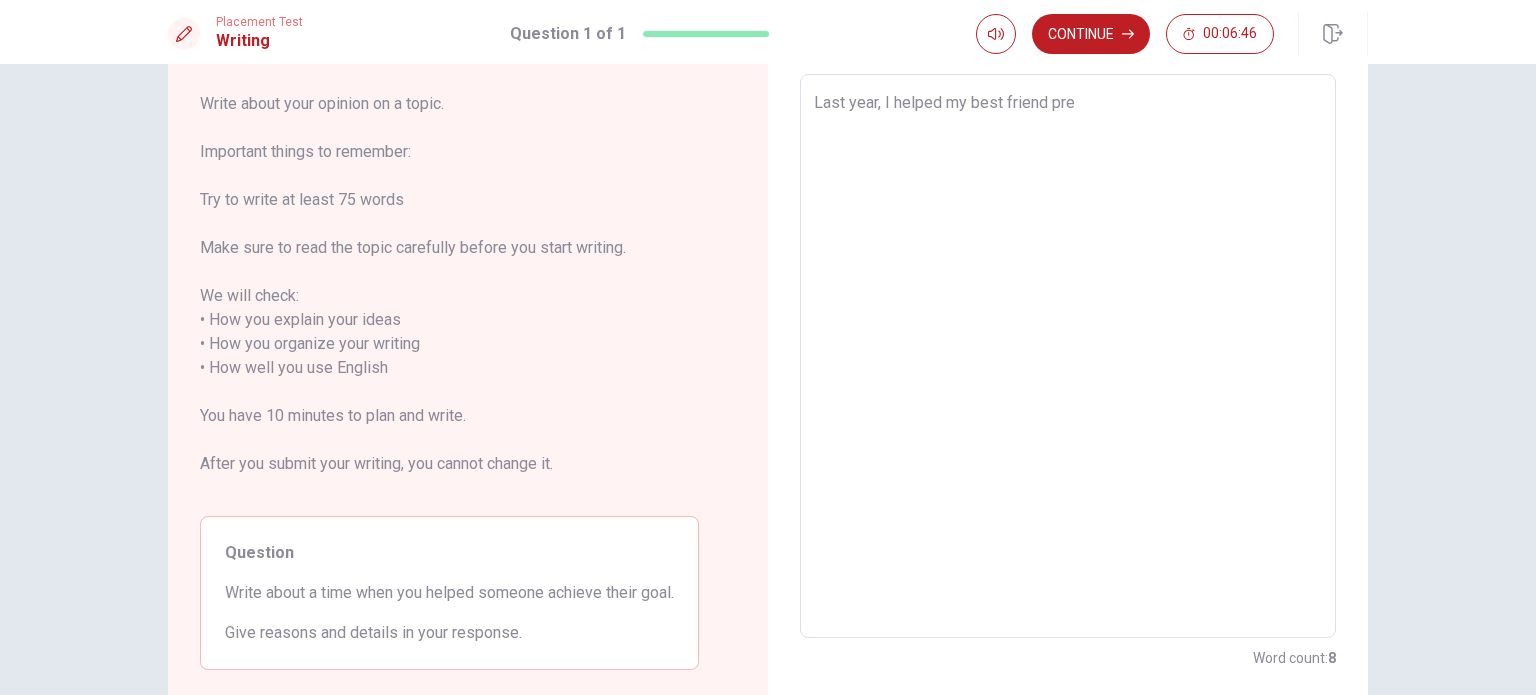 type on "x" 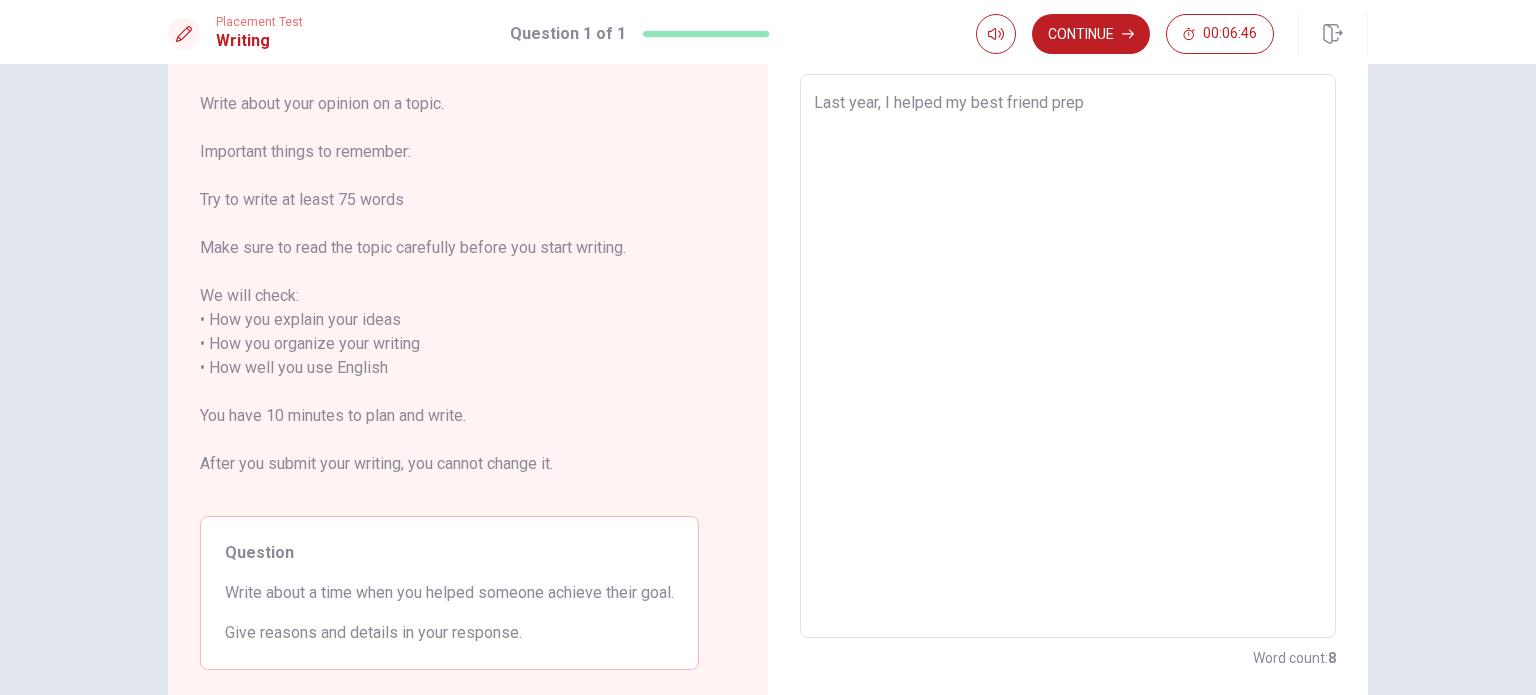 type on "x" 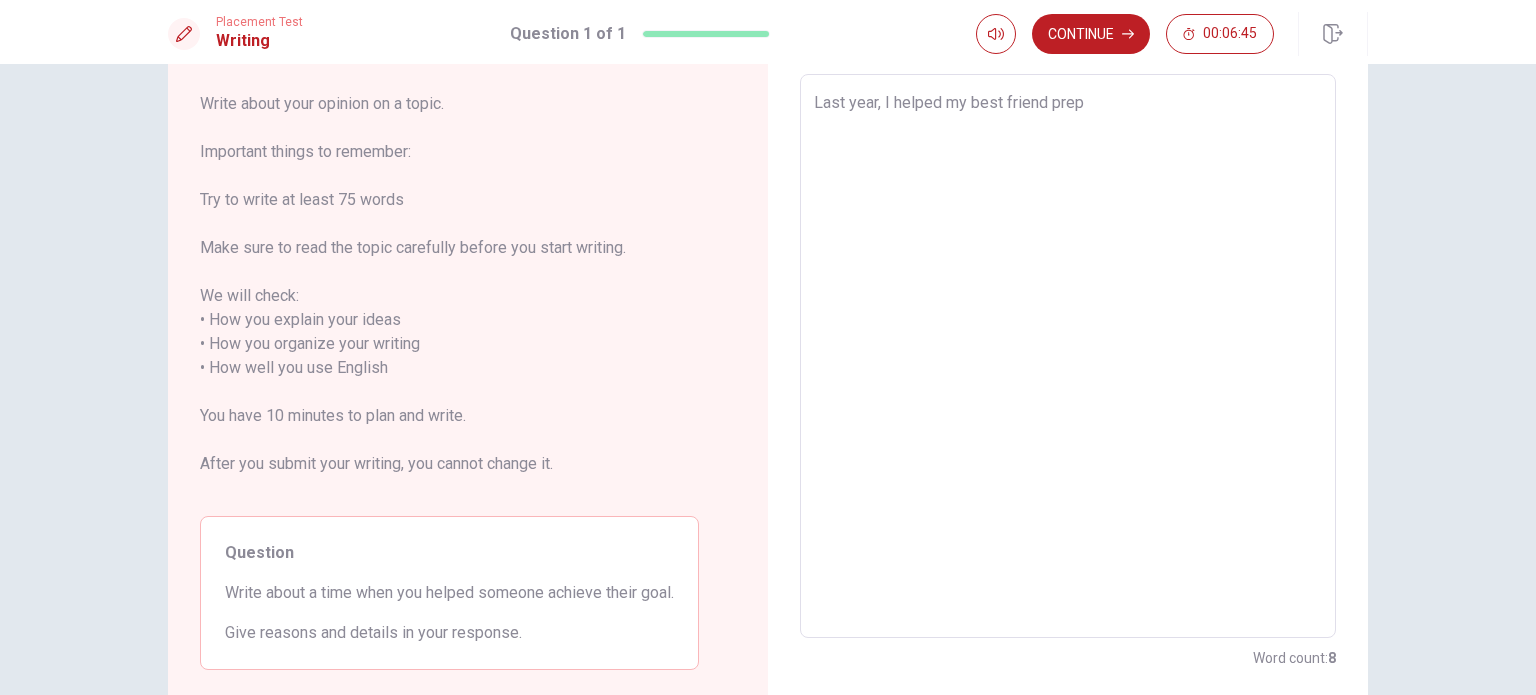 type on "Last year, I helped my best friend prepa" 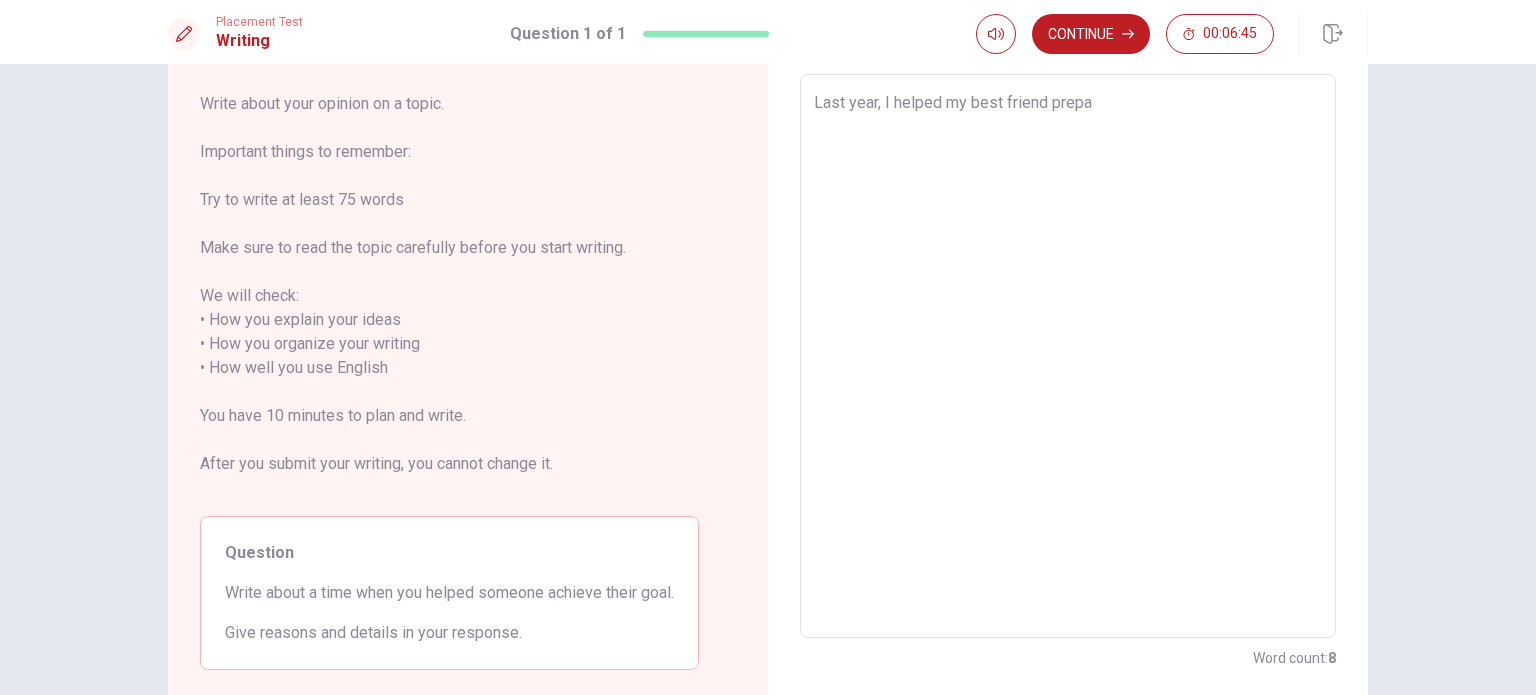 type on "x" 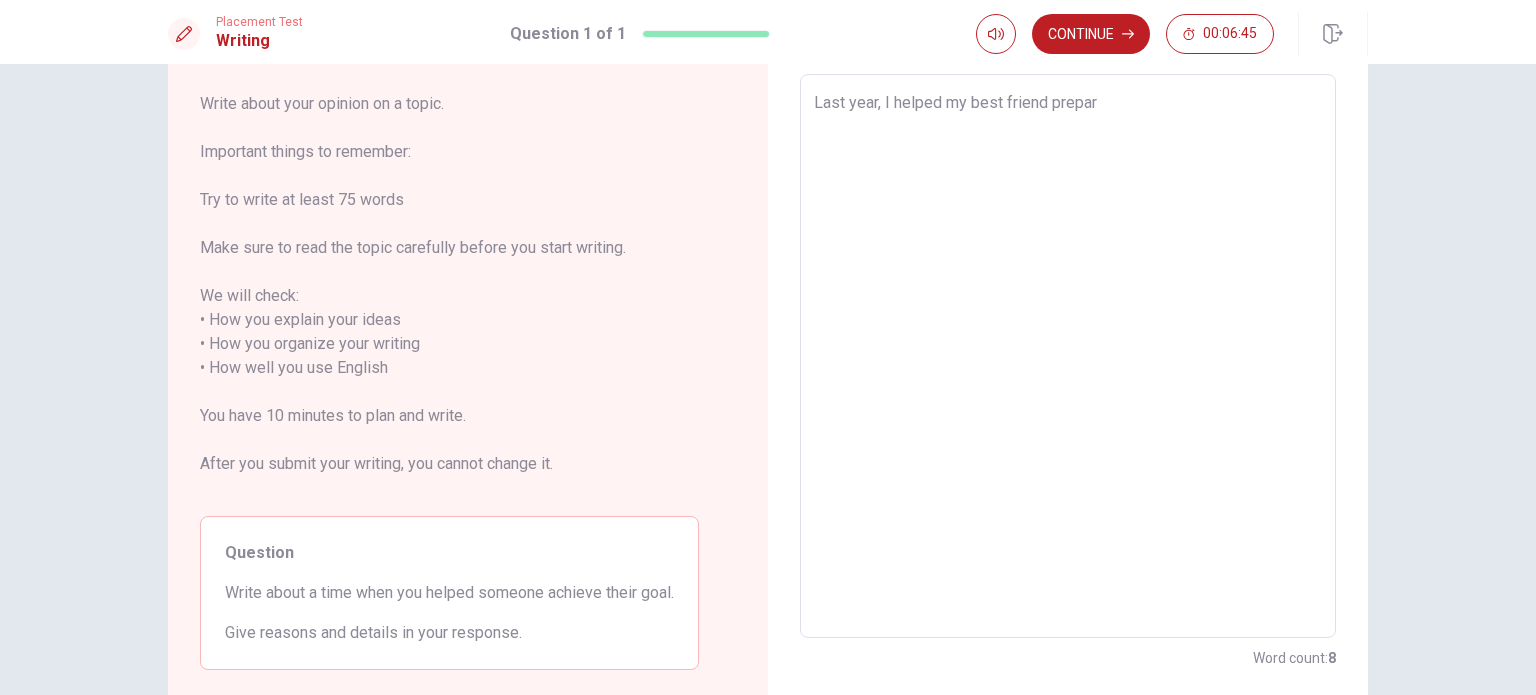 type on "x" 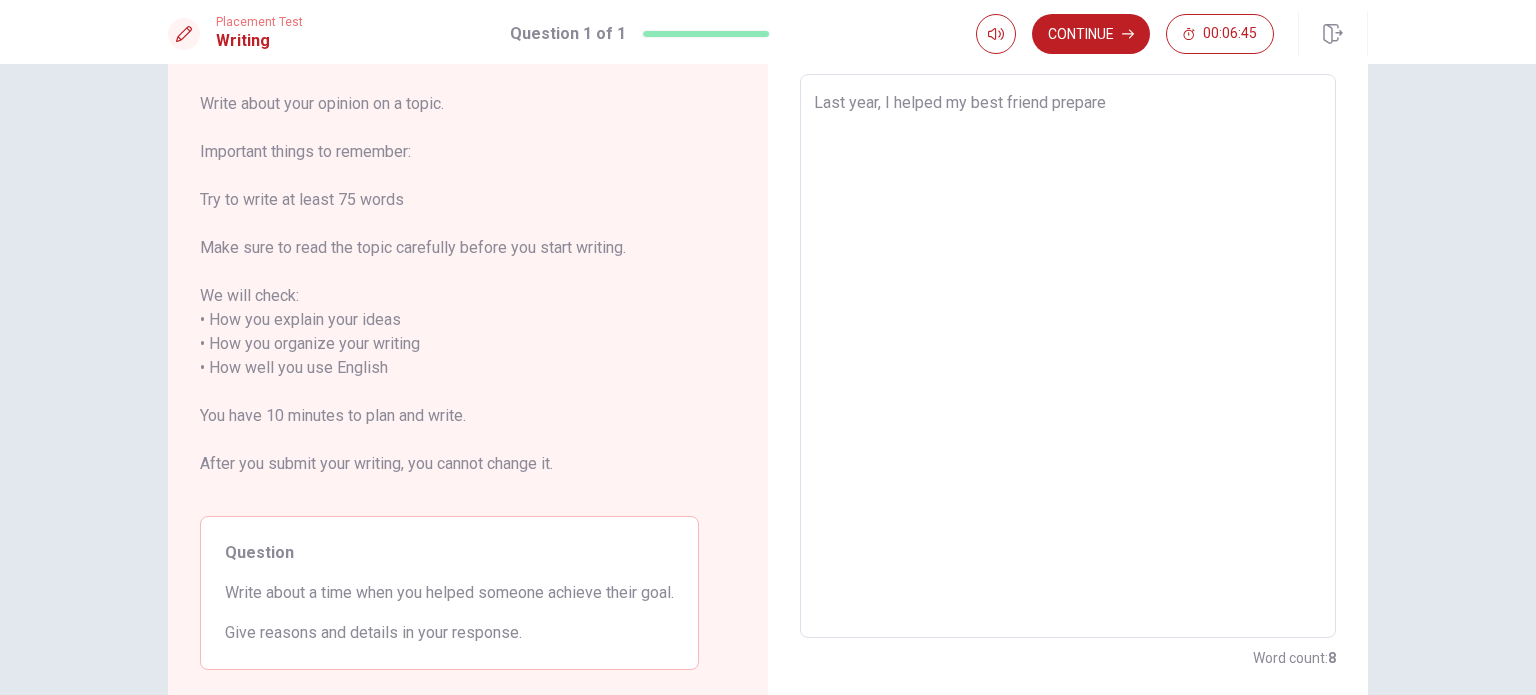 type on "x" 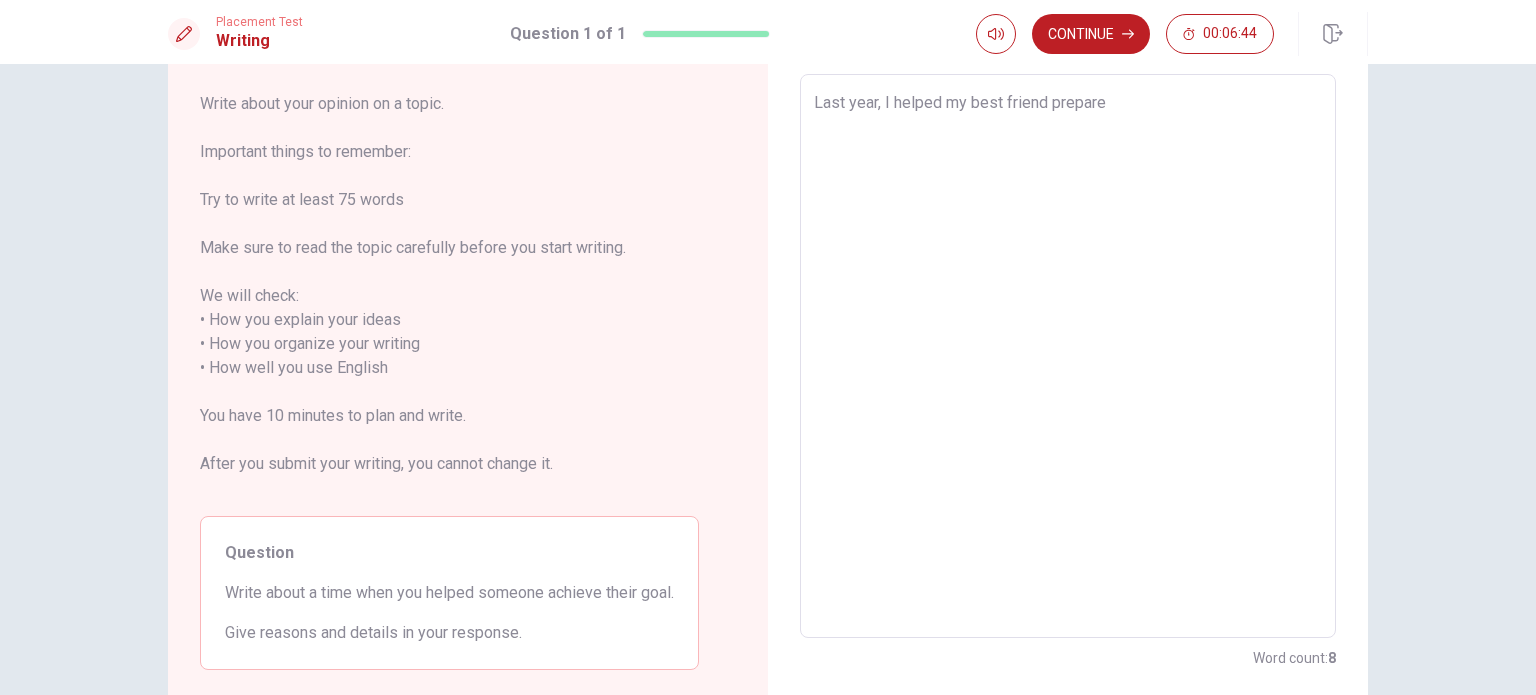 type on "Last year, I helped my best friend prepare f" 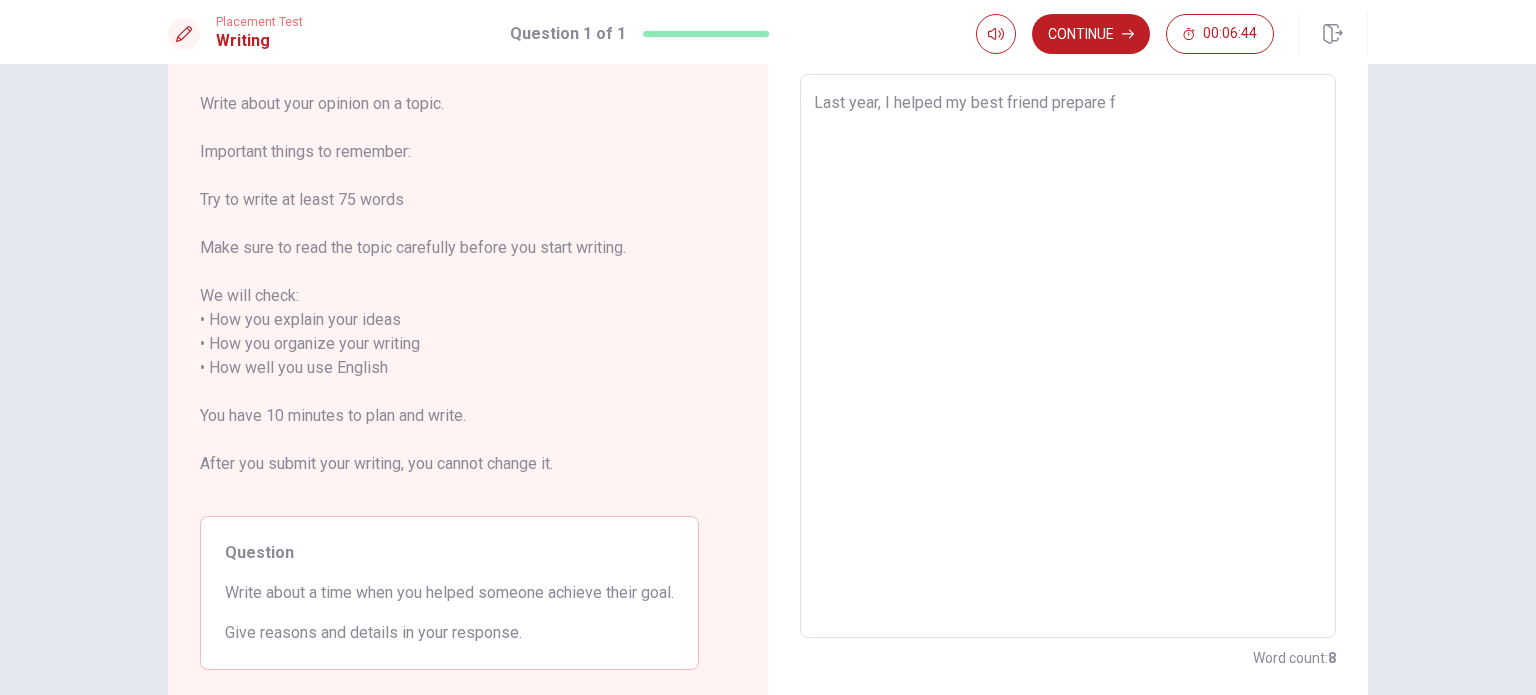 type on "x" 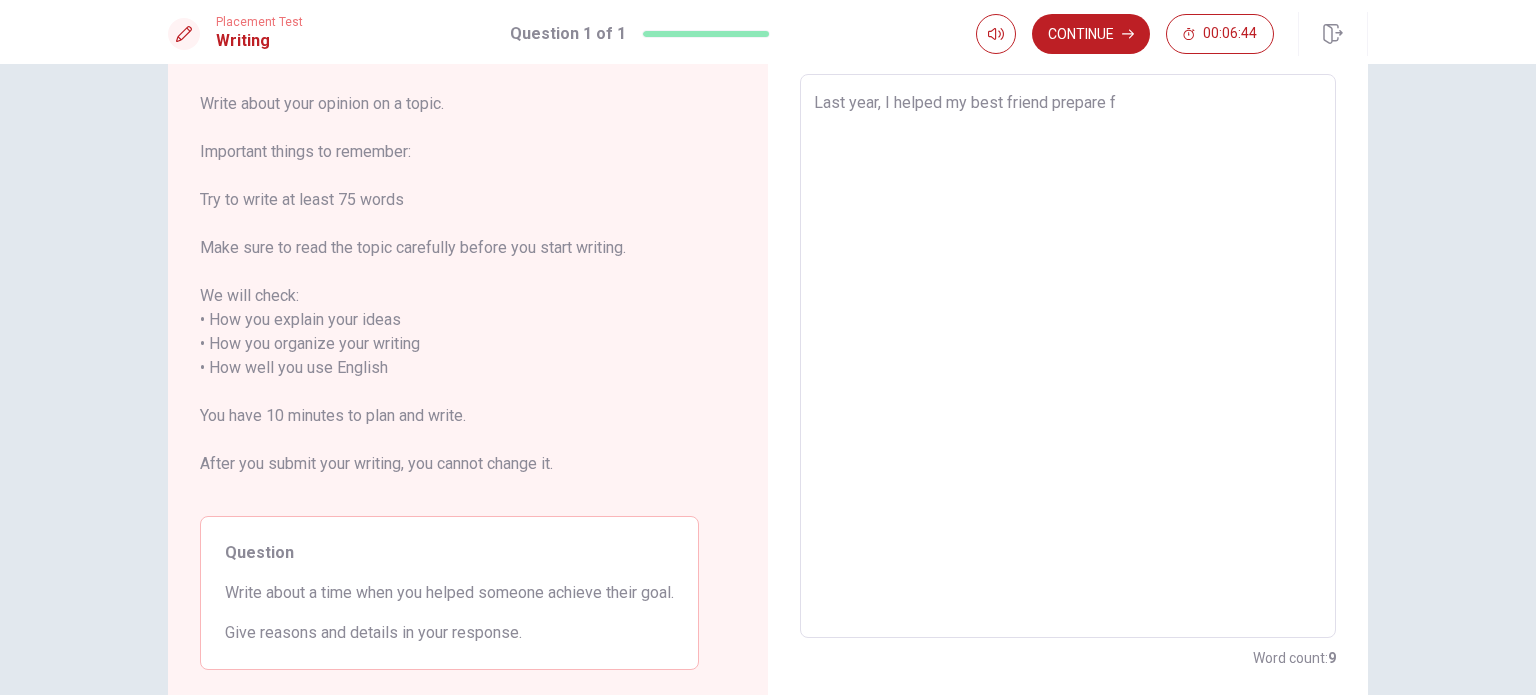 type on "Last year, I helped my best friend prepare fo" 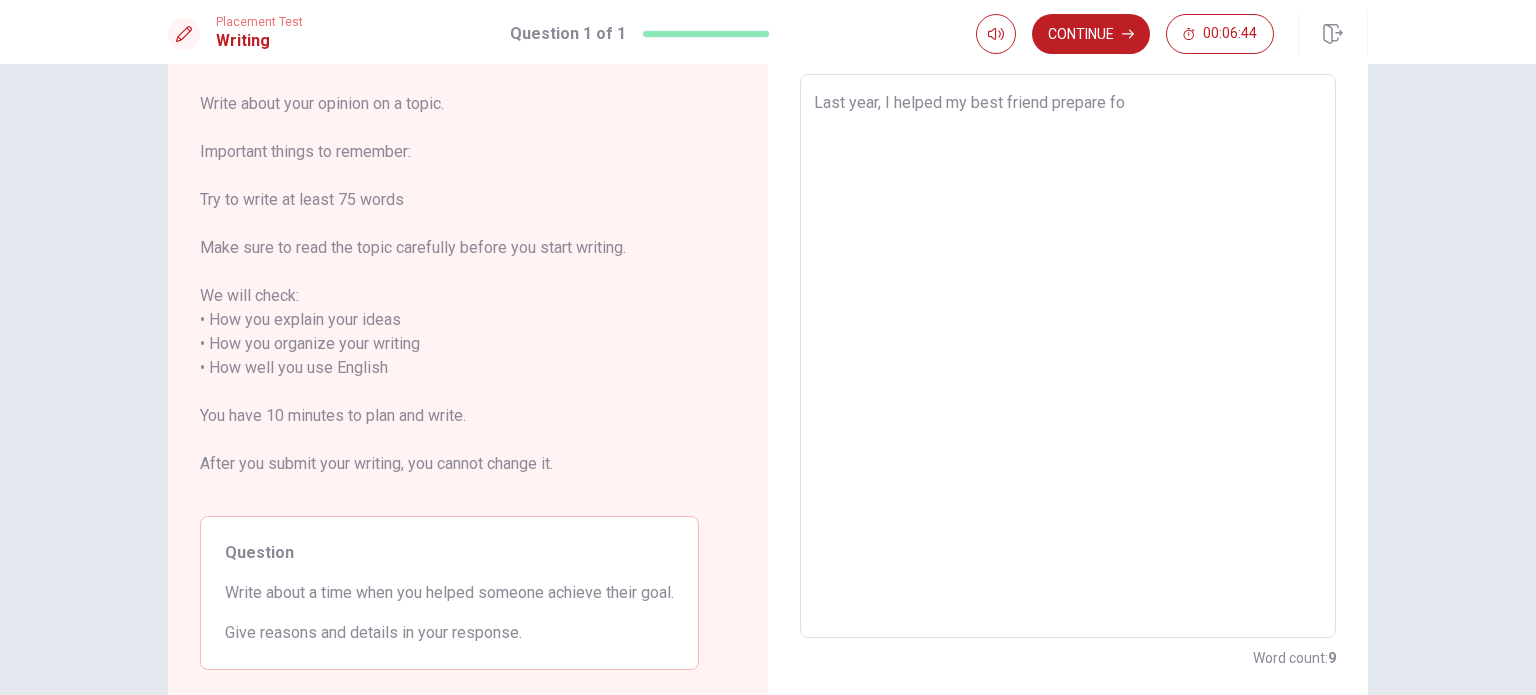 type on "x" 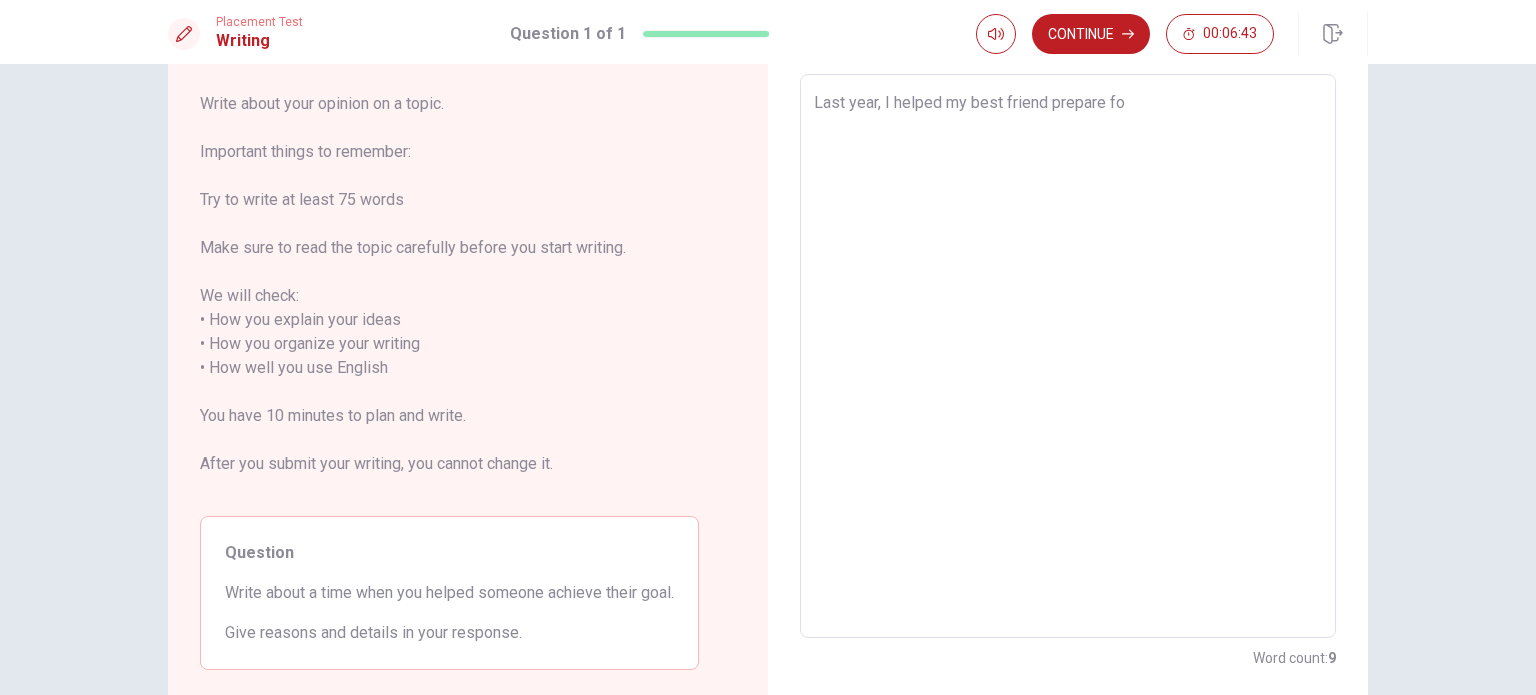 type on "Last year, I helped my best friend prepare for" 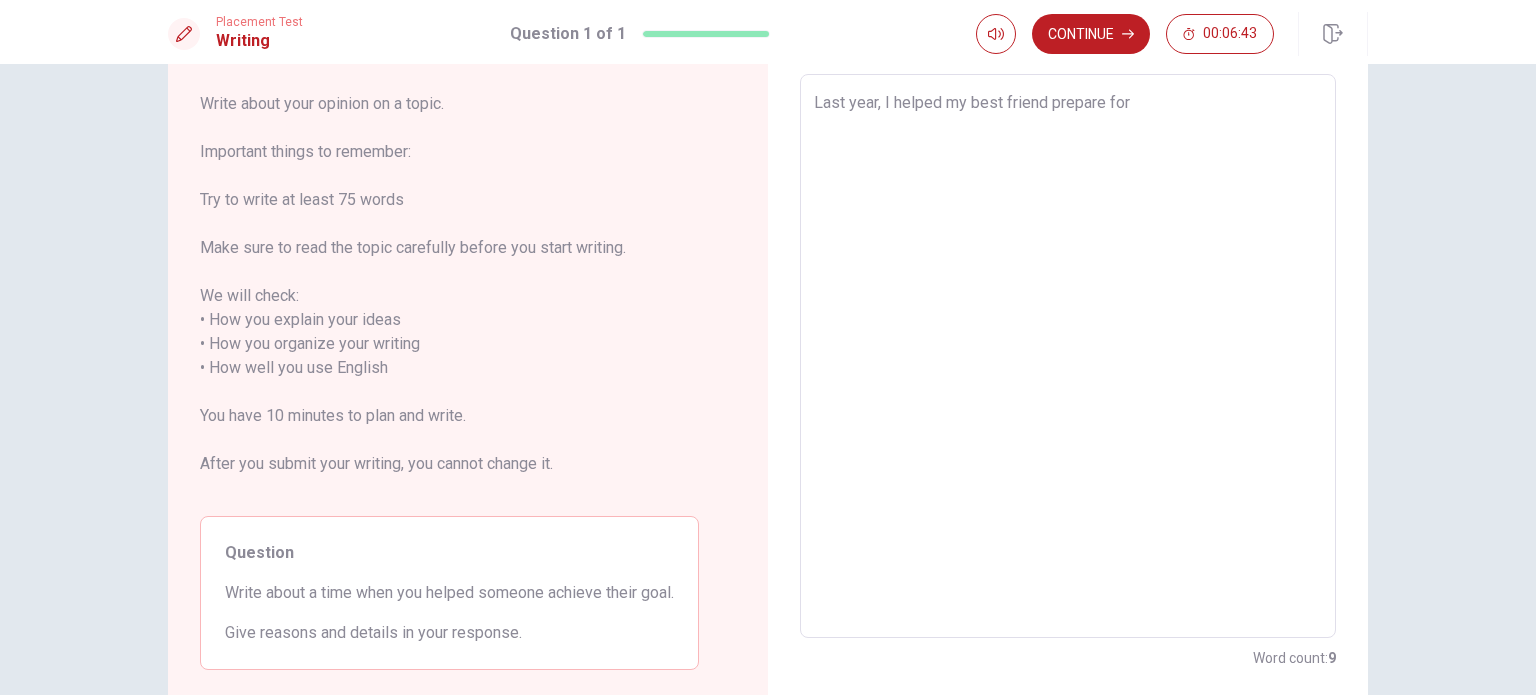 type on "x" 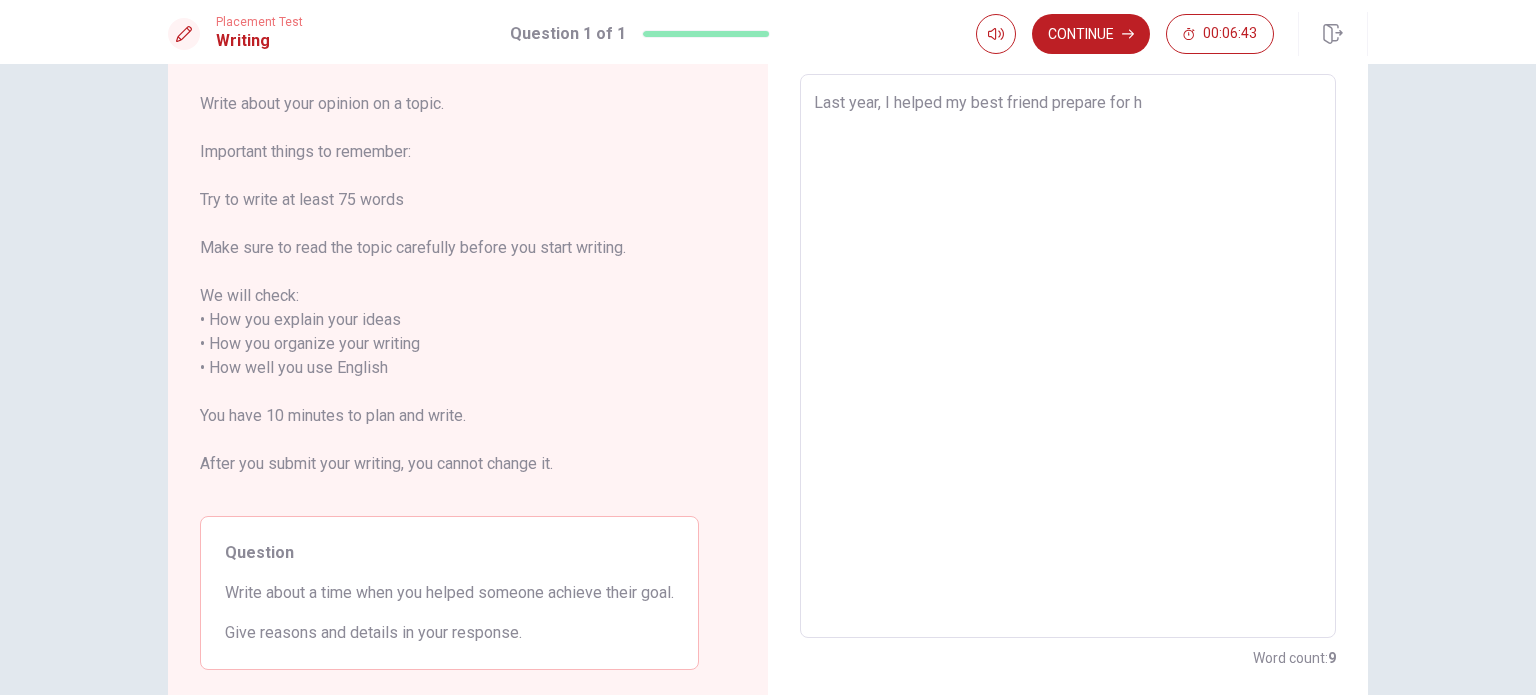 type on "x" 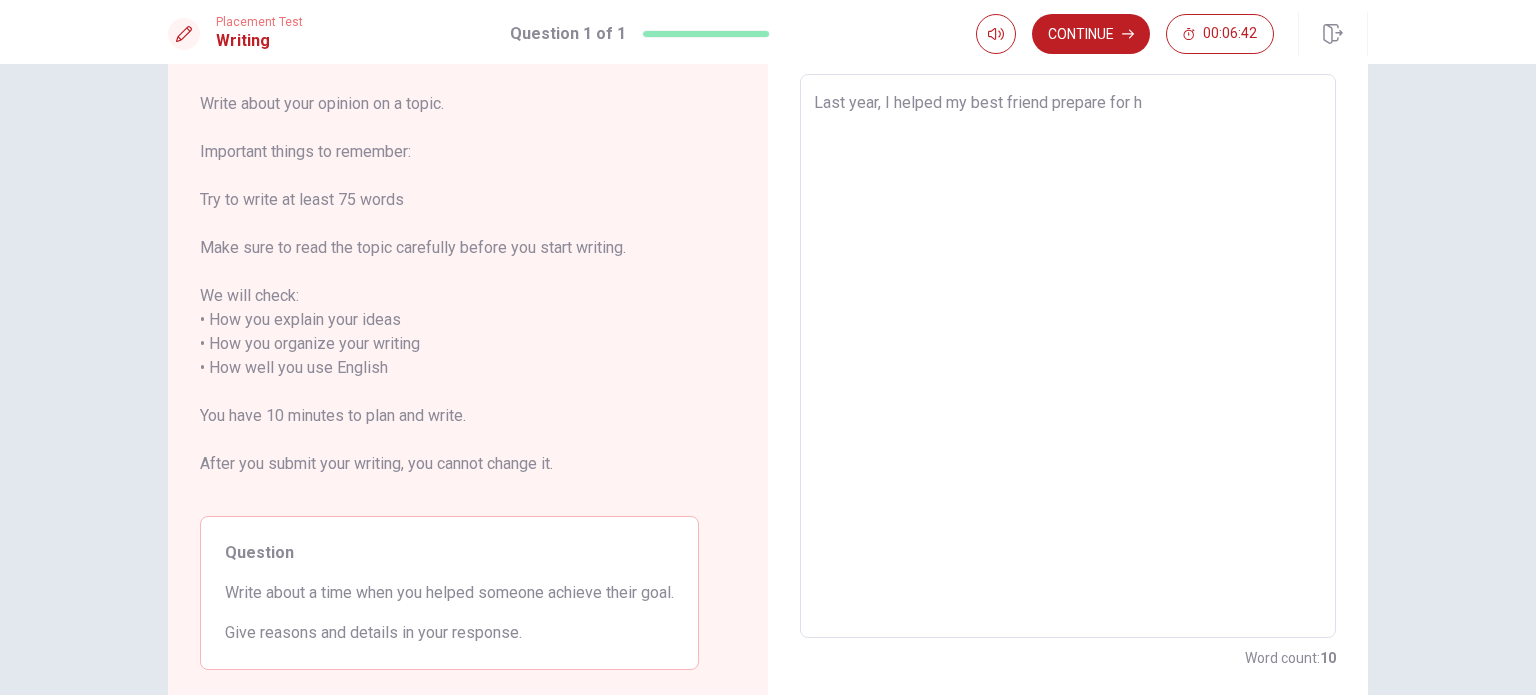 type on "Last year, I helped my best friend prepare for he" 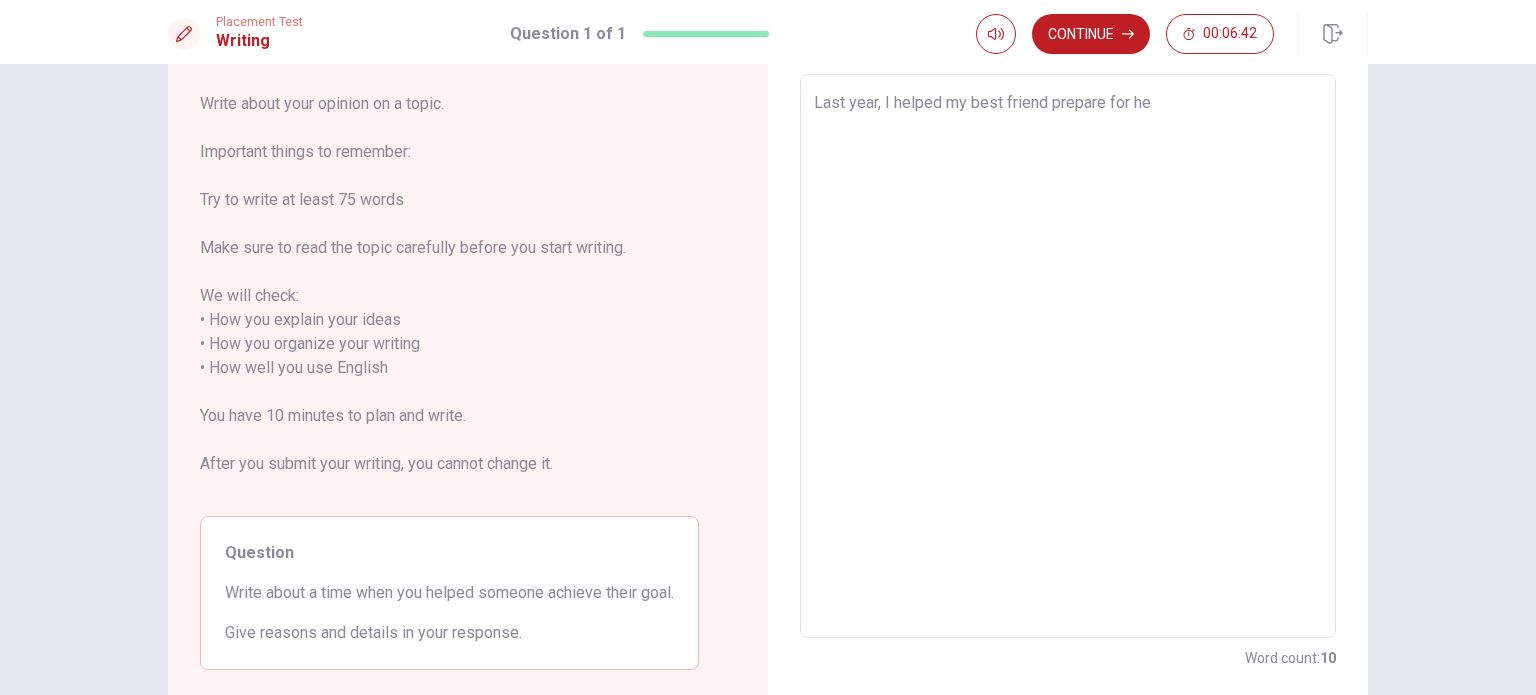 type on "x" 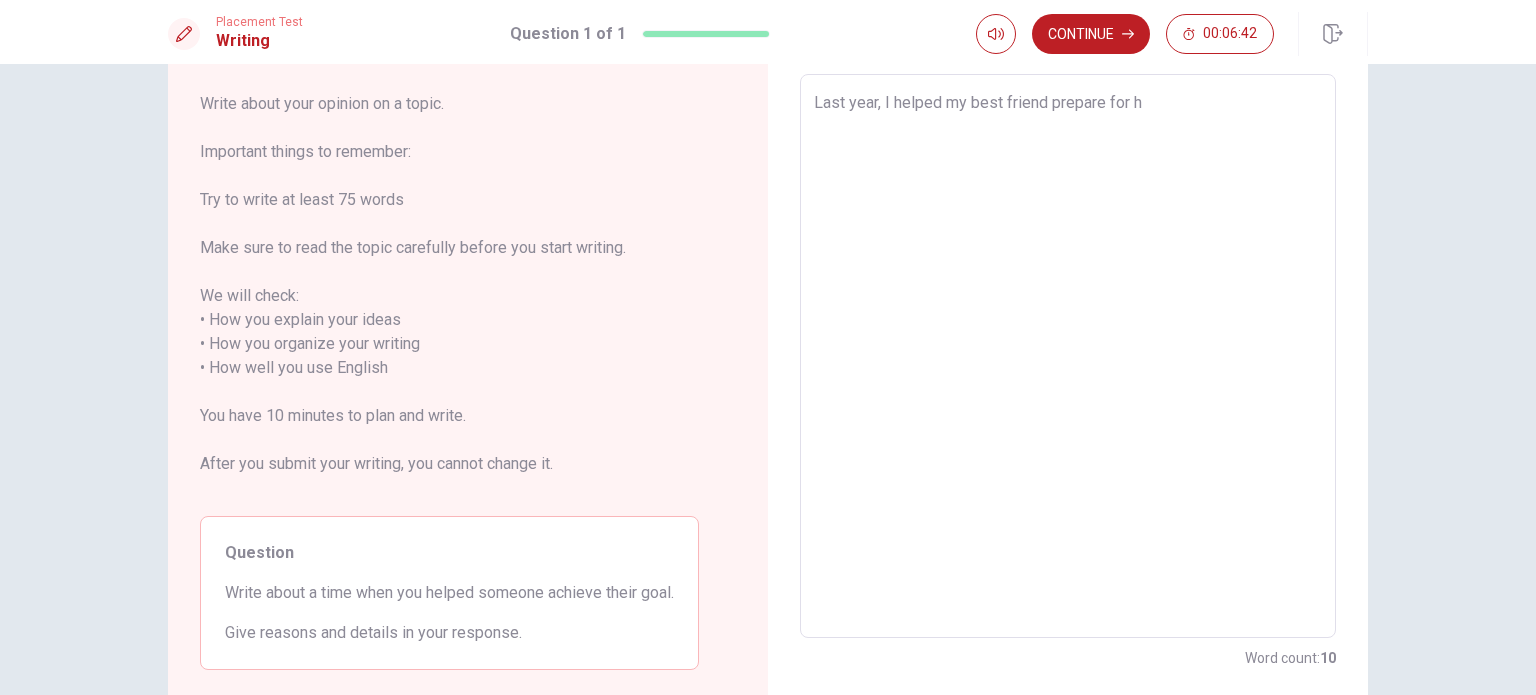 type on "Last year, I helped my best friend prepare for hẻ" 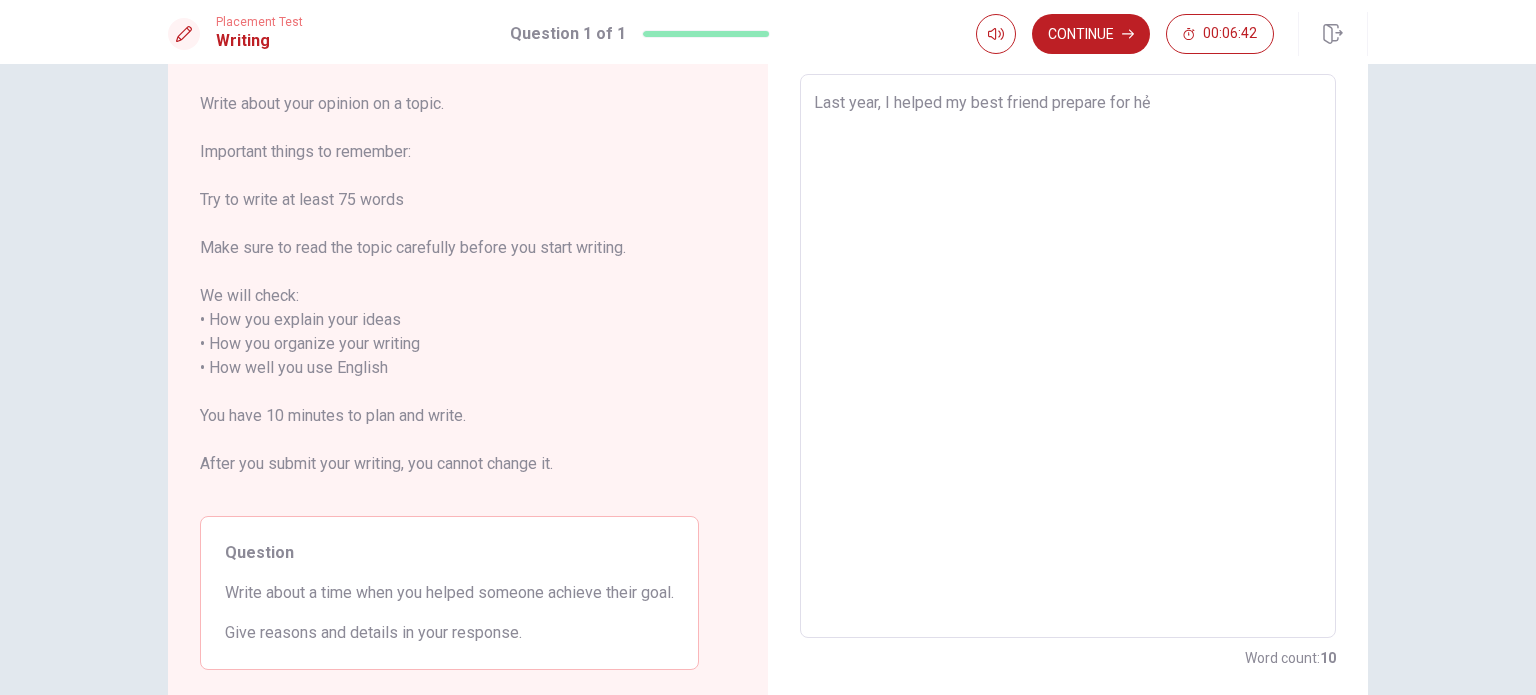type on "x" 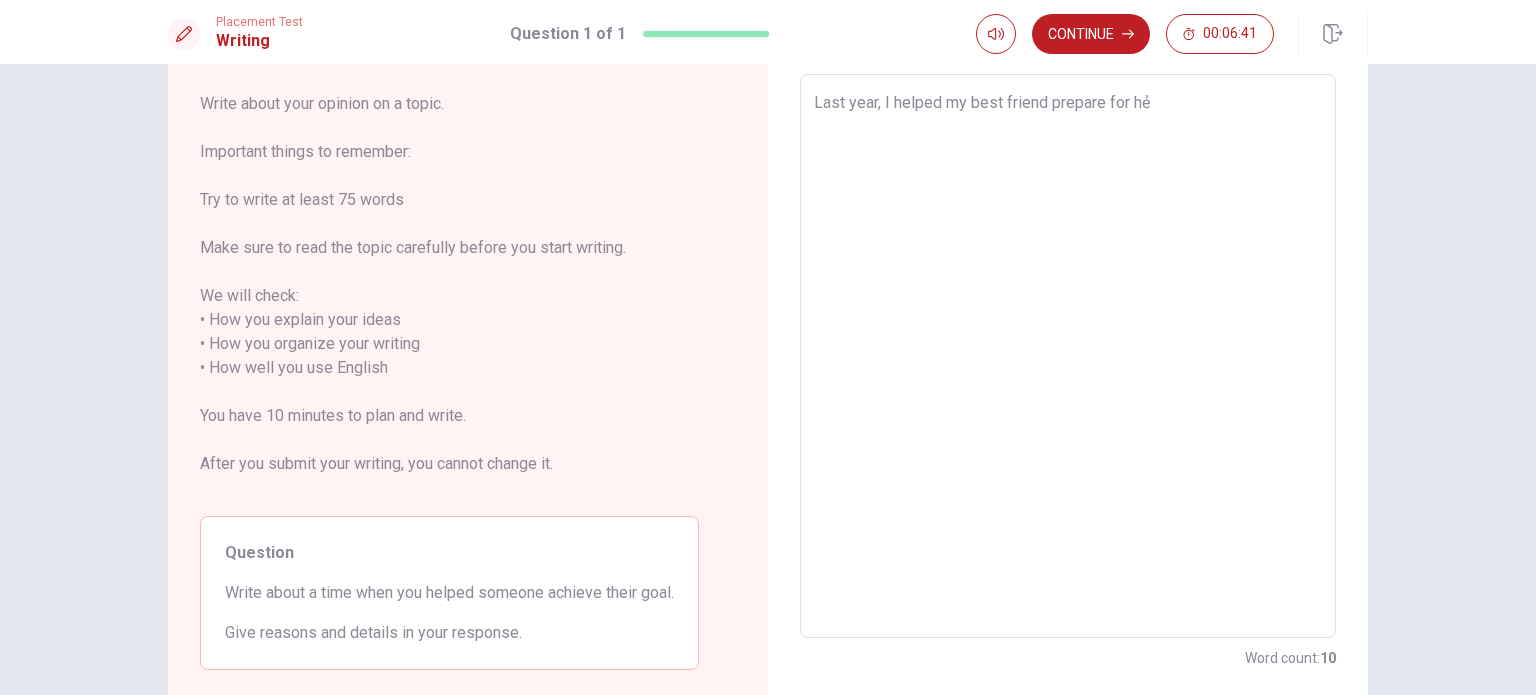 type on "x" 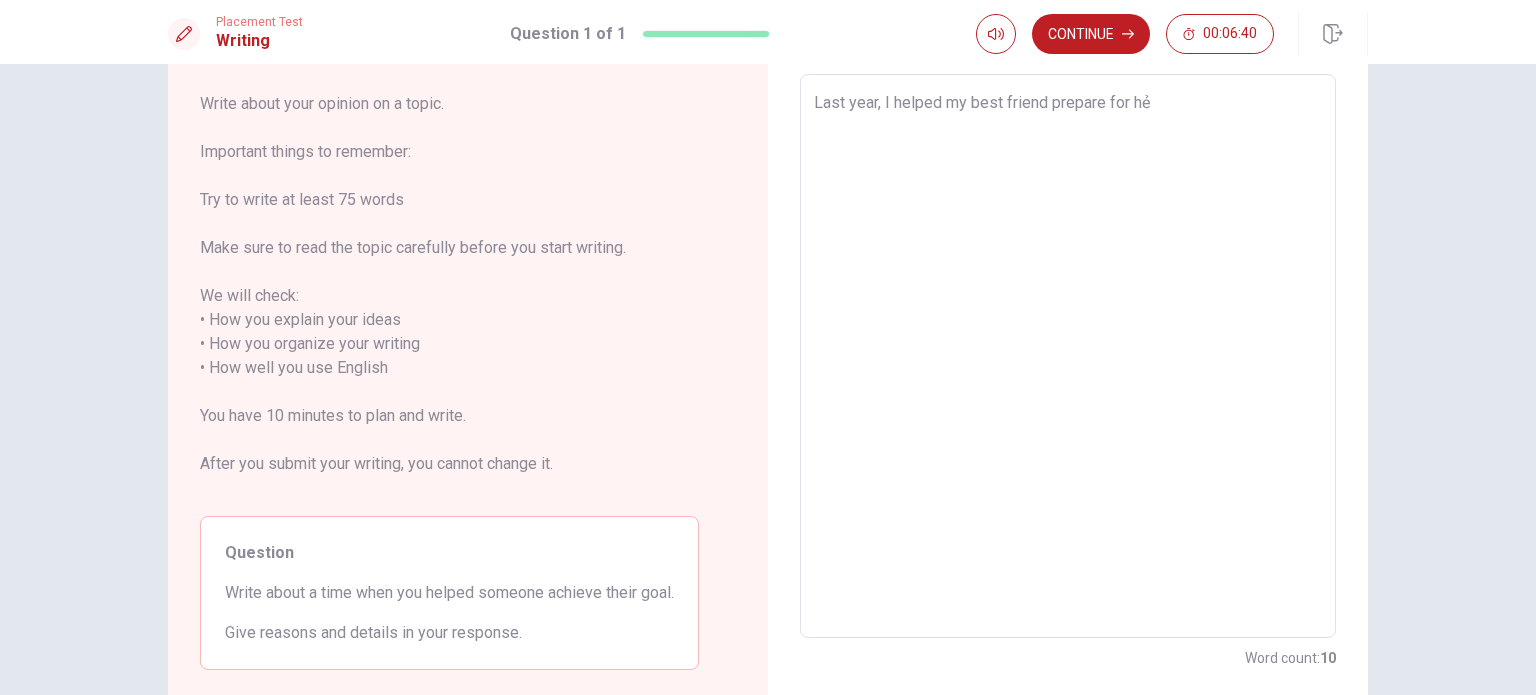 type on "Last year, I helped my best friend prepare for hẻ E" 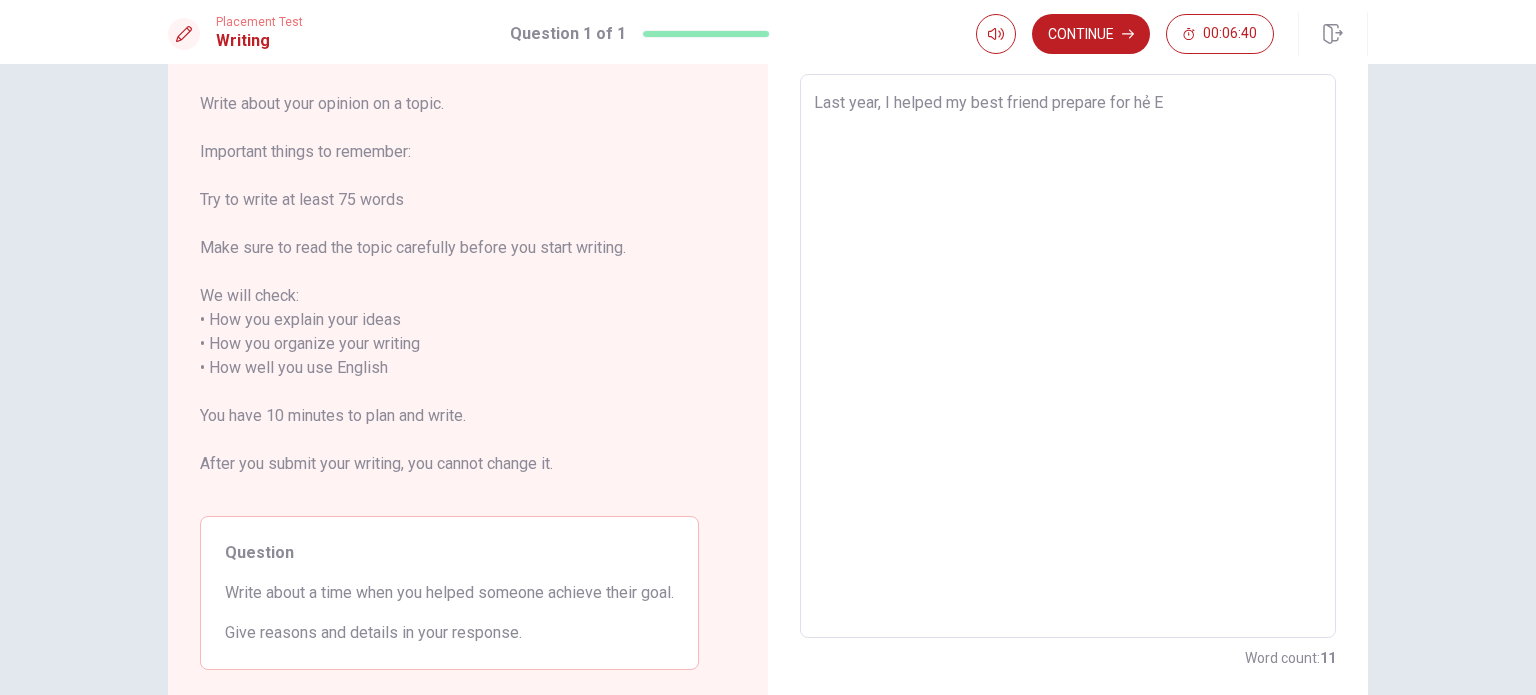 type on "x" 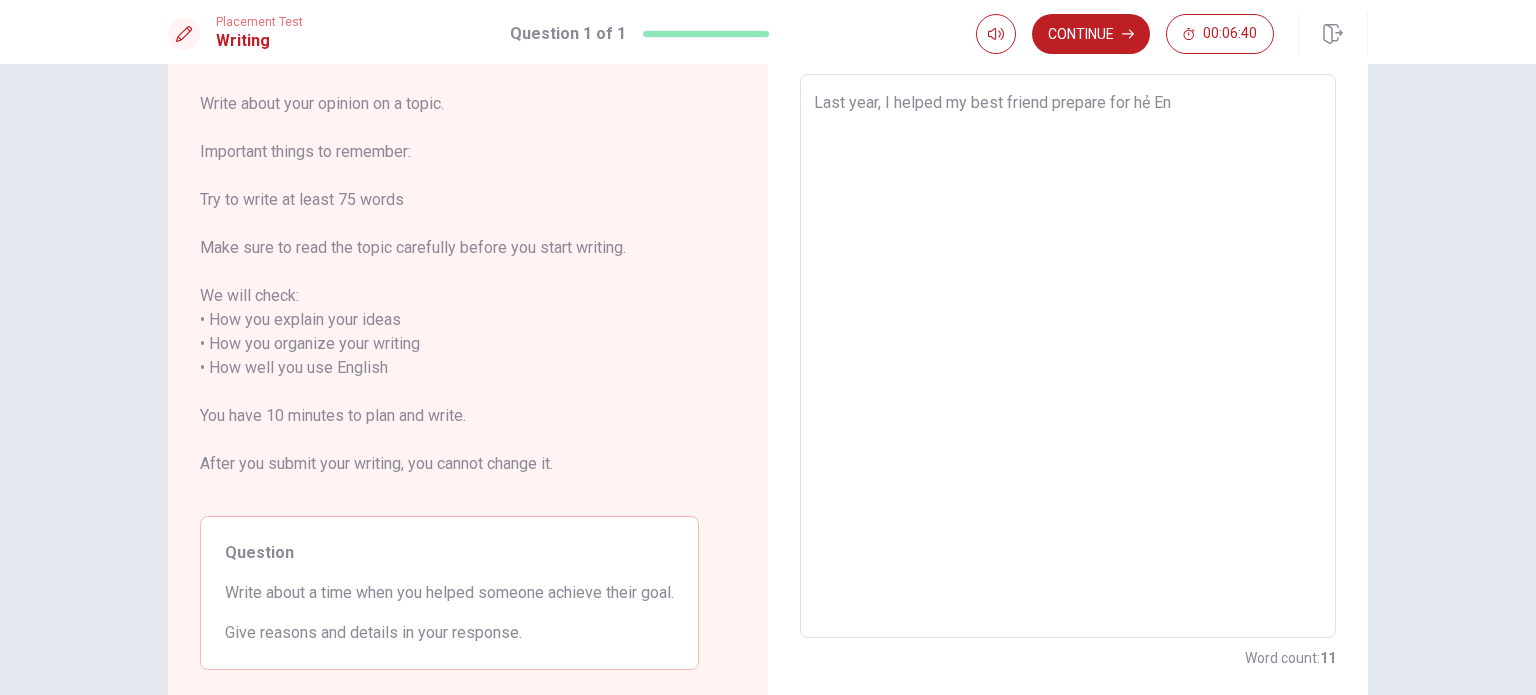 type on "x" 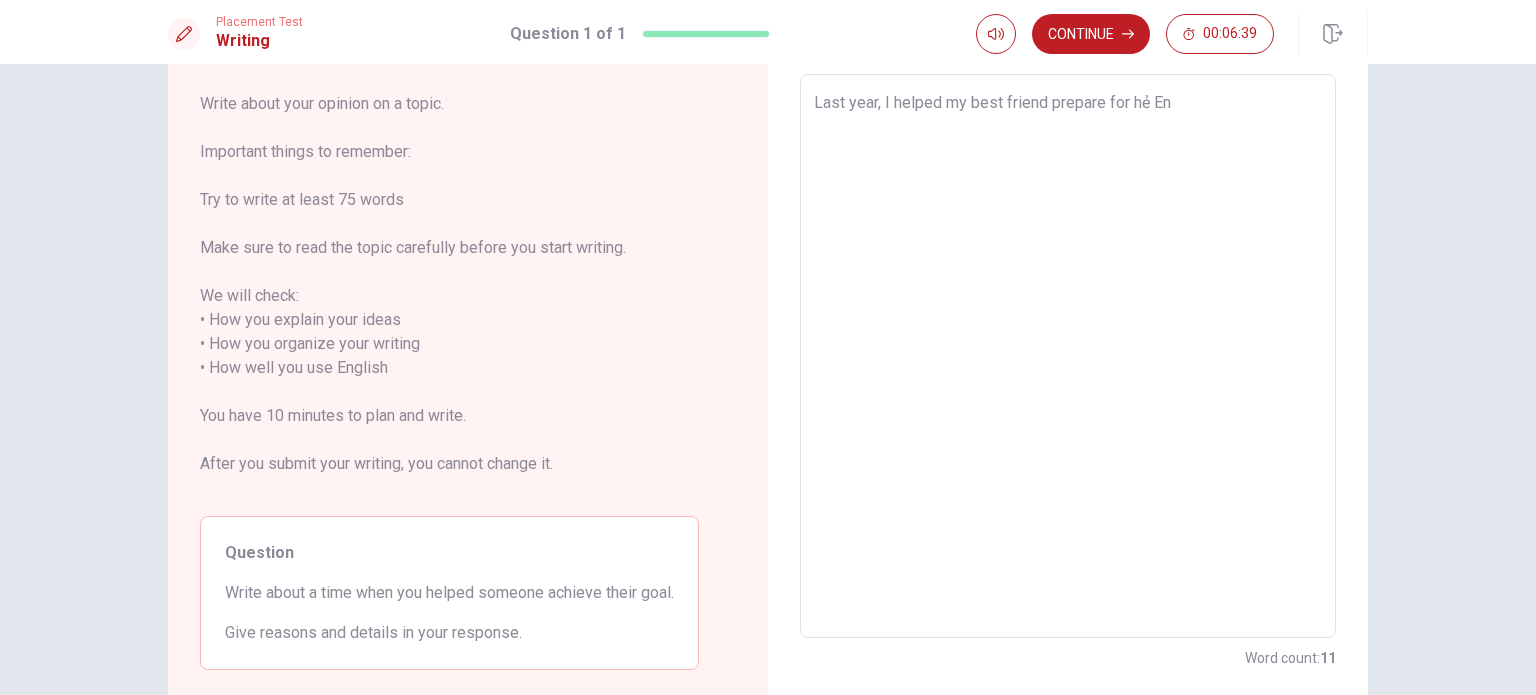 type on "Last year, I helped my best friend prepare for hẻ Eng" 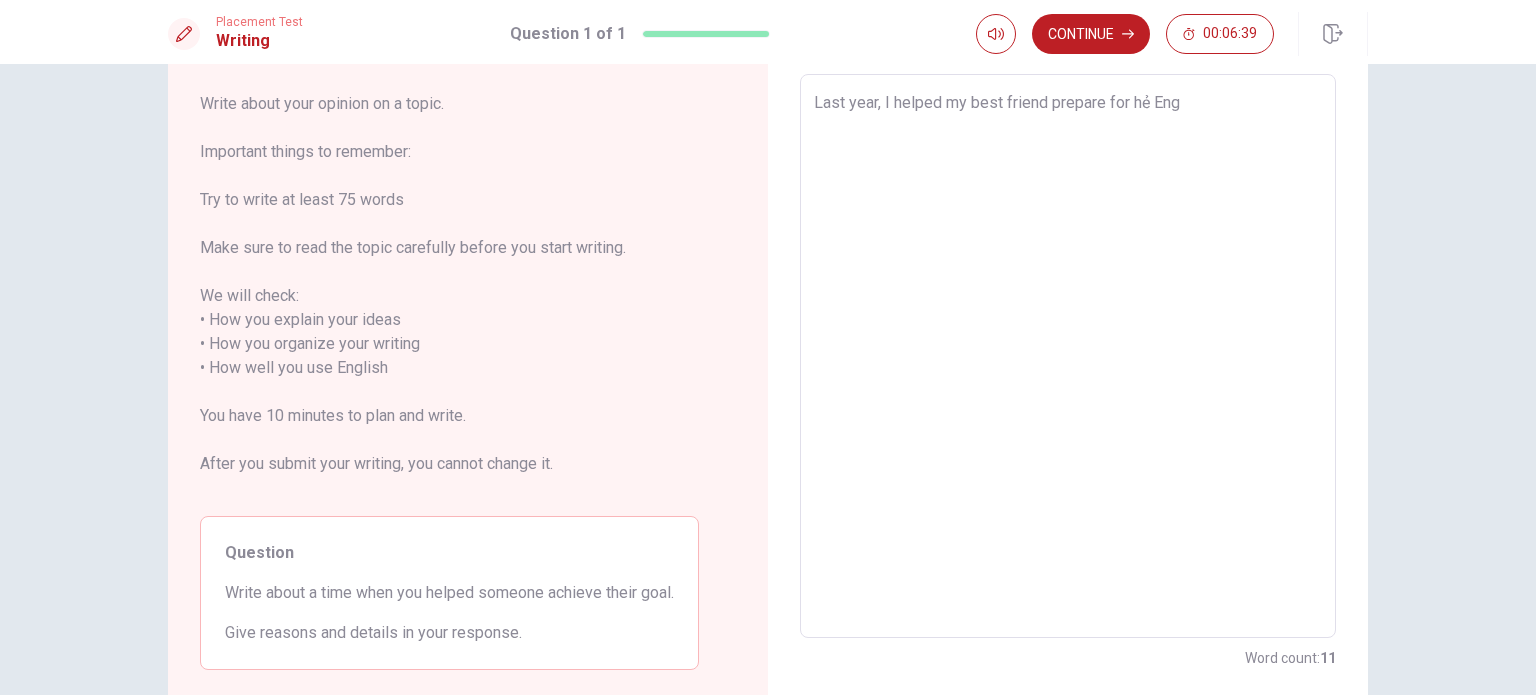type on "x" 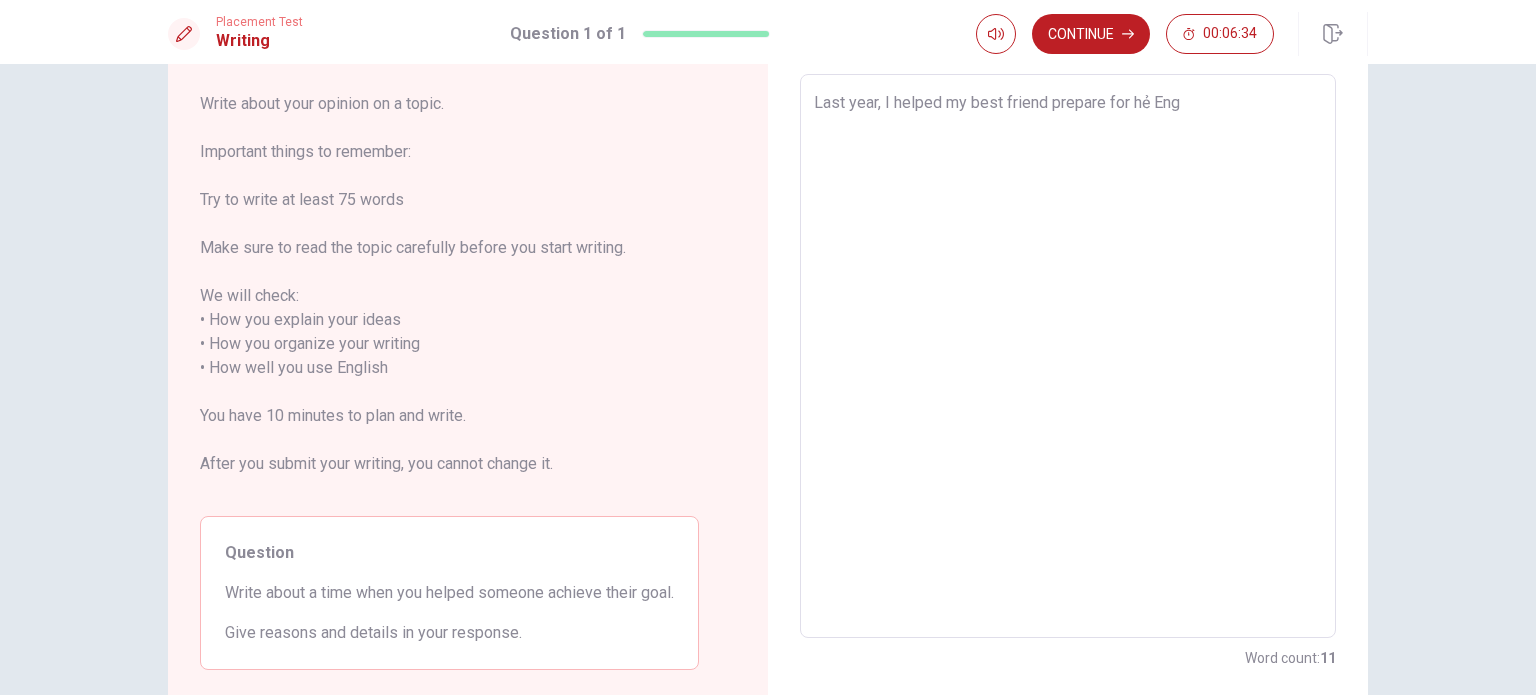 type on "x" 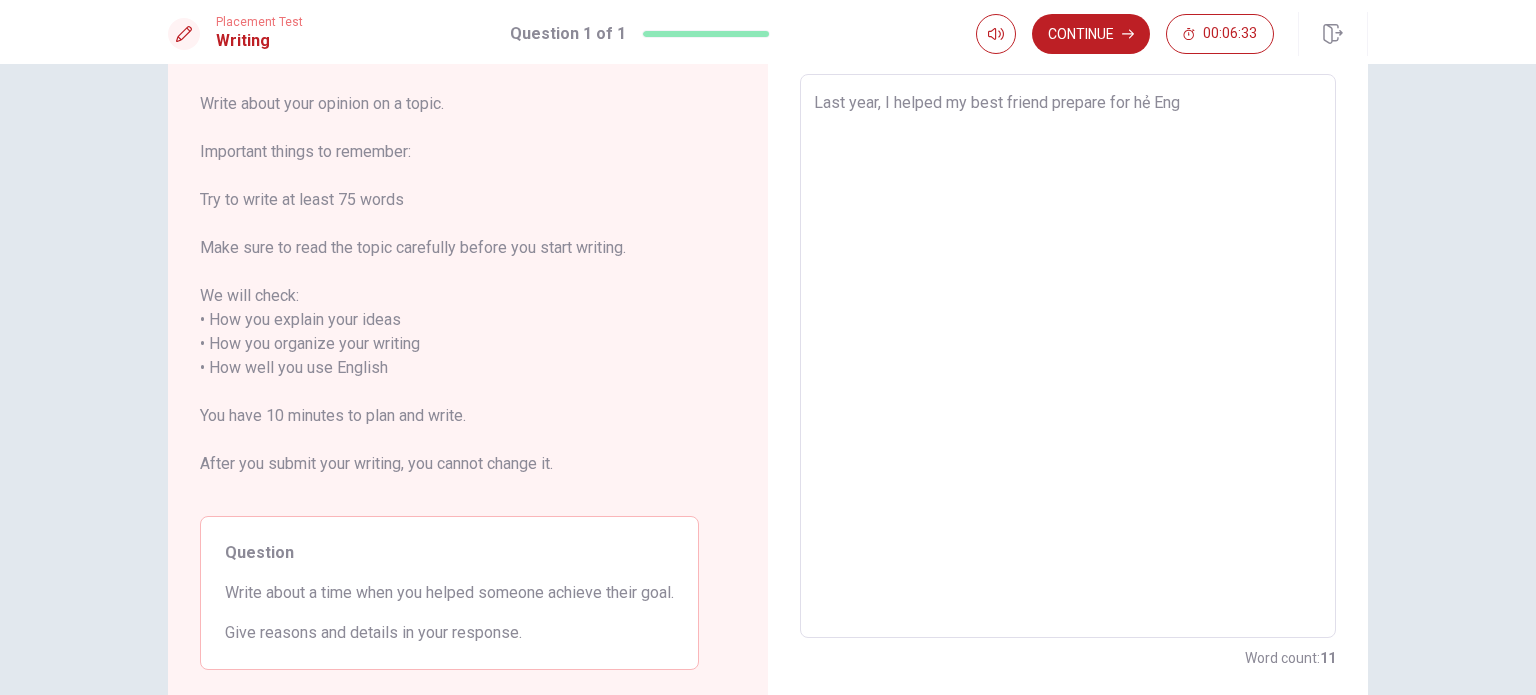 type on "Last year, I helped my best friend prepare for hẻ En" 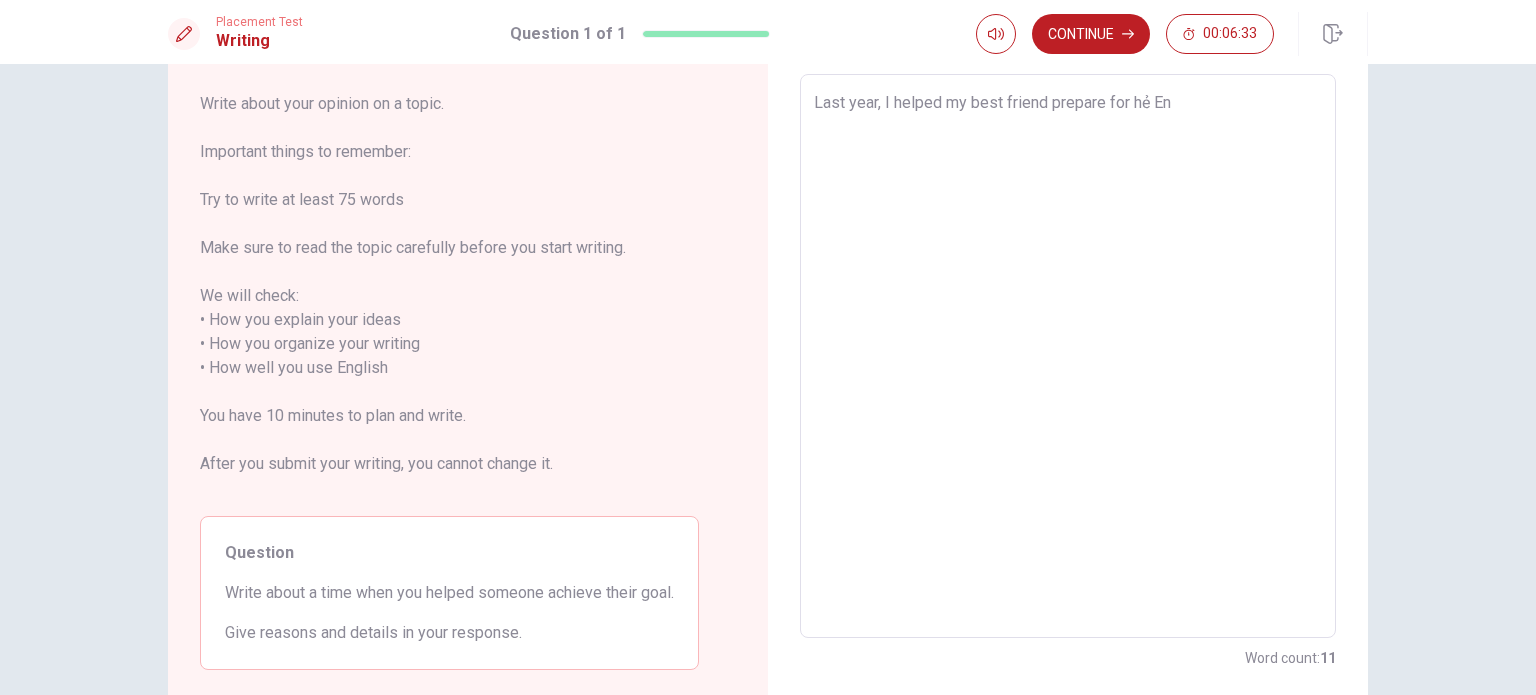 type on "x" 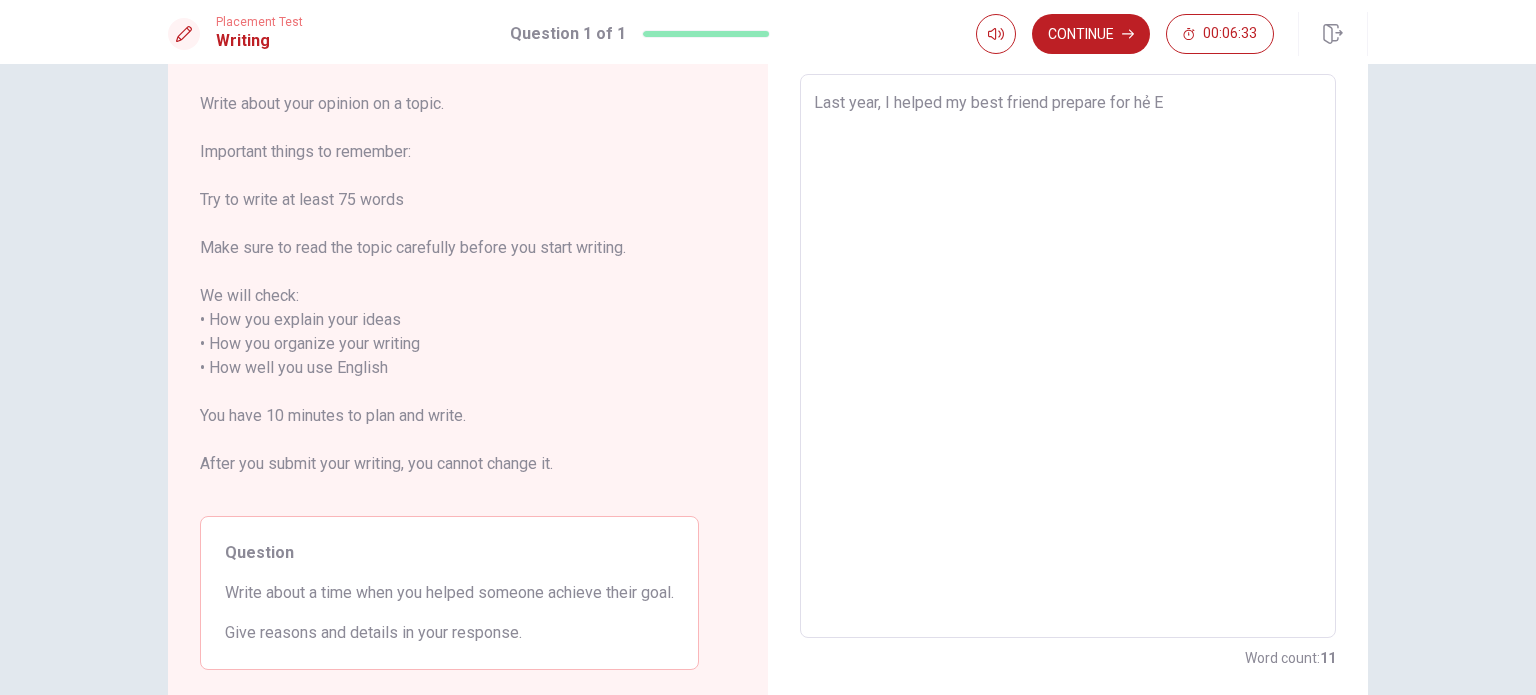 type on "x" 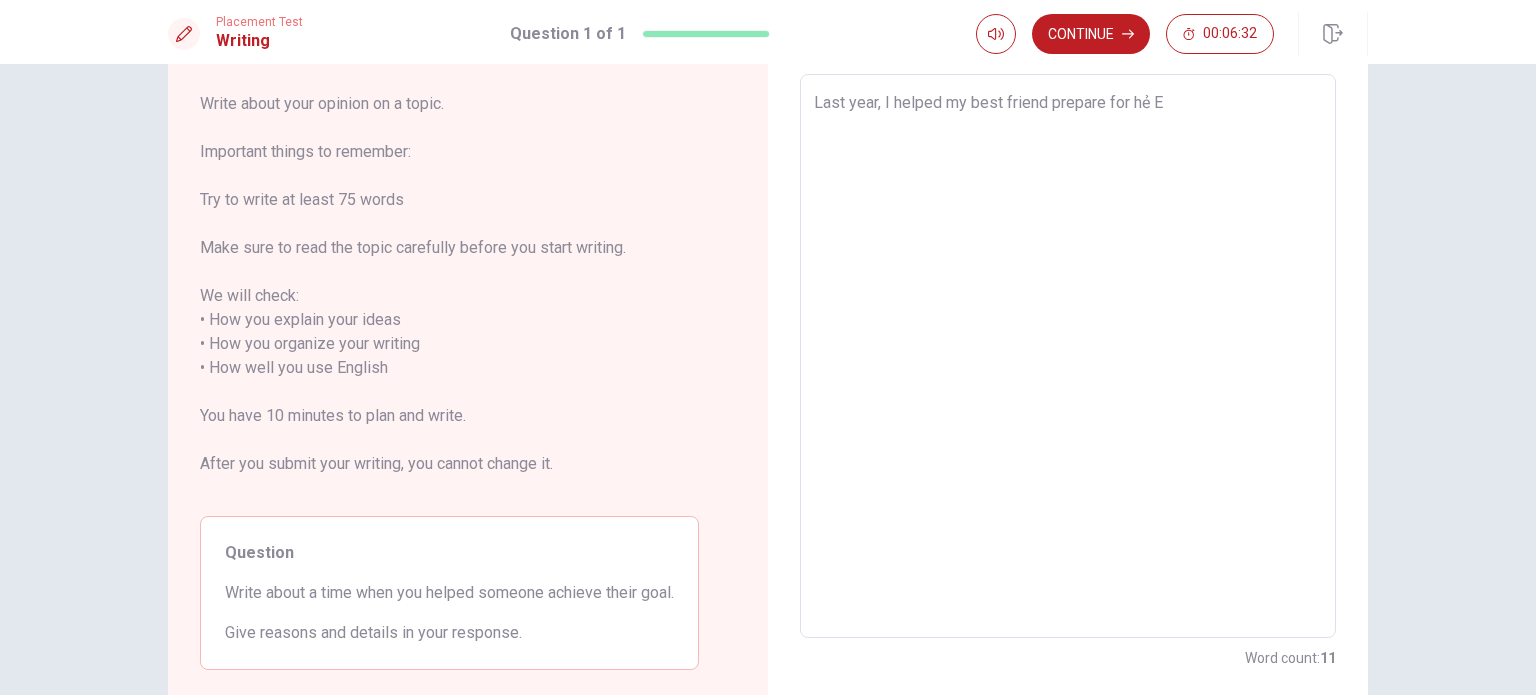 type on "Last year, I helped my best friend prepare for hẻ" 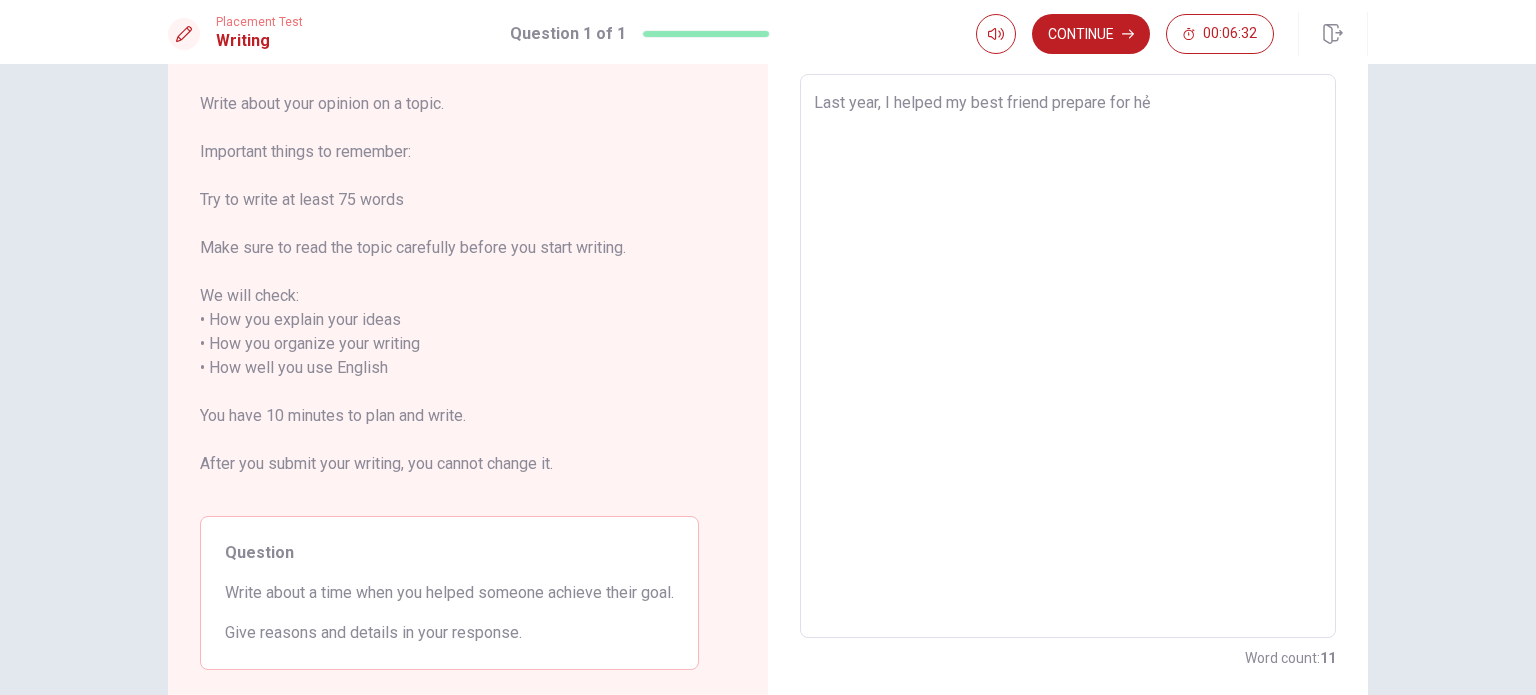 type on "x" 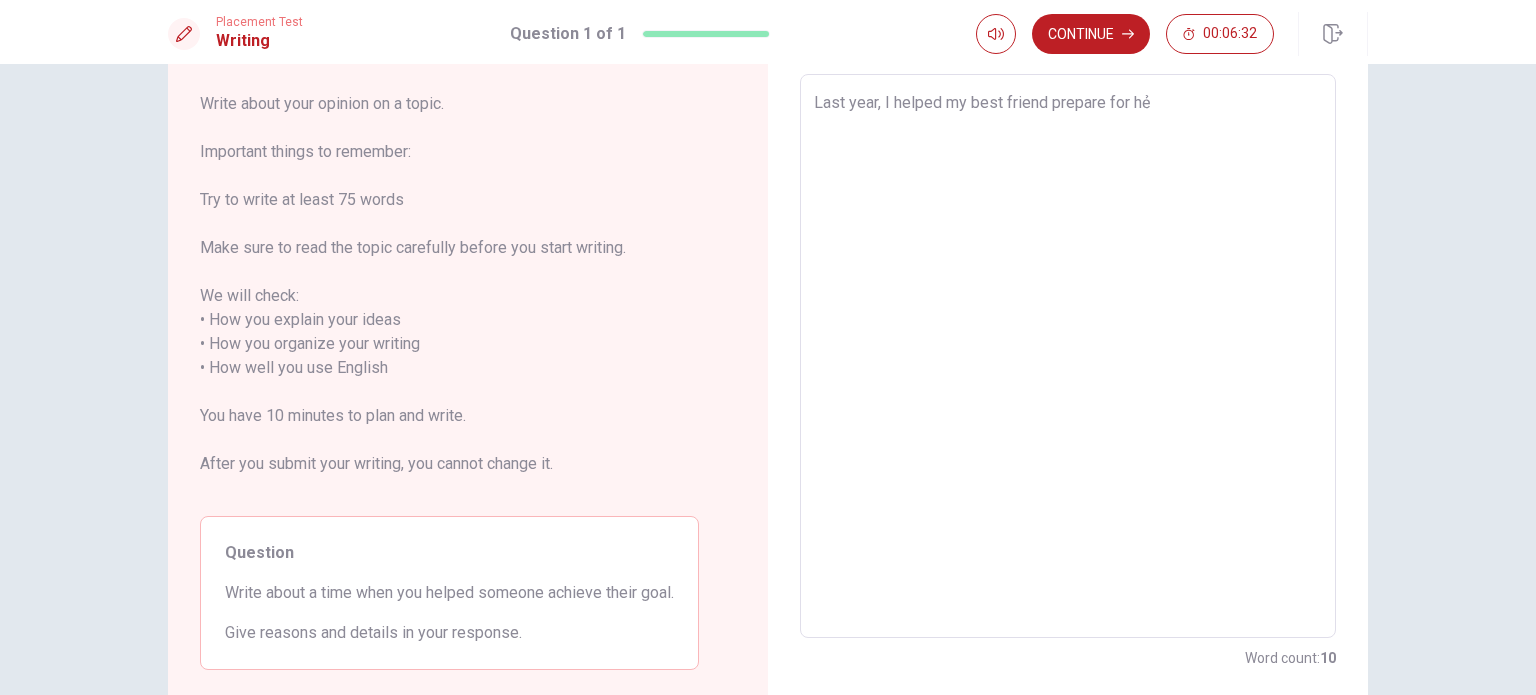 type on "Last year, I helped my best friend prepare for hẻ" 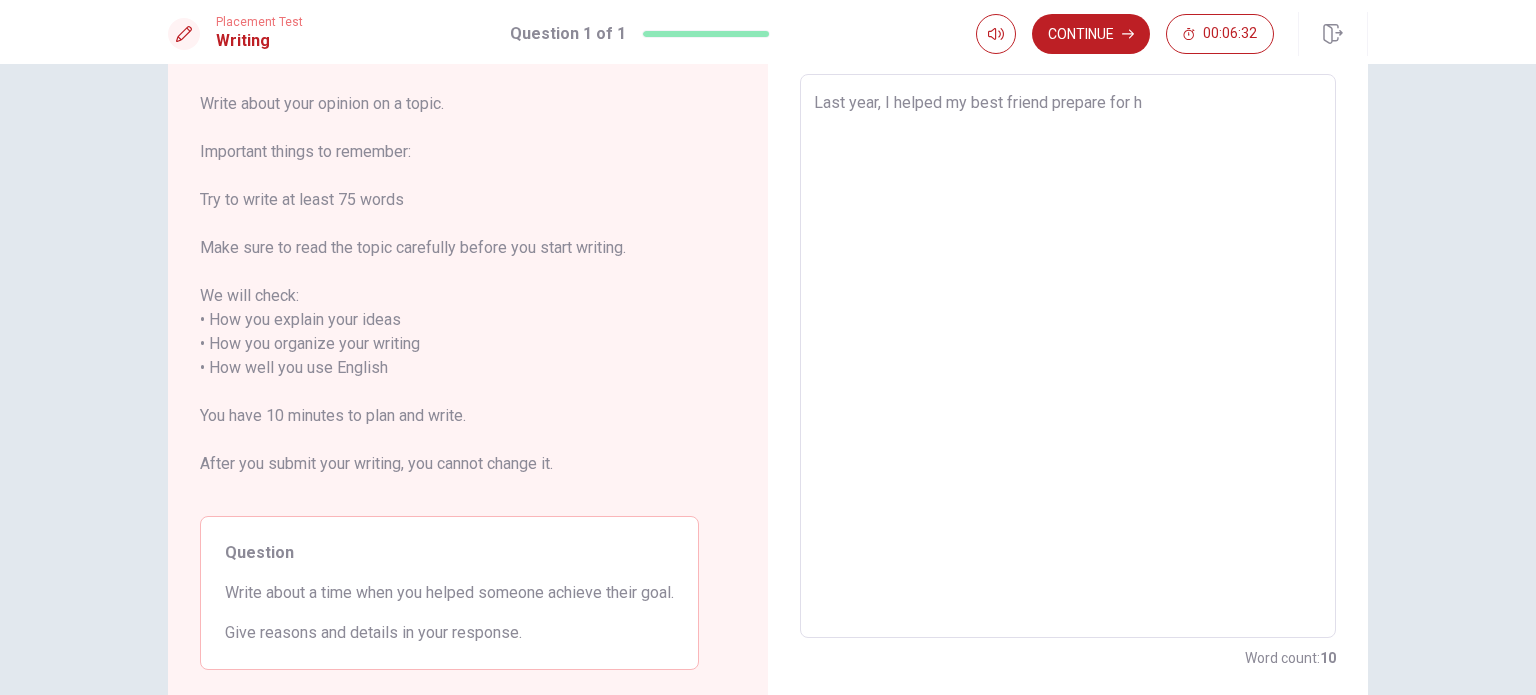 type on "x" 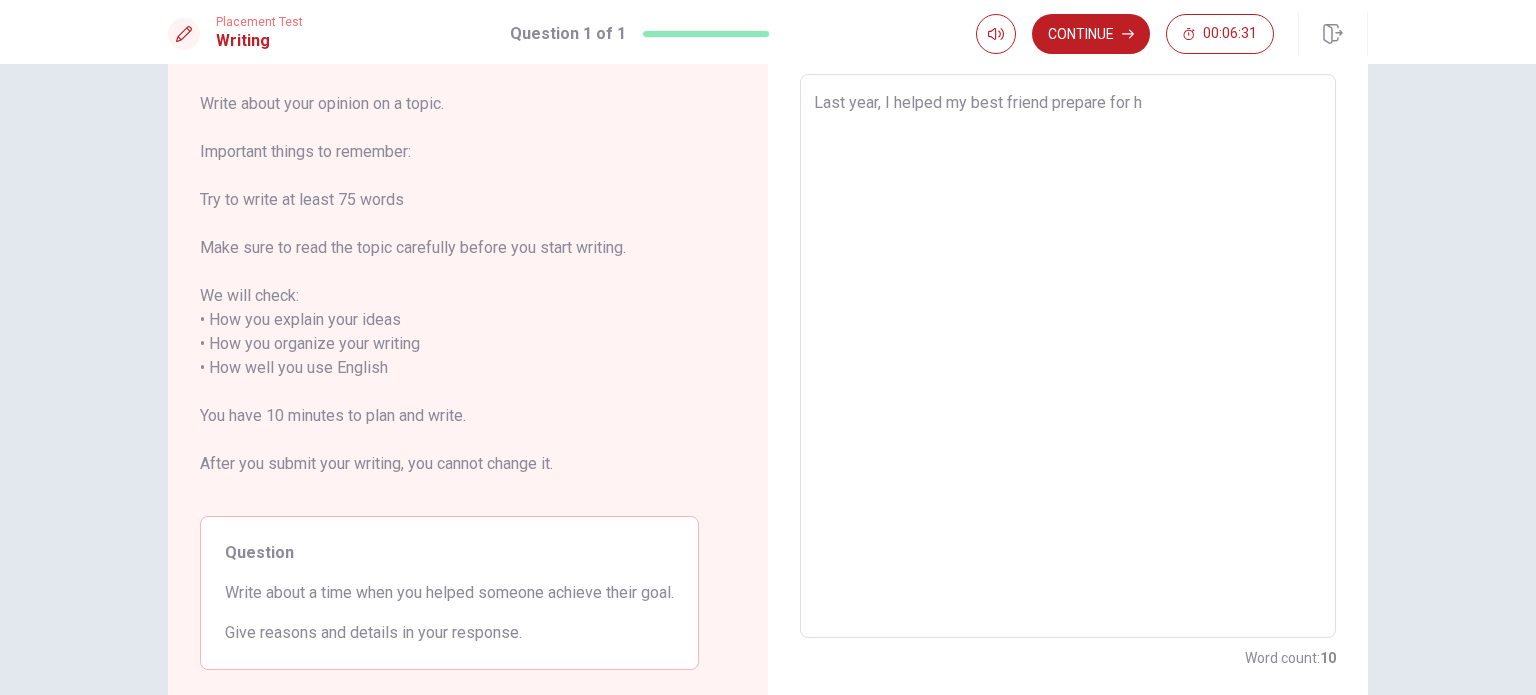 type on "Last year, I helped my best friend prepare for he" 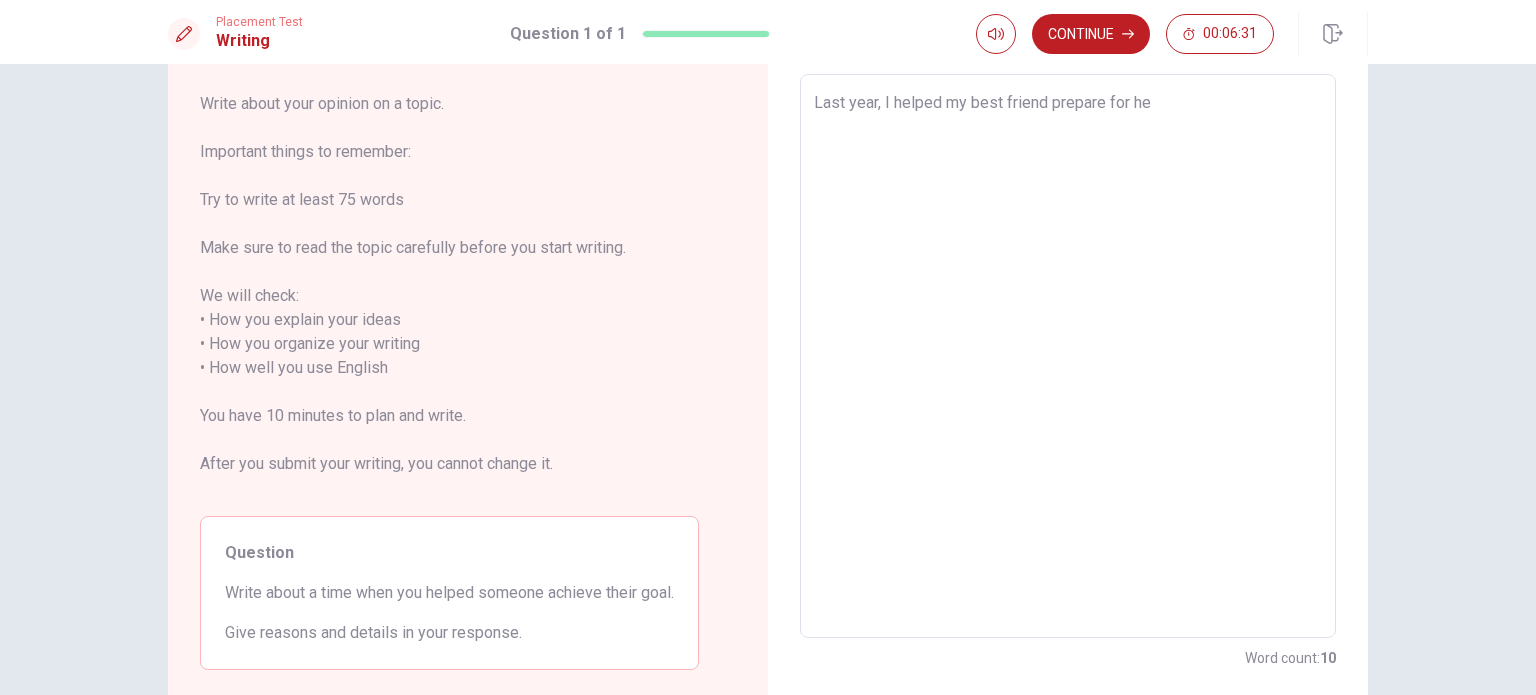 type on "x" 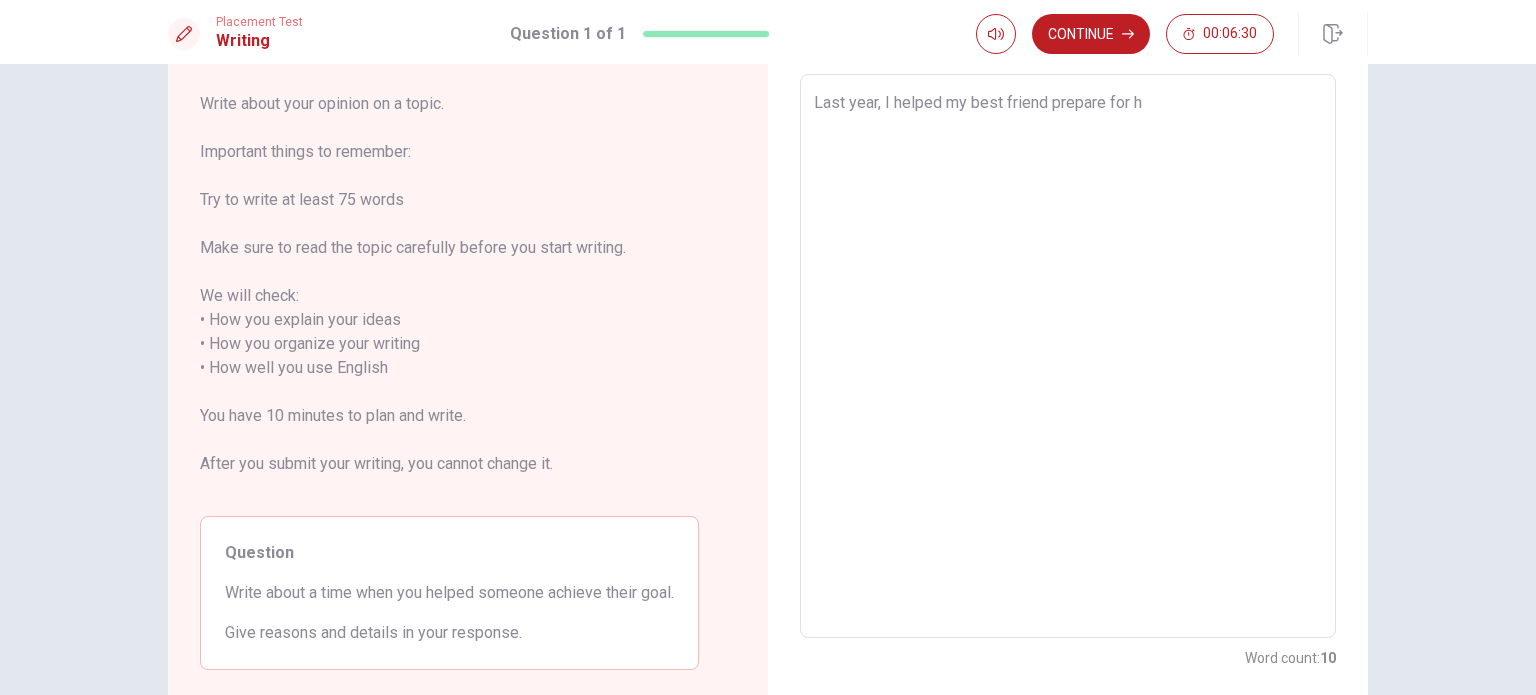 type on "Last year, I helped my best friend prepare for hê" 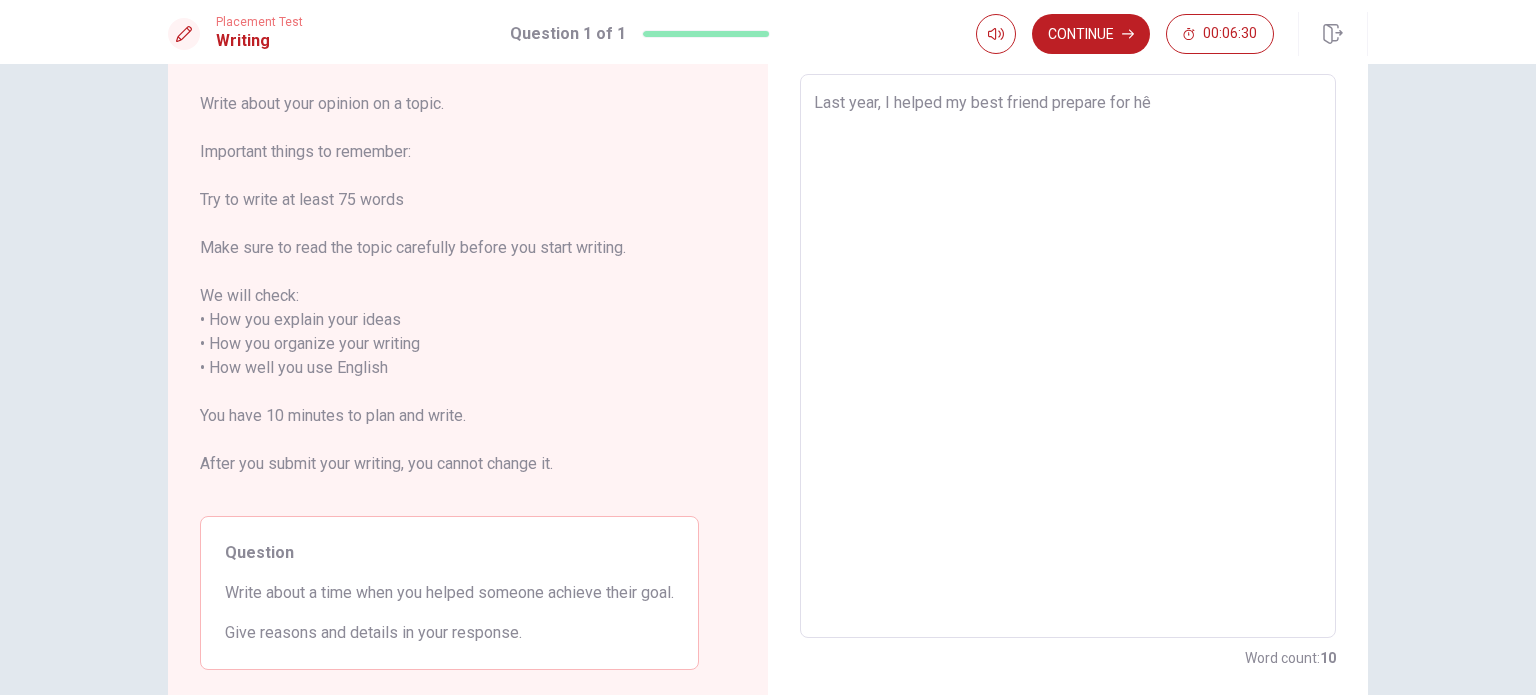 type on "x" 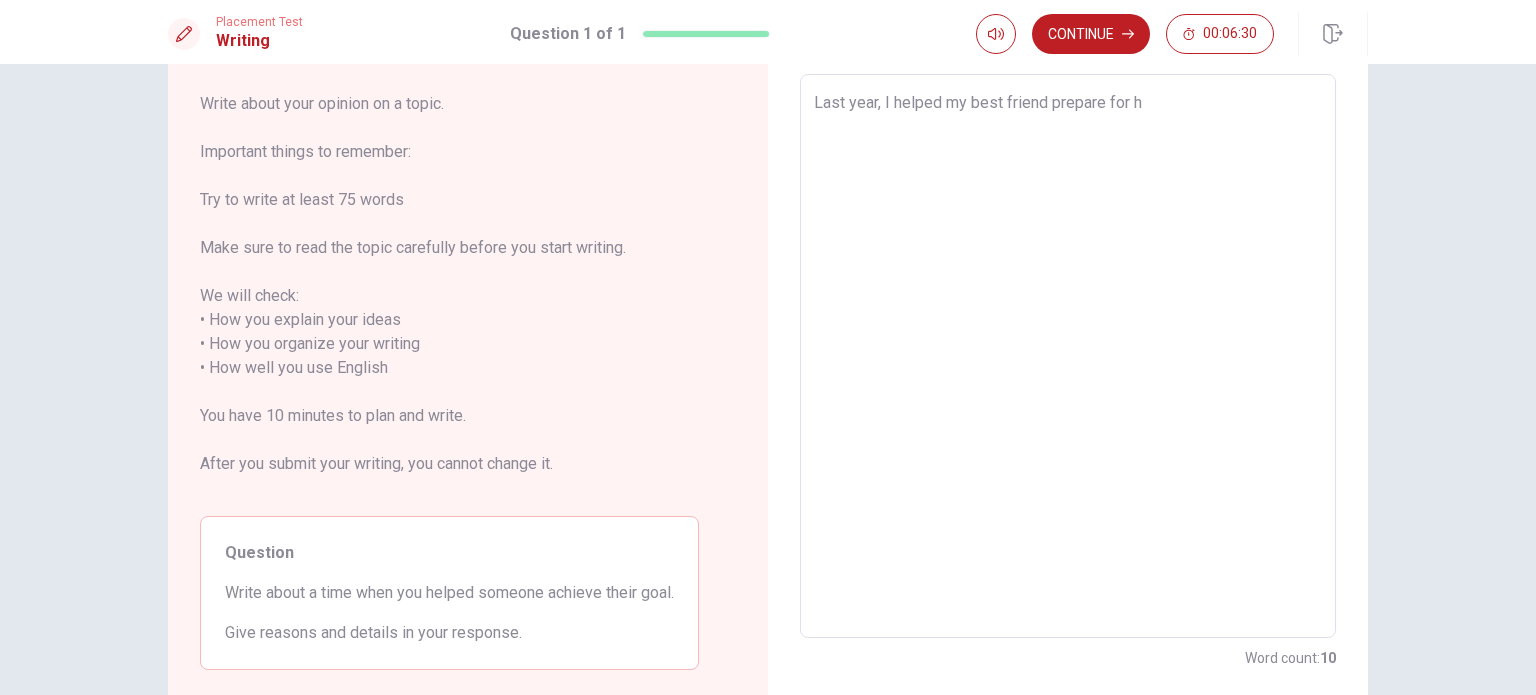 type on "x" 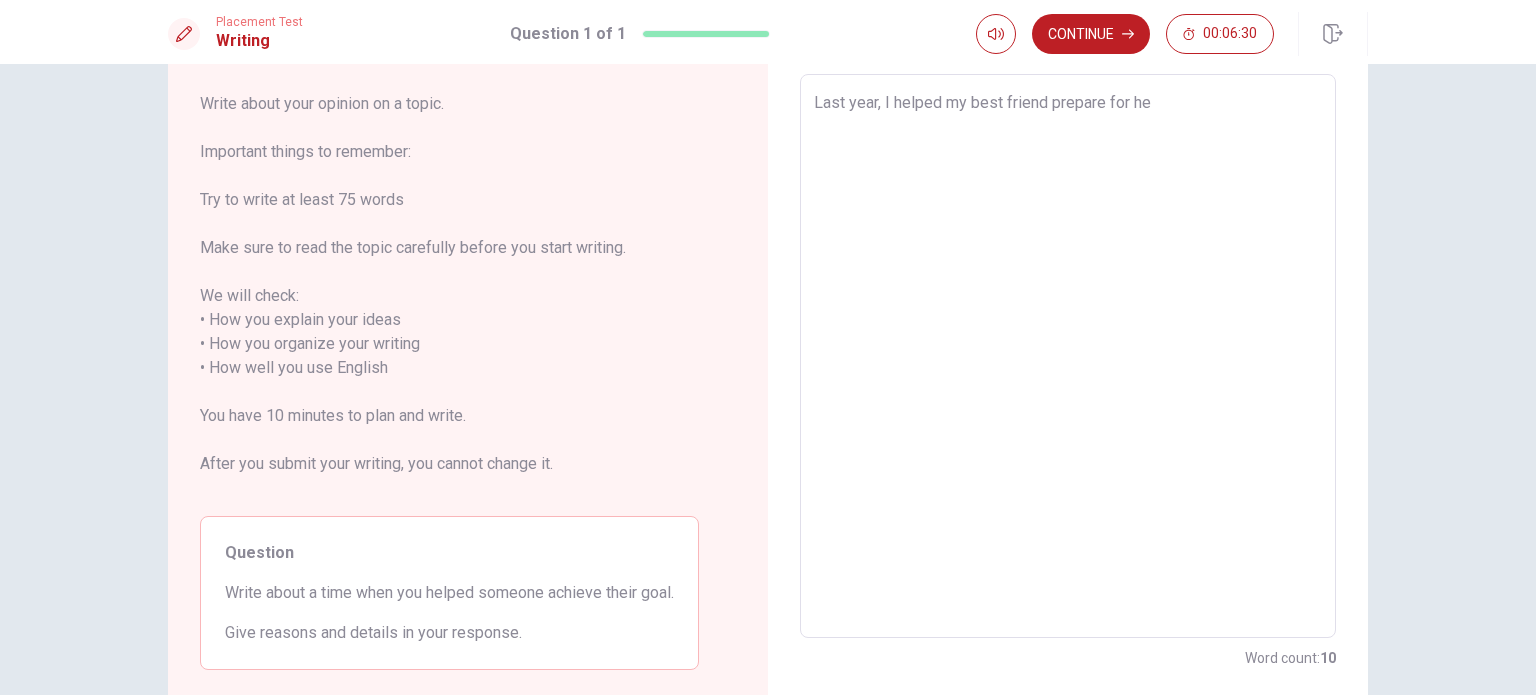 type on "x" 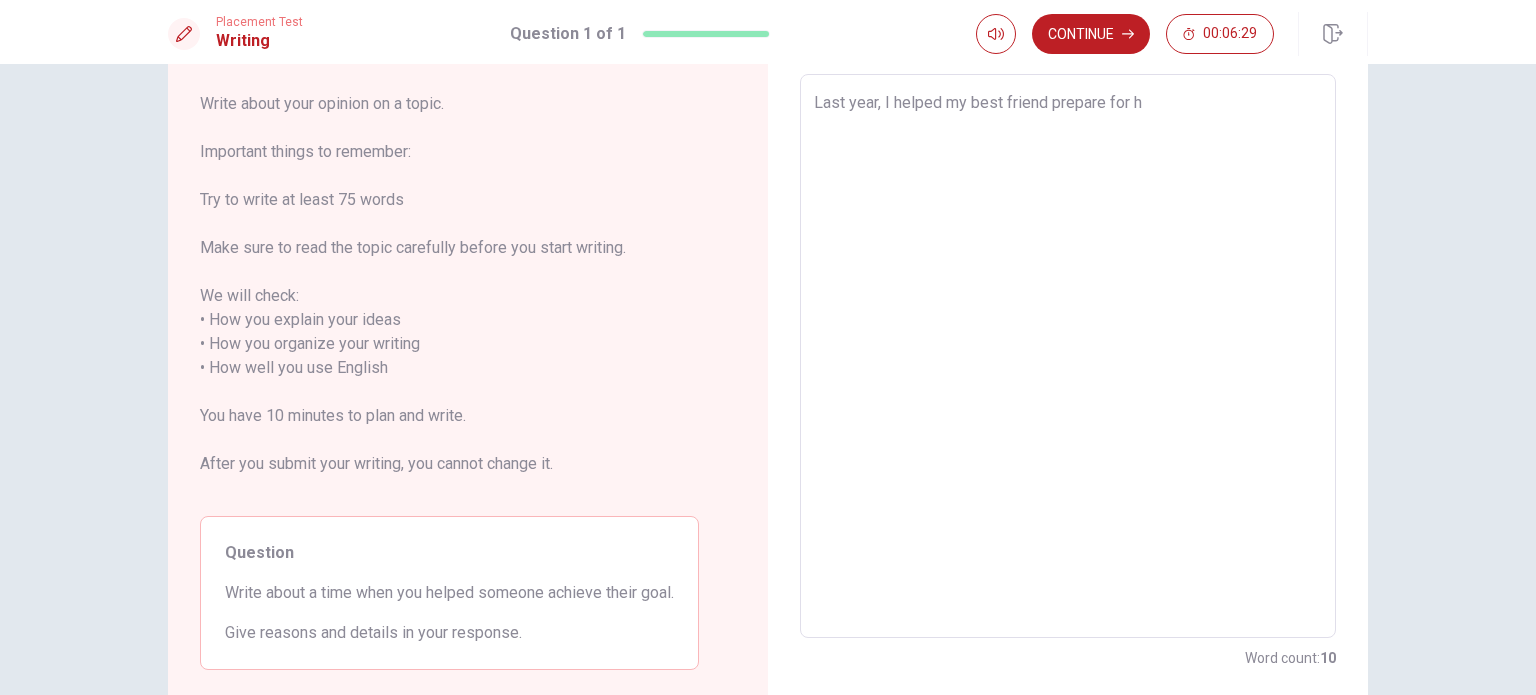 type on "Last year, I helped my best friend prepare for hẻ" 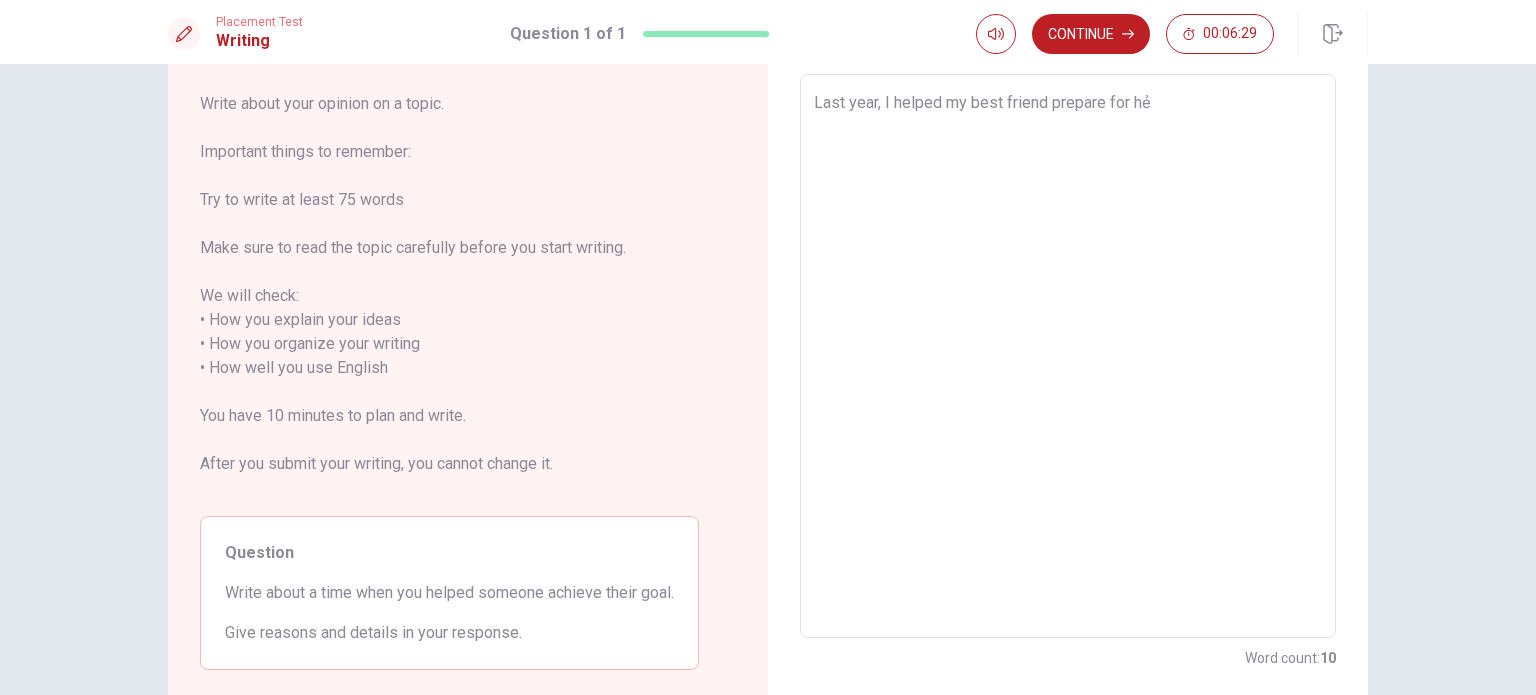 type on "x" 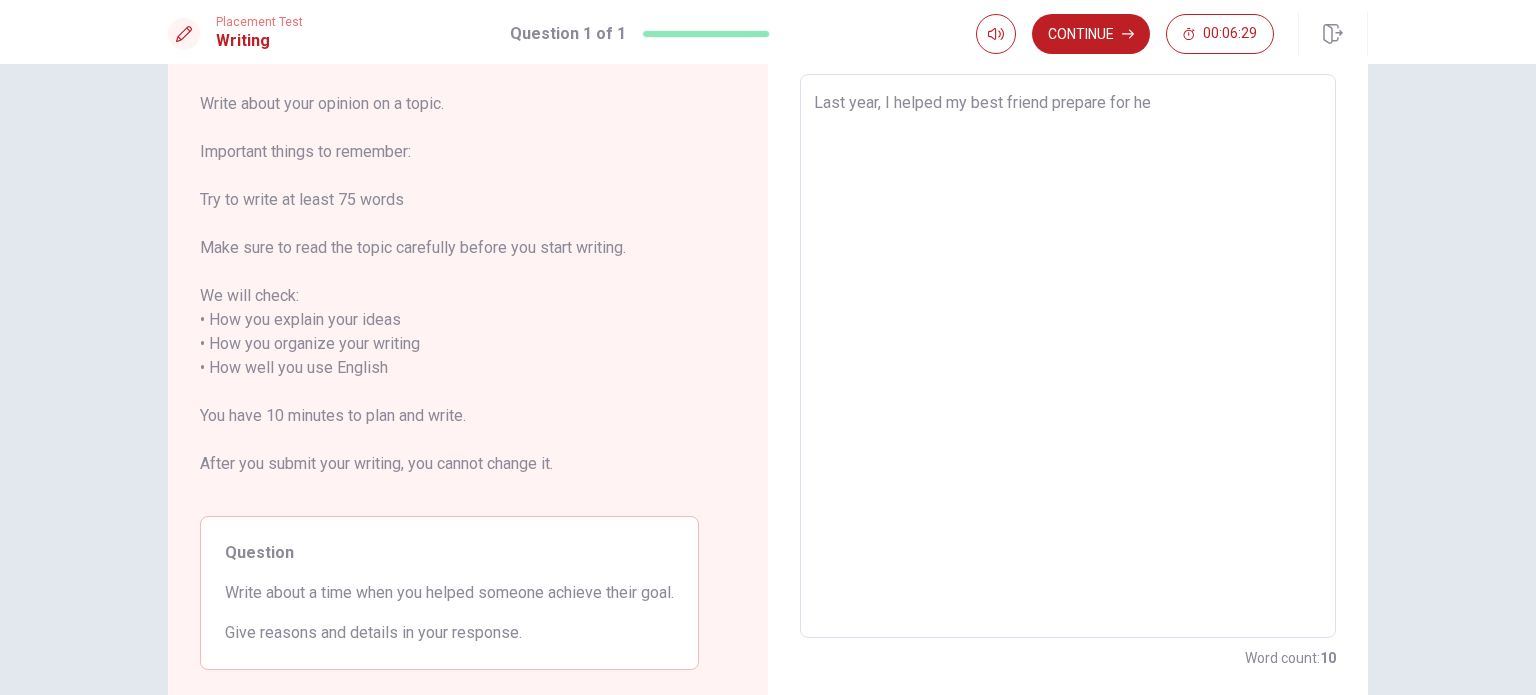type on "Last year, I helped my best friend prepare for her" 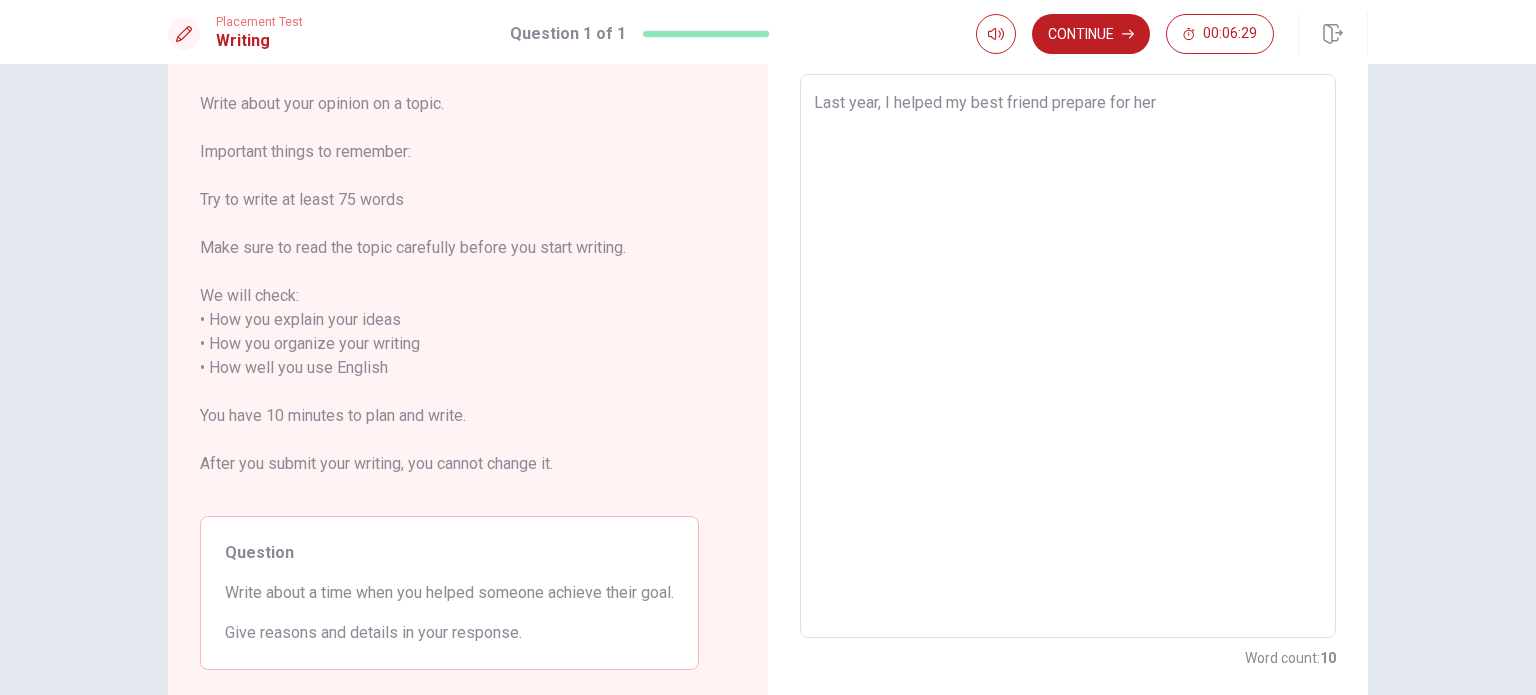type on "x" 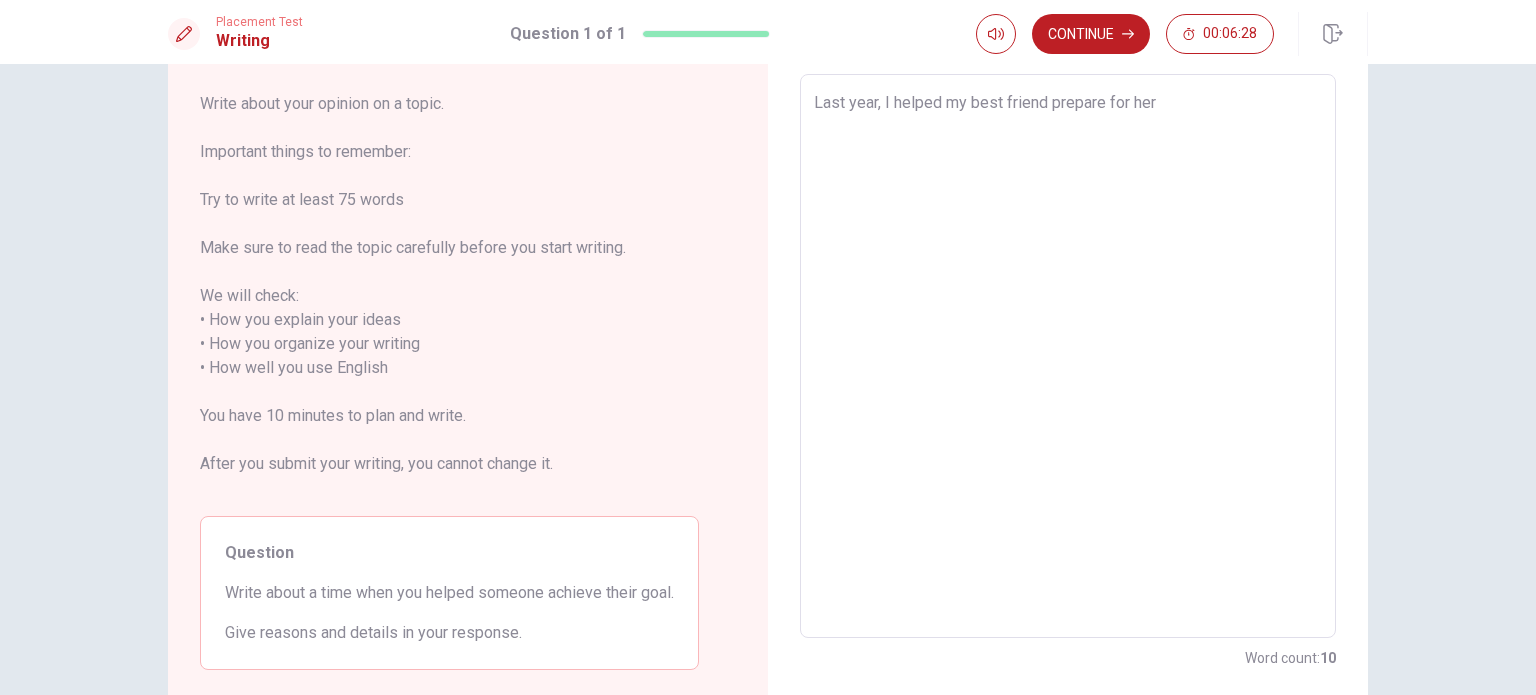 type on "Last year, I helped my best friend prepare for her" 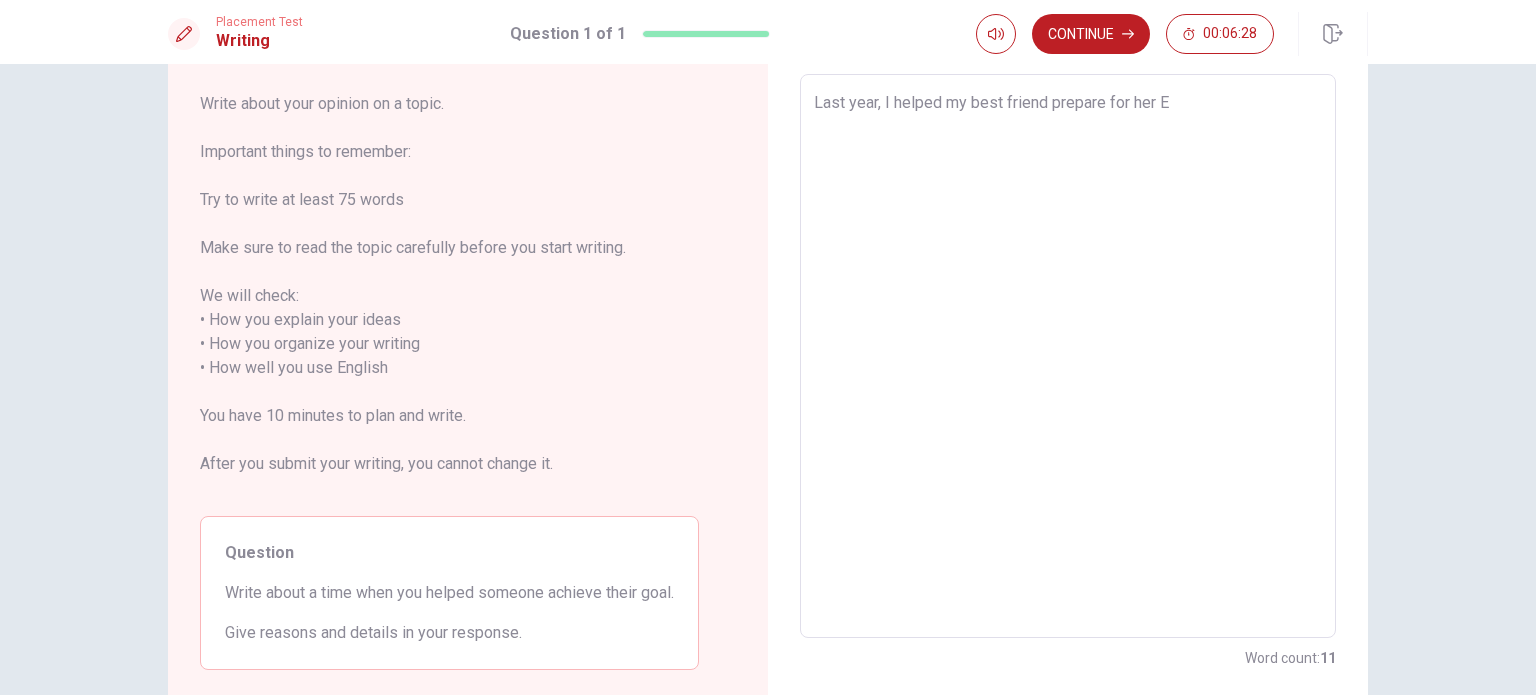 type on "x" 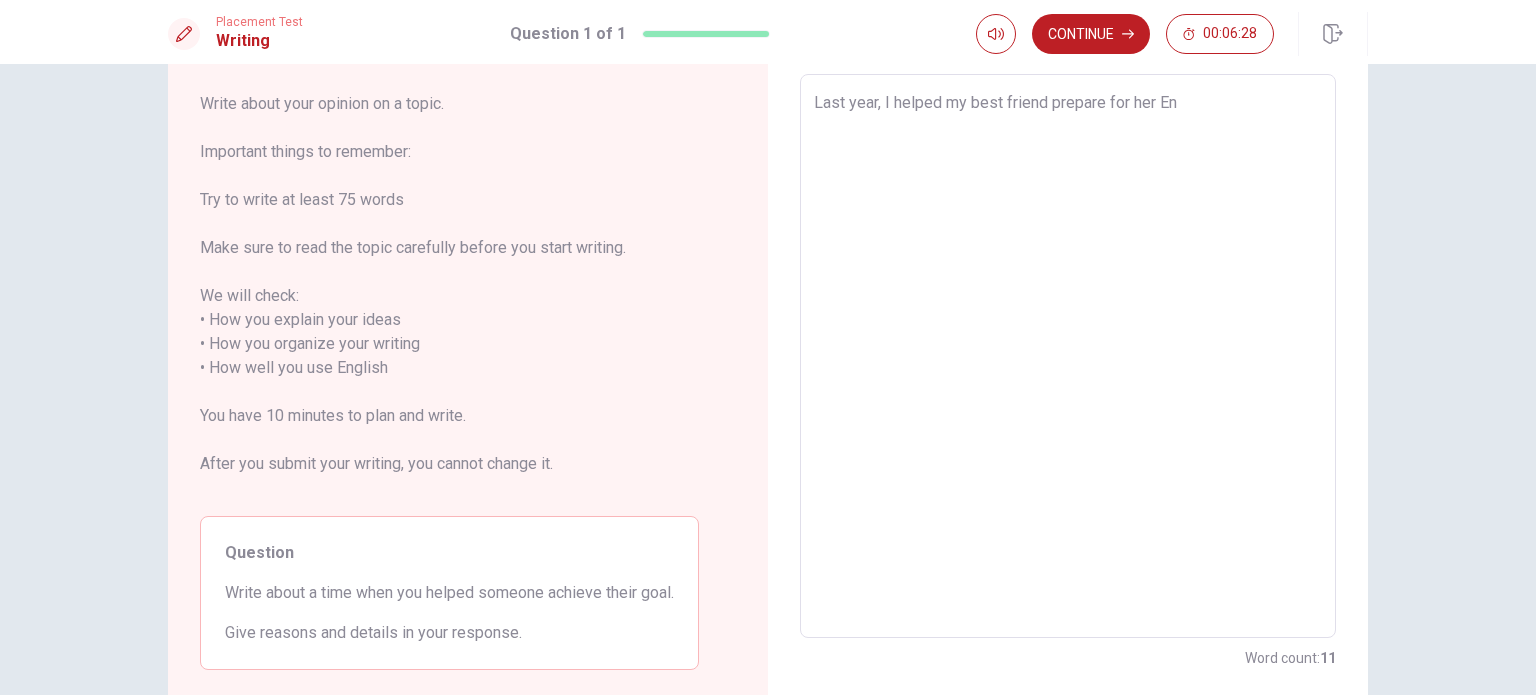 type on "x" 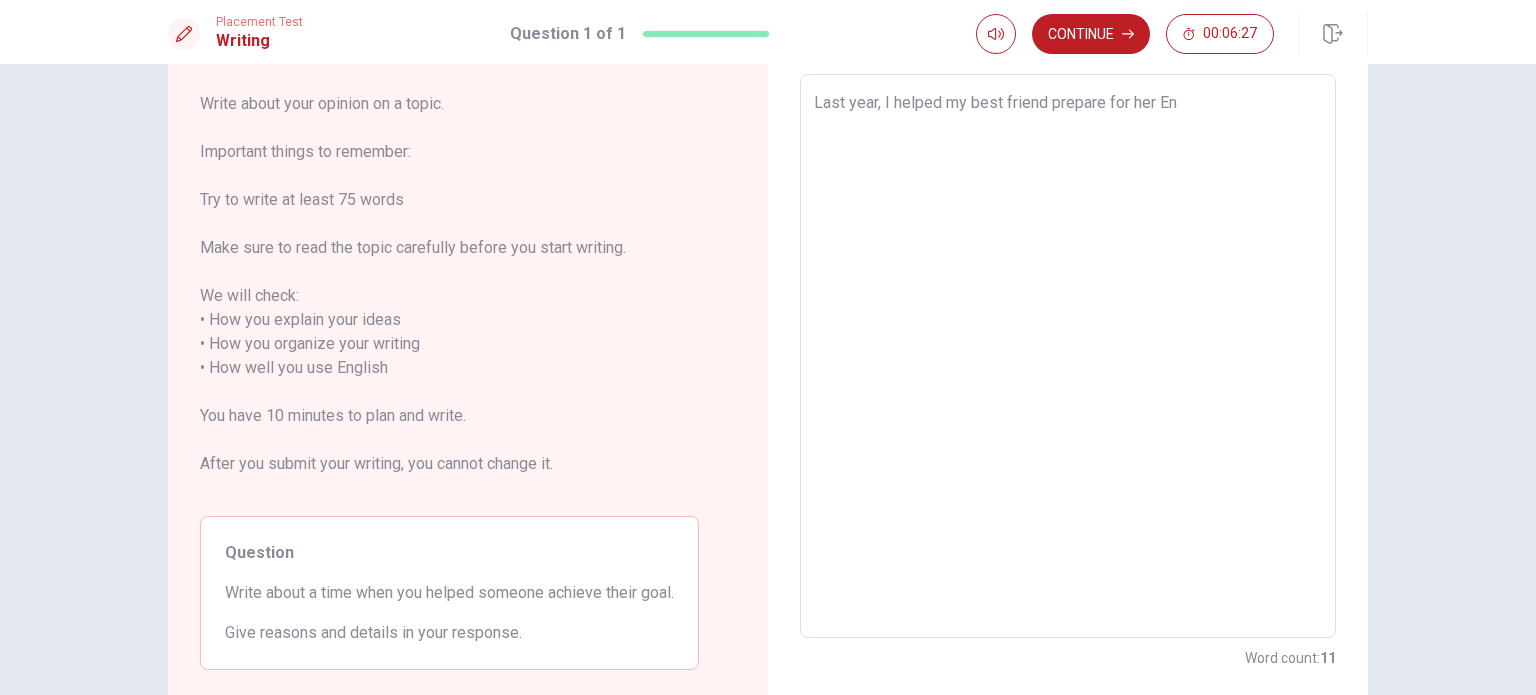 type on "Last year, I helped my best friend prepare for her Eng" 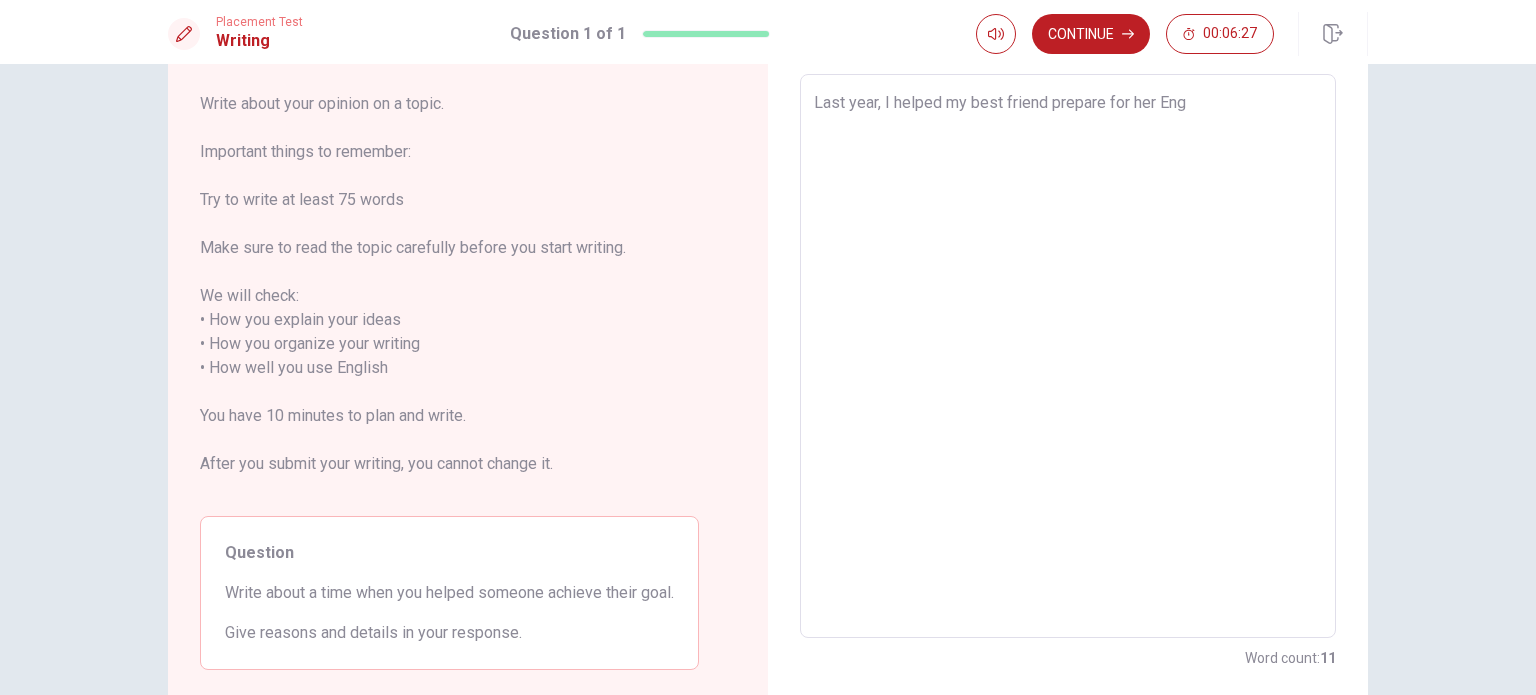 type on "x" 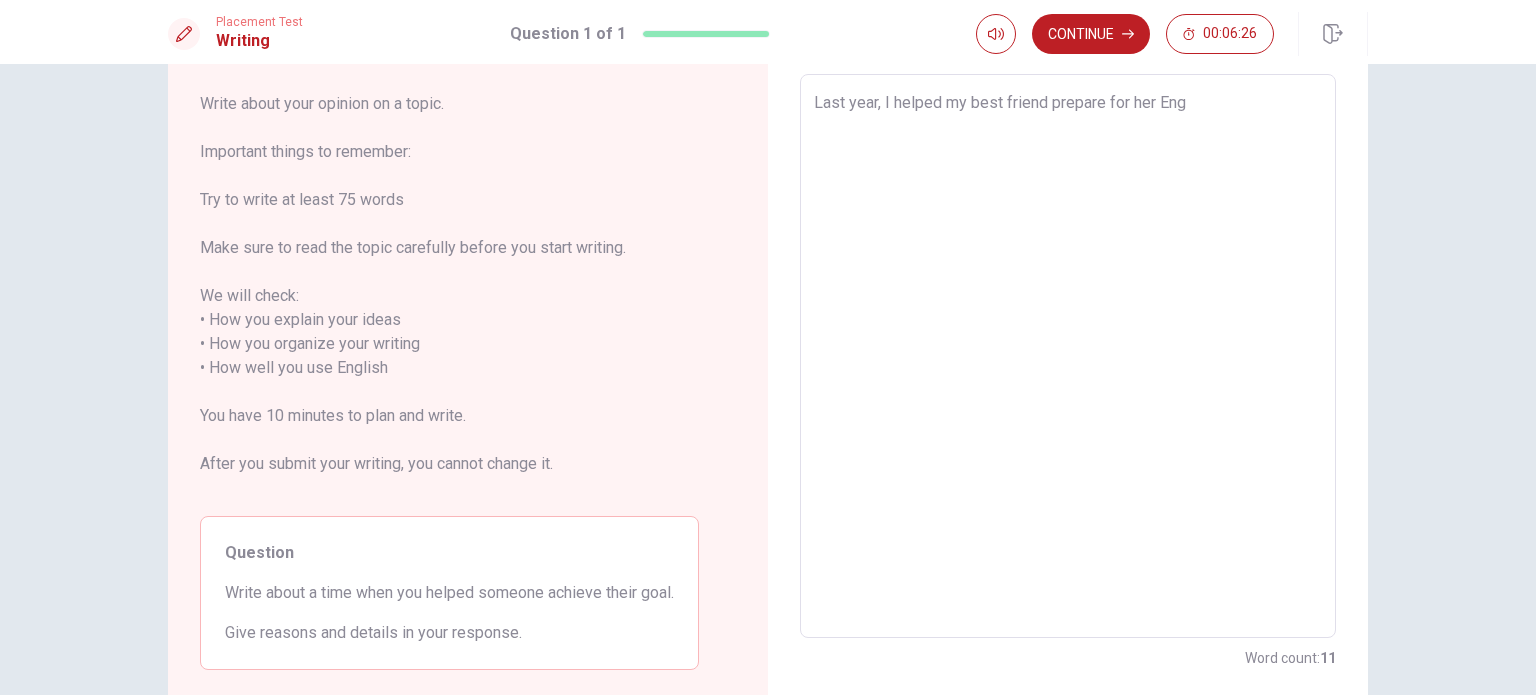 type on "Last year, I helped my best friend prepare for her EngL" 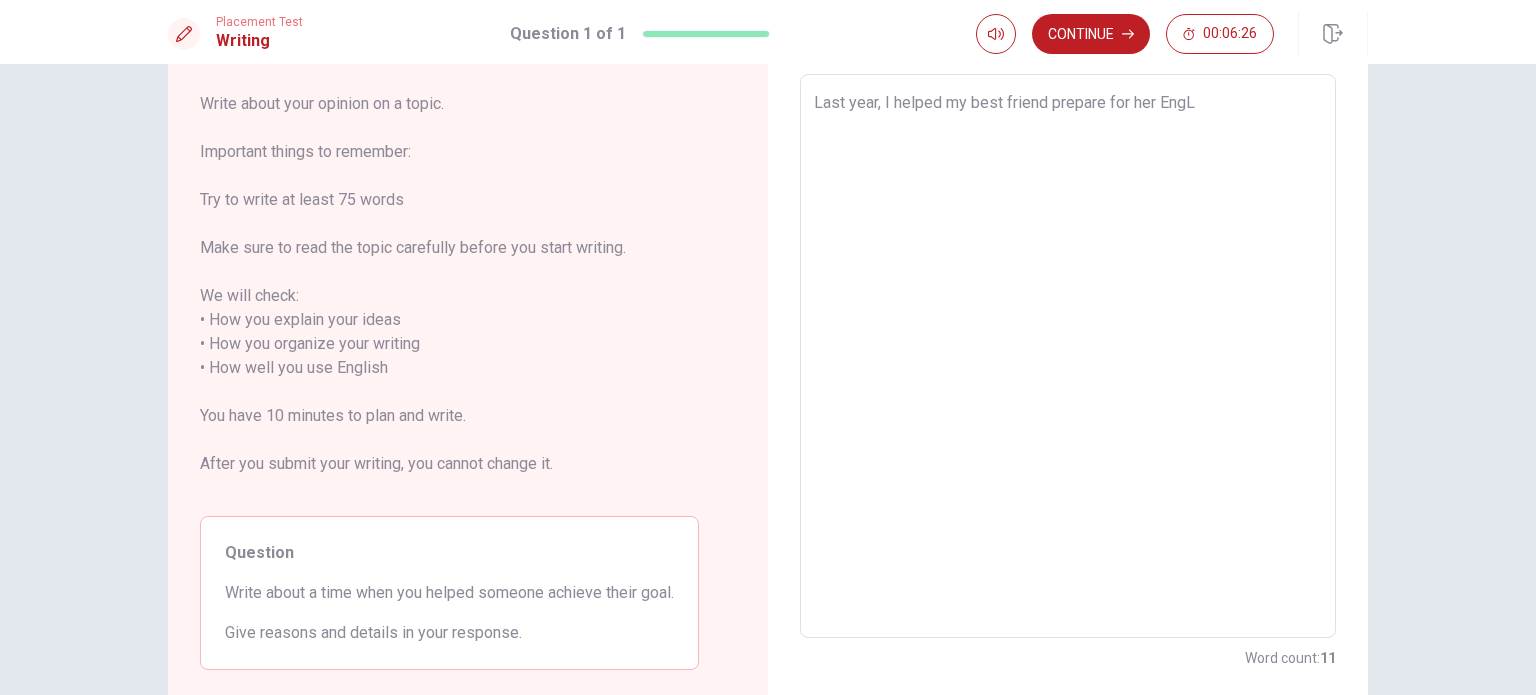 type on "x" 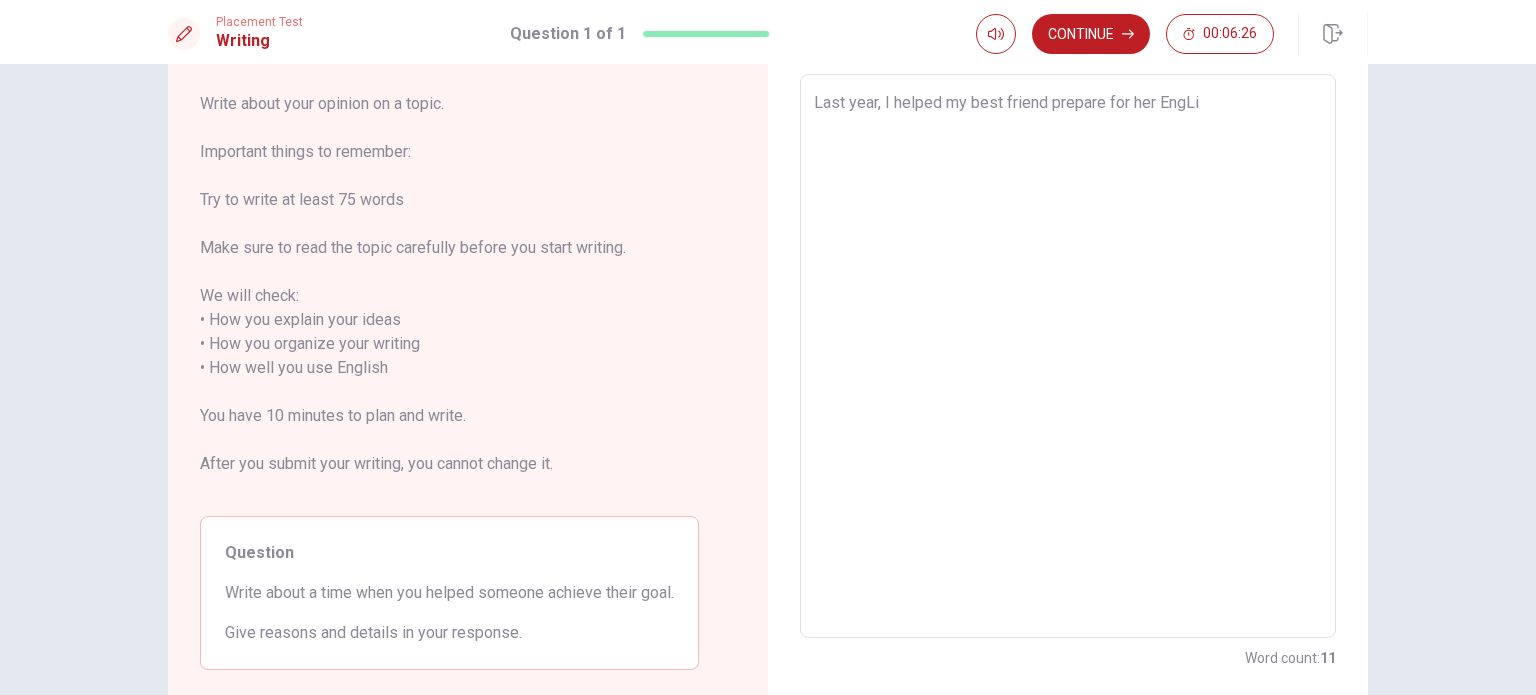 type on "x" 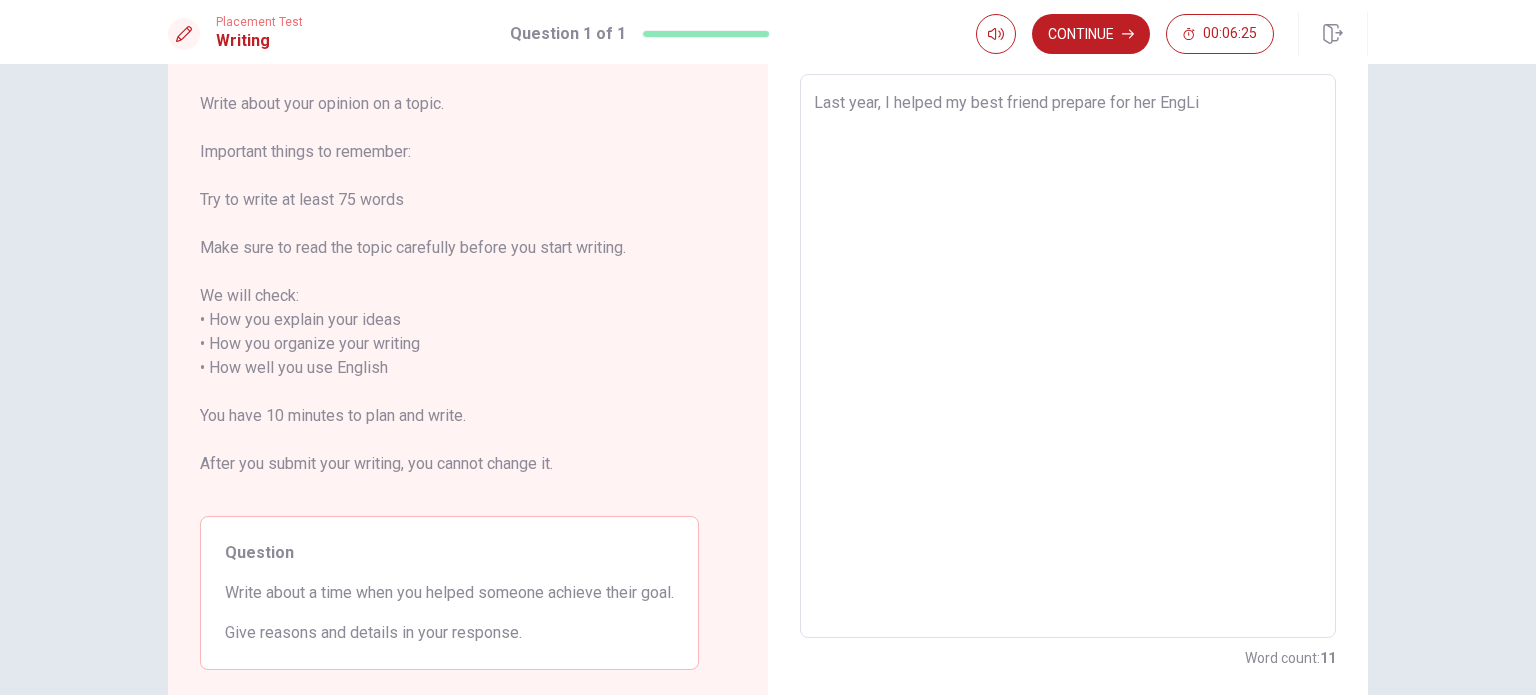 type on "Last year, I helped my best friend prepare for her EngLis" 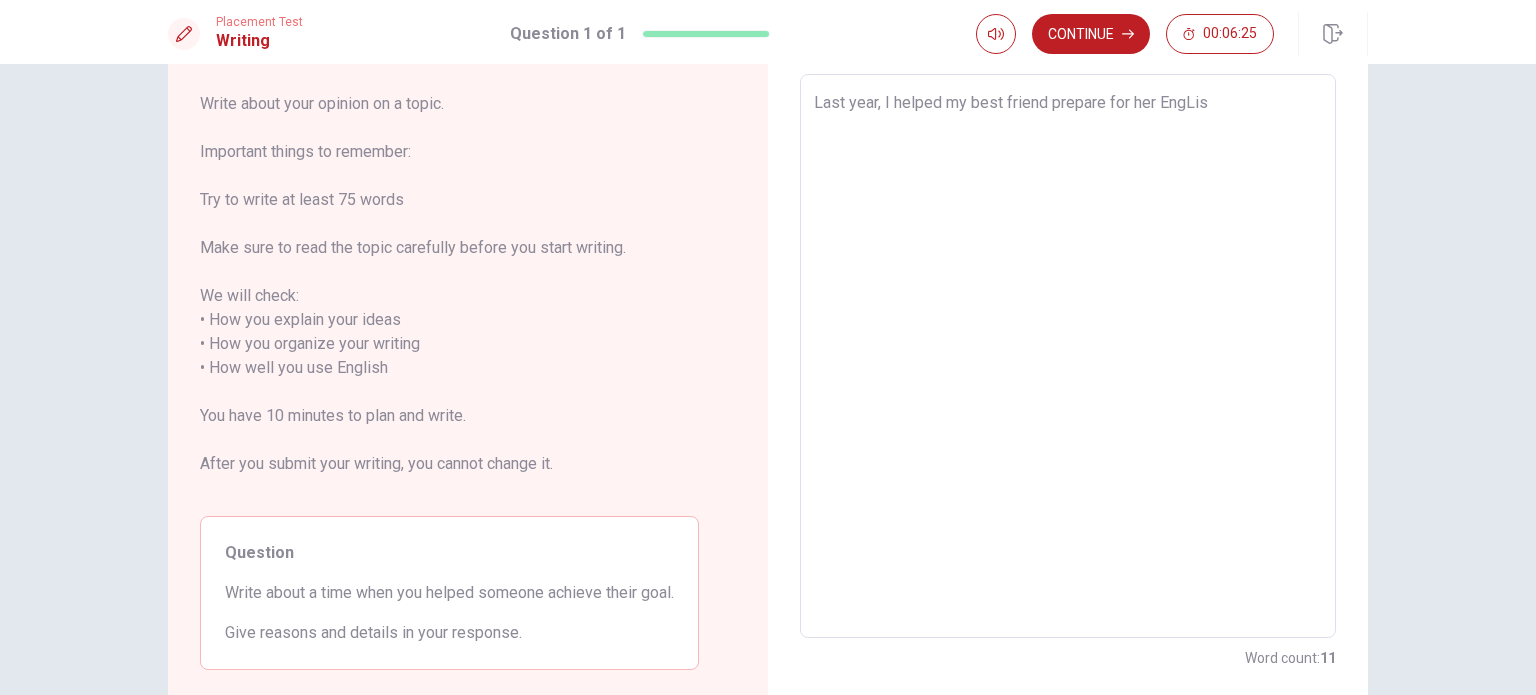 type 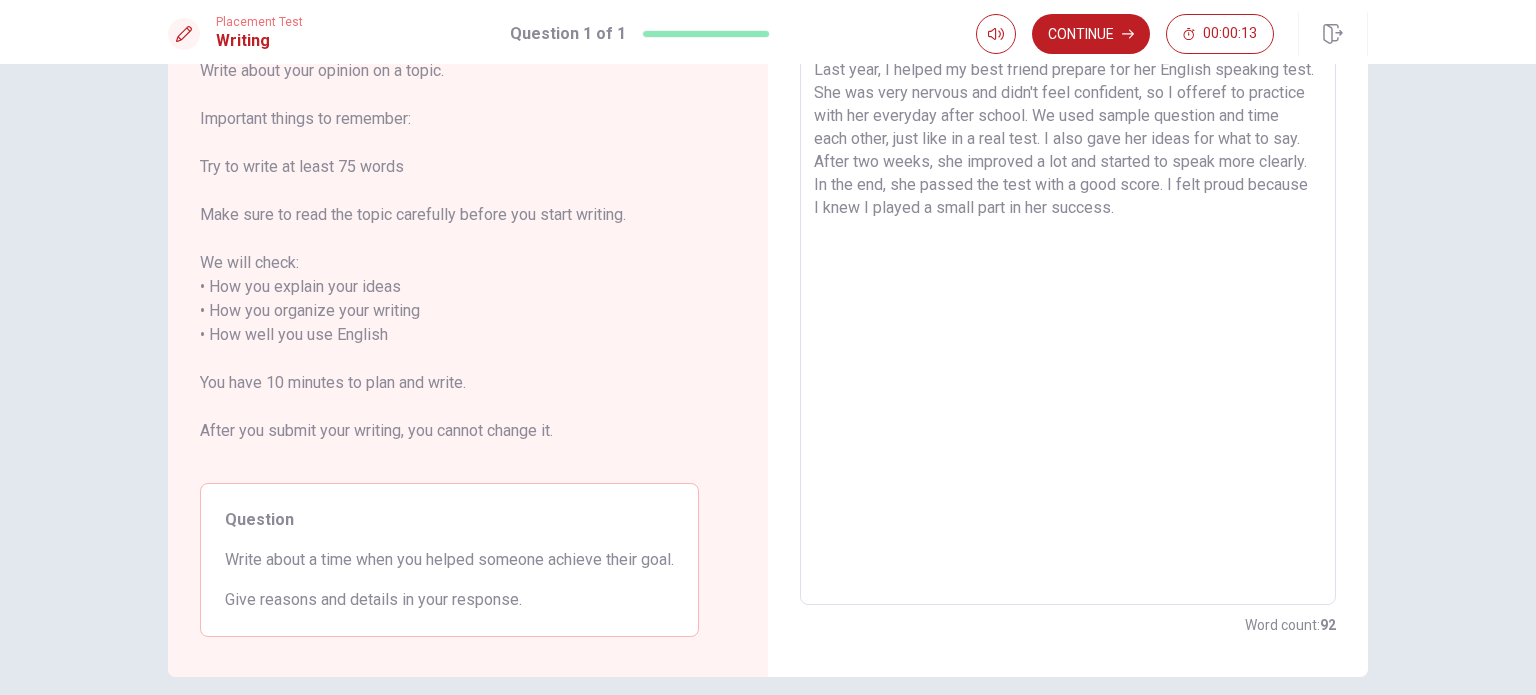 scroll, scrollTop: 218, scrollLeft: 0, axis: vertical 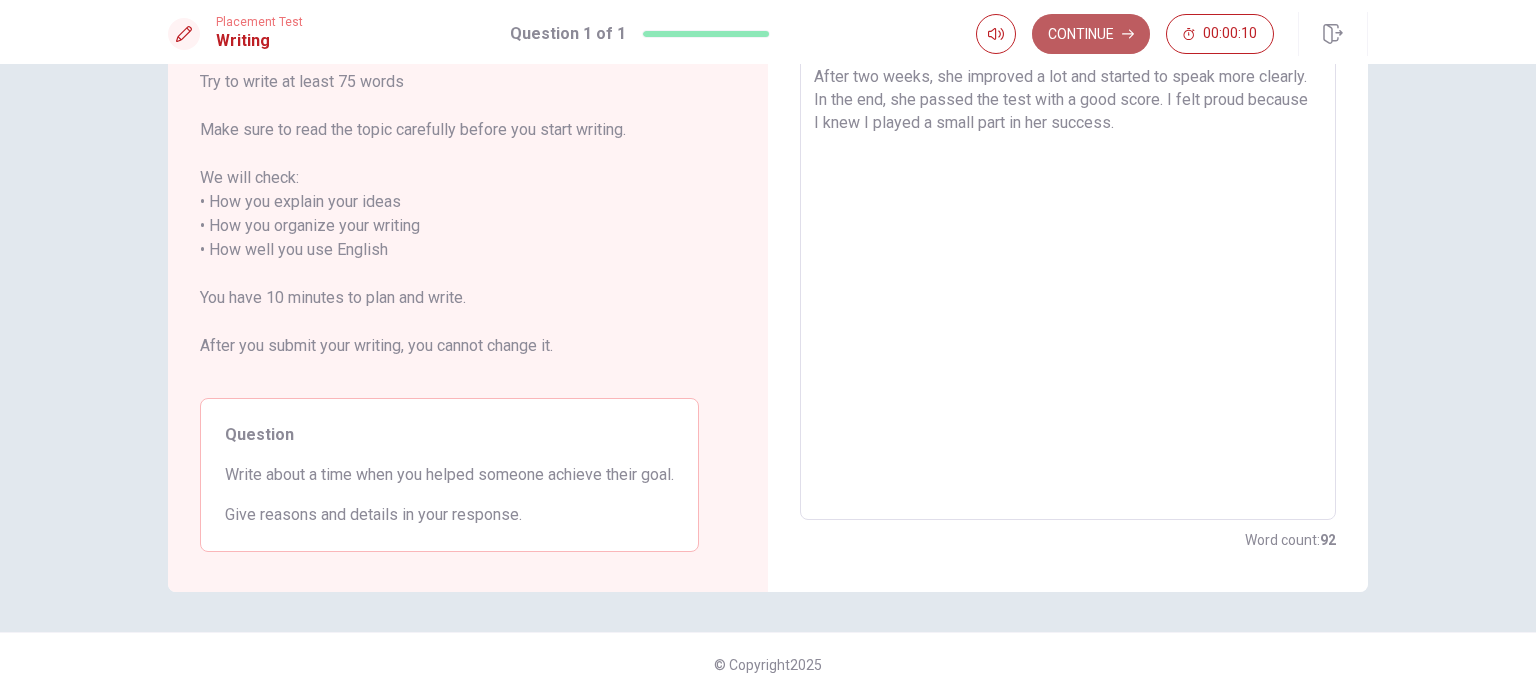 click on "Continue" at bounding box center (1091, 34) 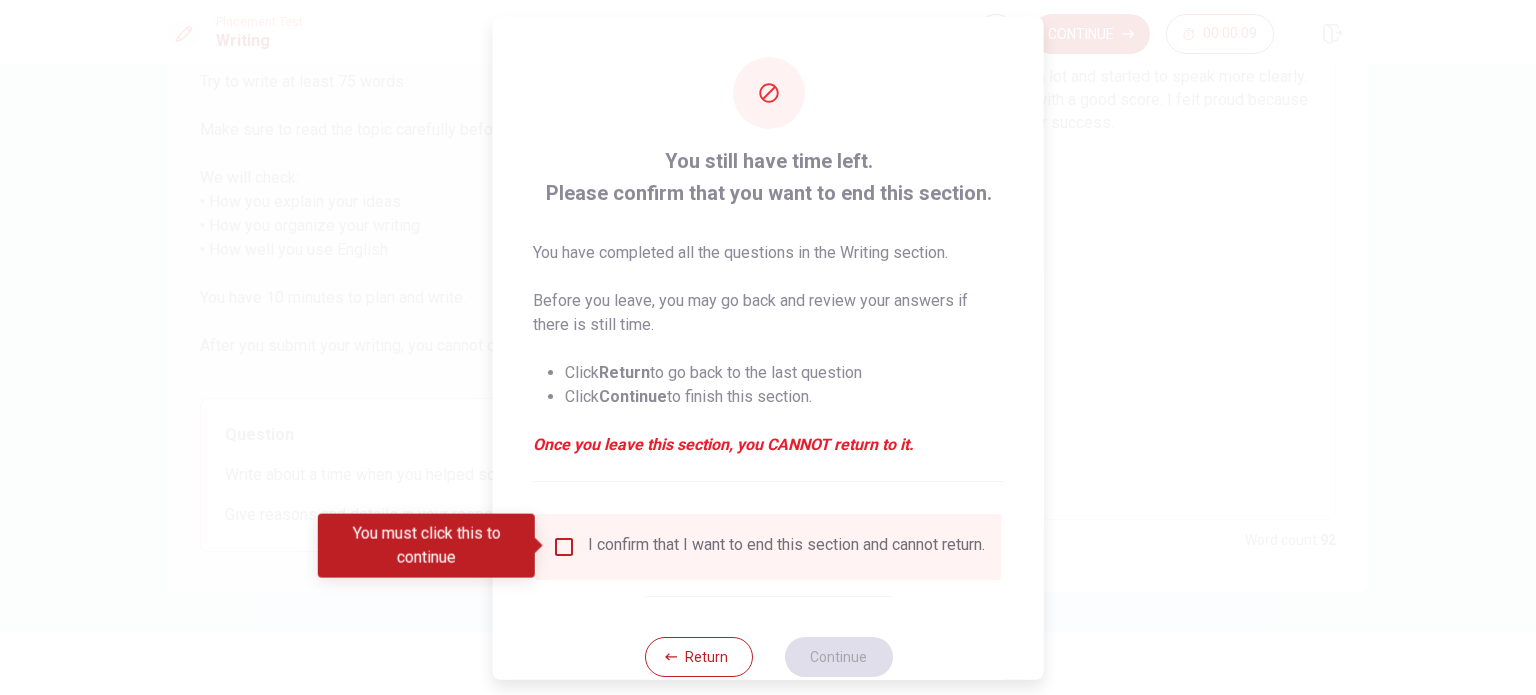 click at bounding box center [564, 546] 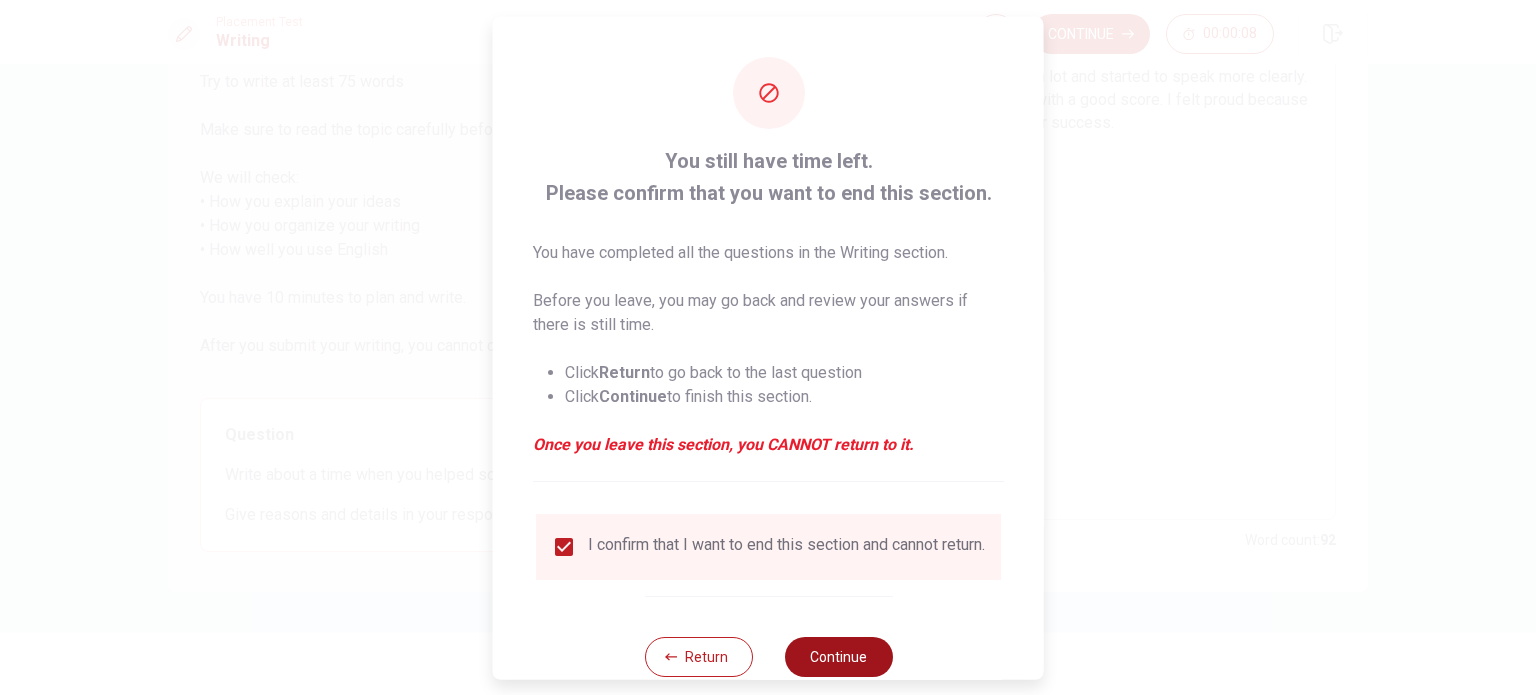 click on "Continue" at bounding box center (838, 656) 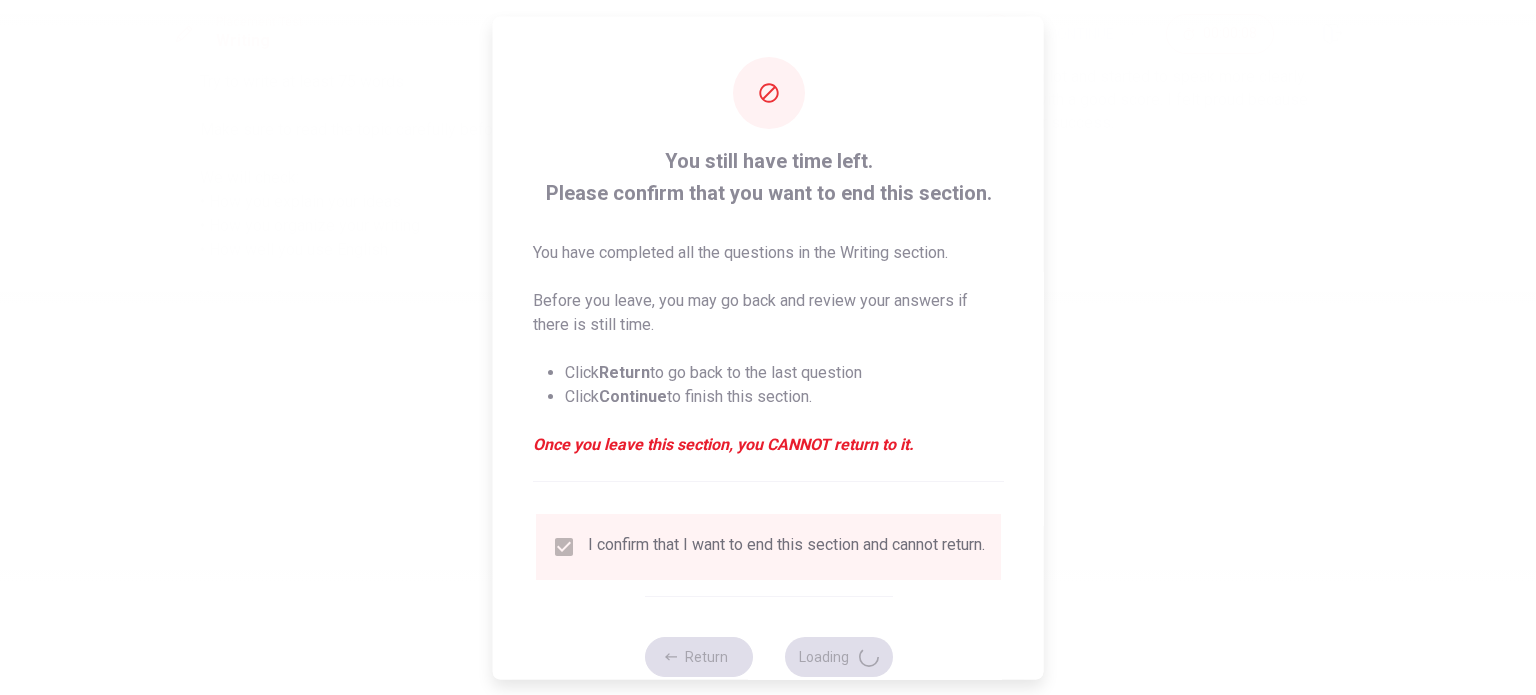 scroll, scrollTop: 0, scrollLeft: 0, axis: both 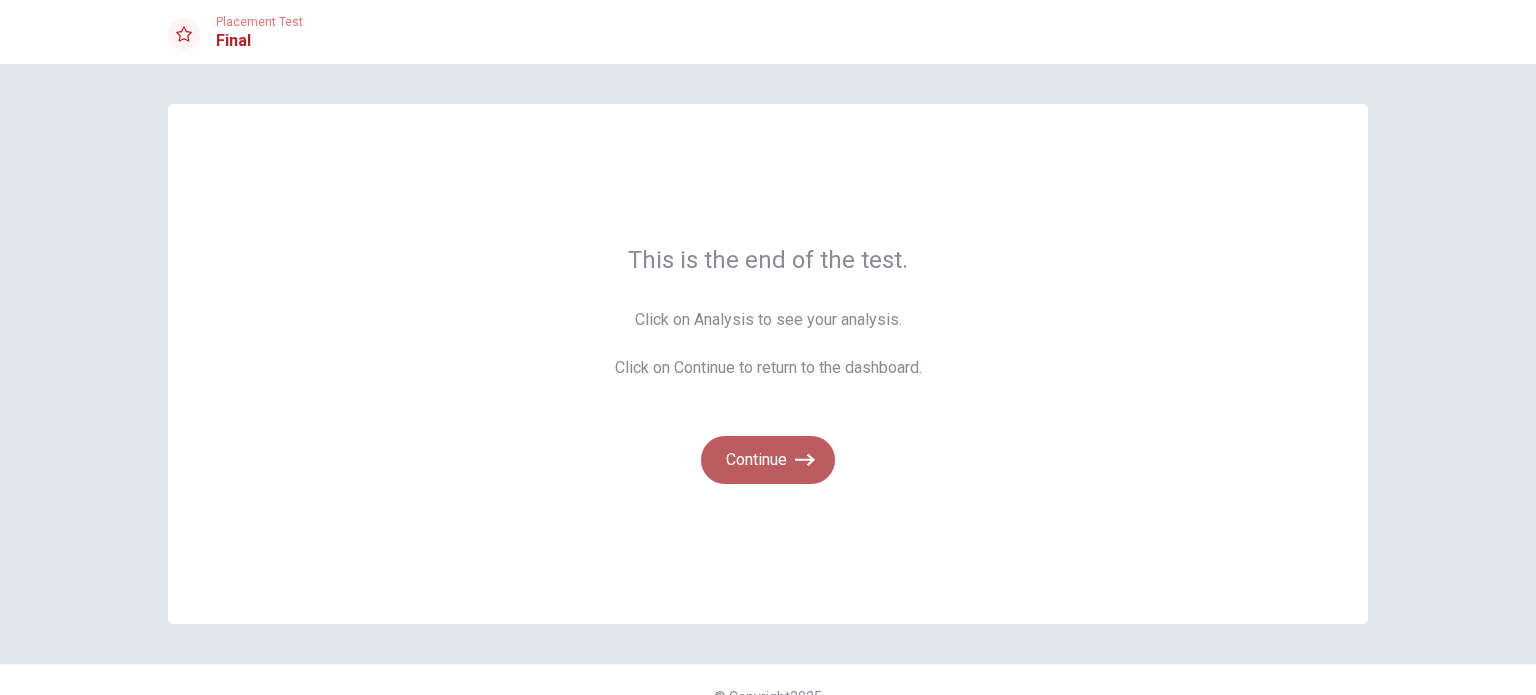 click on "Continue" at bounding box center (768, 460) 